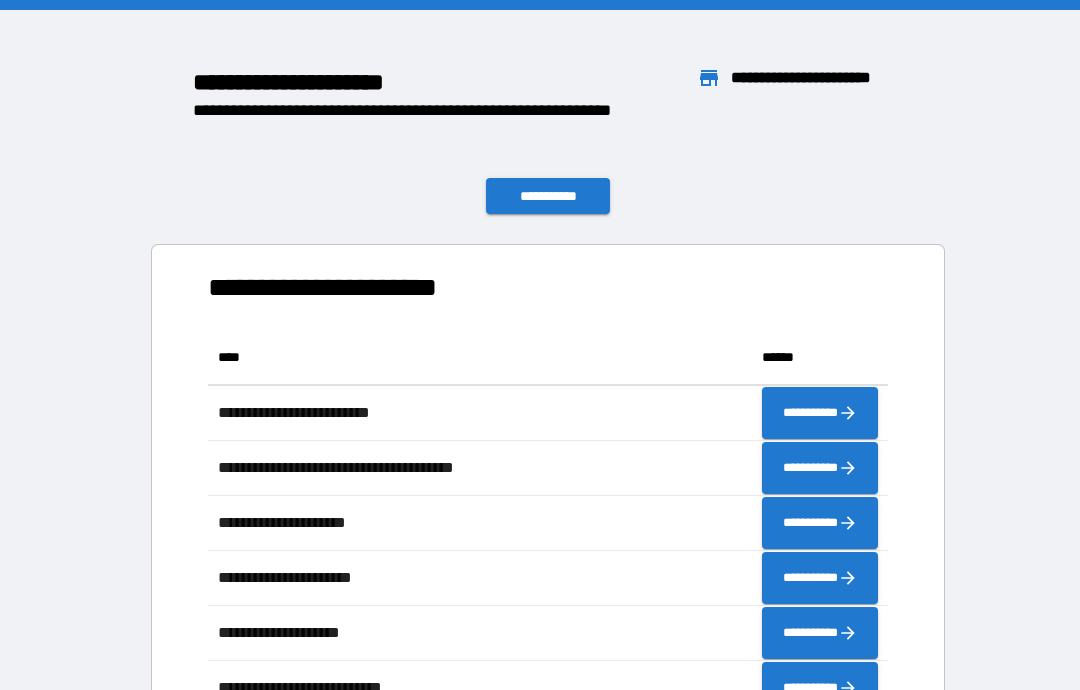 scroll, scrollTop: 0, scrollLeft: 0, axis: both 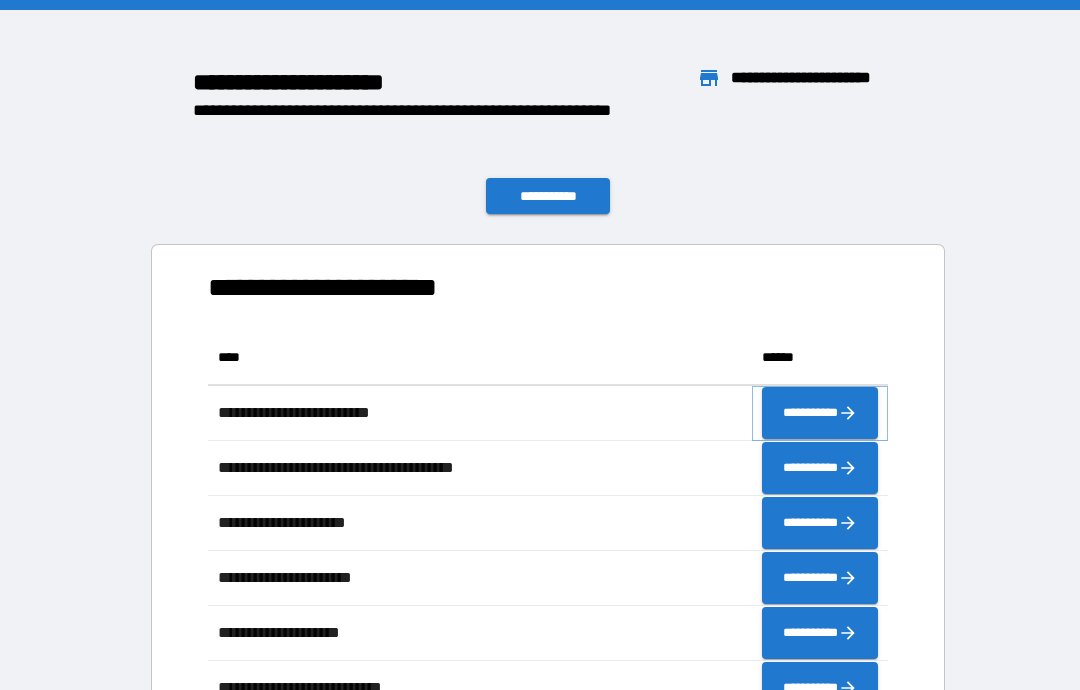 click on "**********" at bounding box center (820, 413) 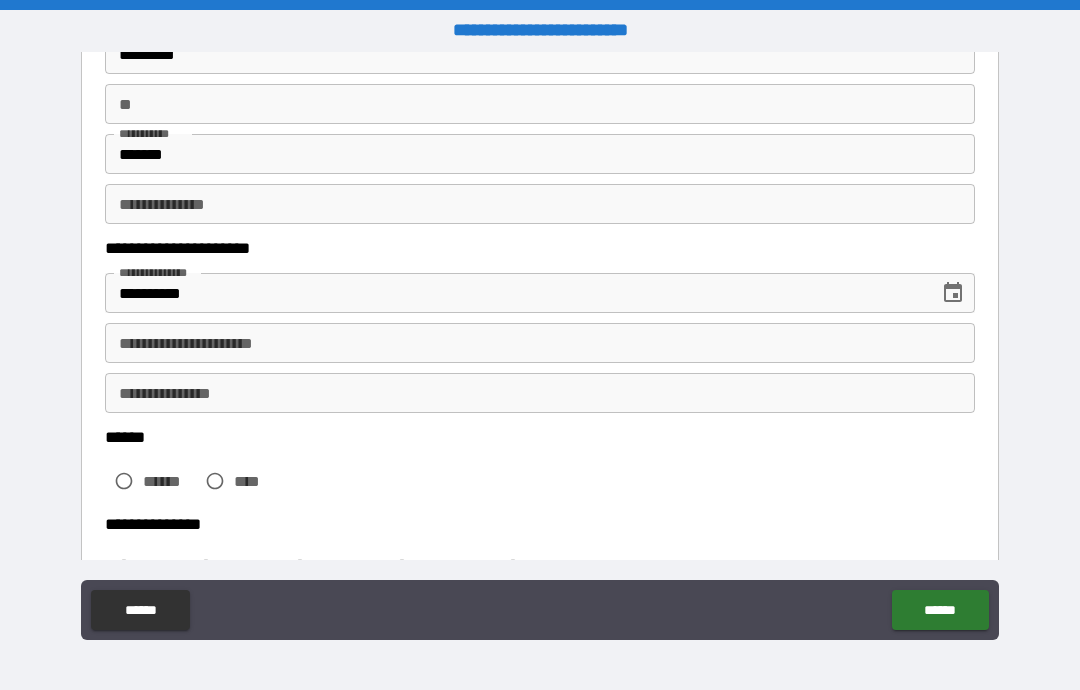 scroll, scrollTop: 169, scrollLeft: 0, axis: vertical 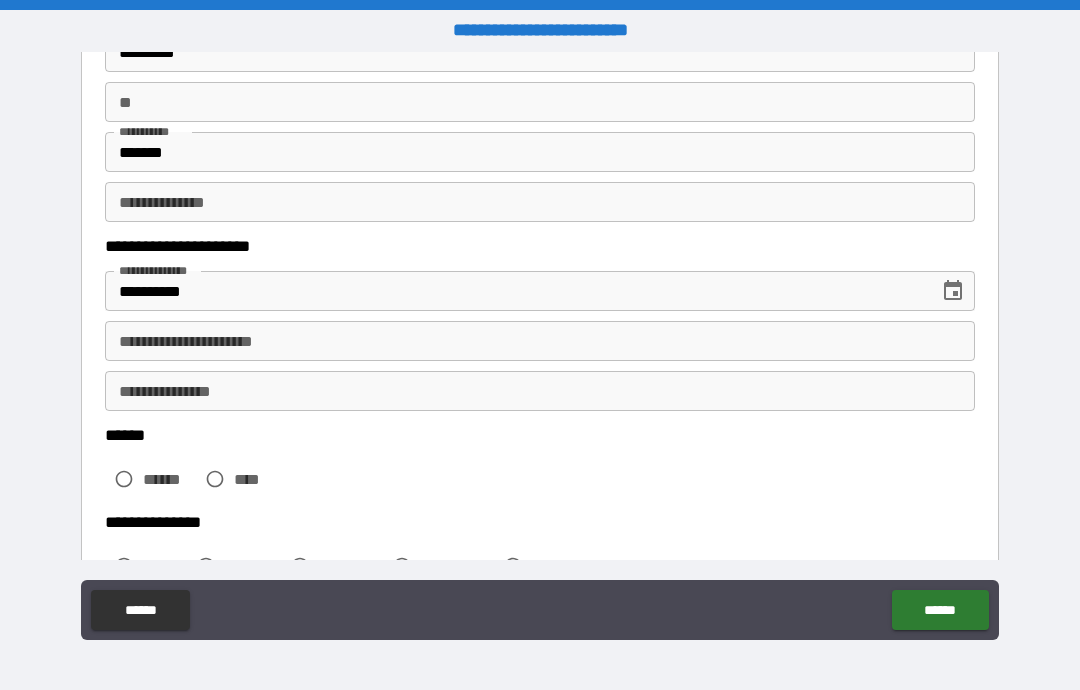 click on "**********" at bounding box center (540, 341) 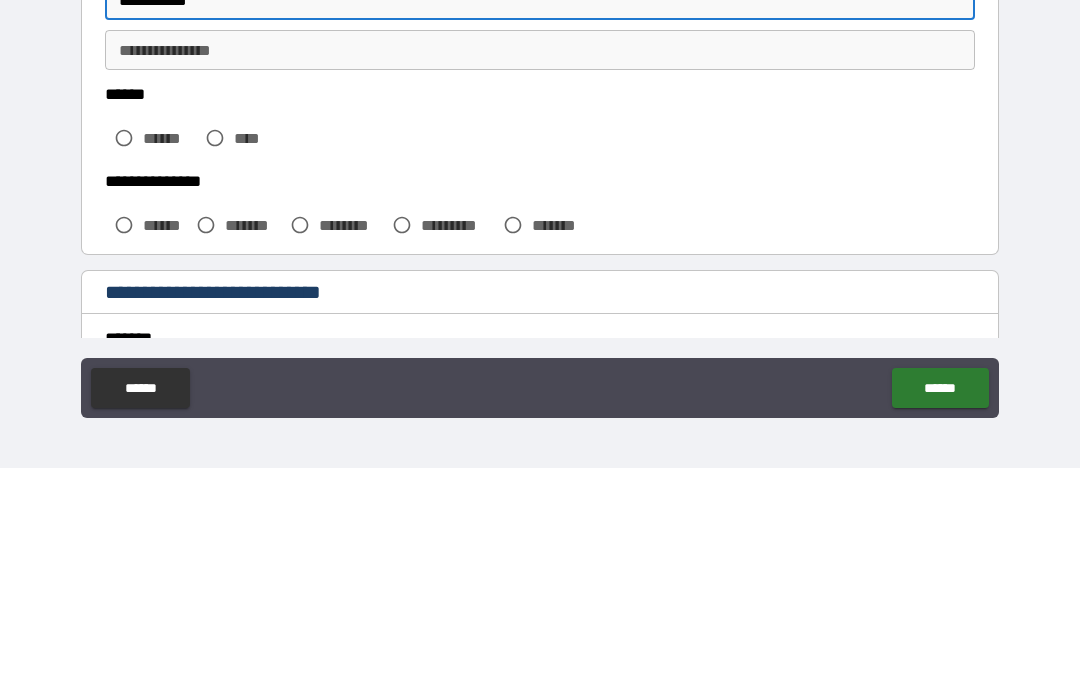 scroll, scrollTop: 286, scrollLeft: 0, axis: vertical 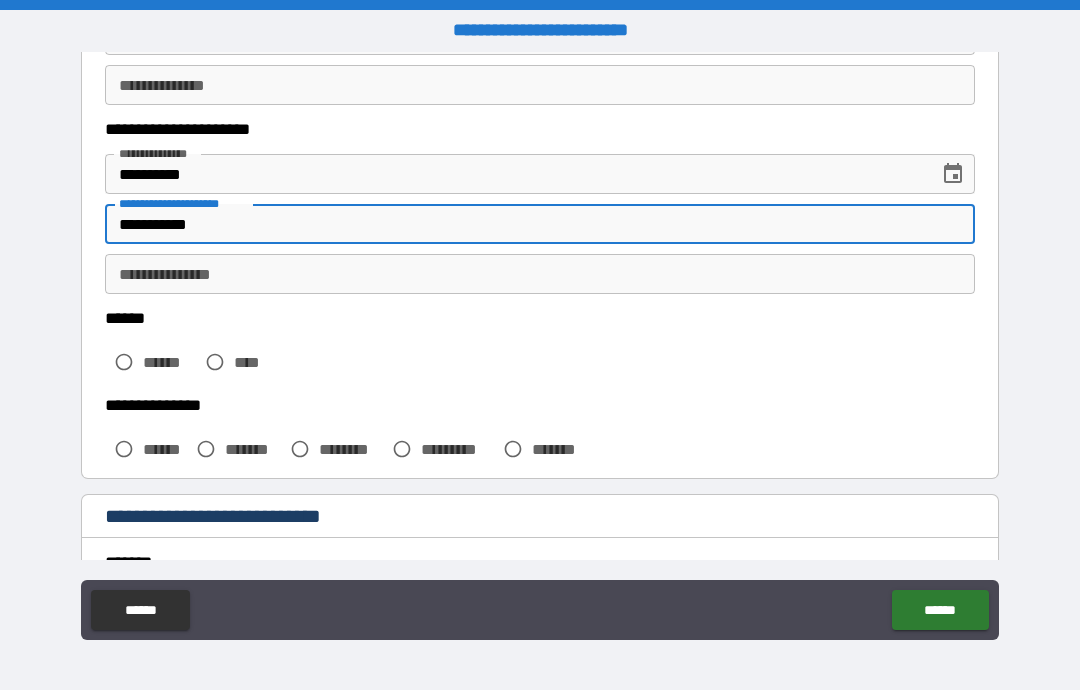 click on "**********" at bounding box center (540, 274) 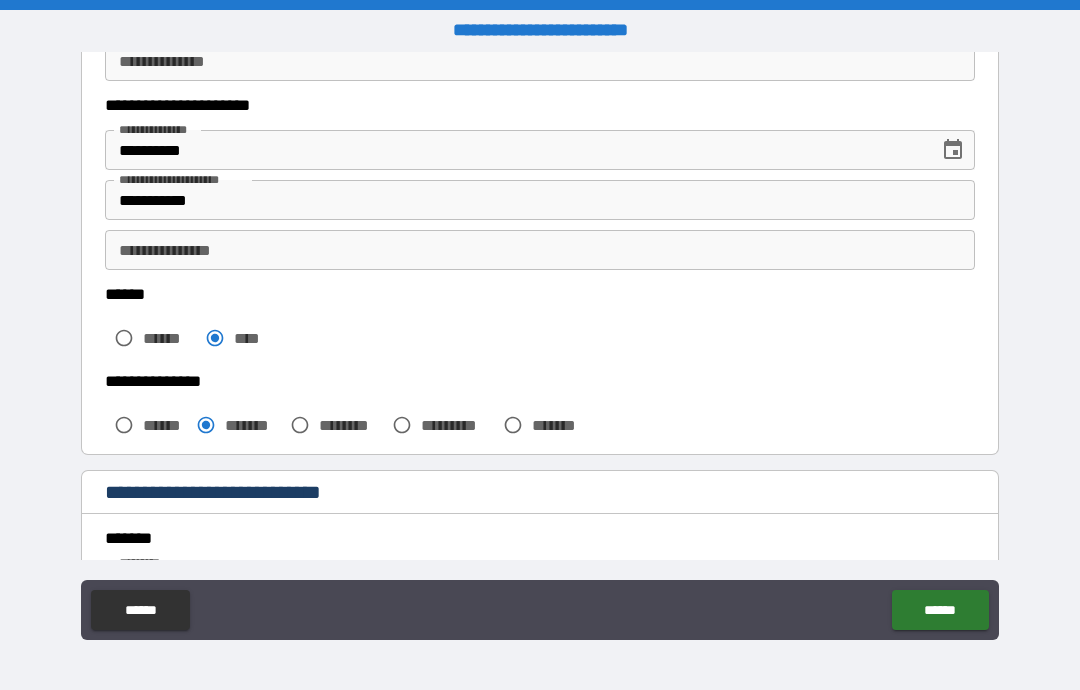 scroll, scrollTop: 312, scrollLeft: 0, axis: vertical 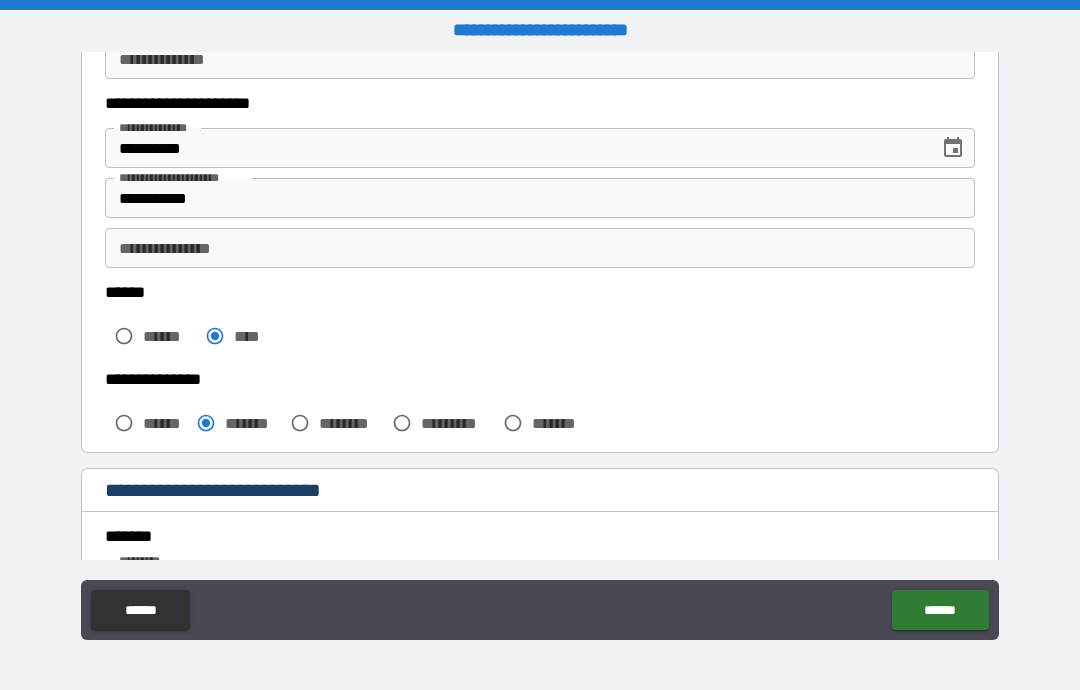 click on "**********" at bounding box center [540, 198] 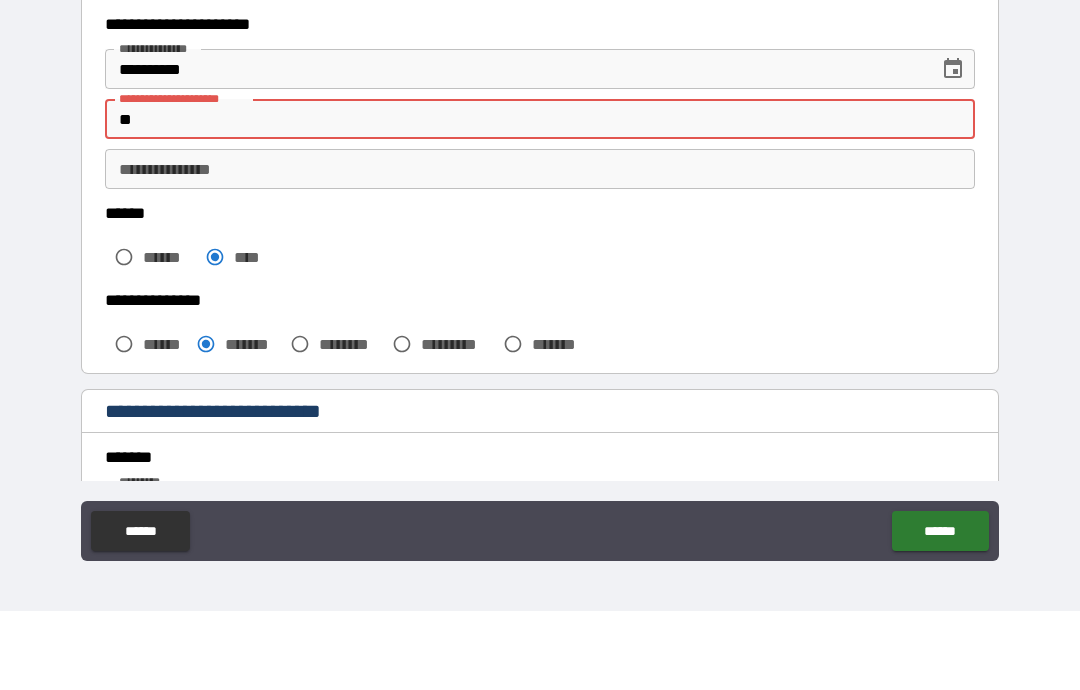 type on "*" 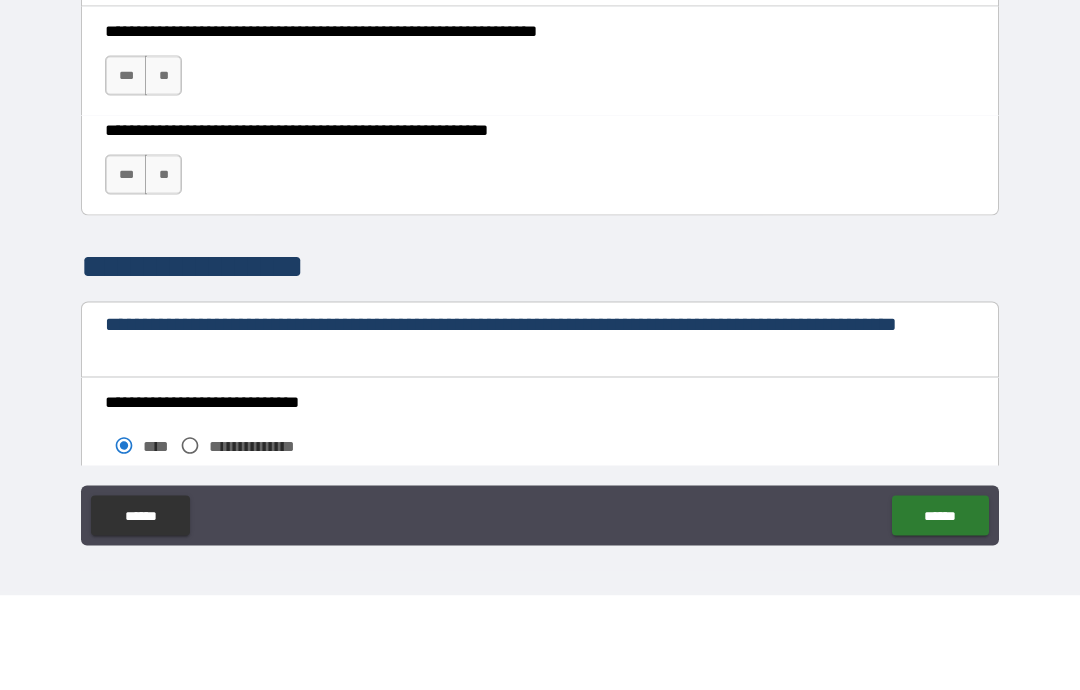 scroll, scrollTop: 1386, scrollLeft: 0, axis: vertical 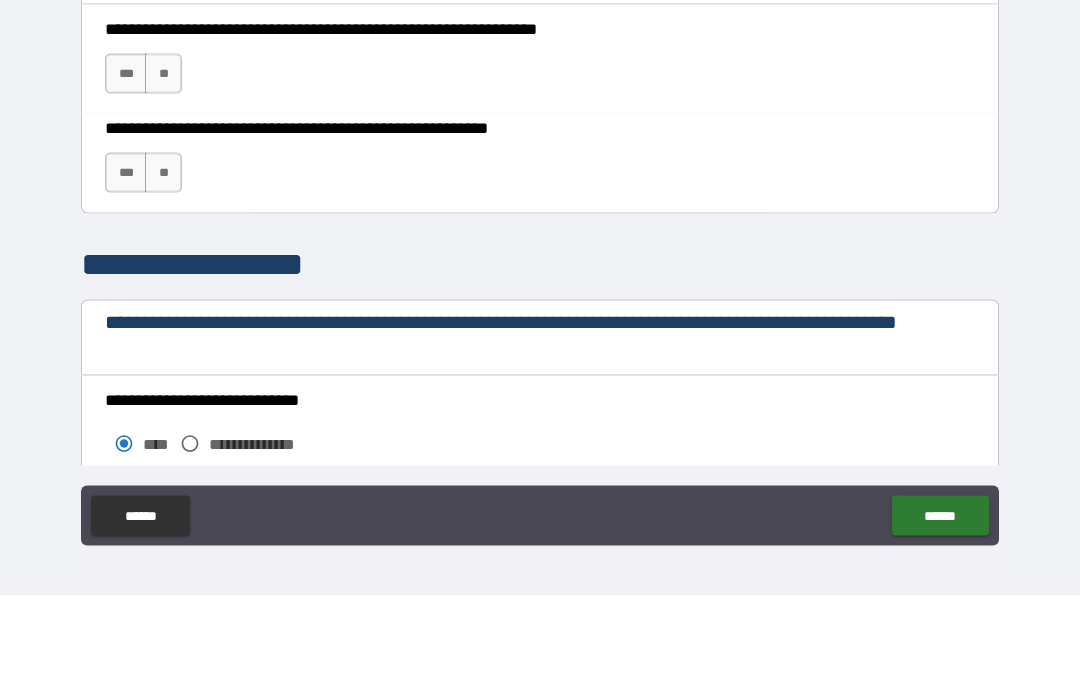 type 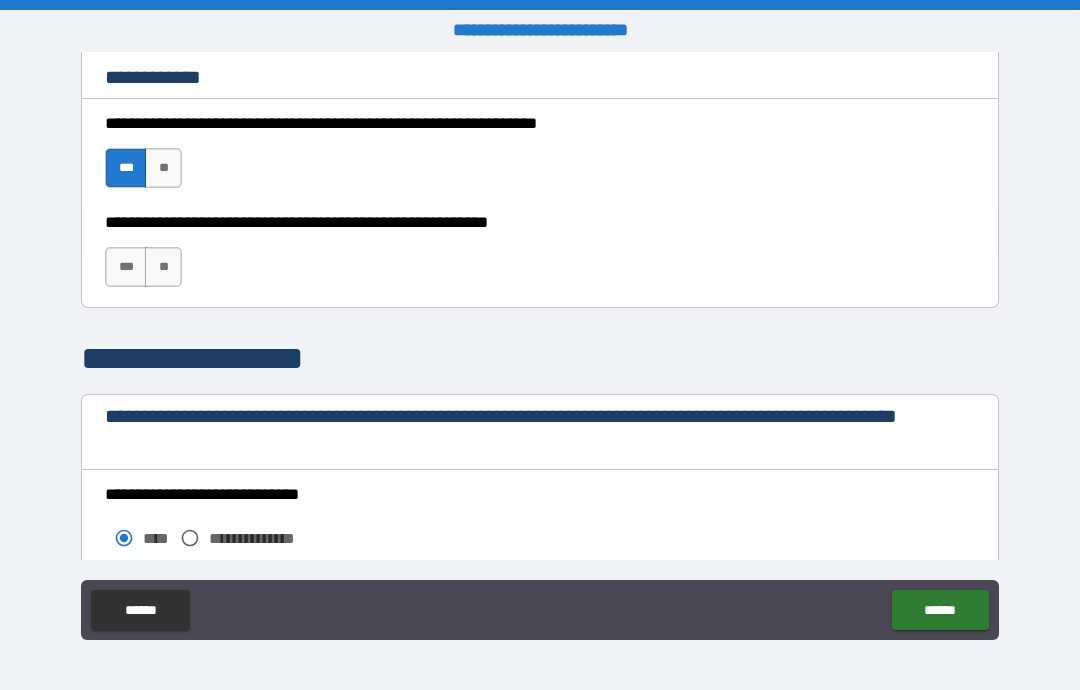 click on "***" at bounding box center (126, 267) 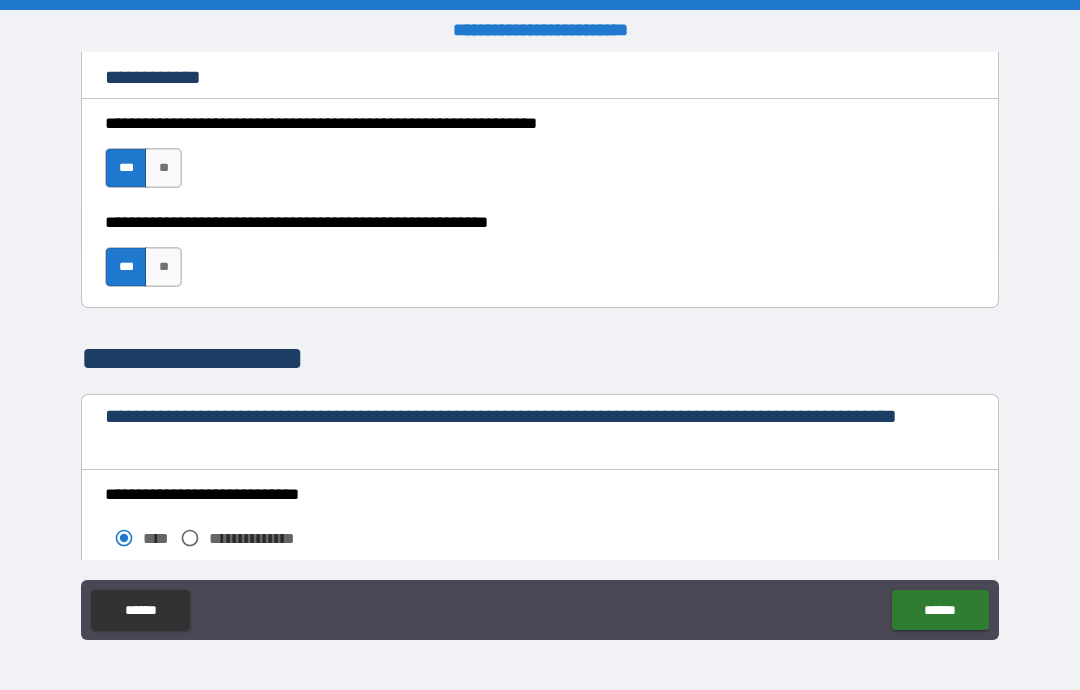 click on "******" at bounding box center (940, 610) 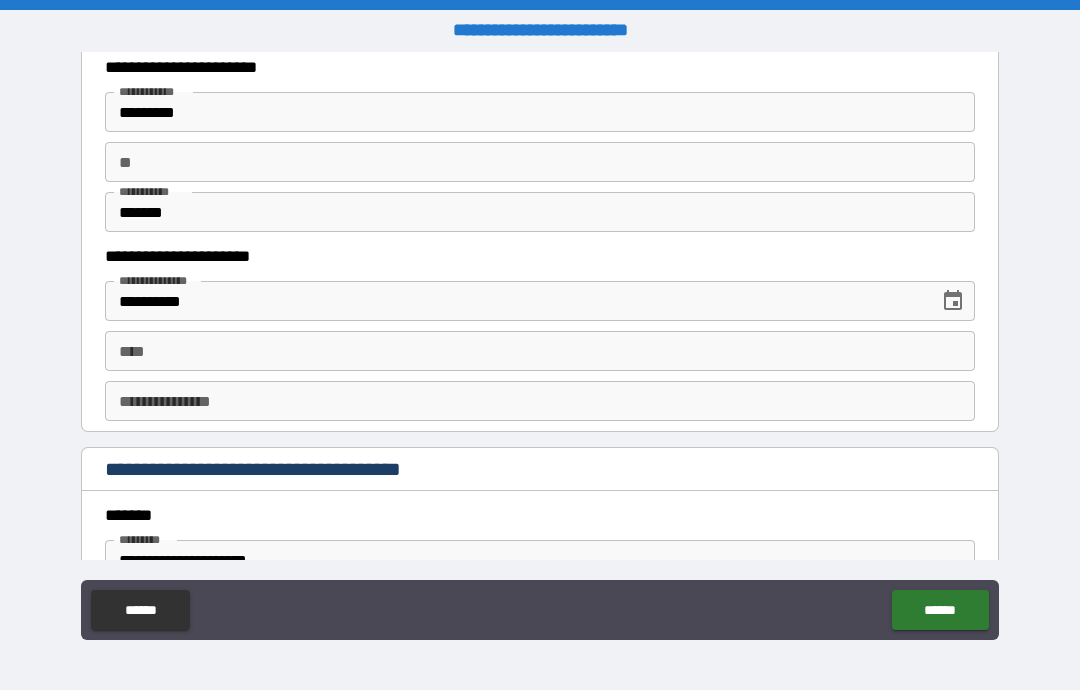 scroll, scrollTop: 1972, scrollLeft: 0, axis: vertical 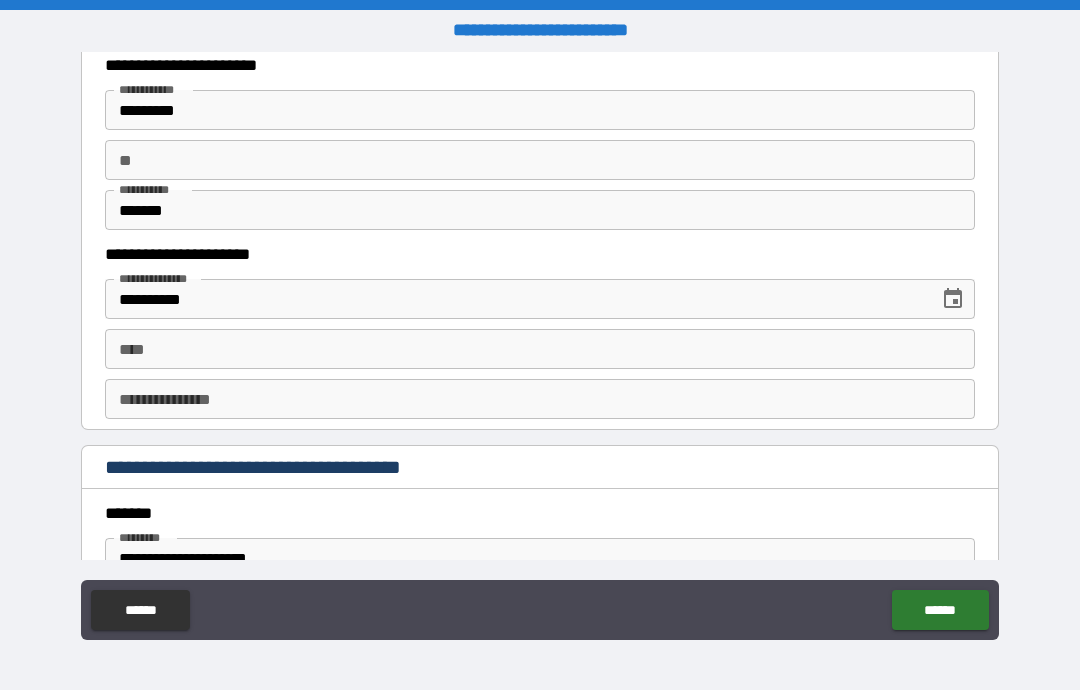 click on "**" at bounding box center [540, 160] 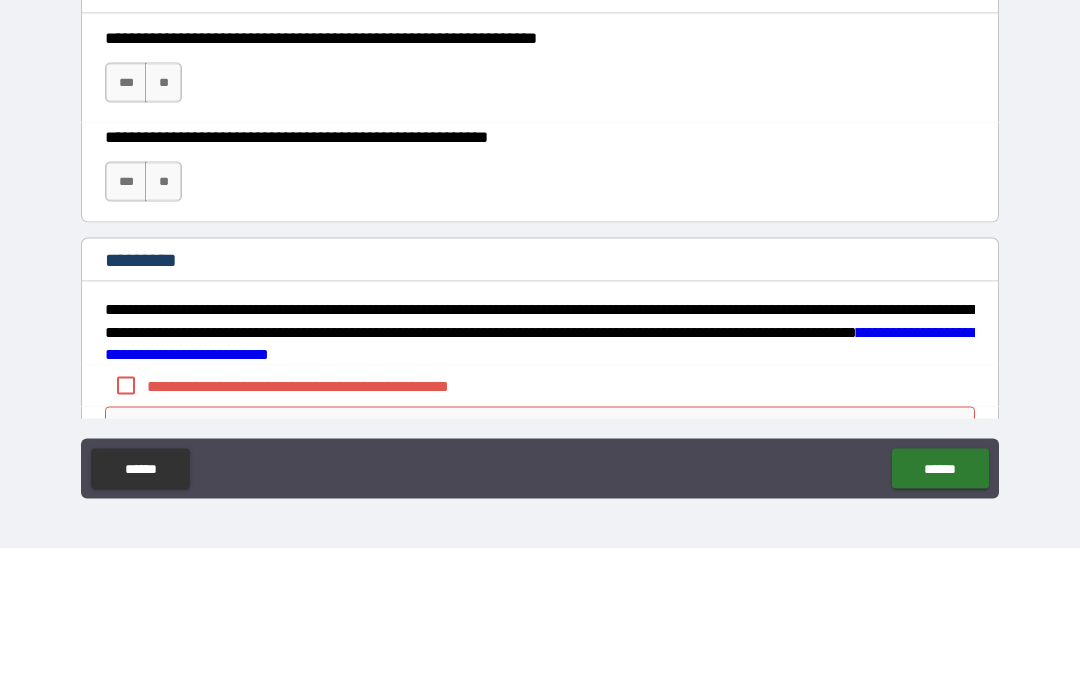 scroll, scrollTop: 2970, scrollLeft: 0, axis: vertical 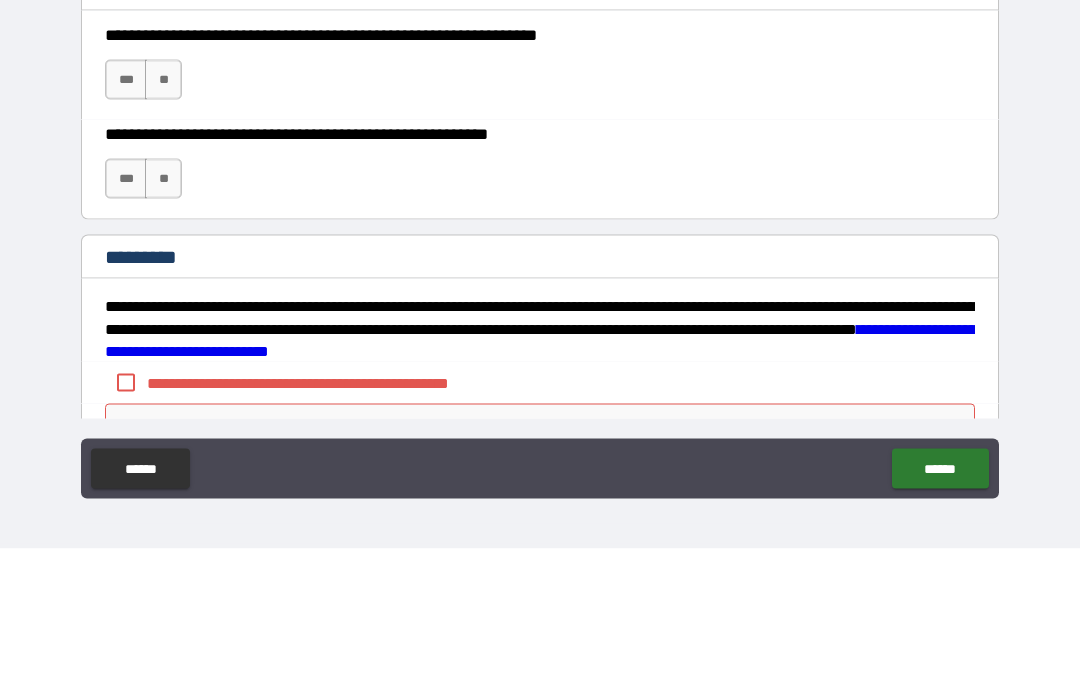 type on "*" 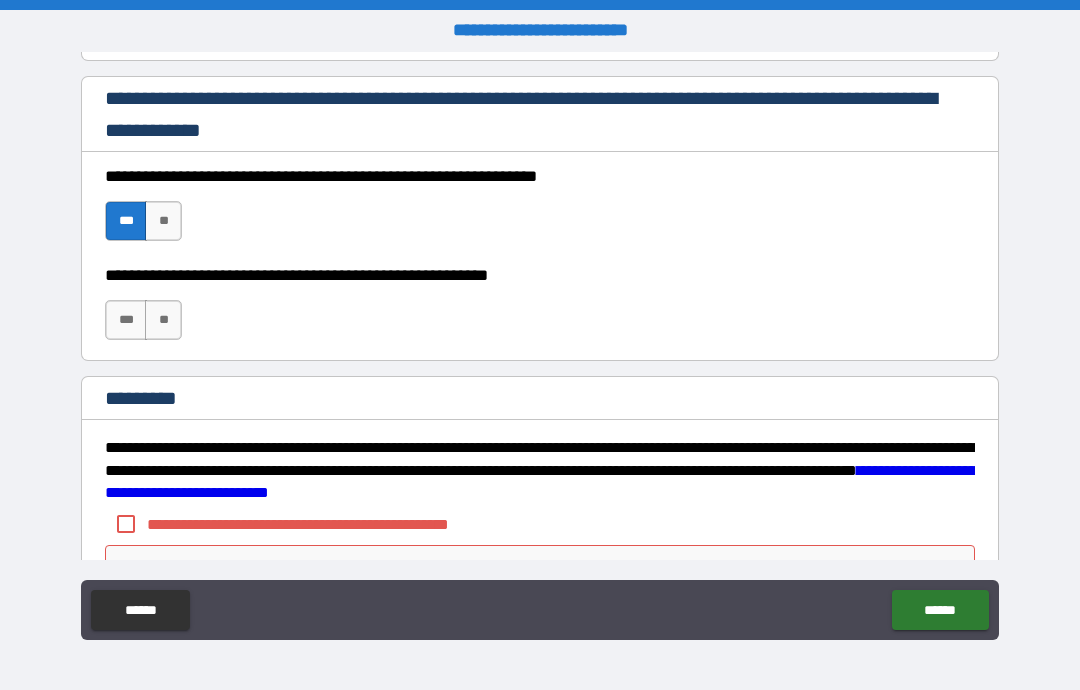 click on "***" at bounding box center [126, 320] 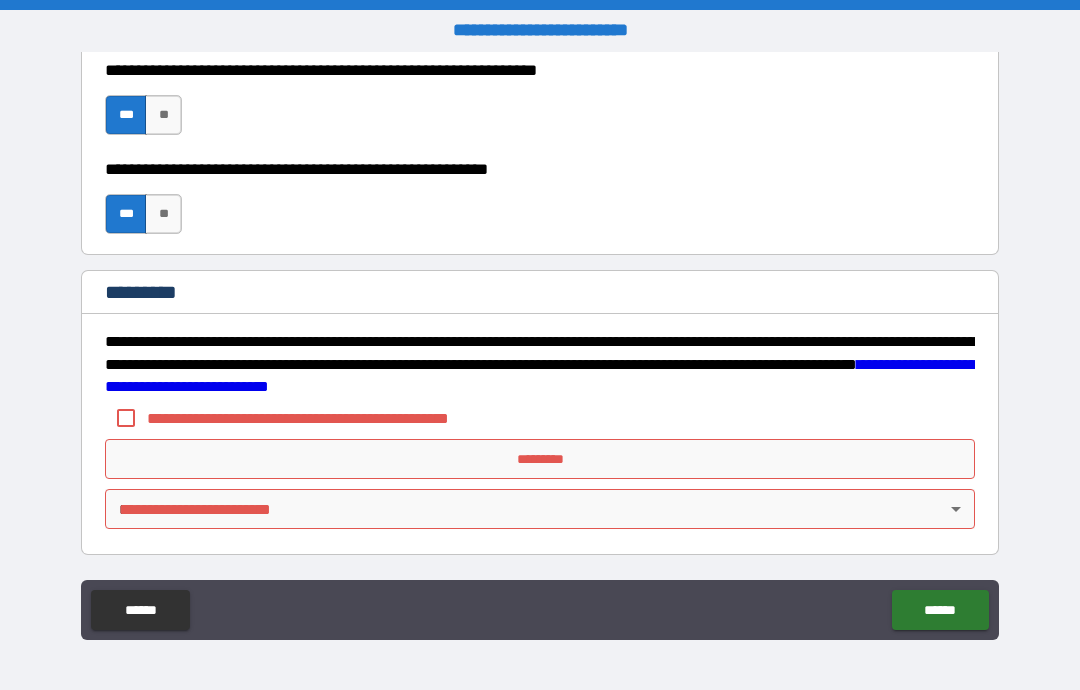 scroll, scrollTop: 3076, scrollLeft: 0, axis: vertical 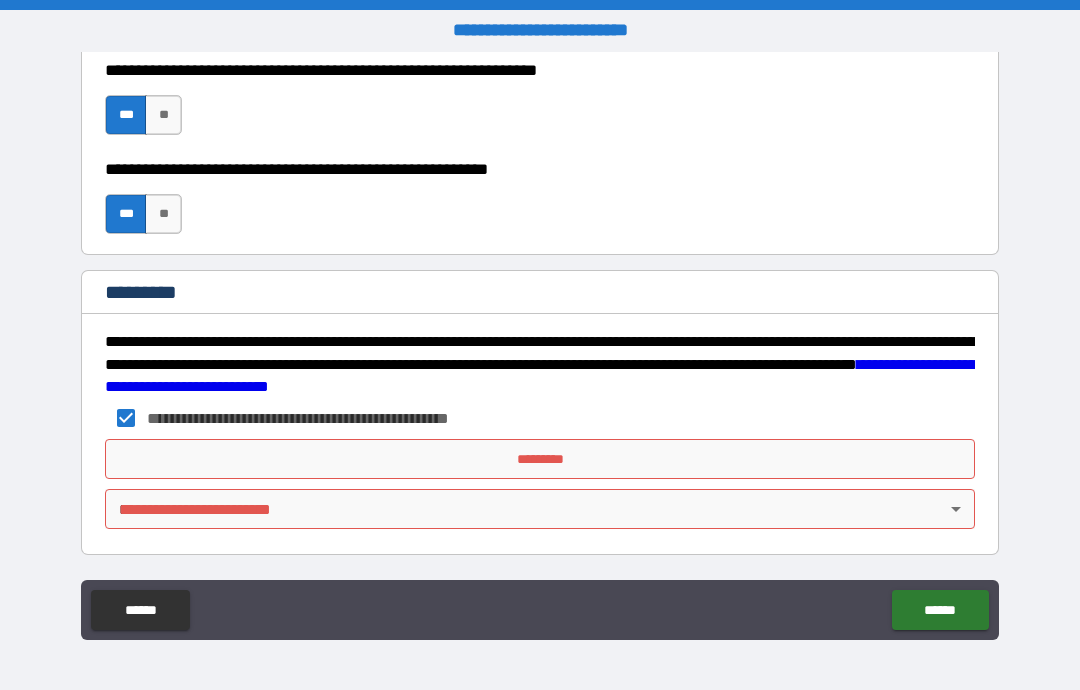 click on "*********" at bounding box center [540, 459] 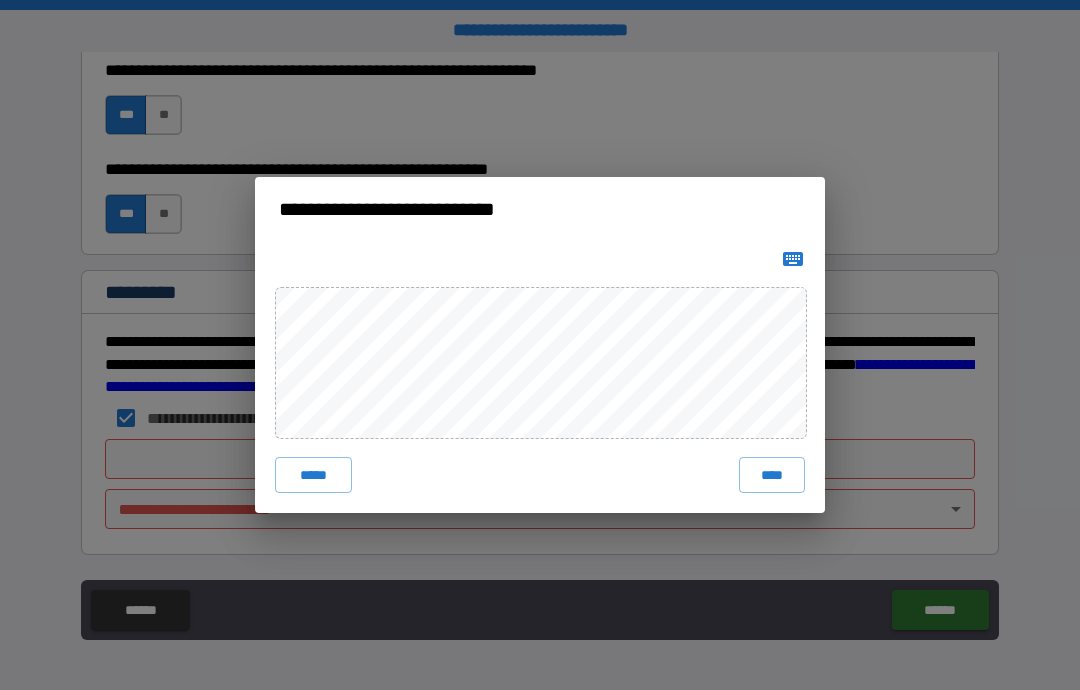 click on "****" at bounding box center (772, 475) 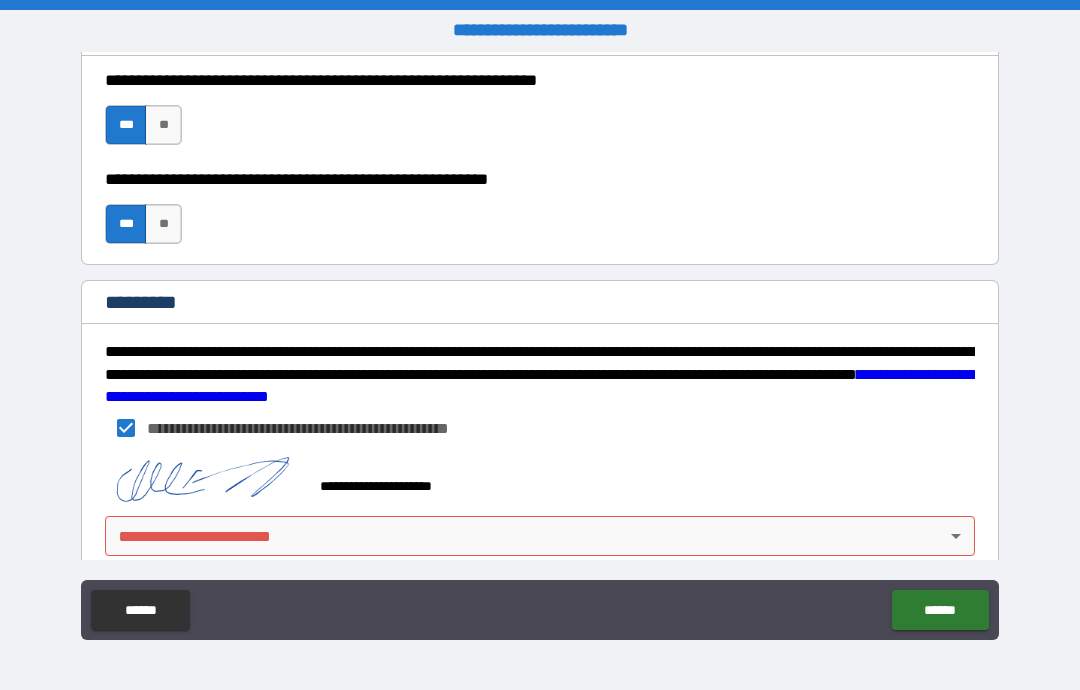 click on "**********" at bounding box center (540, 345) 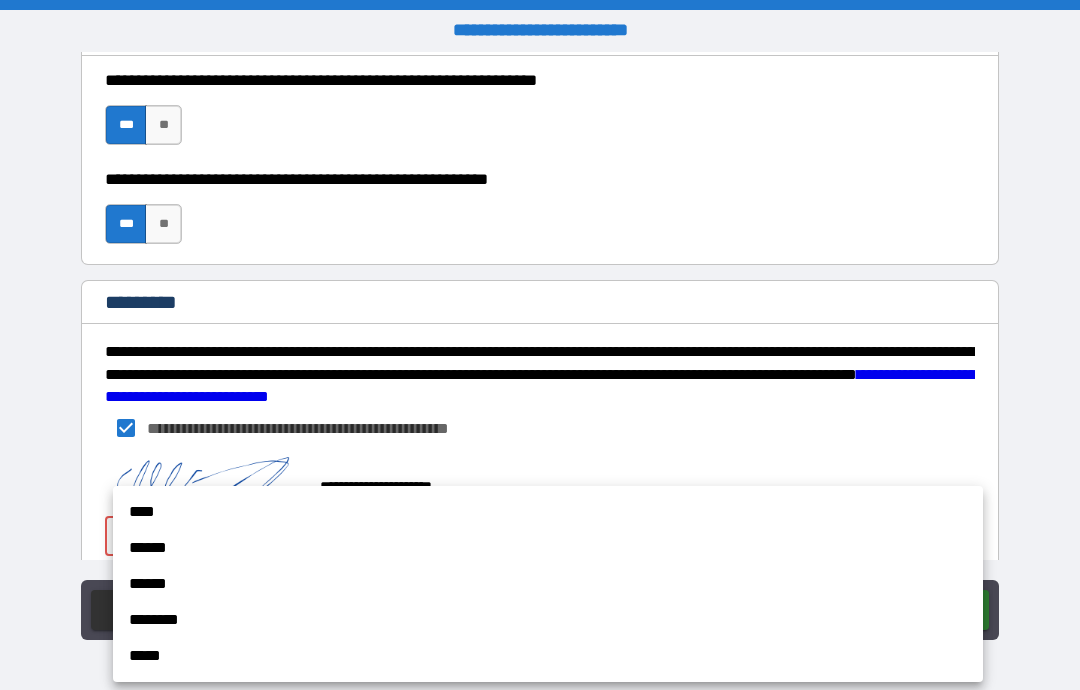 click on "****" at bounding box center [548, 512] 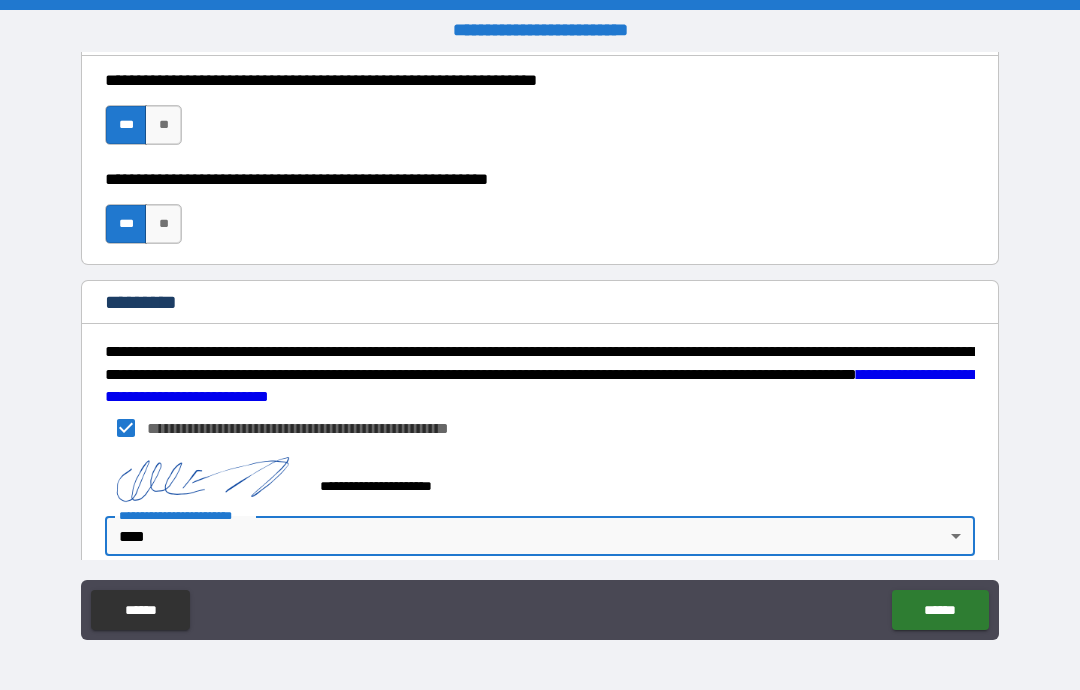 click on "******" at bounding box center (940, 610) 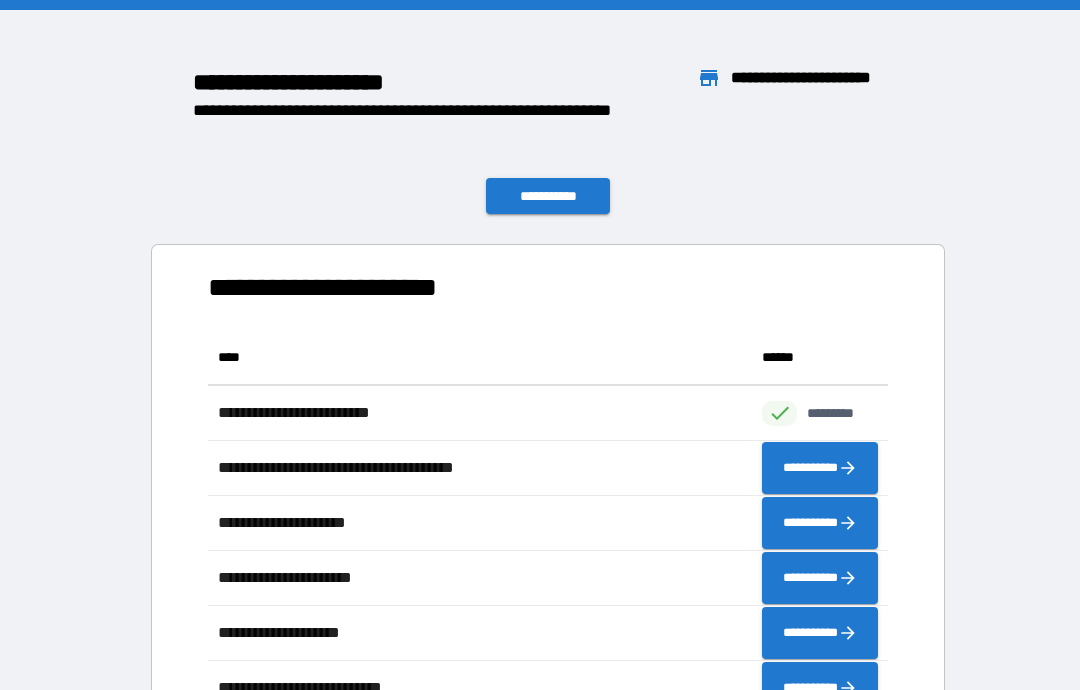 scroll, scrollTop: 1, scrollLeft: 1, axis: both 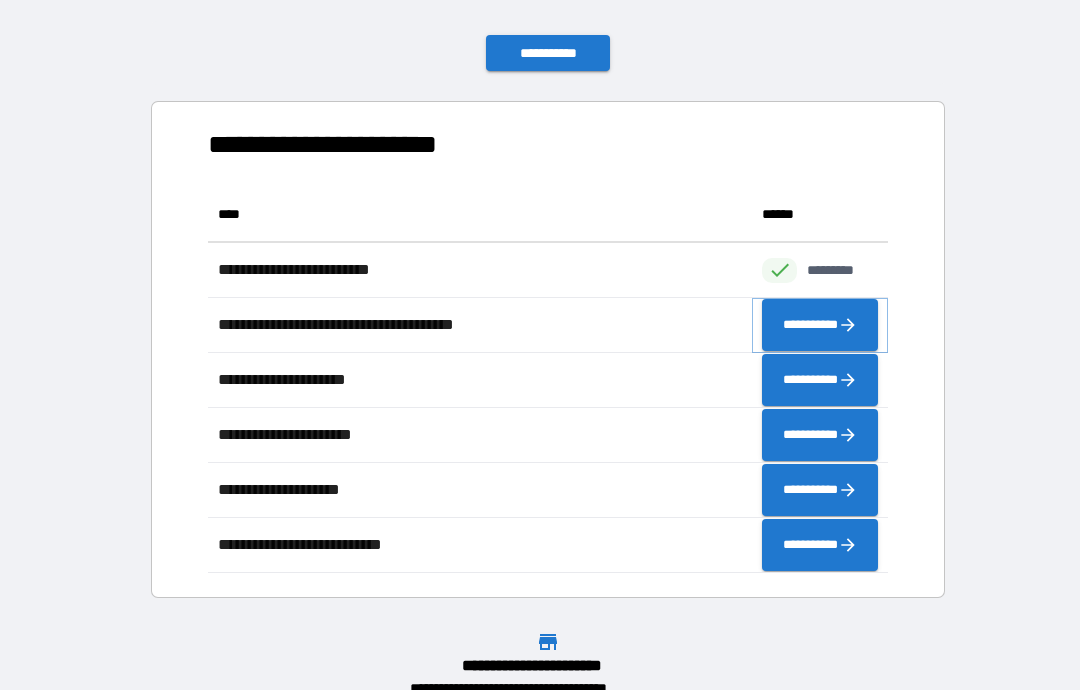 click 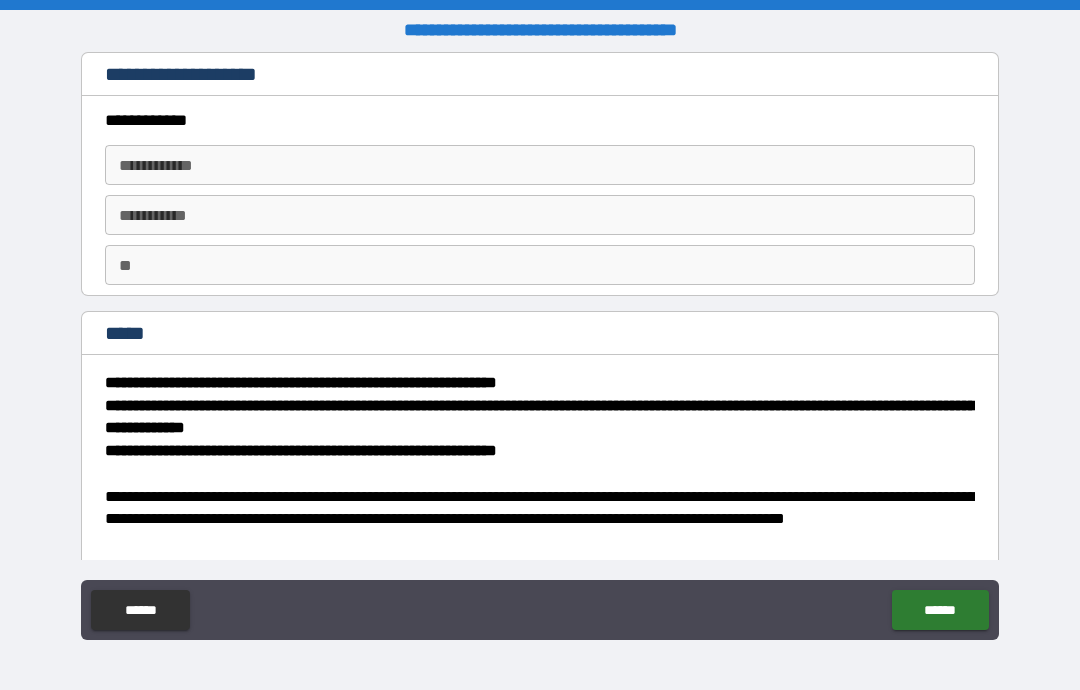 click on "**********" at bounding box center [540, 165] 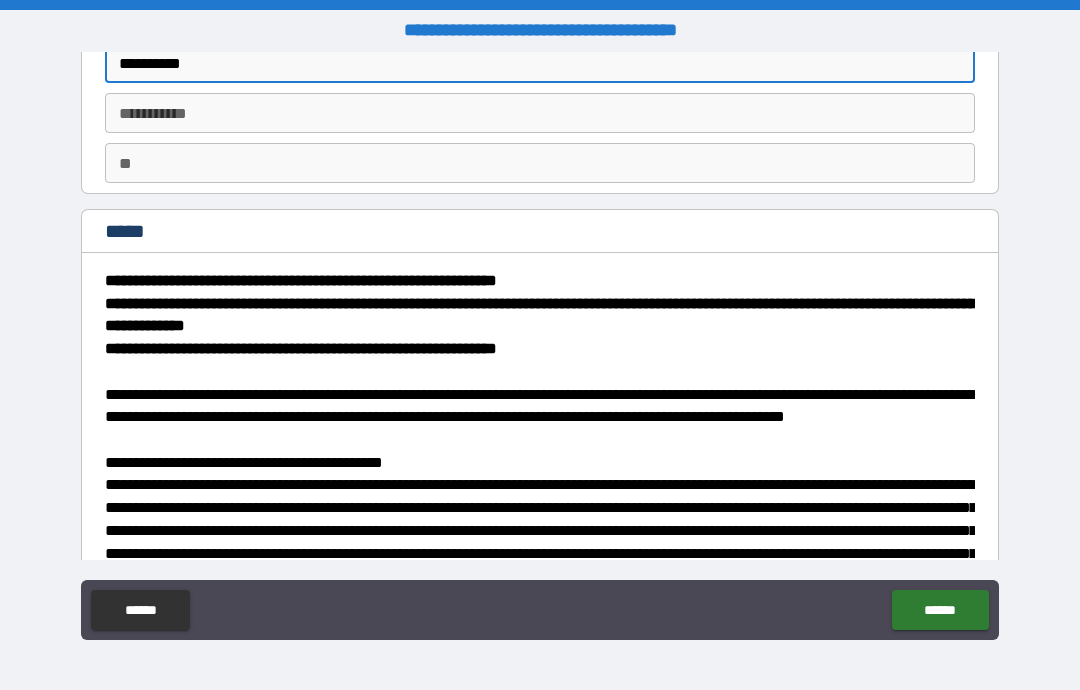 scroll, scrollTop: 101, scrollLeft: 0, axis: vertical 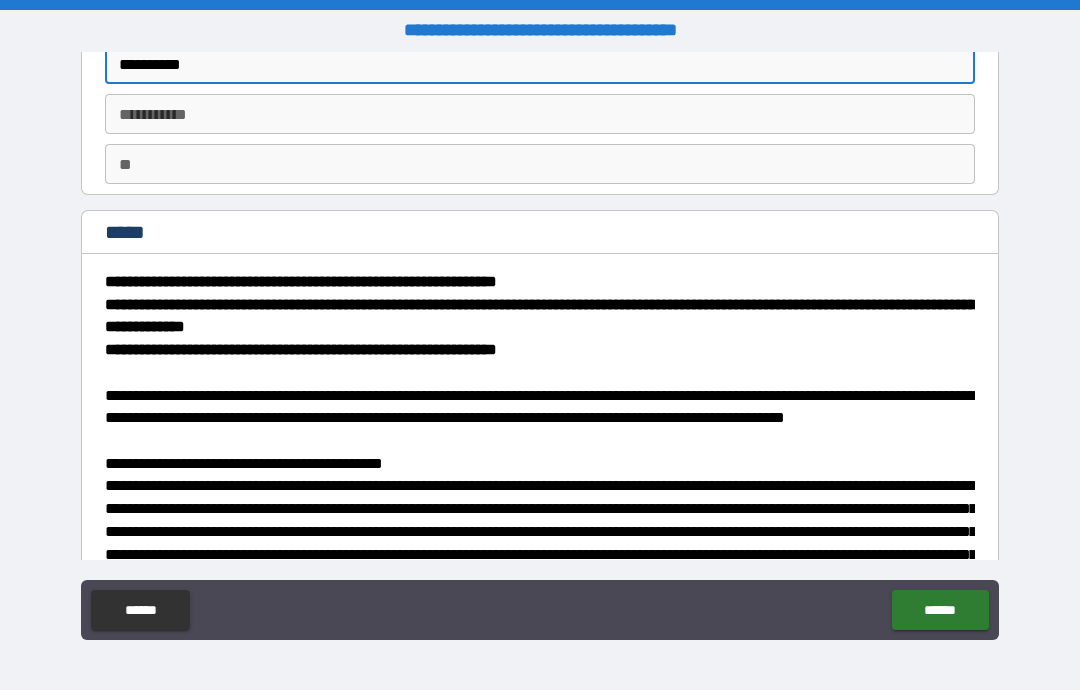 type on "*********" 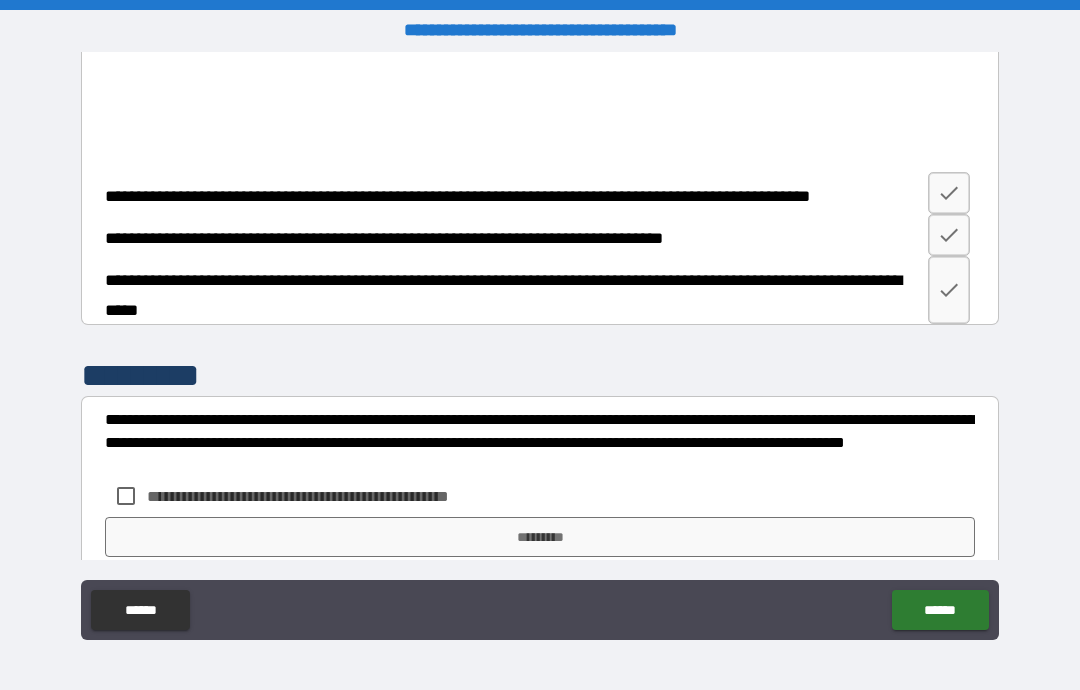 scroll, scrollTop: 3041, scrollLeft: 0, axis: vertical 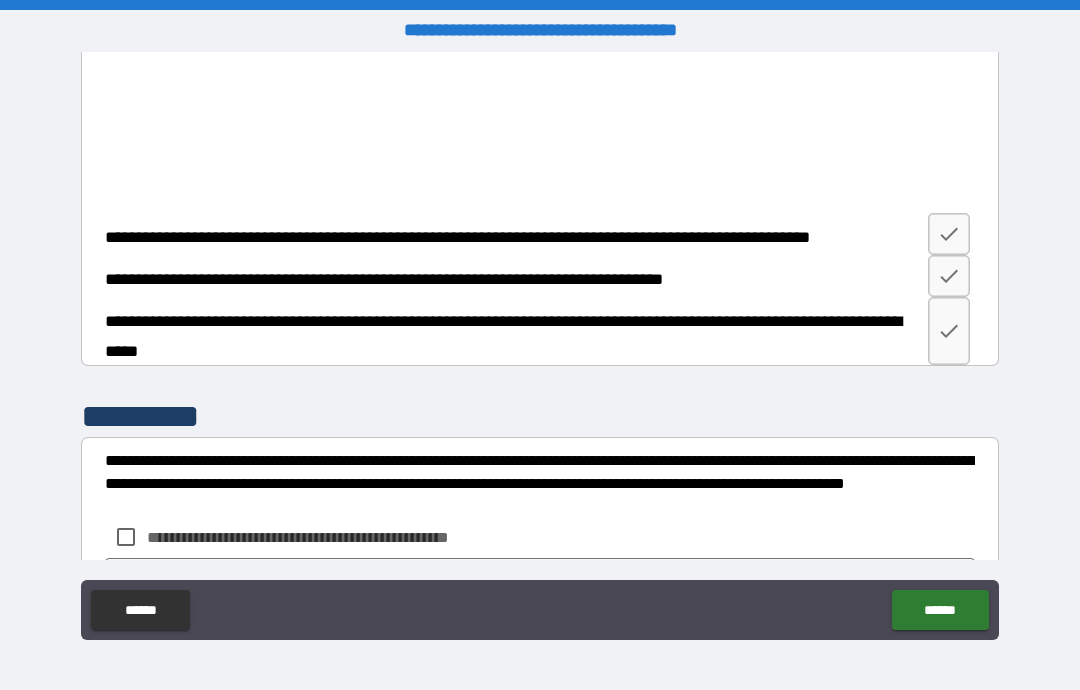 type on "*******" 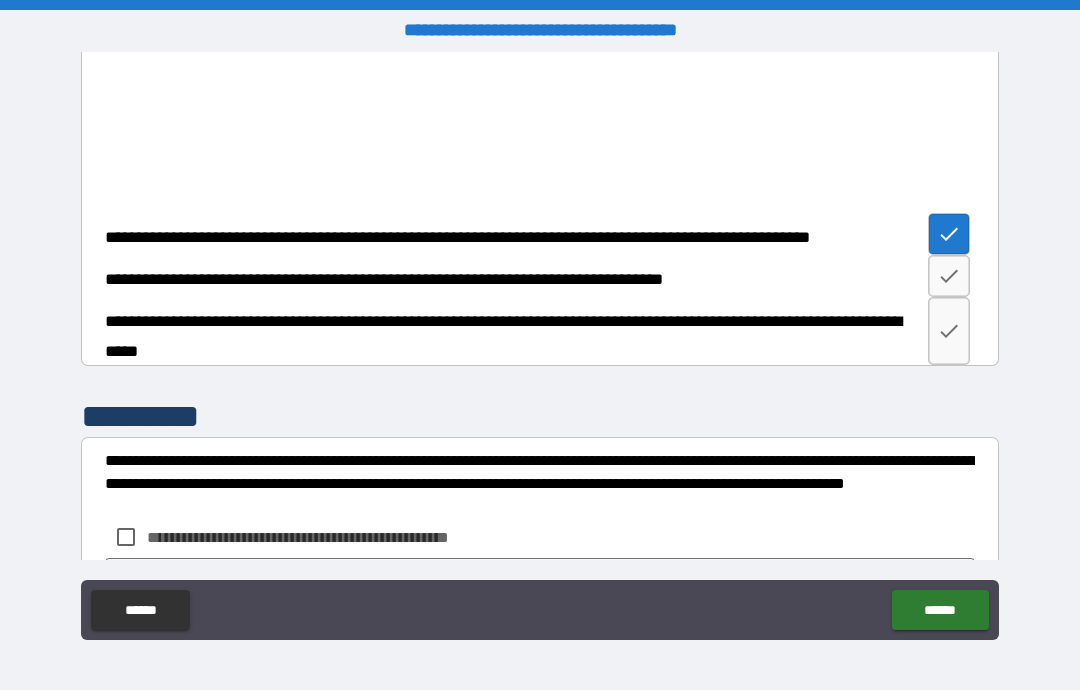 click at bounding box center (949, 276) 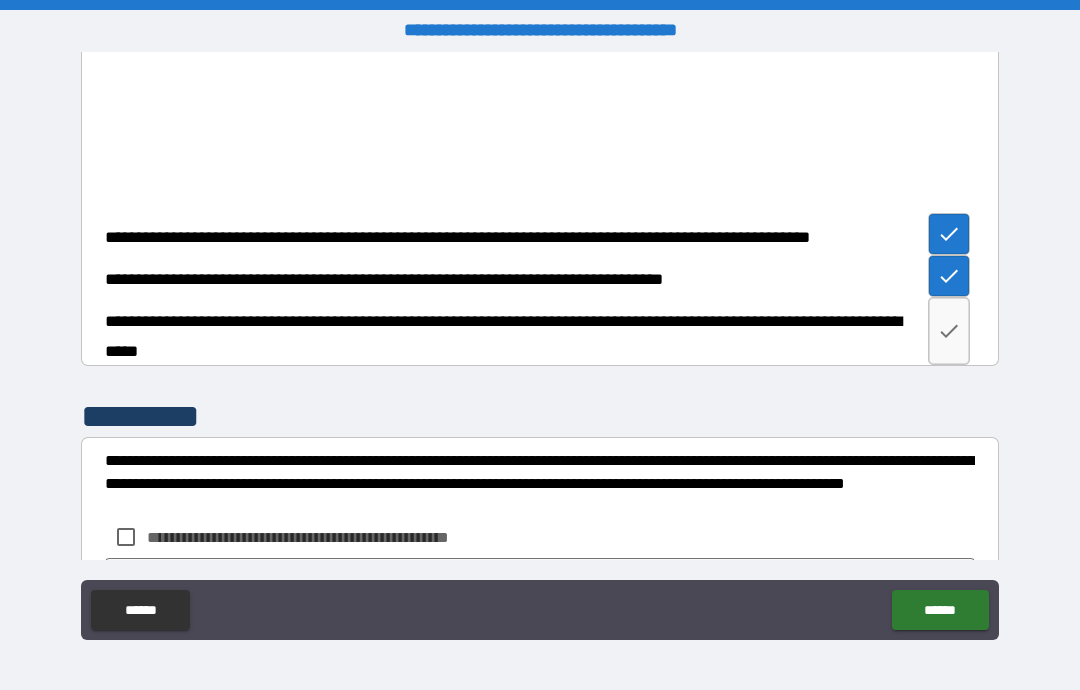 click at bounding box center [949, 331] 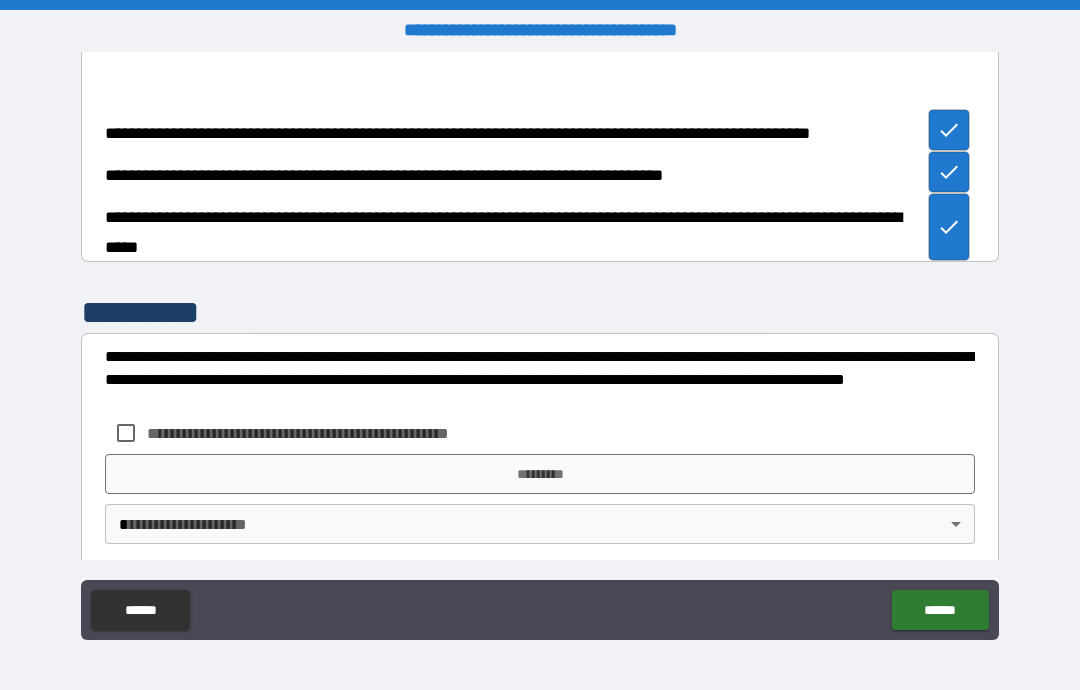 scroll, scrollTop: 3143, scrollLeft: 0, axis: vertical 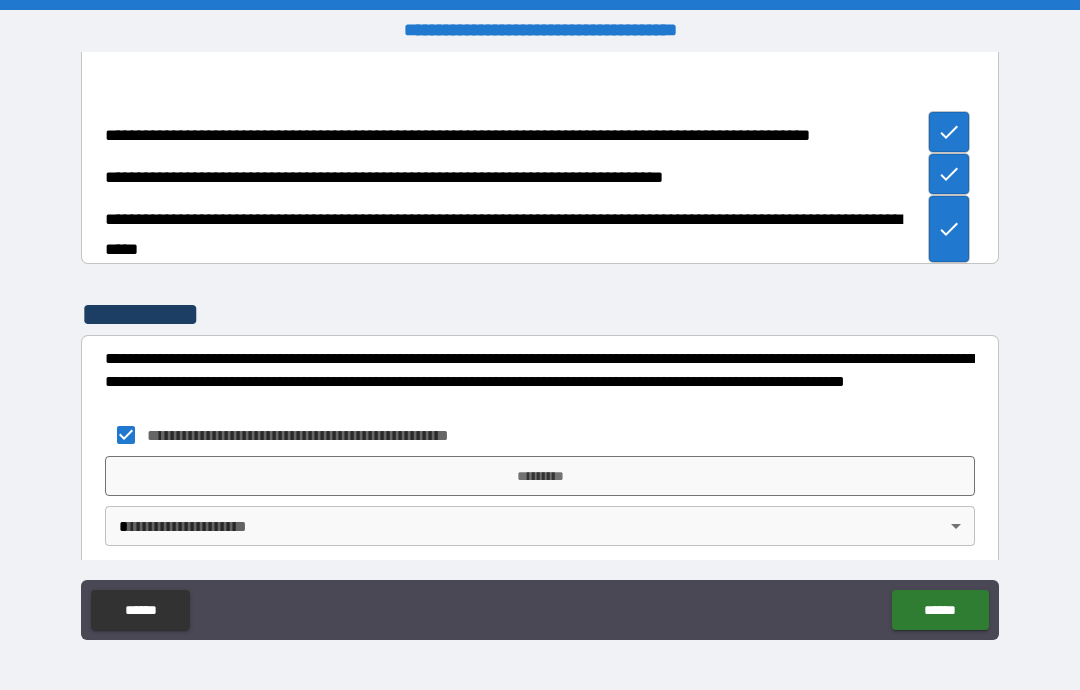 click on "*********" at bounding box center [540, 476] 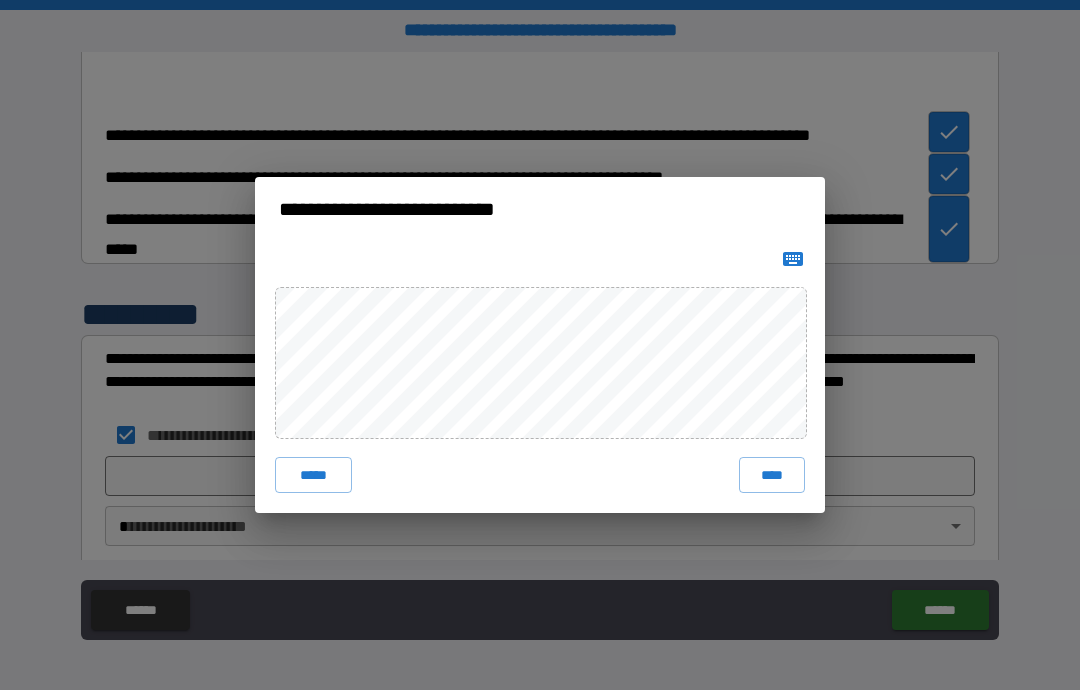 click on "****" at bounding box center [772, 475] 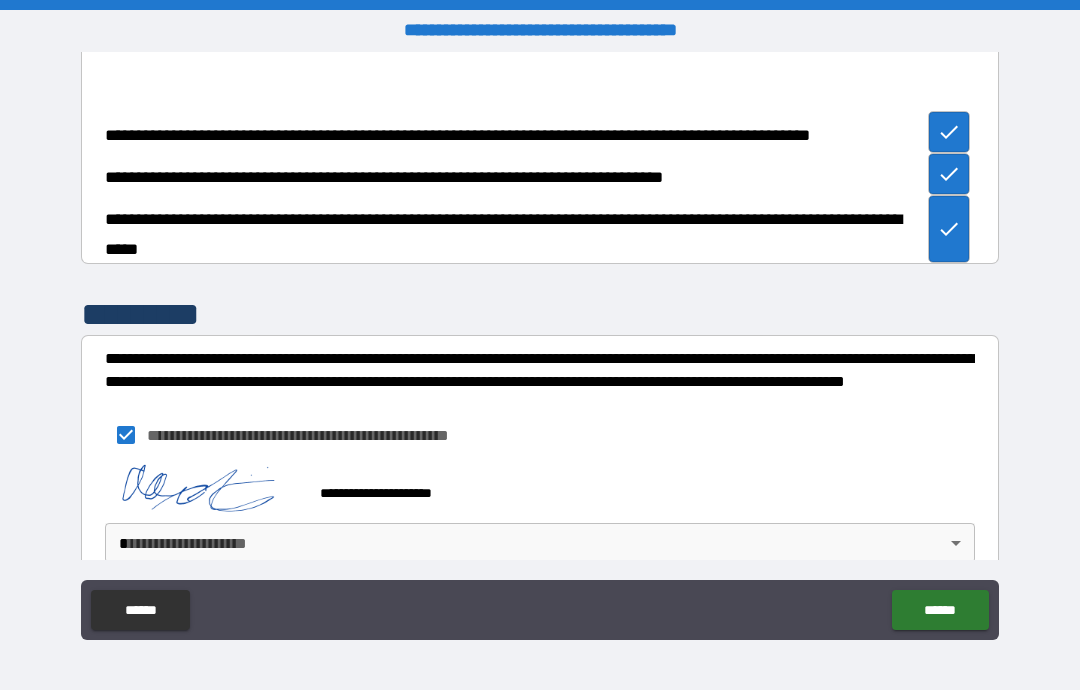 click on "**********" at bounding box center (540, 345) 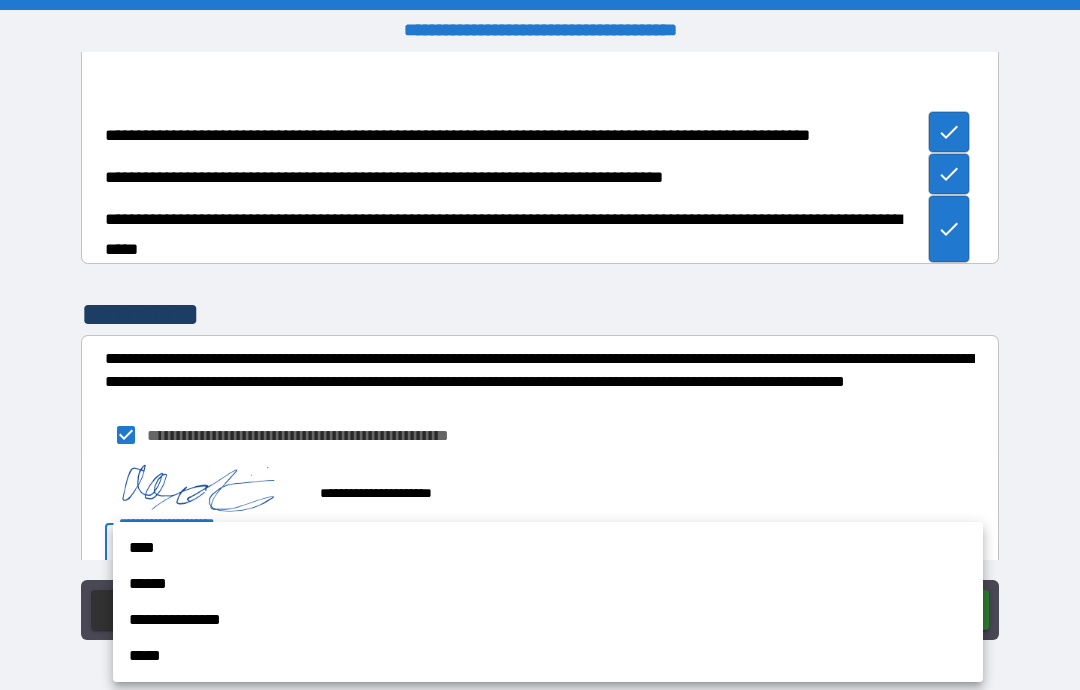 click on "****" at bounding box center (548, 548) 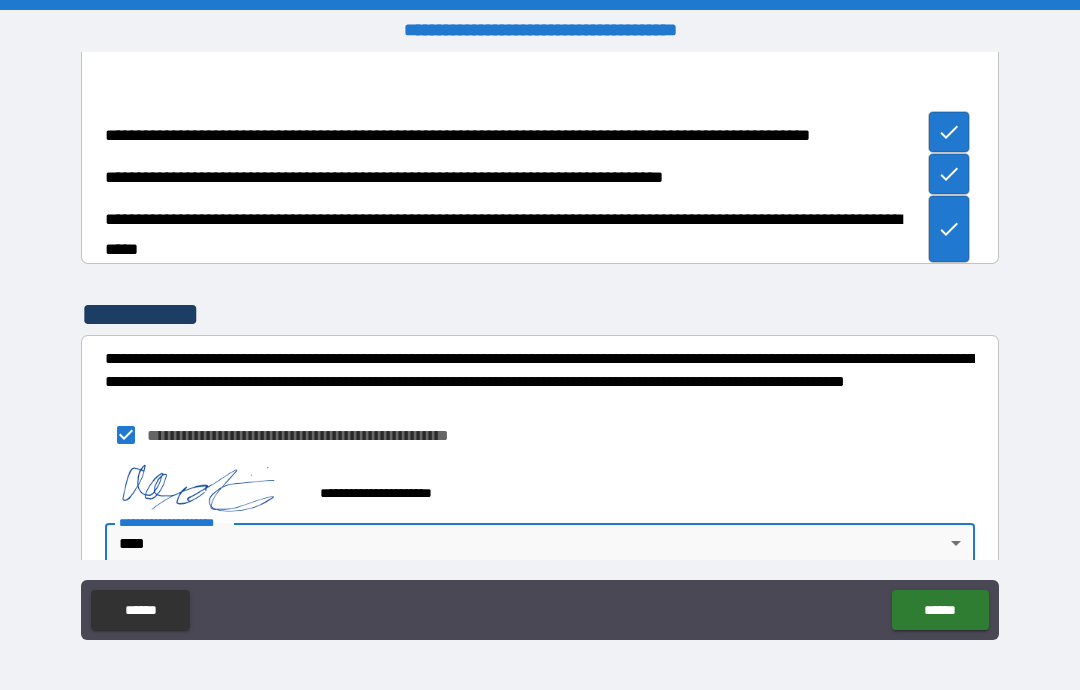 scroll, scrollTop: 3146, scrollLeft: 0, axis: vertical 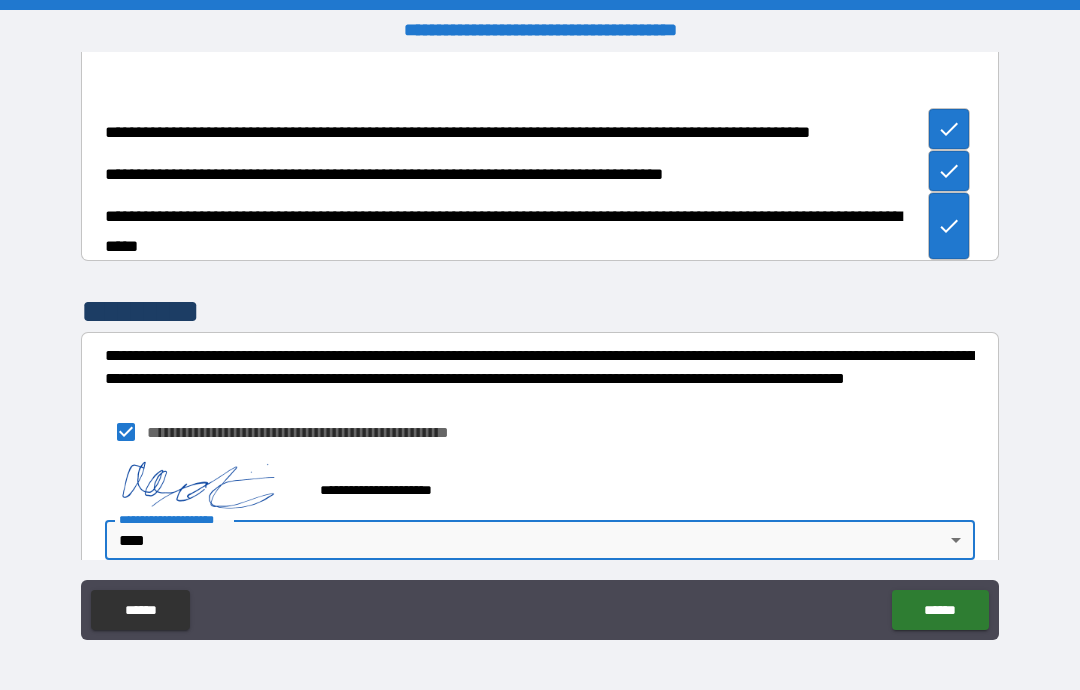 click on "******" at bounding box center [940, 610] 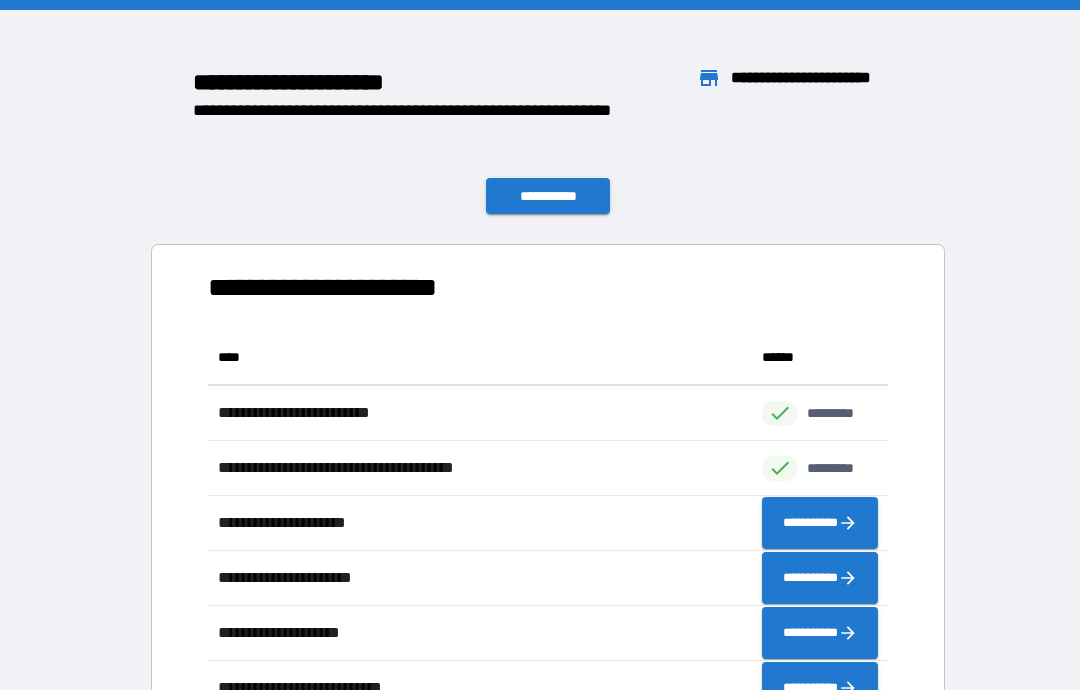 scroll, scrollTop: 1, scrollLeft: 1, axis: both 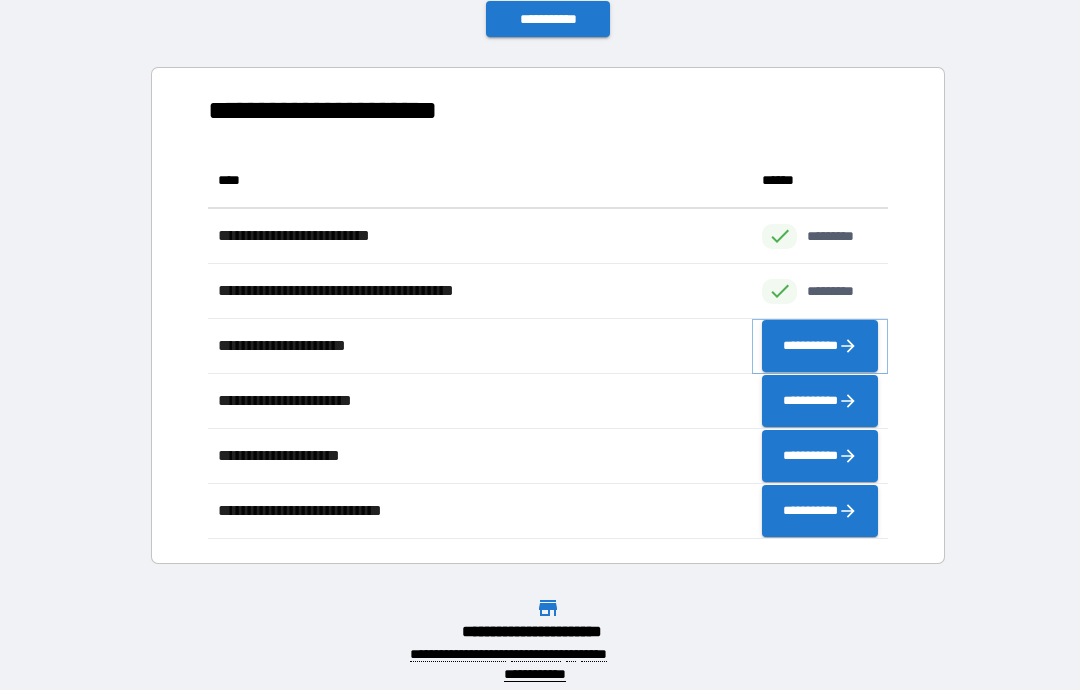 click on "**********" at bounding box center [820, 346] 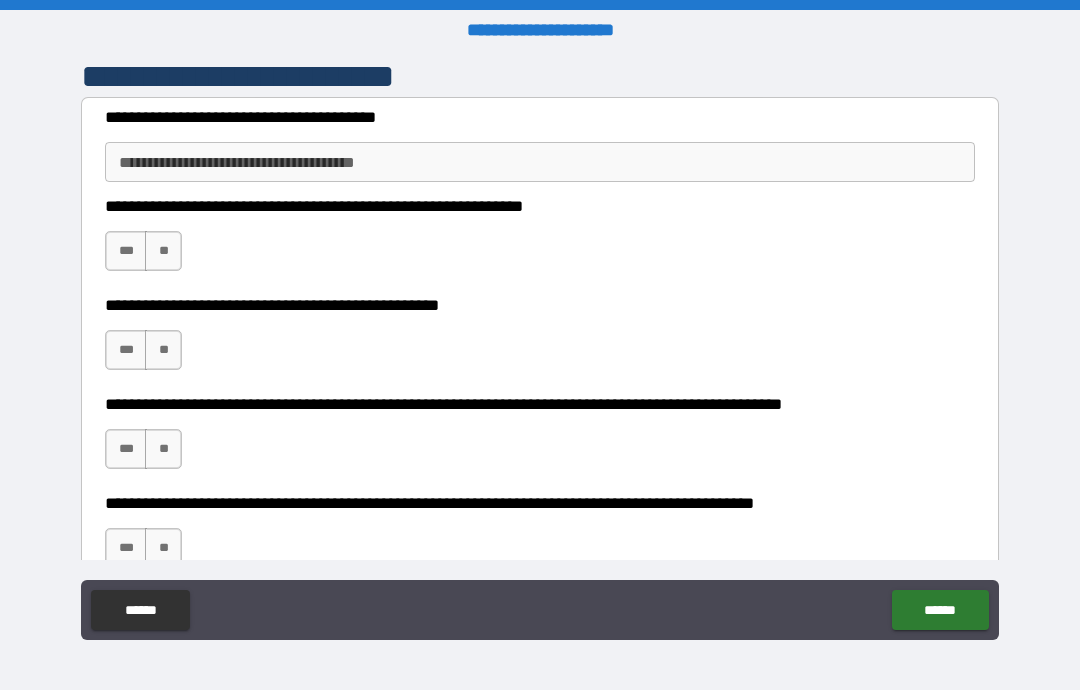 scroll, scrollTop: 426, scrollLeft: 0, axis: vertical 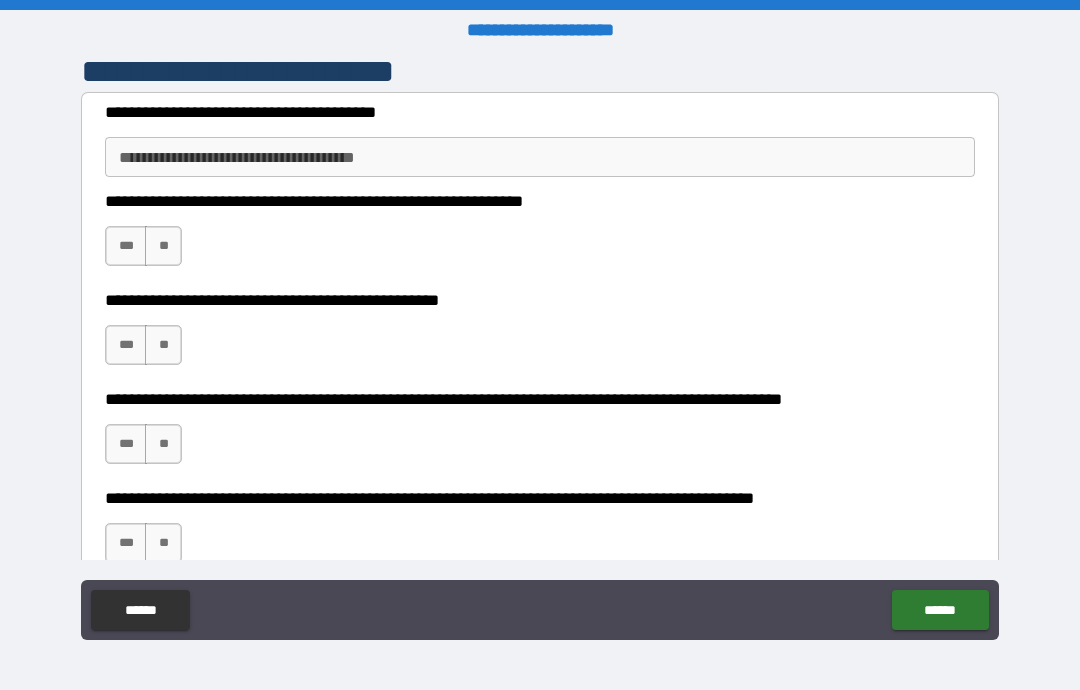 click on "**********" at bounding box center [540, 236] 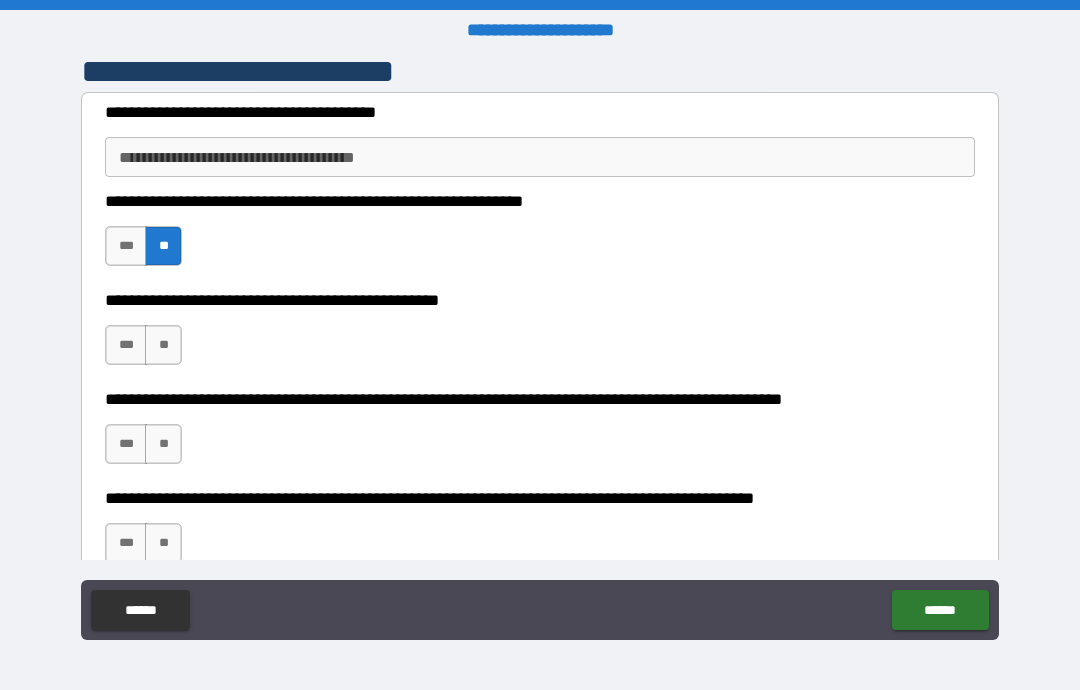 click on "***" at bounding box center [126, 345] 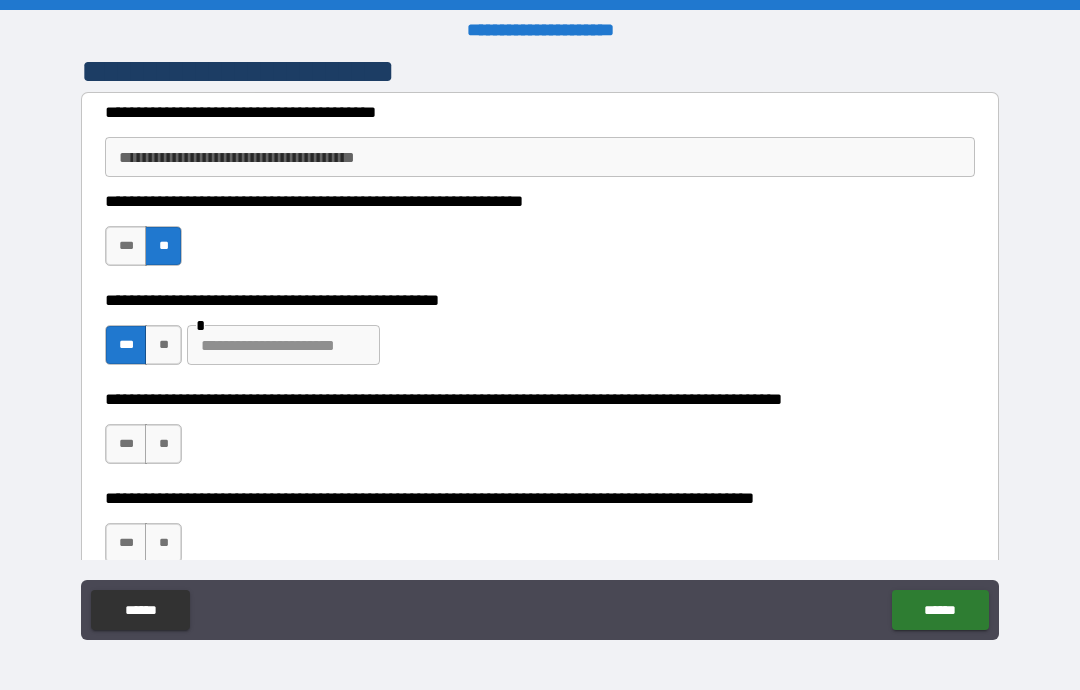 click at bounding box center (283, 345) 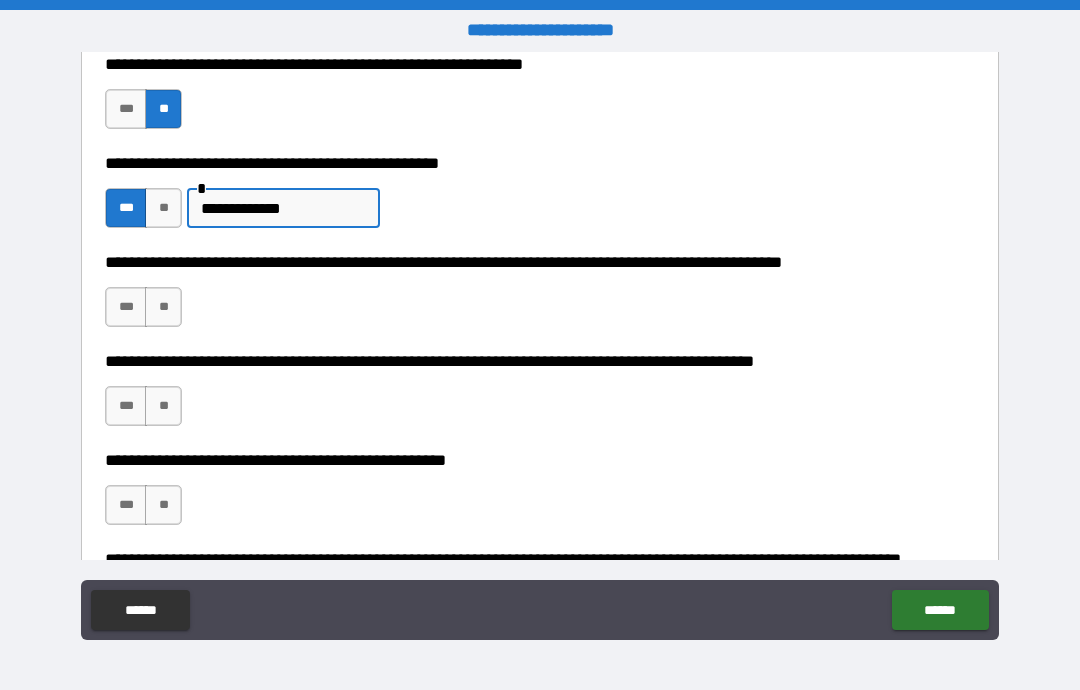 scroll, scrollTop: 548, scrollLeft: 0, axis: vertical 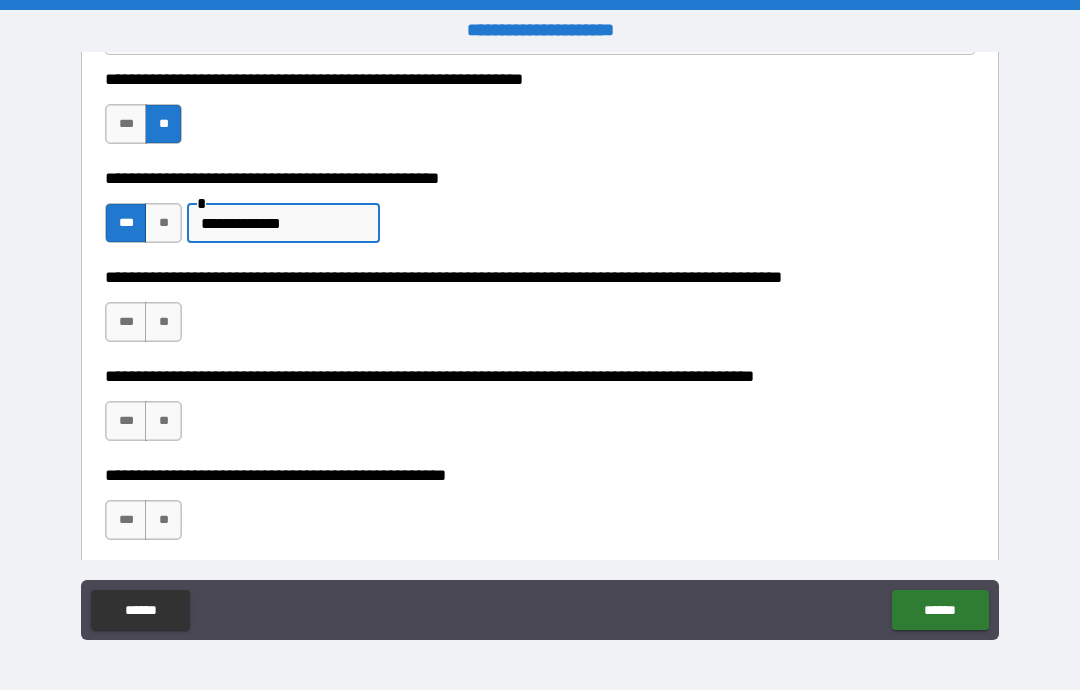 type on "**********" 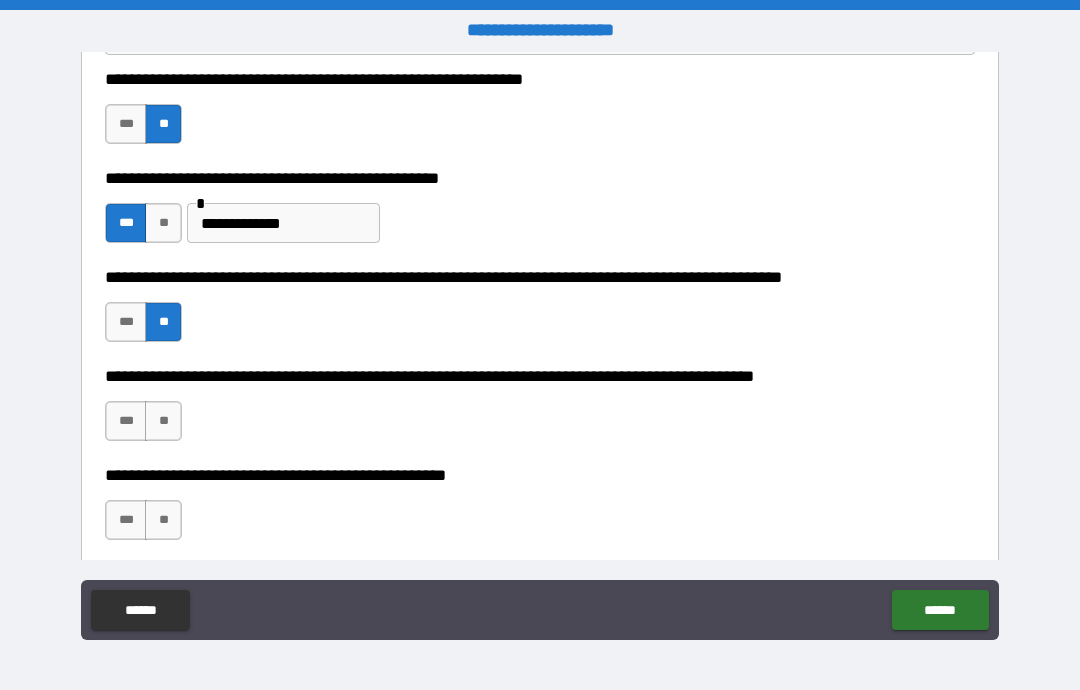 click on "**" at bounding box center (163, 421) 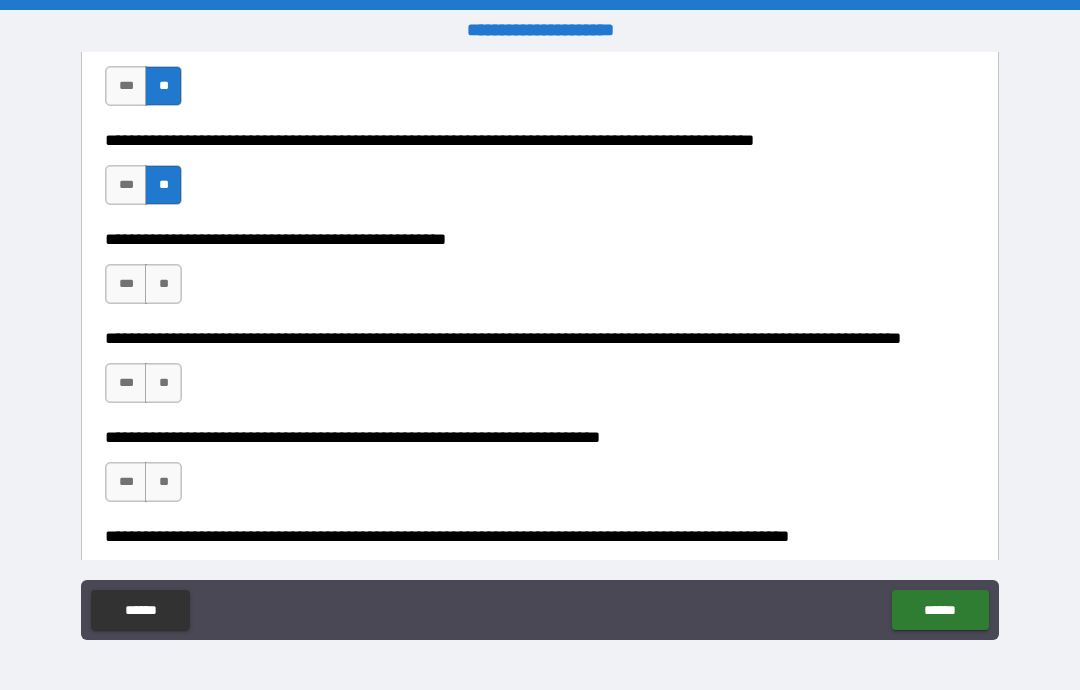 scroll, scrollTop: 797, scrollLeft: 0, axis: vertical 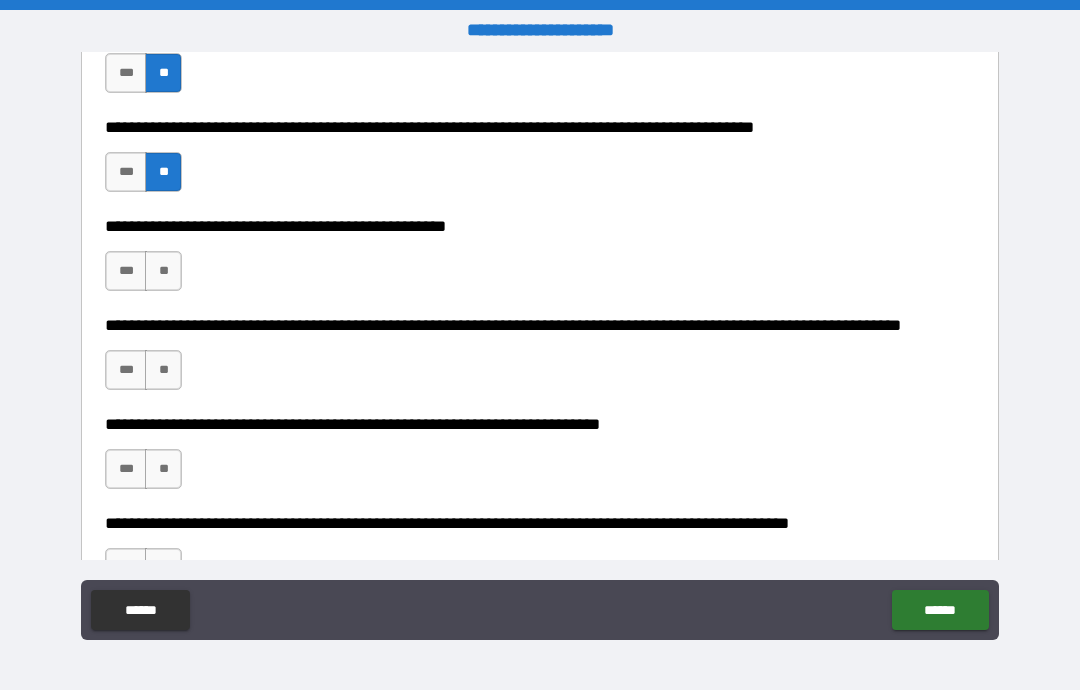 click on "**" at bounding box center [163, 271] 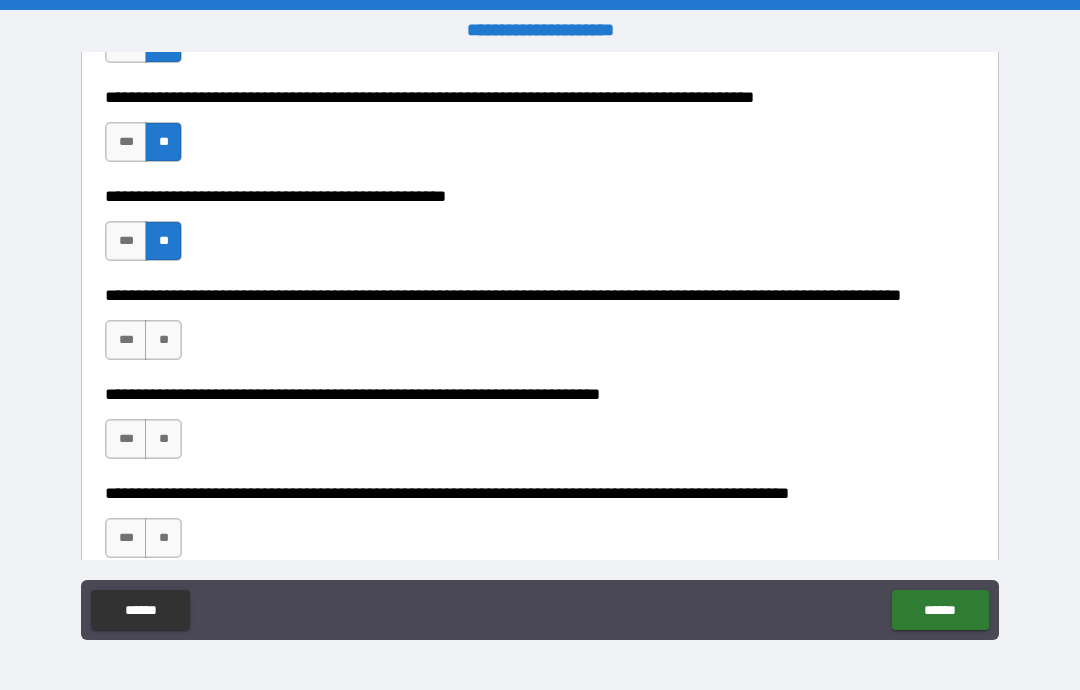 scroll, scrollTop: 842, scrollLeft: 0, axis: vertical 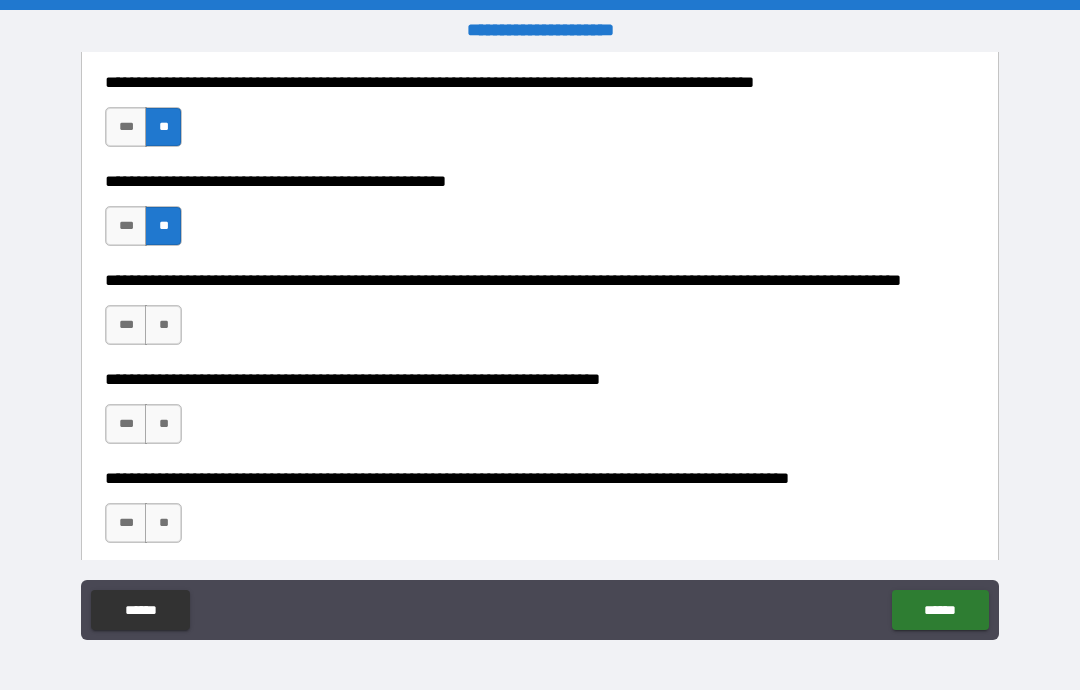 click on "**" at bounding box center (163, 325) 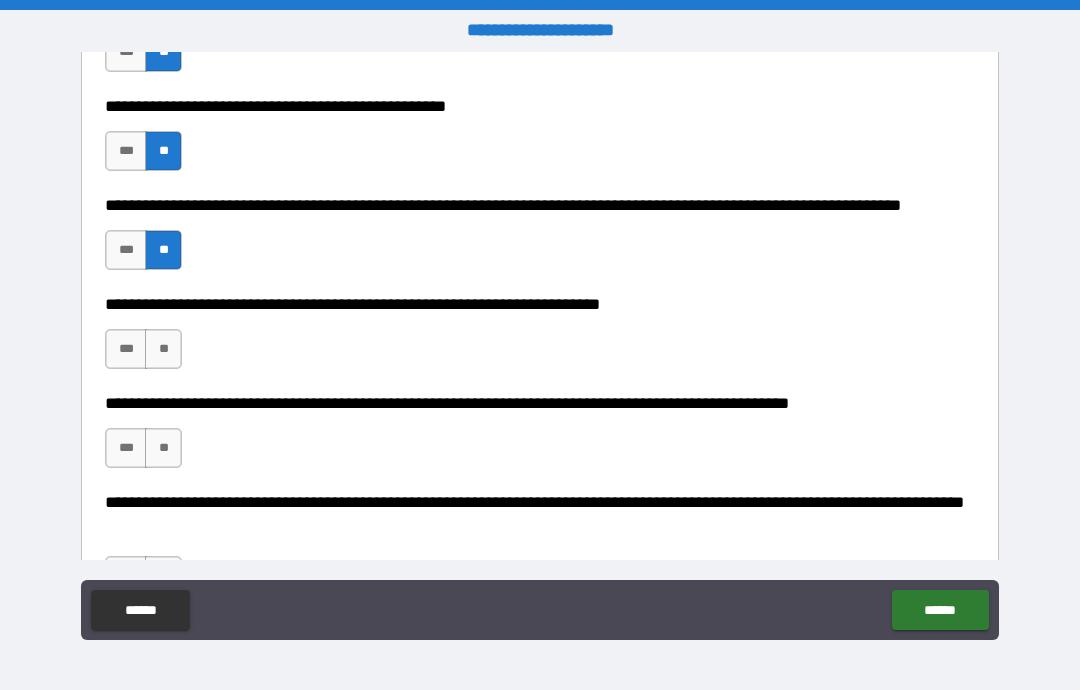 scroll, scrollTop: 920, scrollLeft: 0, axis: vertical 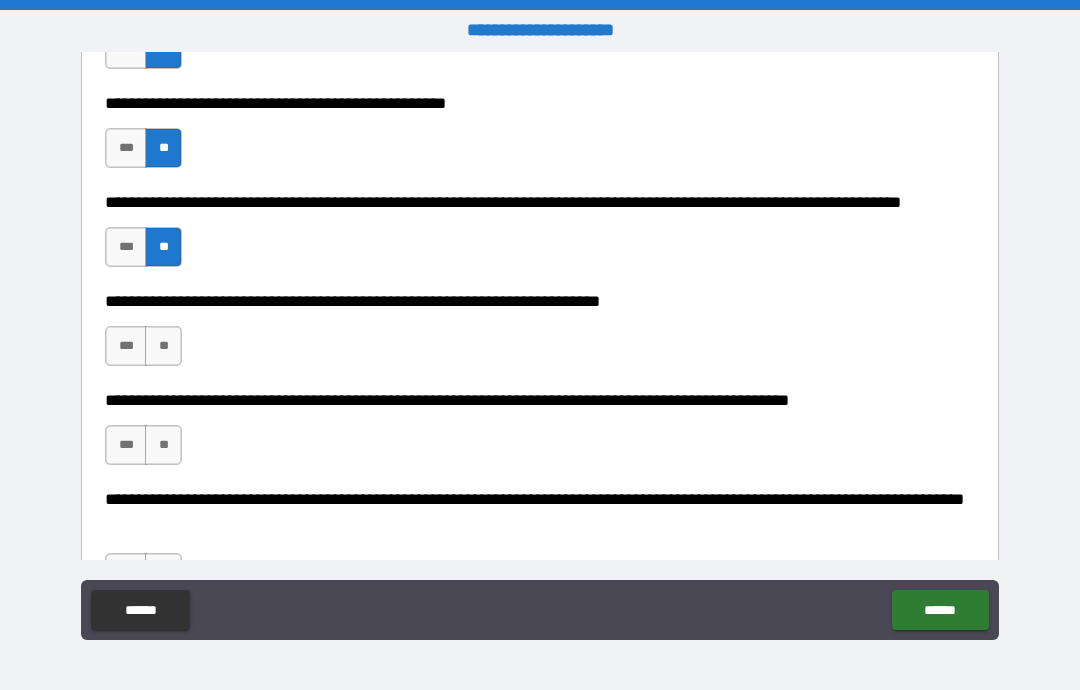 click on "**" at bounding box center [163, 346] 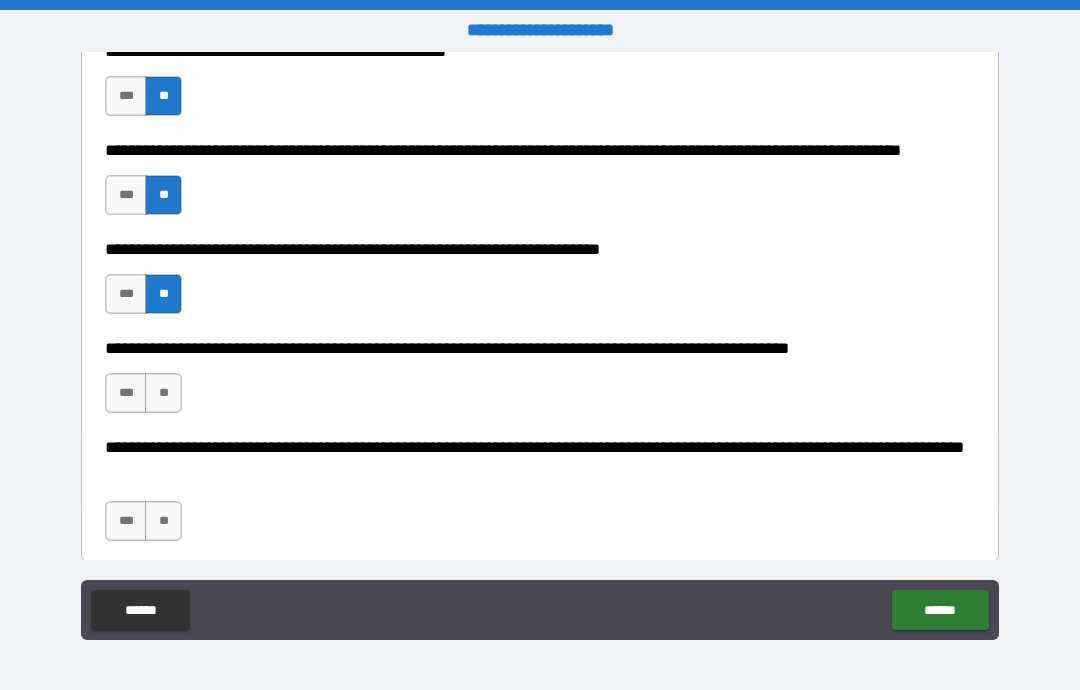 scroll, scrollTop: 983, scrollLeft: 0, axis: vertical 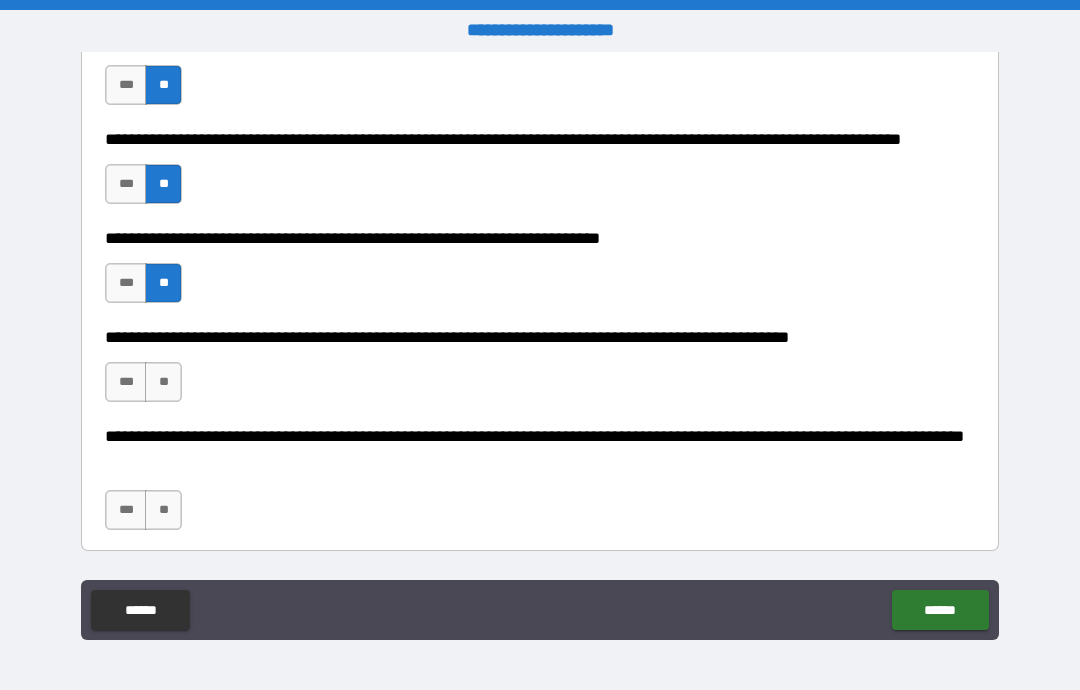 click on "**" at bounding box center [163, 382] 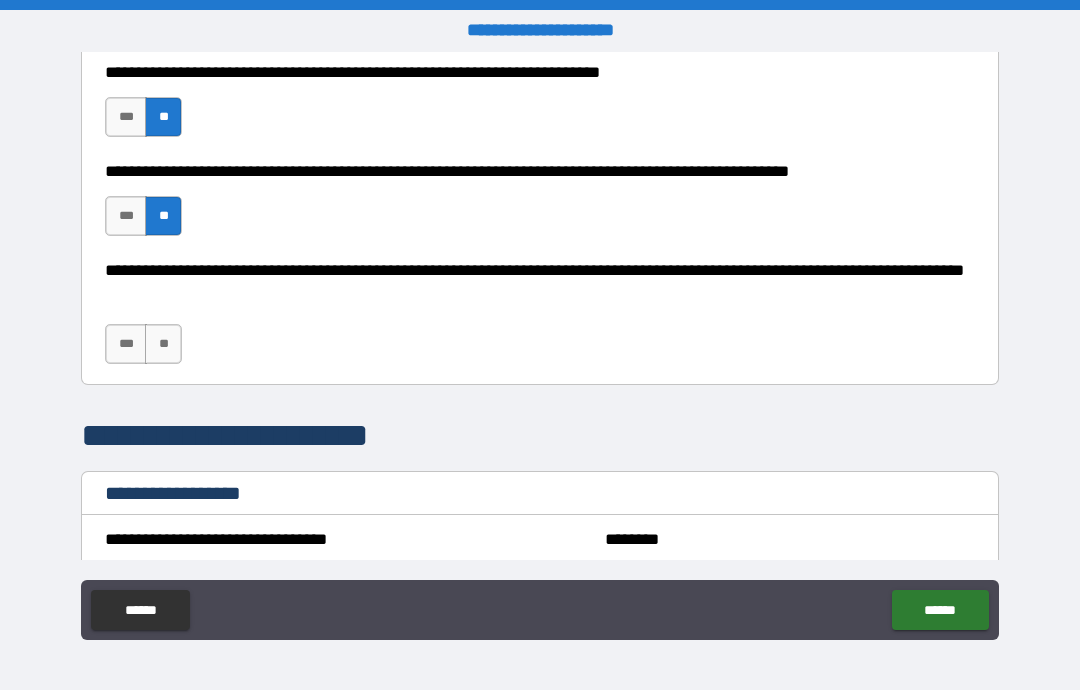 scroll, scrollTop: 1150, scrollLeft: 0, axis: vertical 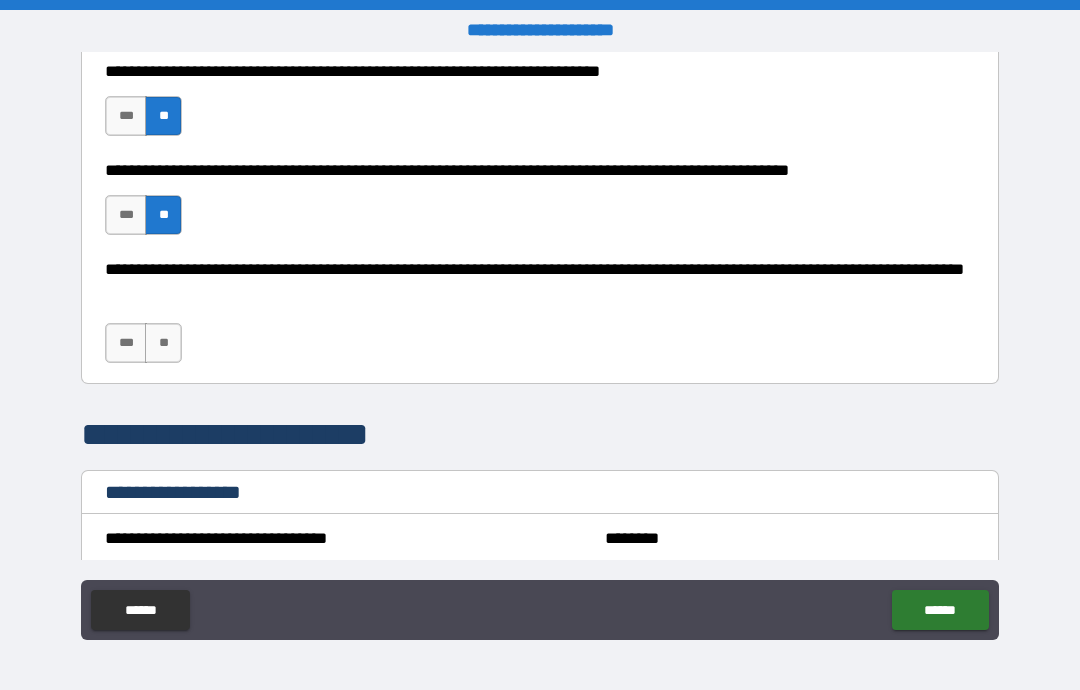 click on "**" at bounding box center (163, 343) 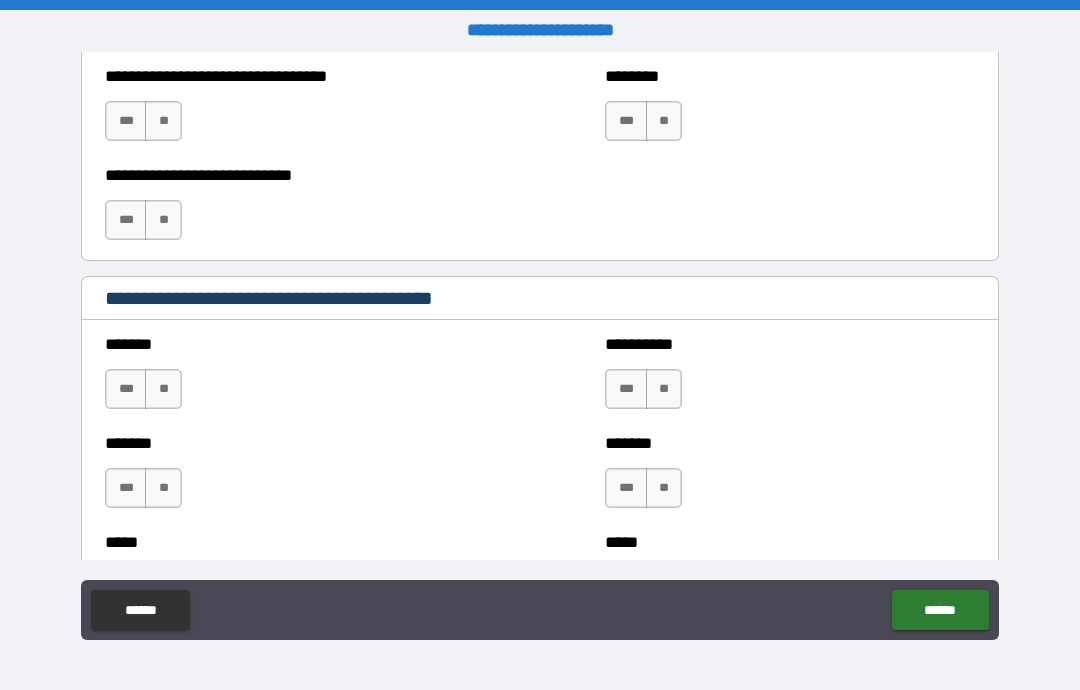 scroll, scrollTop: 1591, scrollLeft: 0, axis: vertical 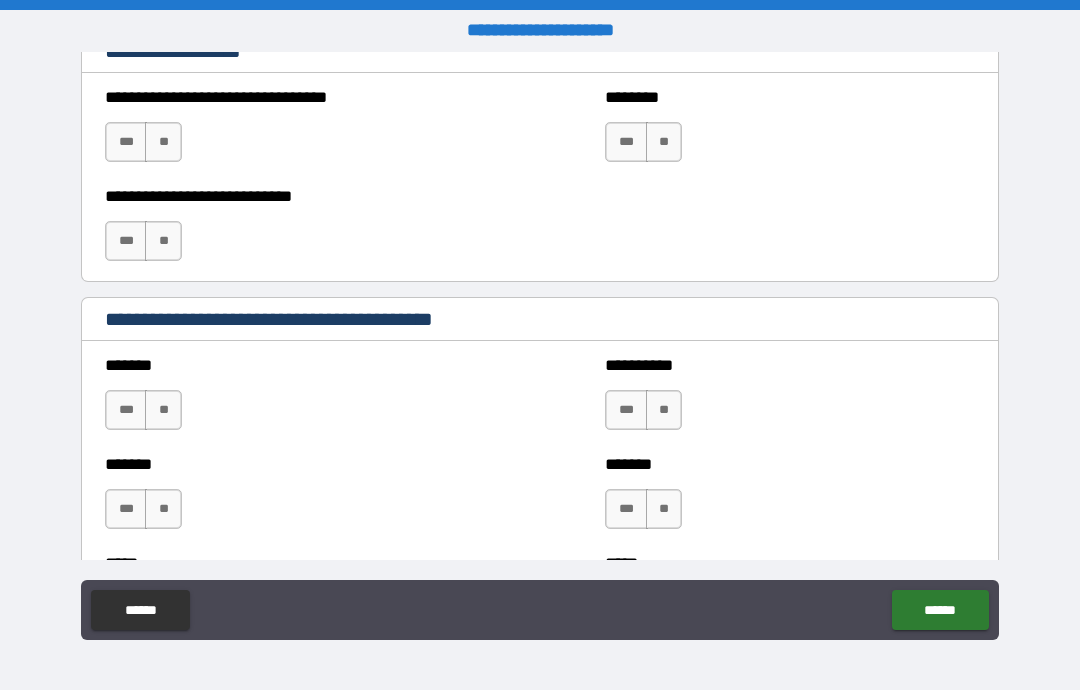 click on "**" at bounding box center [163, 142] 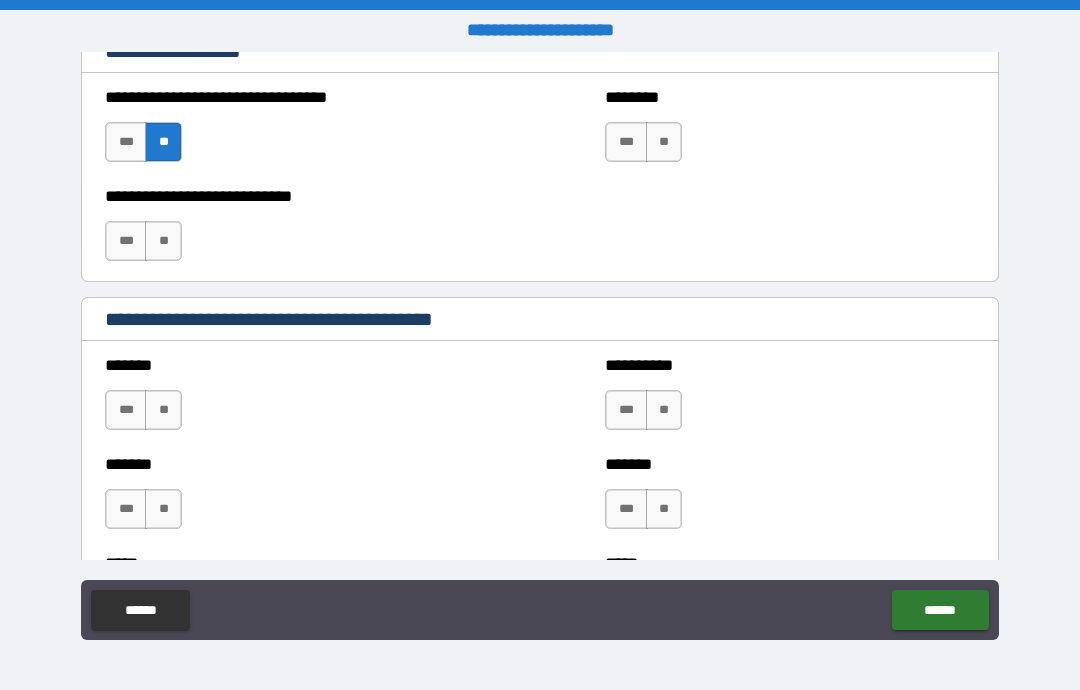 click on "**" at bounding box center [664, 142] 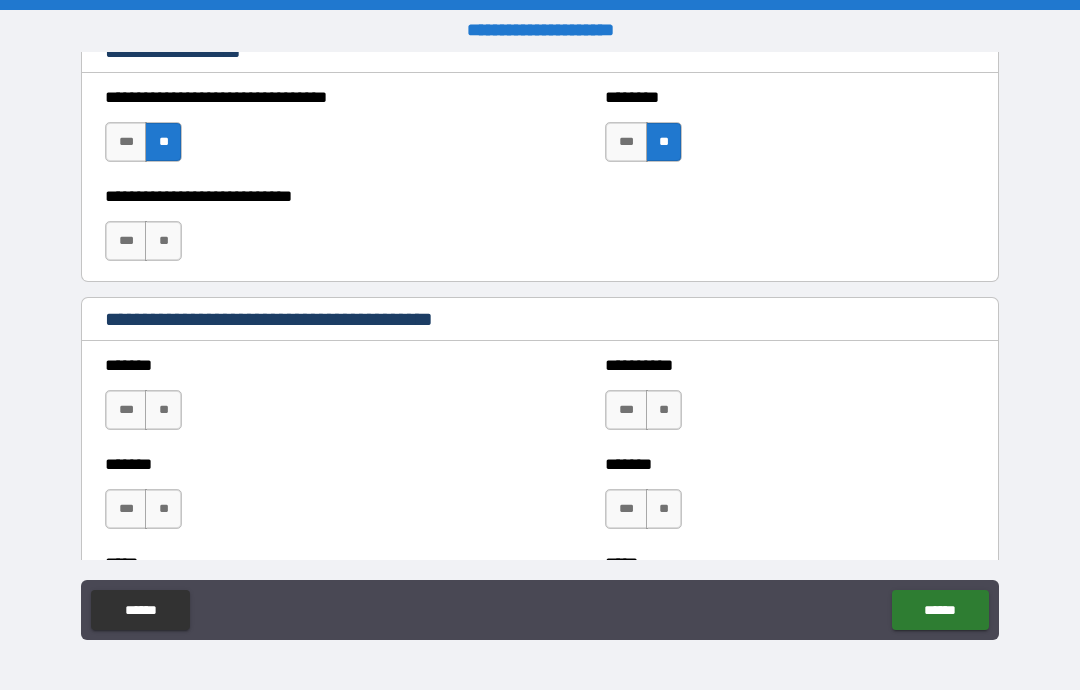 click on "**" at bounding box center [163, 241] 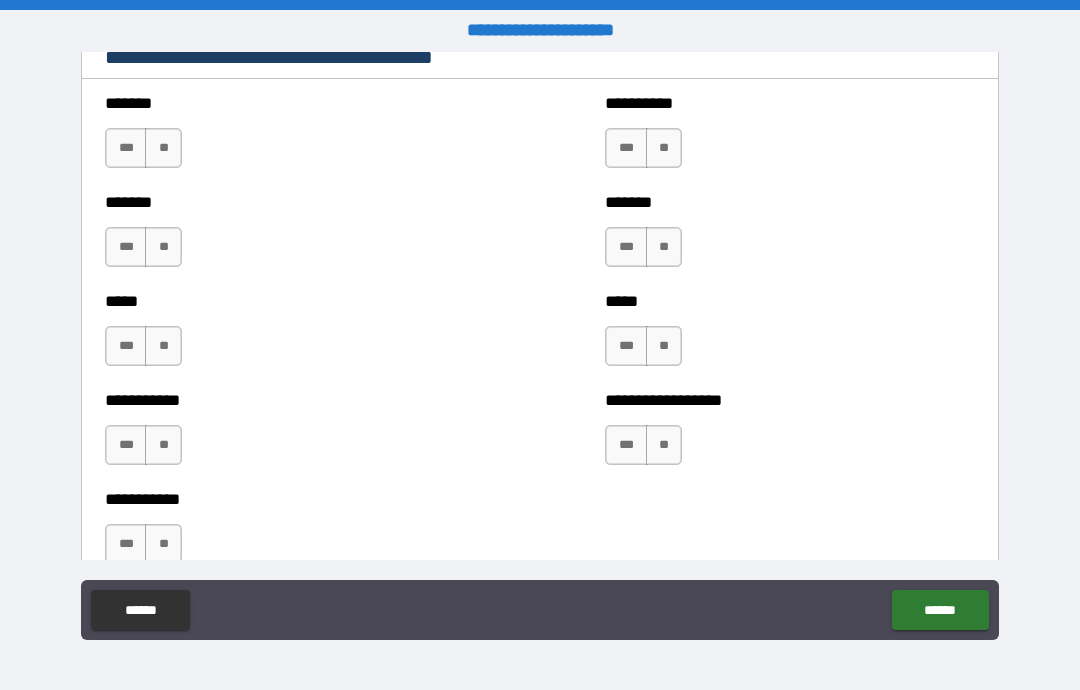scroll, scrollTop: 1854, scrollLeft: 0, axis: vertical 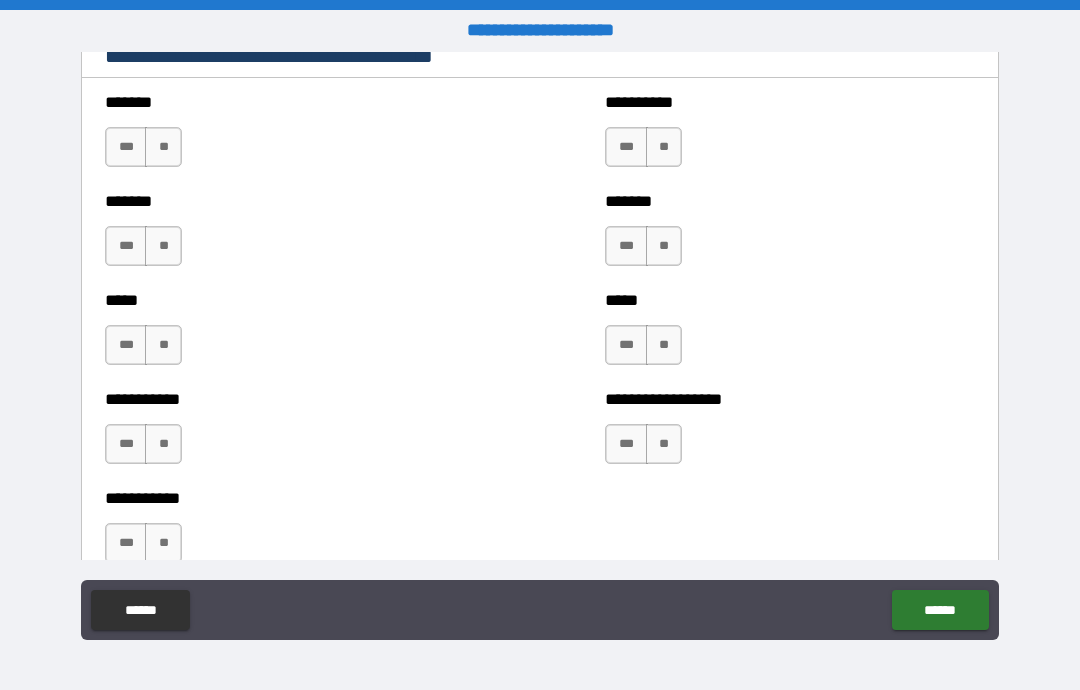click on "**" at bounding box center (163, 147) 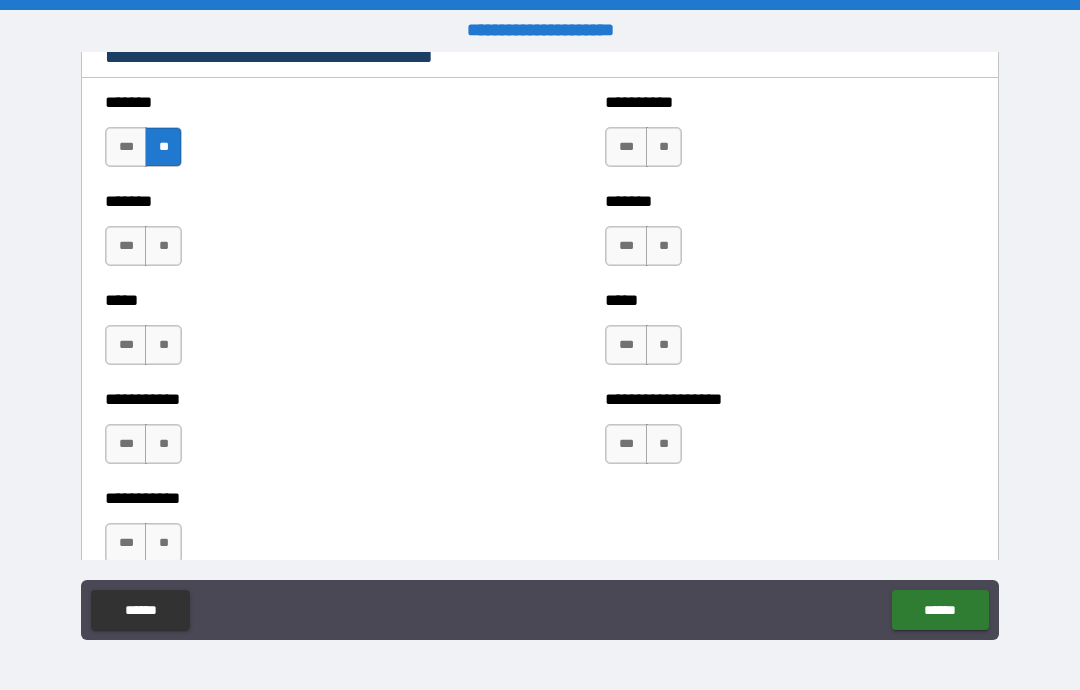 click on "**" at bounding box center [163, 246] 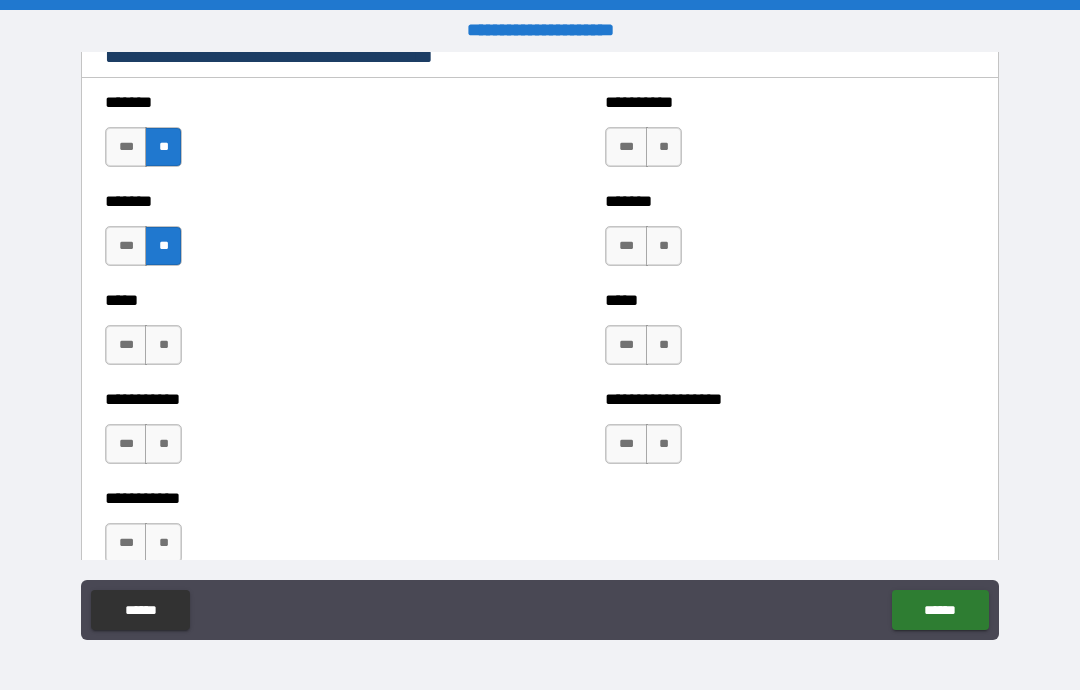 click on "***" at bounding box center [626, 147] 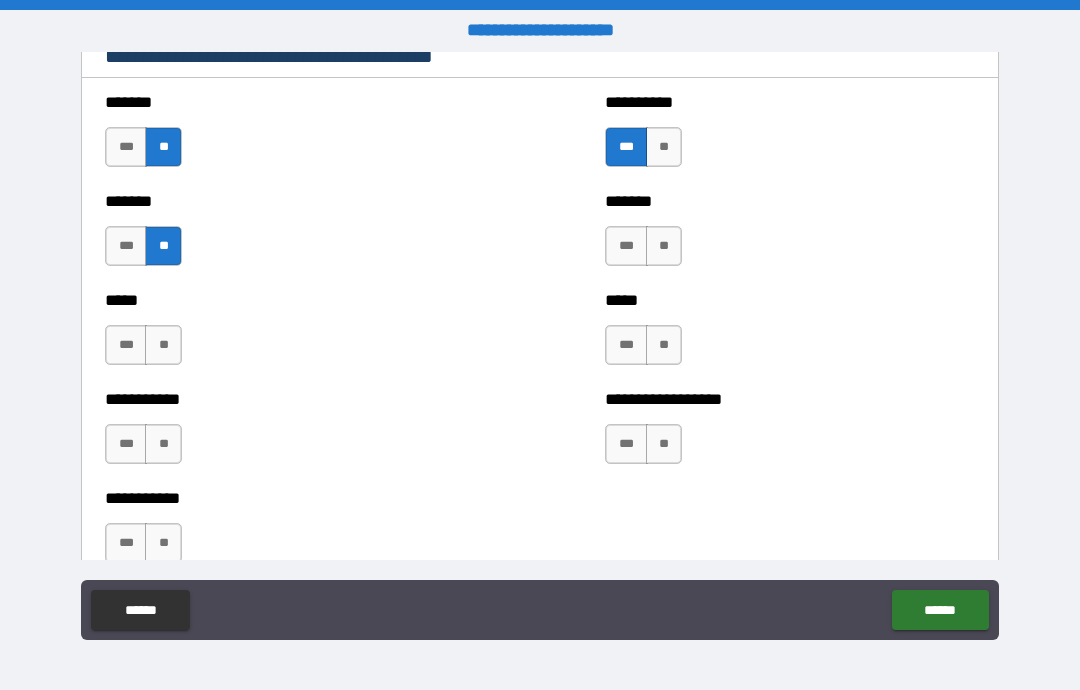 click on "**" at bounding box center [664, 246] 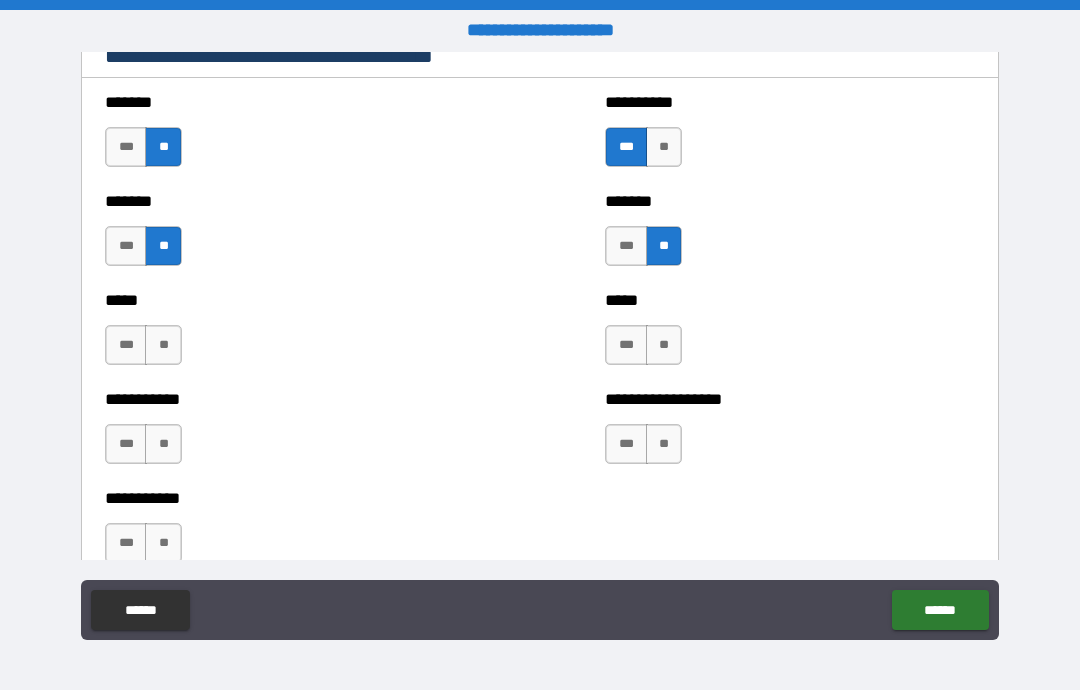 click on "**" at bounding box center (664, 345) 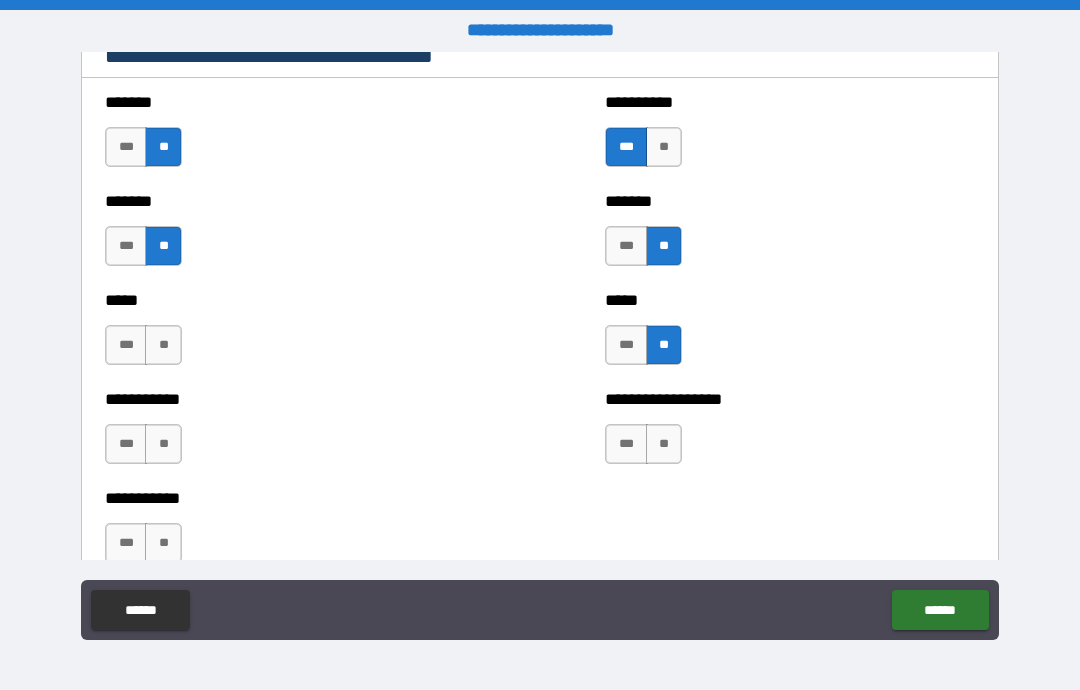 click on "**" at bounding box center (664, 444) 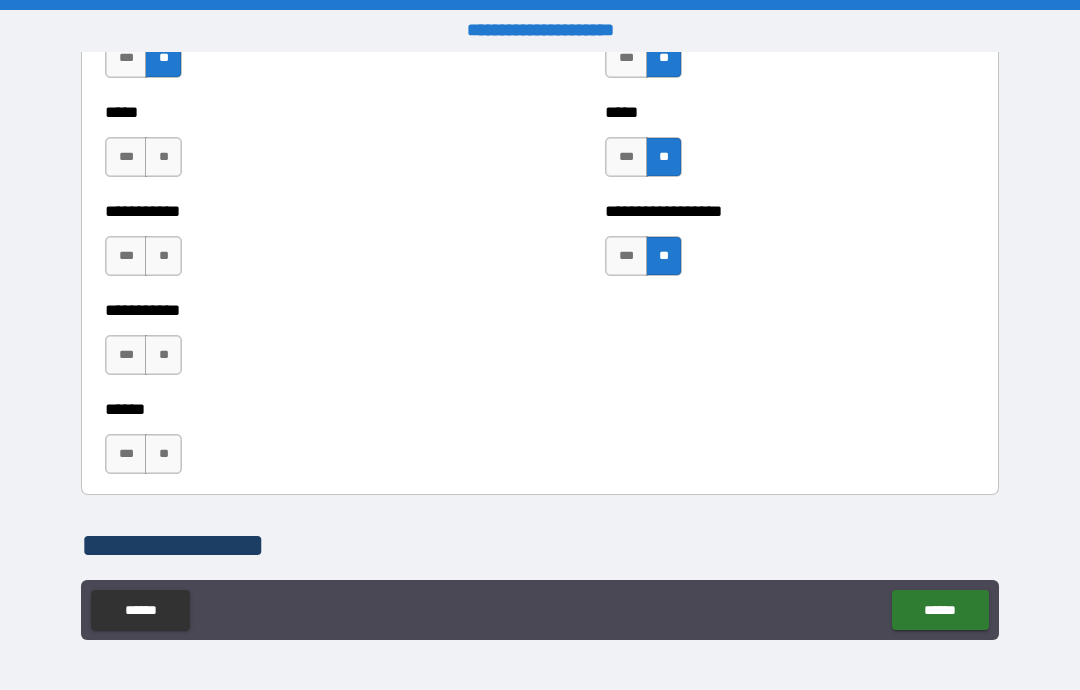 scroll, scrollTop: 2044, scrollLeft: 0, axis: vertical 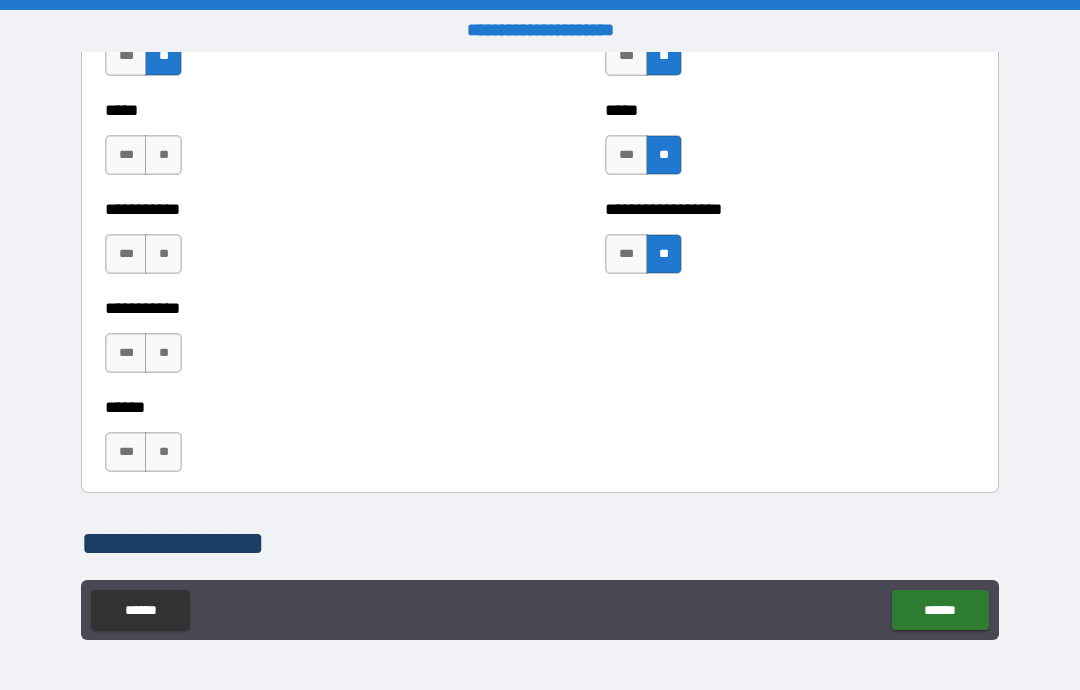 click on "**" at bounding box center [163, 155] 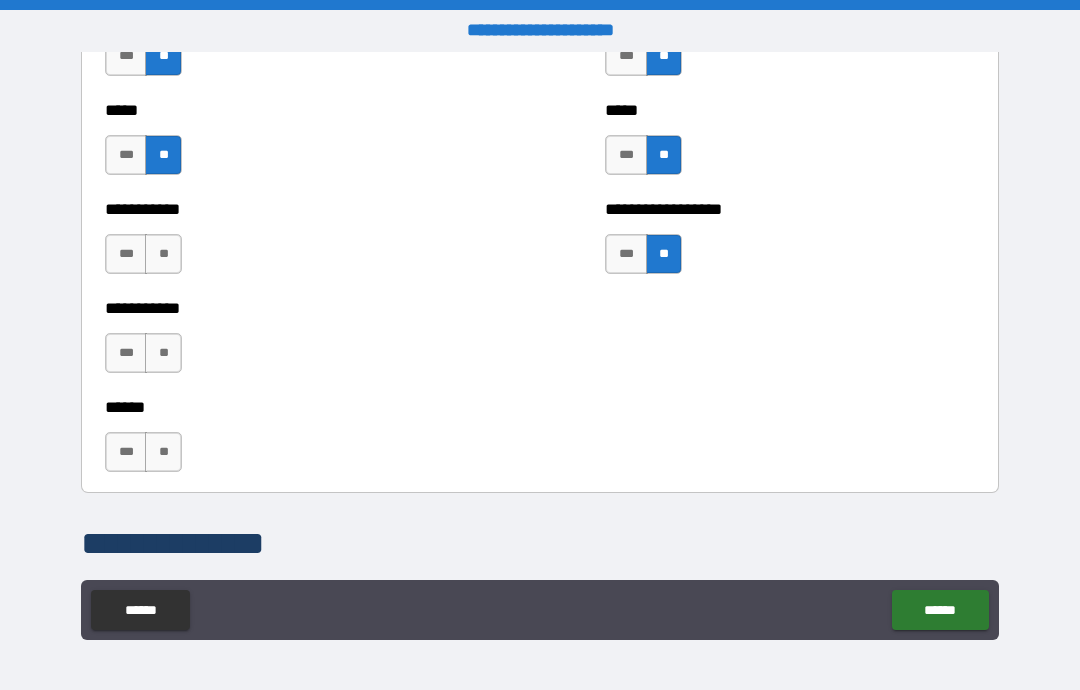 click on "**" at bounding box center (163, 254) 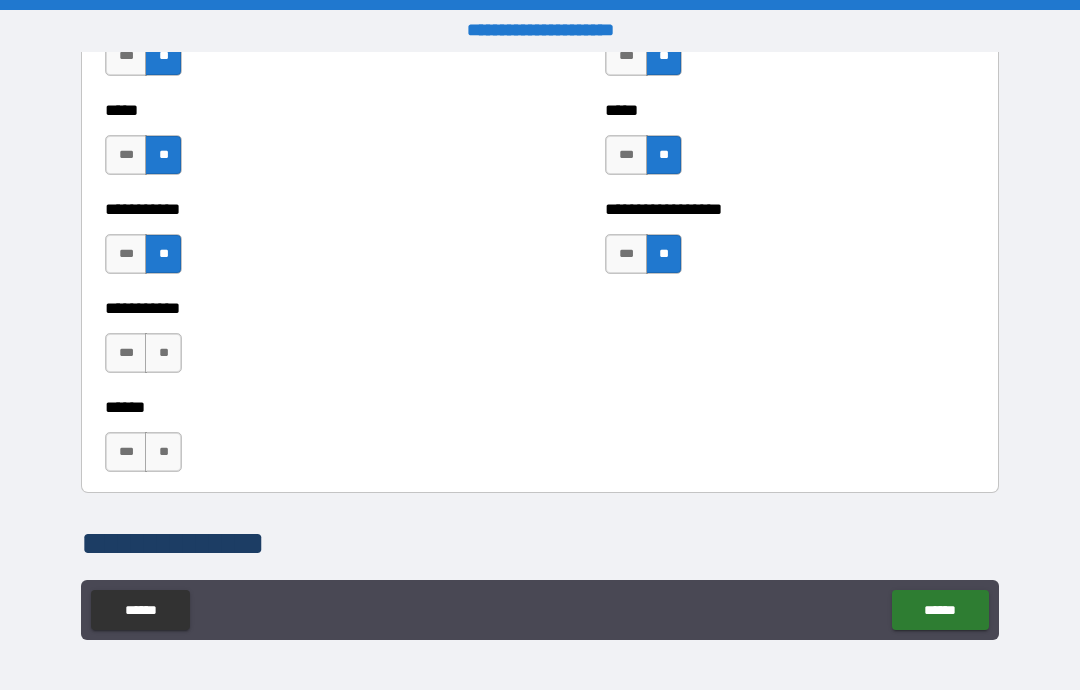 click on "**" at bounding box center (163, 353) 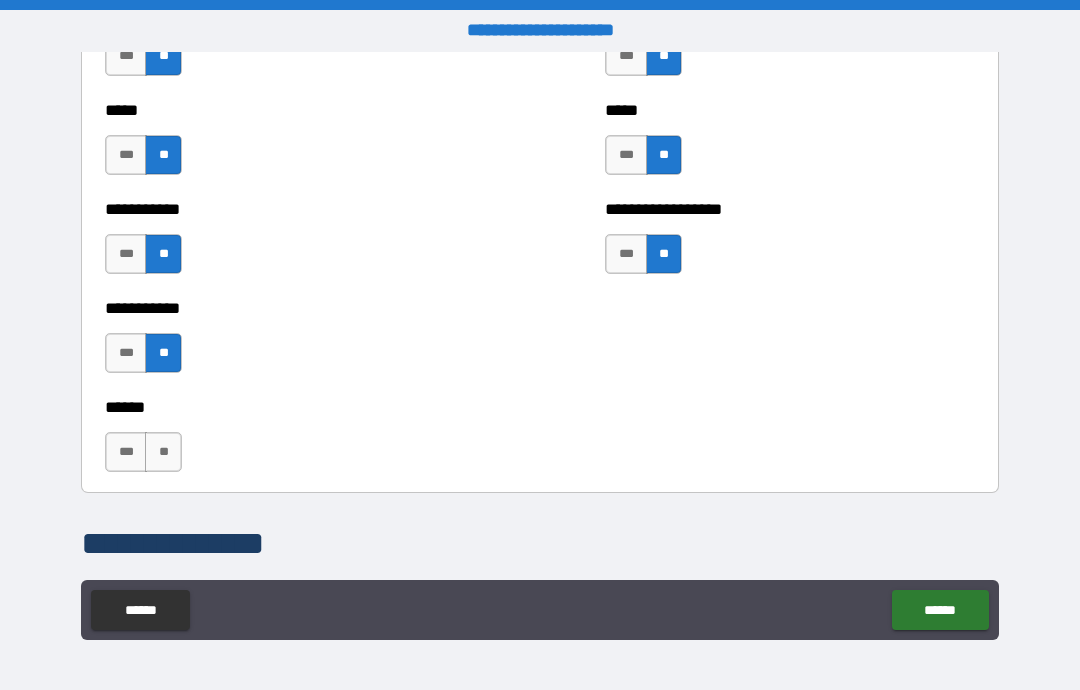 click on "**" at bounding box center [163, 452] 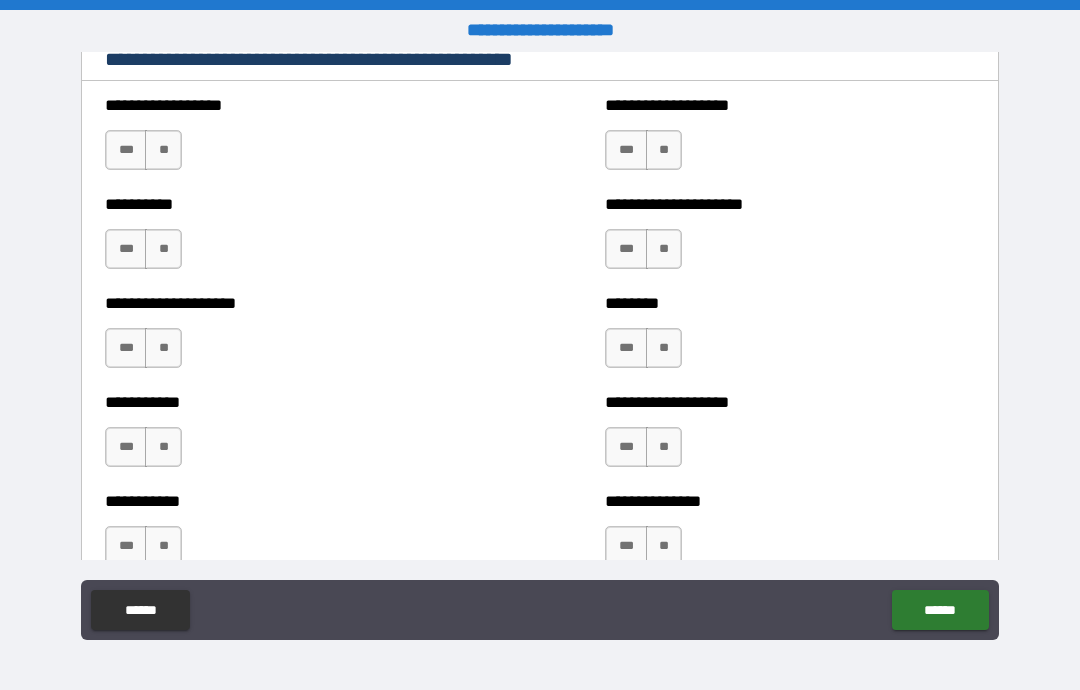 scroll, scrollTop: 2587, scrollLeft: 0, axis: vertical 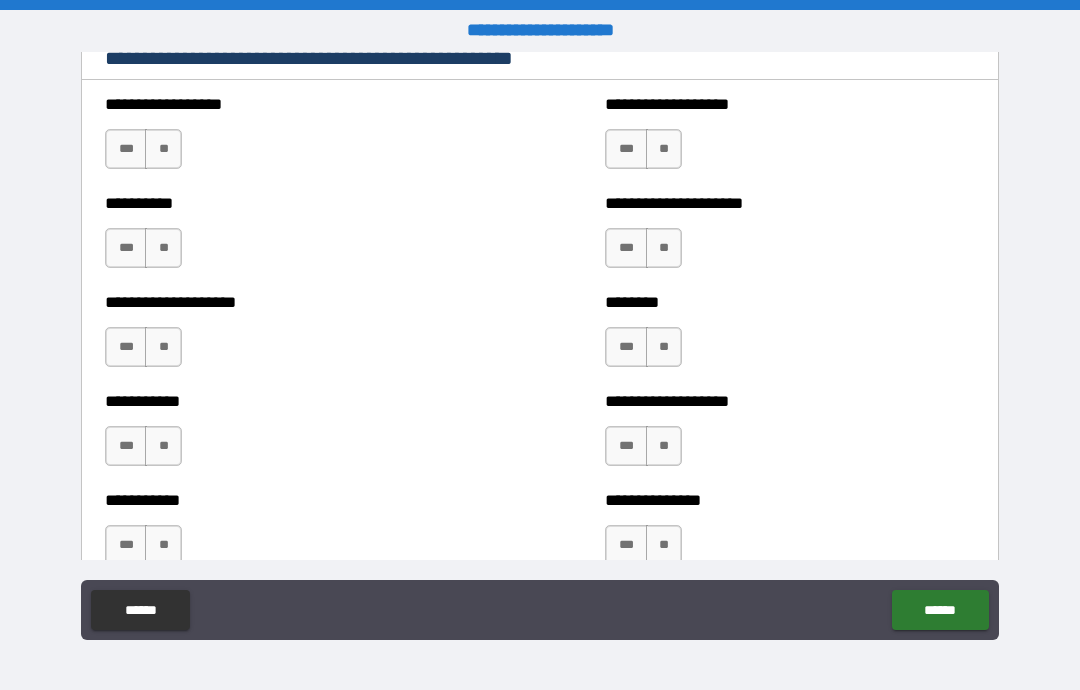 click on "***" at bounding box center [626, 149] 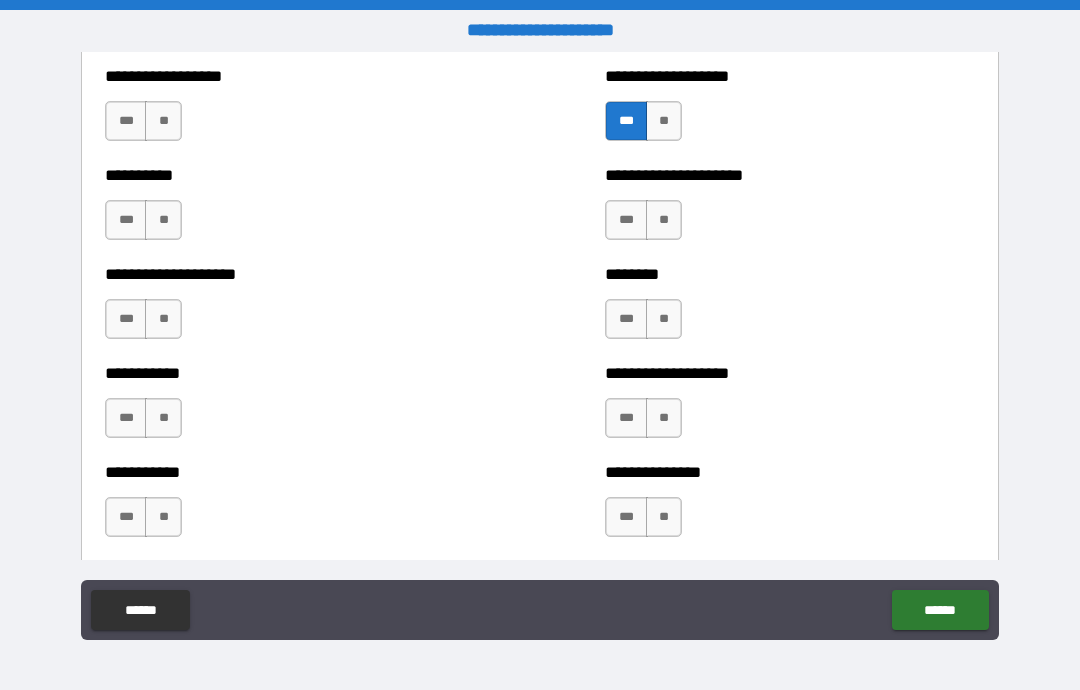 scroll, scrollTop: 2614, scrollLeft: 0, axis: vertical 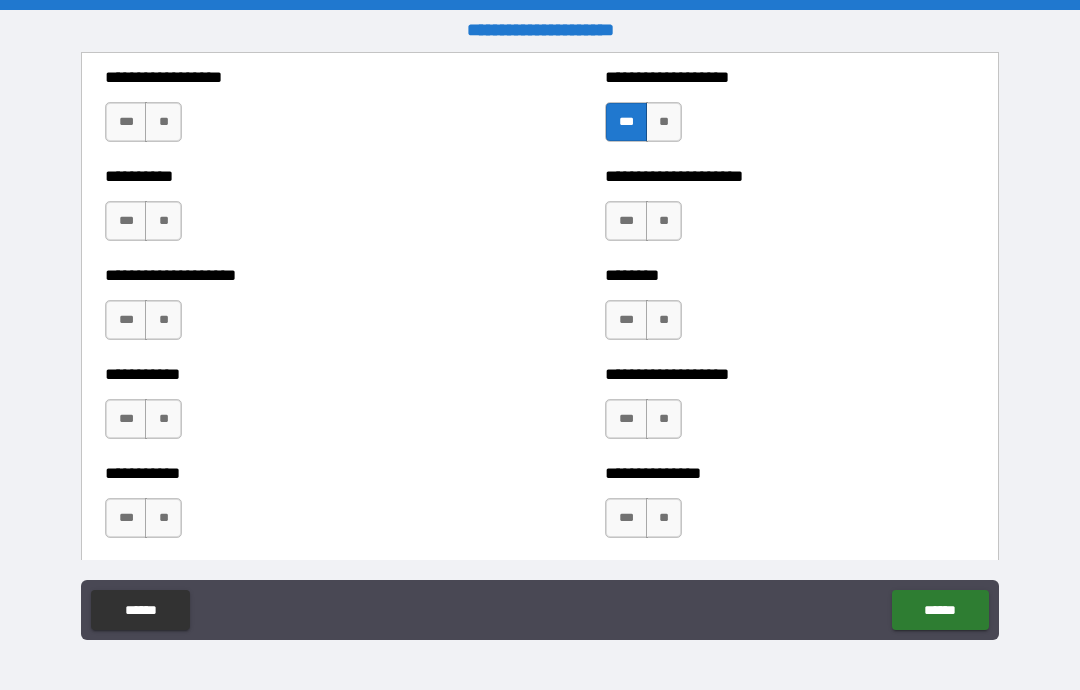 click on "**" at bounding box center (163, 122) 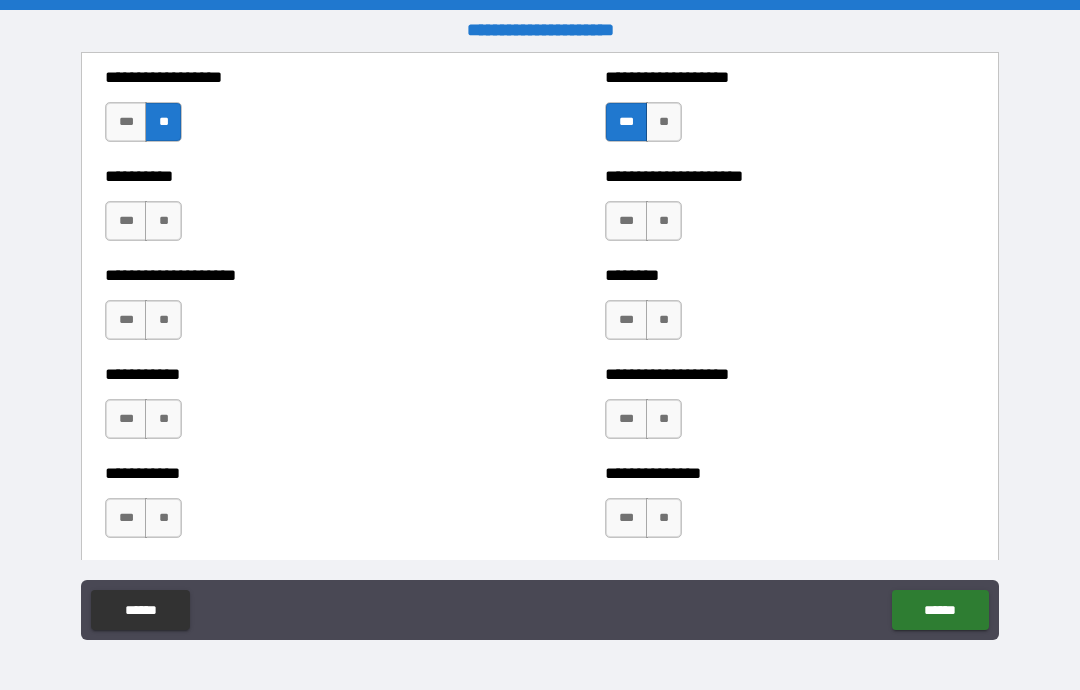 click on "**" at bounding box center (664, 122) 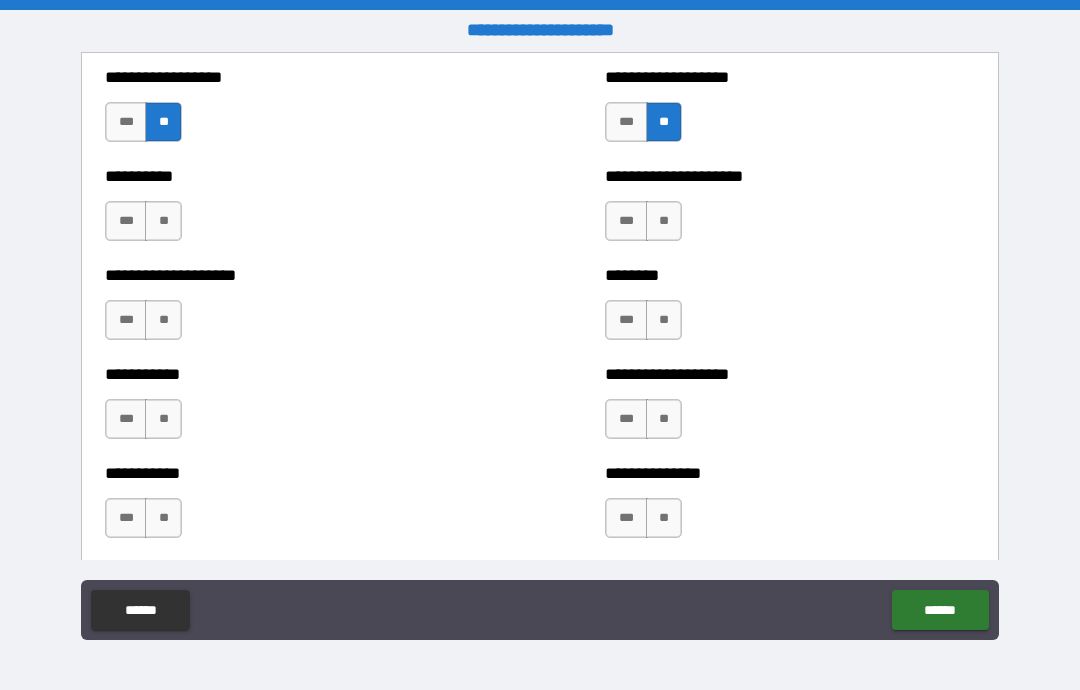 click on "**" at bounding box center (664, 221) 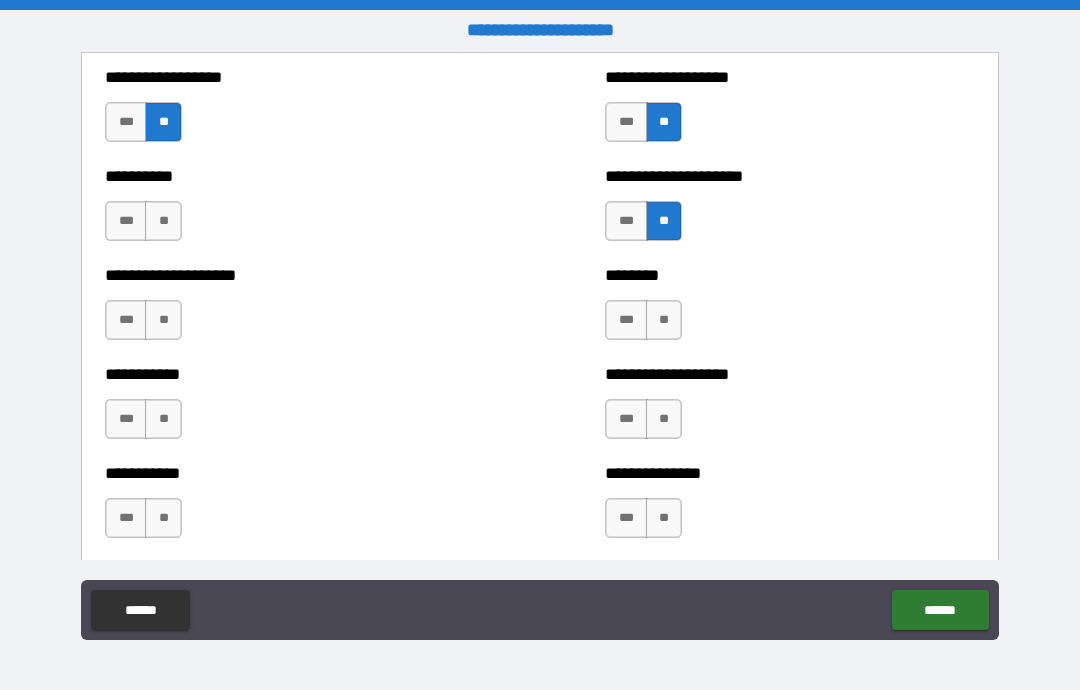click on "**" at bounding box center (163, 221) 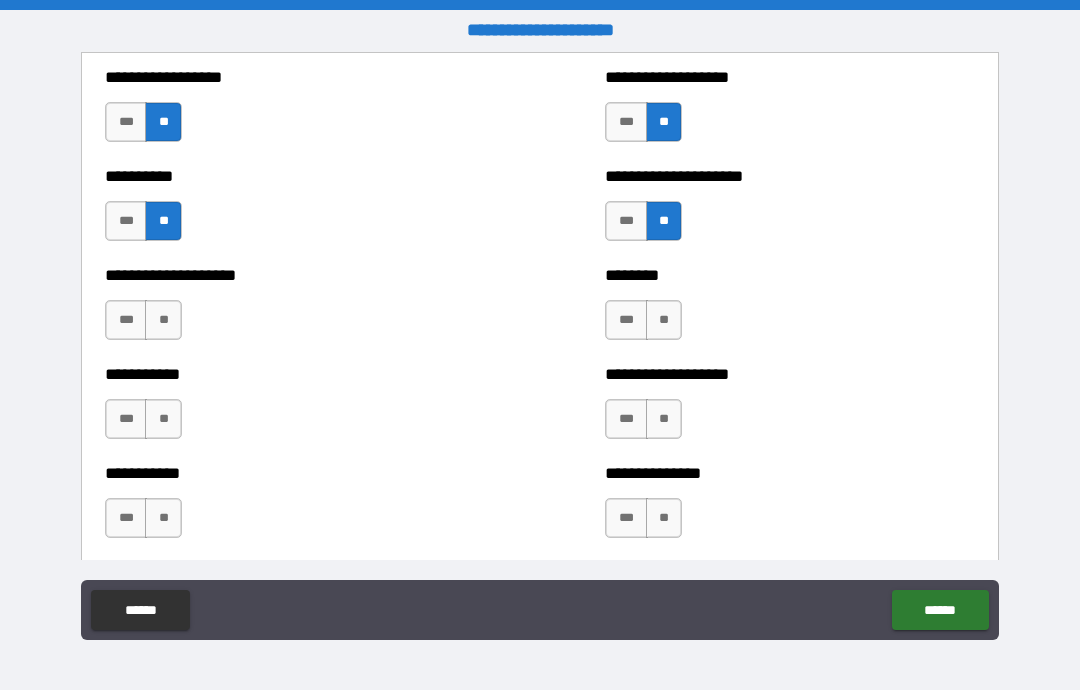 click on "**" at bounding box center [163, 320] 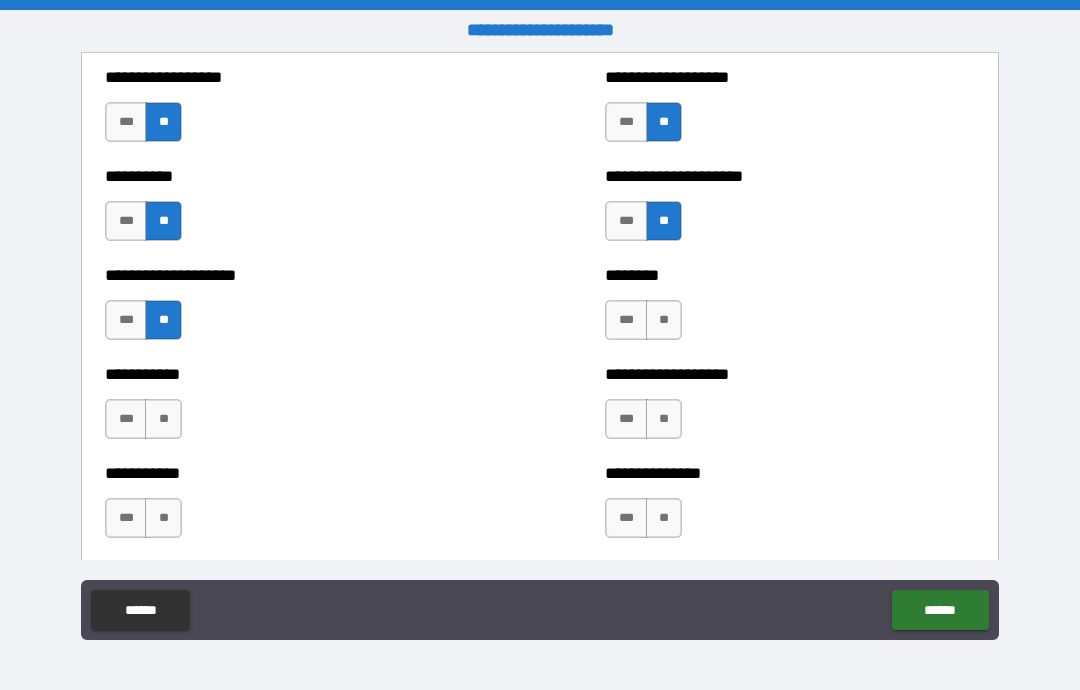 click on "**" at bounding box center [664, 320] 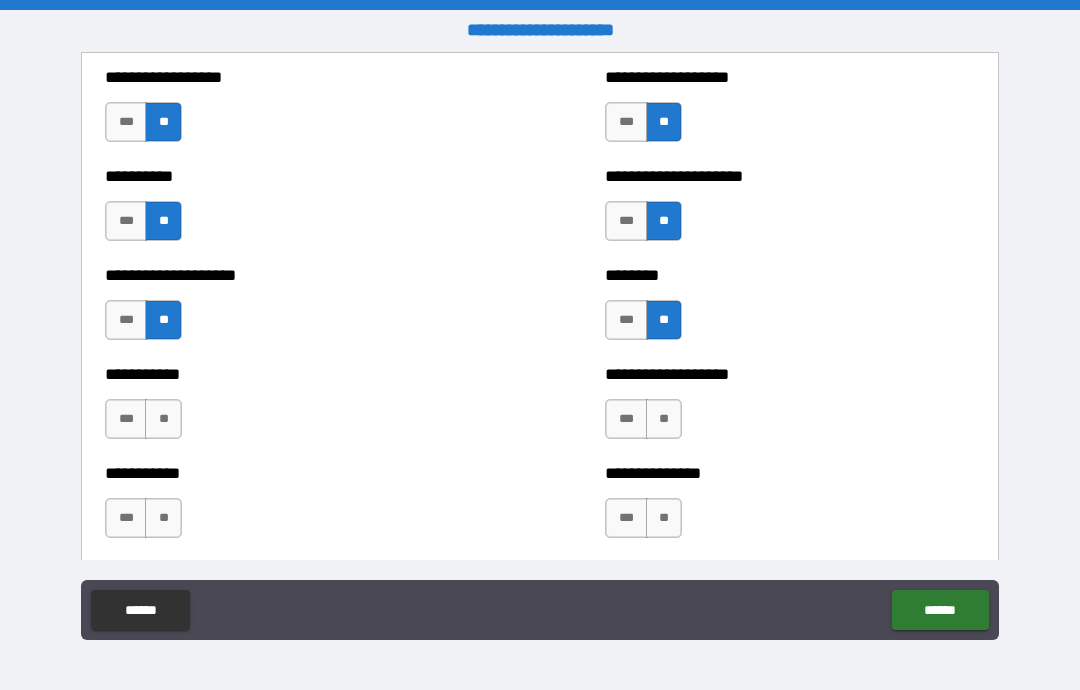 click on "**" at bounding box center (163, 419) 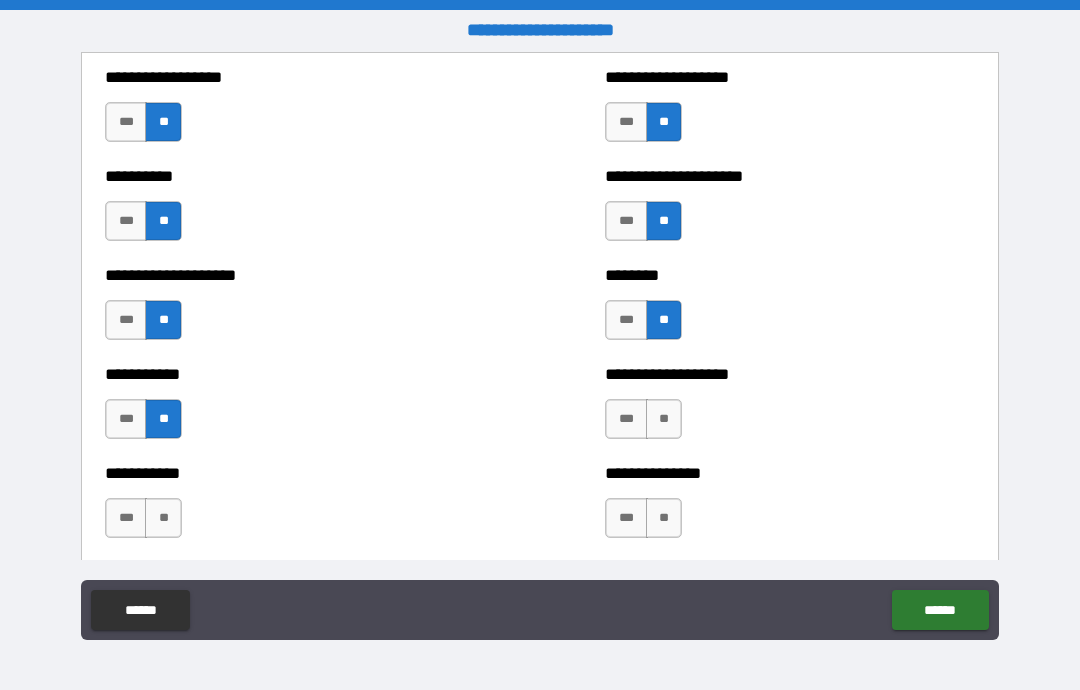 click on "**" at bounding box center [664, 419] 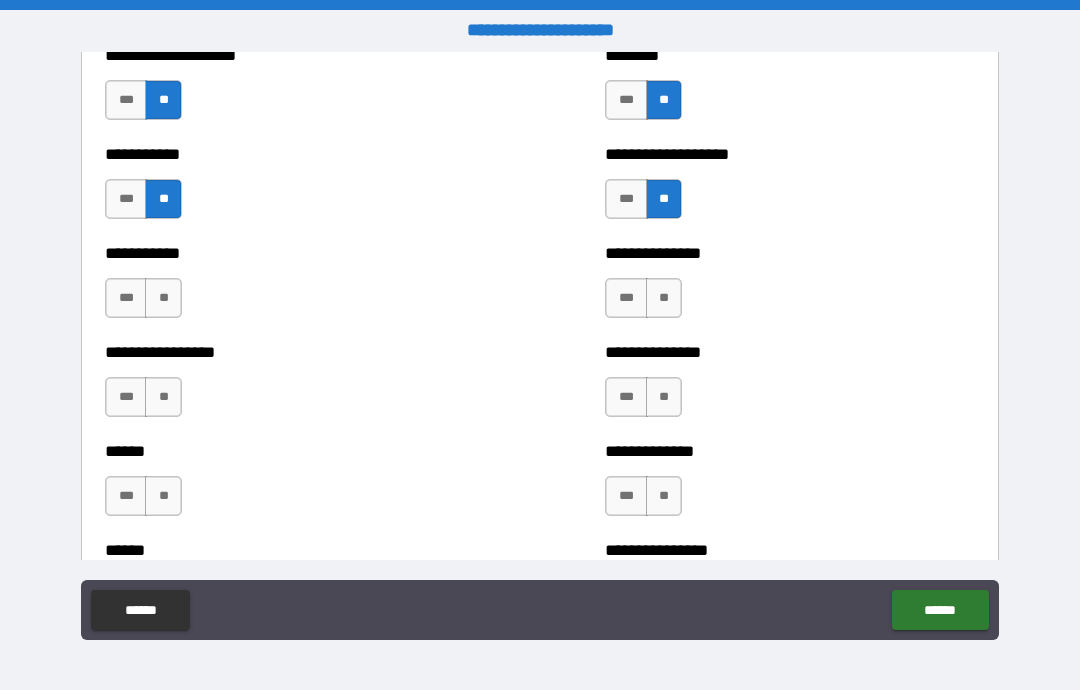 scroll, scrollTop: 2839, scrollLeft: 0, axis: vertical 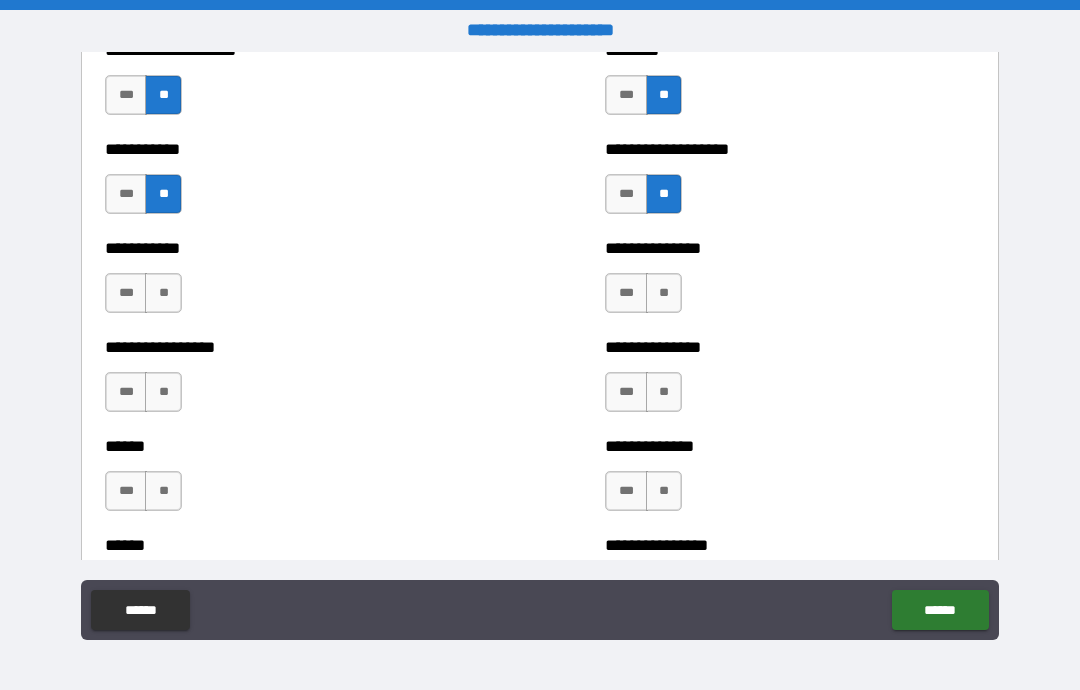 click on "**" at bounding box center (664, 293) 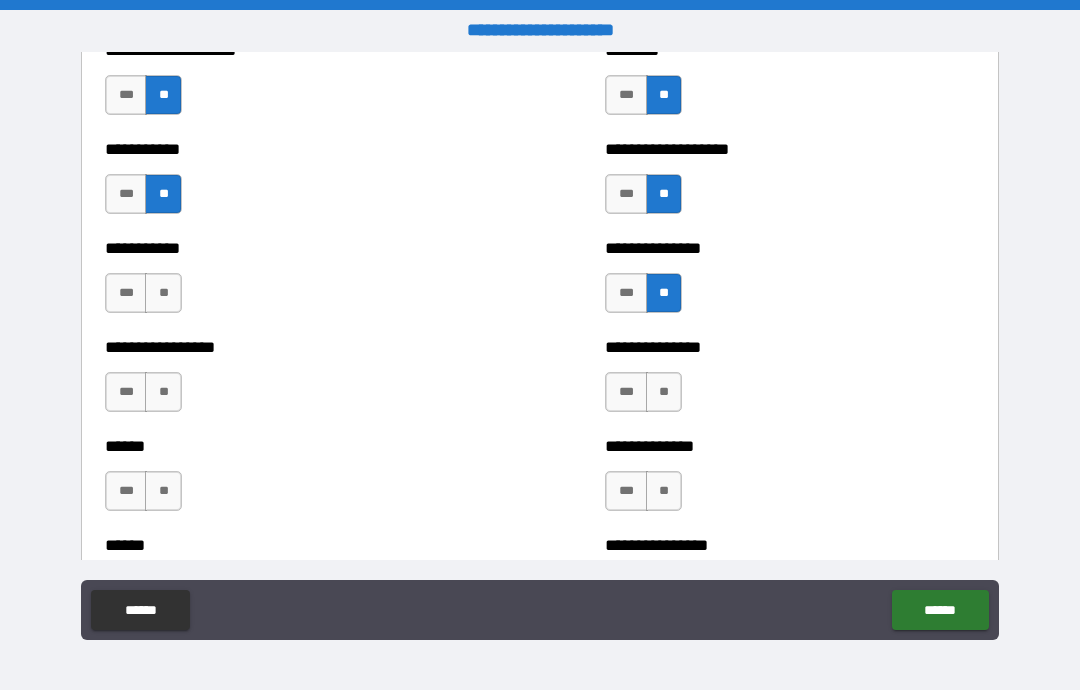 click on "**" at bounding box center (163, 293) 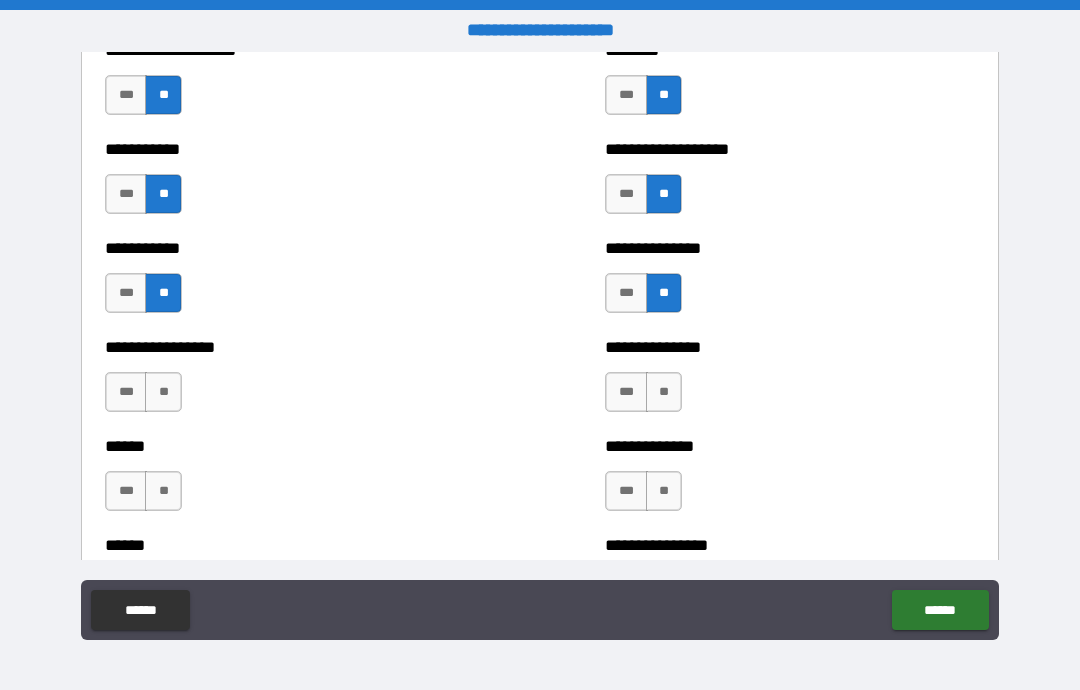 click on "**" at bounding box center [163, 392] 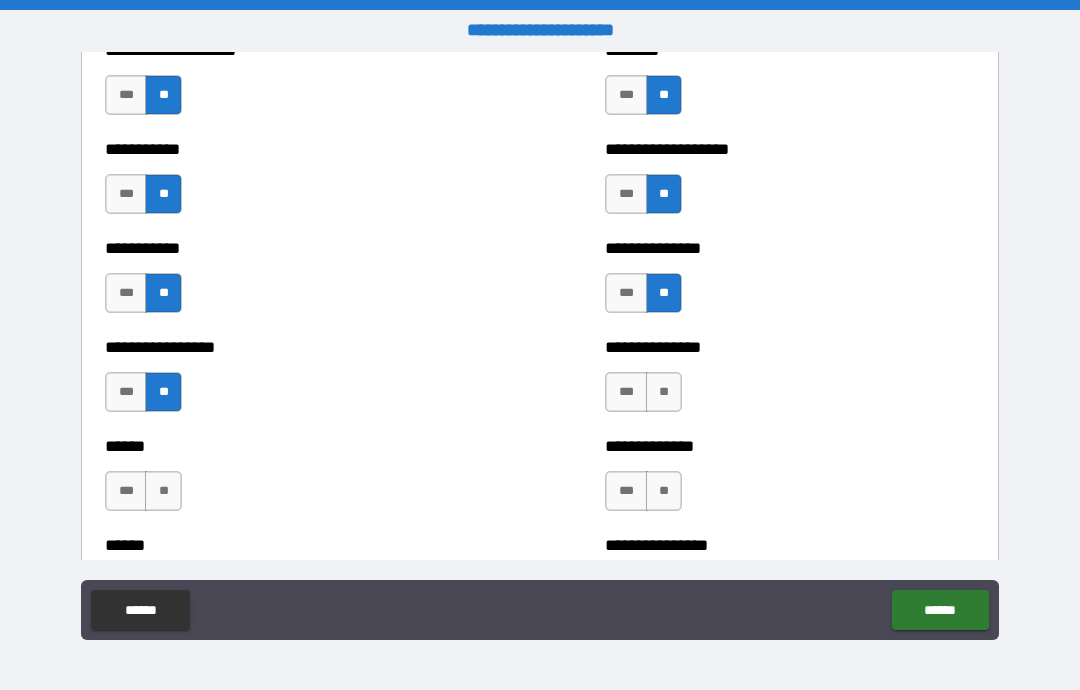 click on "**" at bounding box center [664, 392] 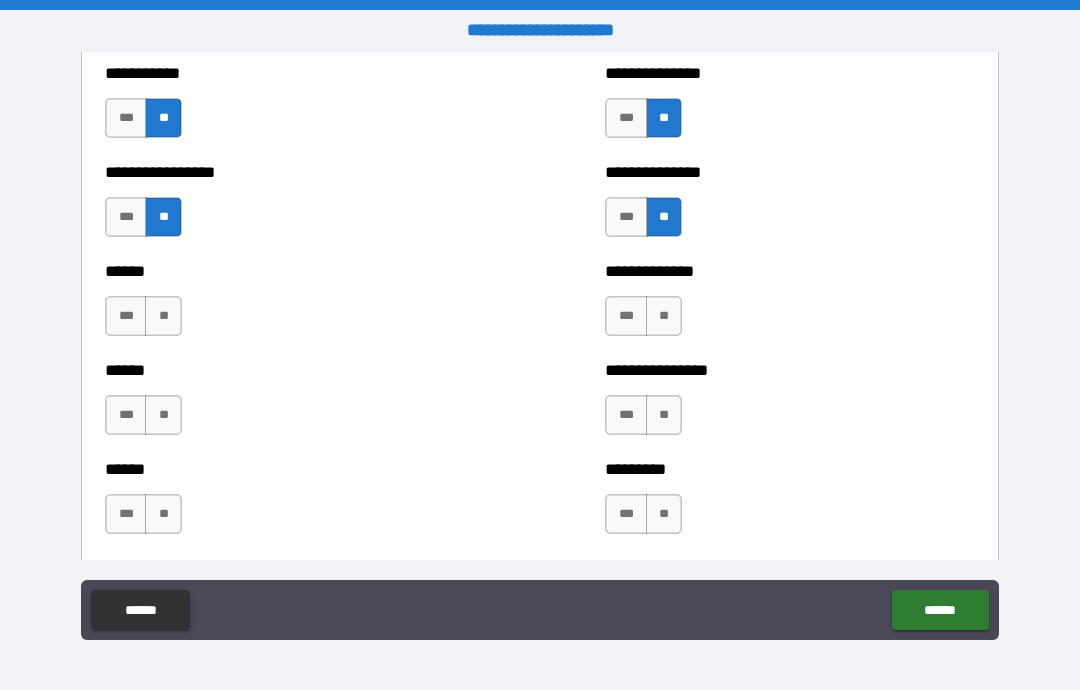 scroll, scrollTop: 3012, scrollLeft: 0, axis: vertical 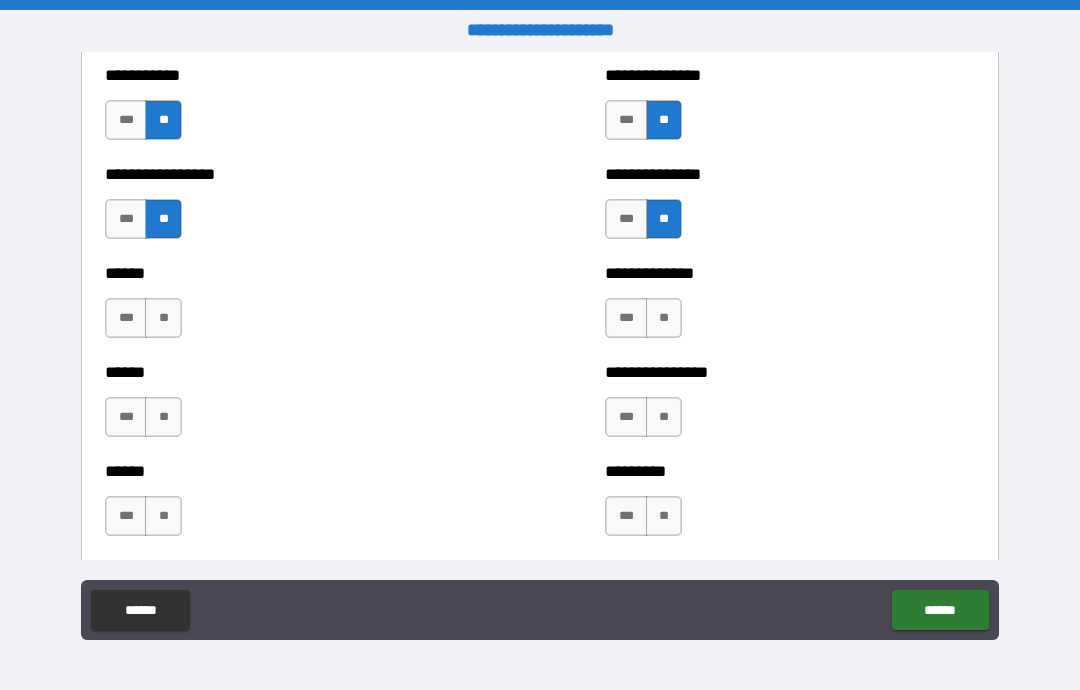 click on "**" at bounding box center [163, 318] 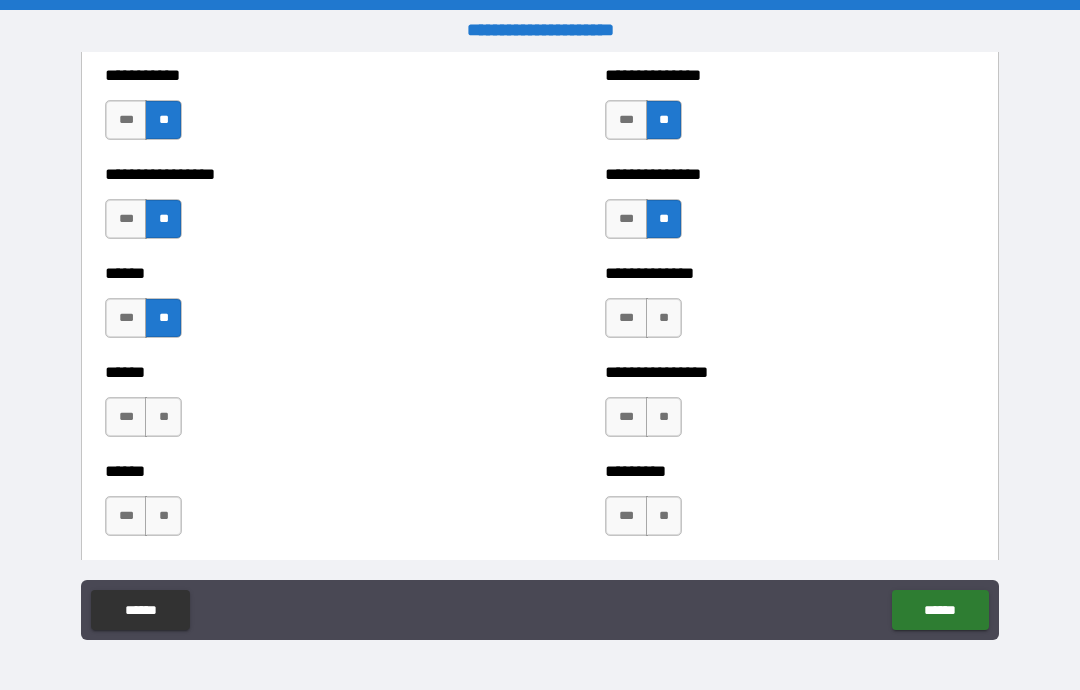 click on "**" at bounding box center (664, 318) 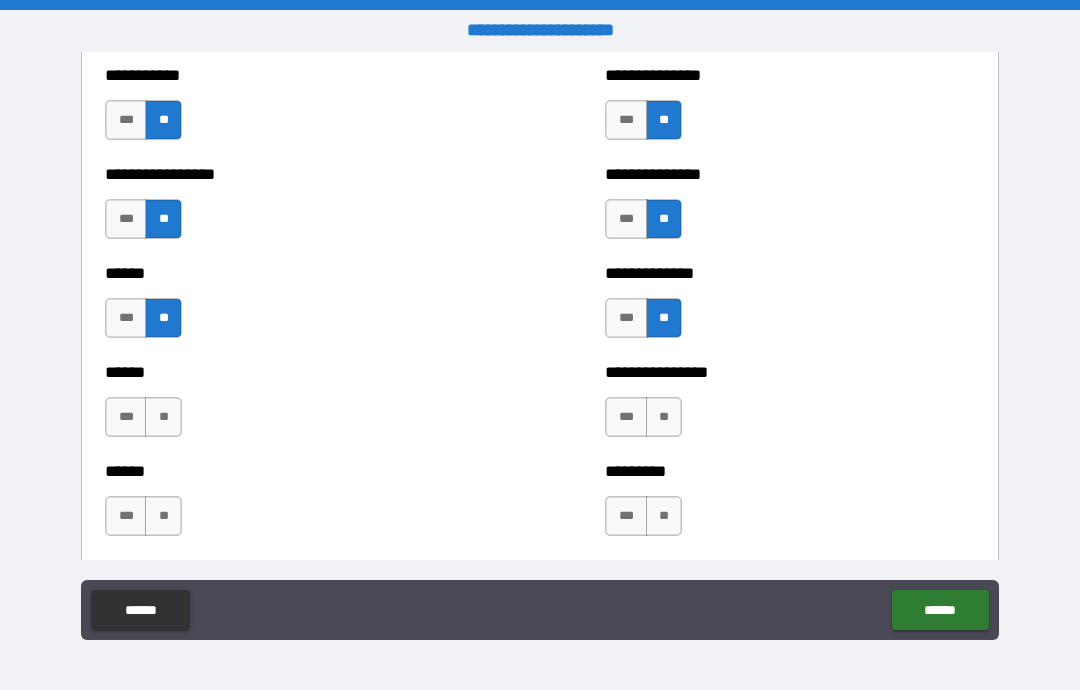 click on "**" at bounding box center (664, 417) 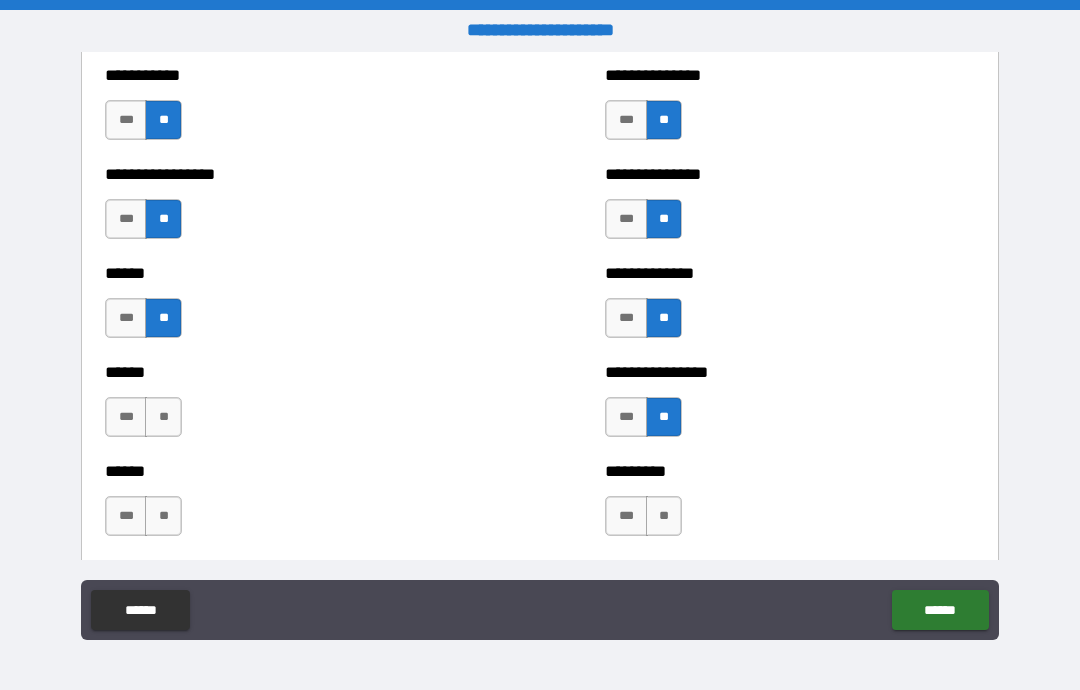 click on "**" at bounding box center [163, 417] 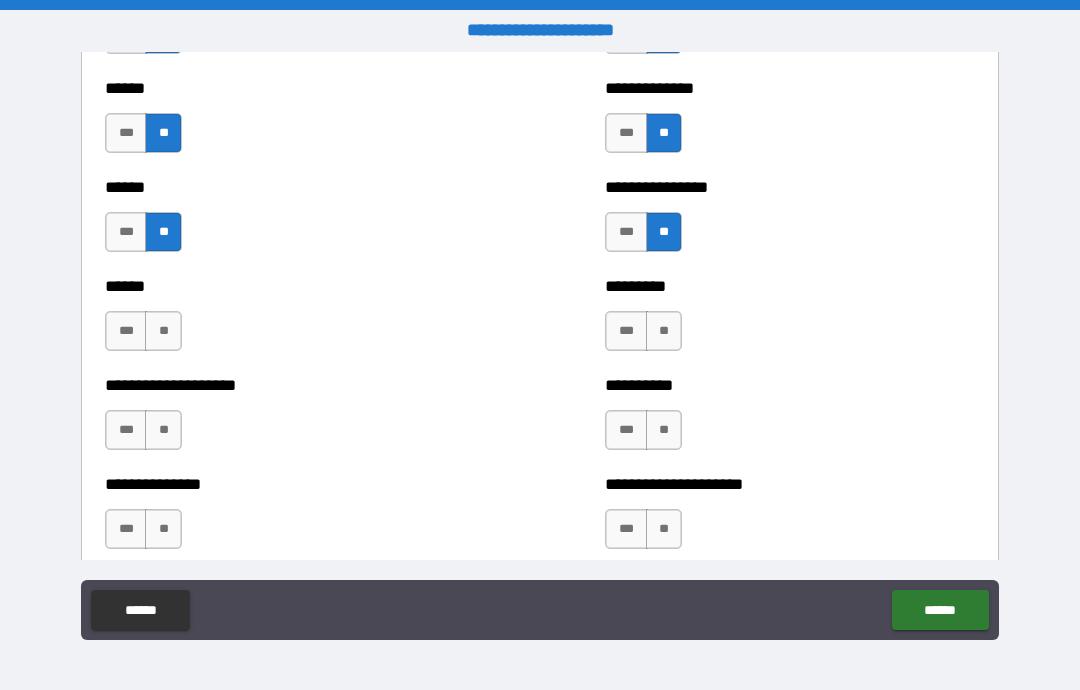 scroll, scrollTop: 3199, scrollLeft: 0, axis: vertical 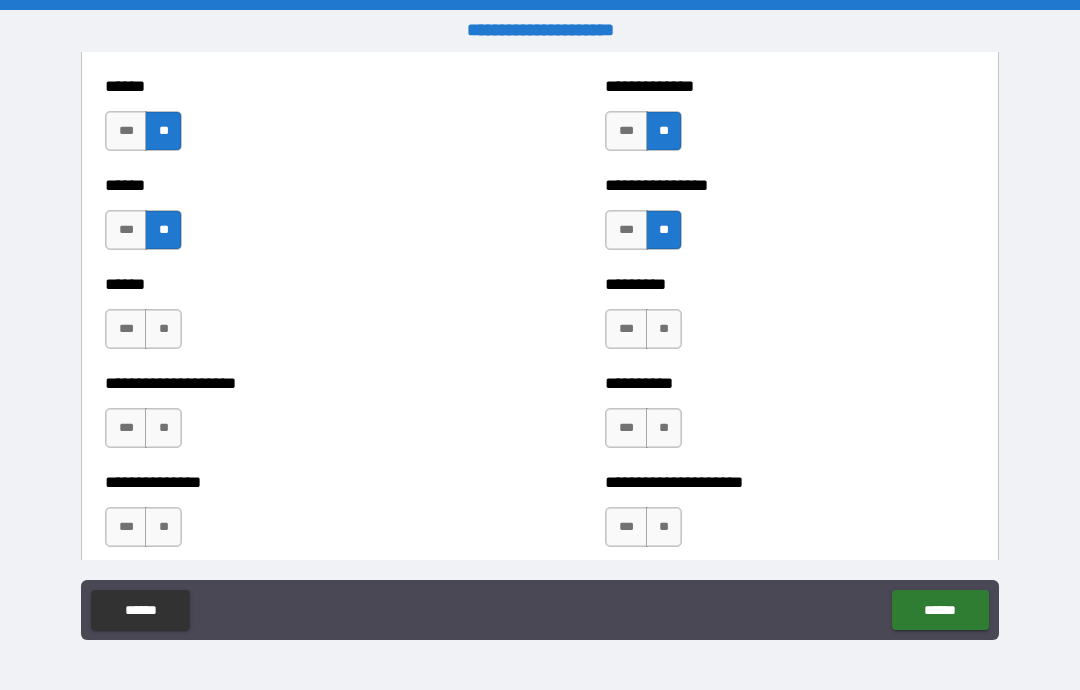 click on "**" at bounding box center (163, 329) 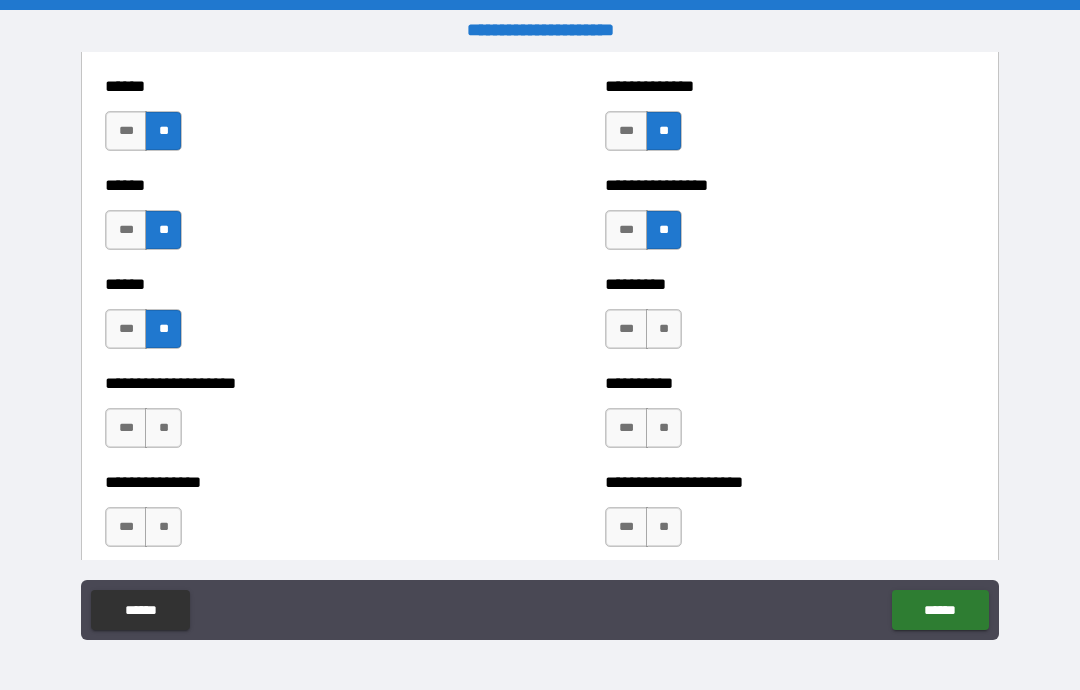click on "**" at bounding box center (664, 329) 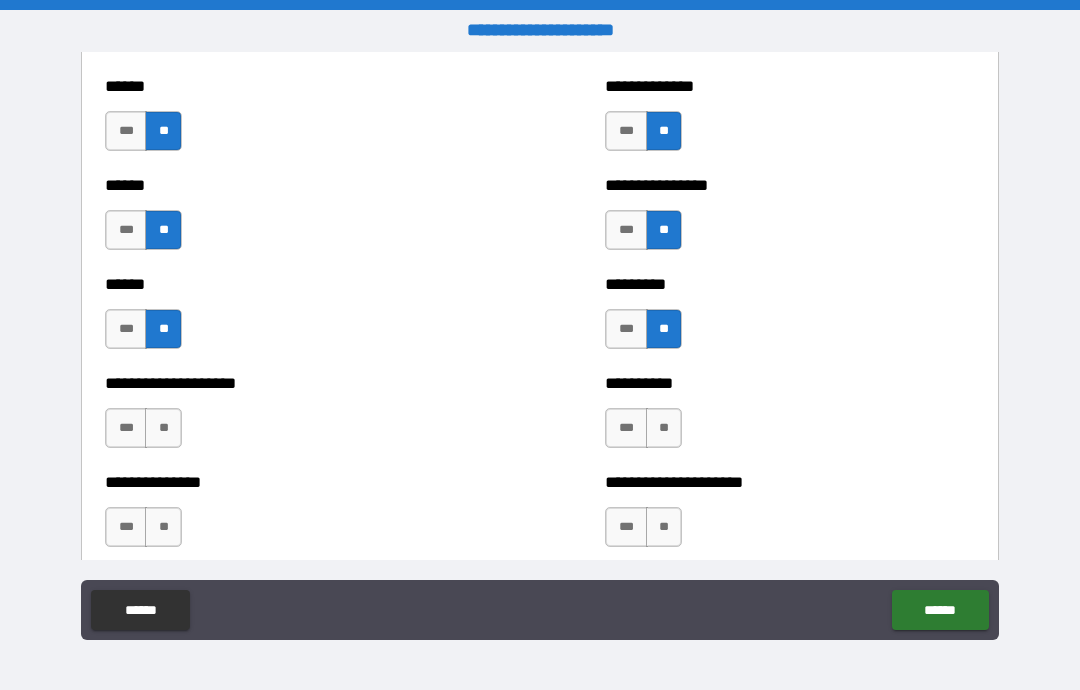click on "**" at bounding box center (664, 428) 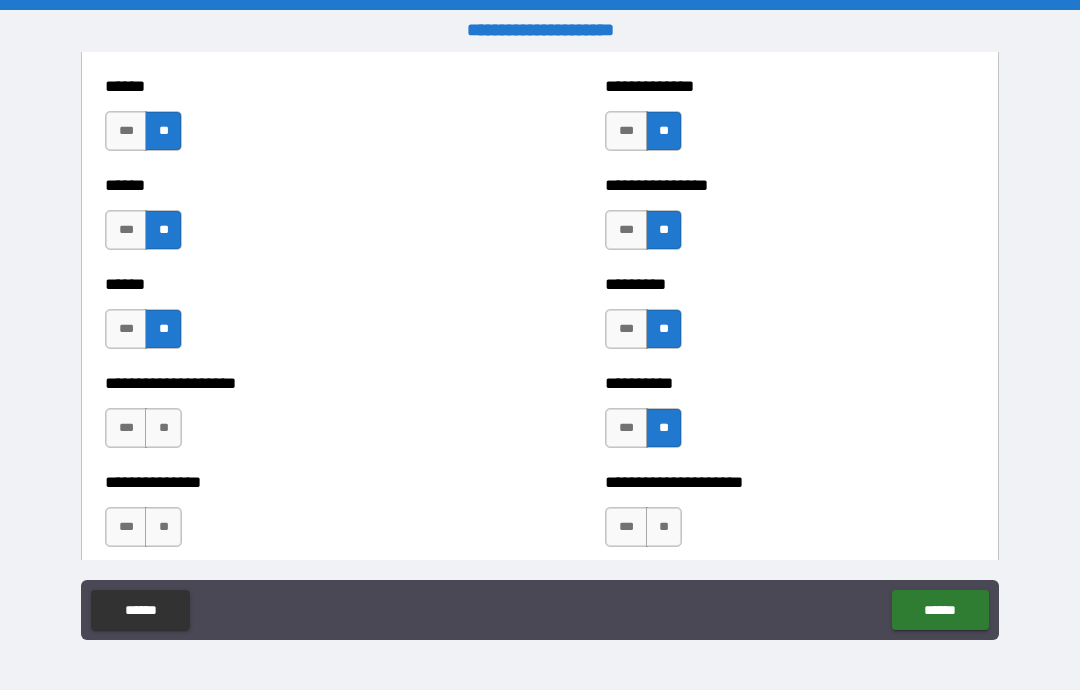 click on "**" at bounding box center [163, 428] 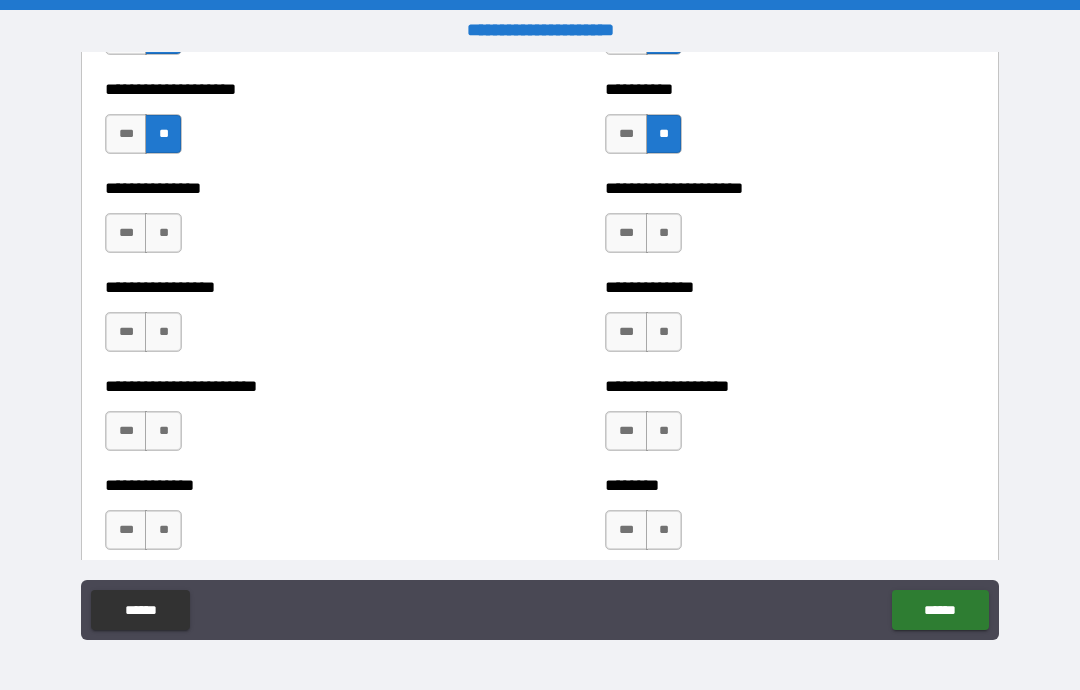 scroll, scrollTop: 3500, scrollLeft: 0, axis: vertical 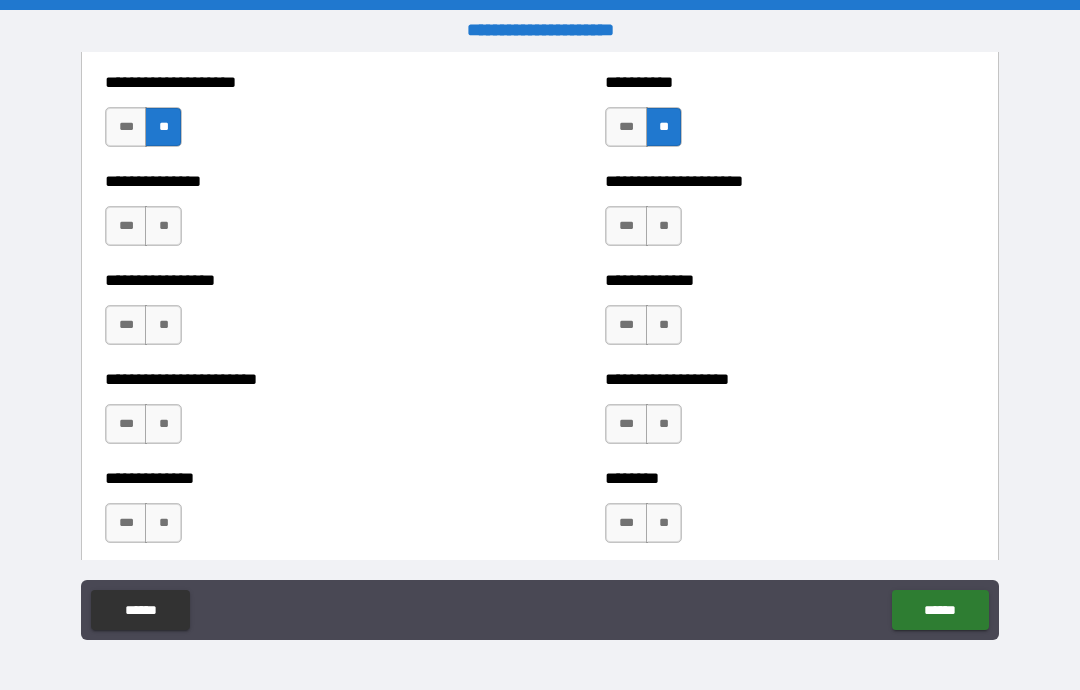 click on "**" at bounding box center (163, 226) 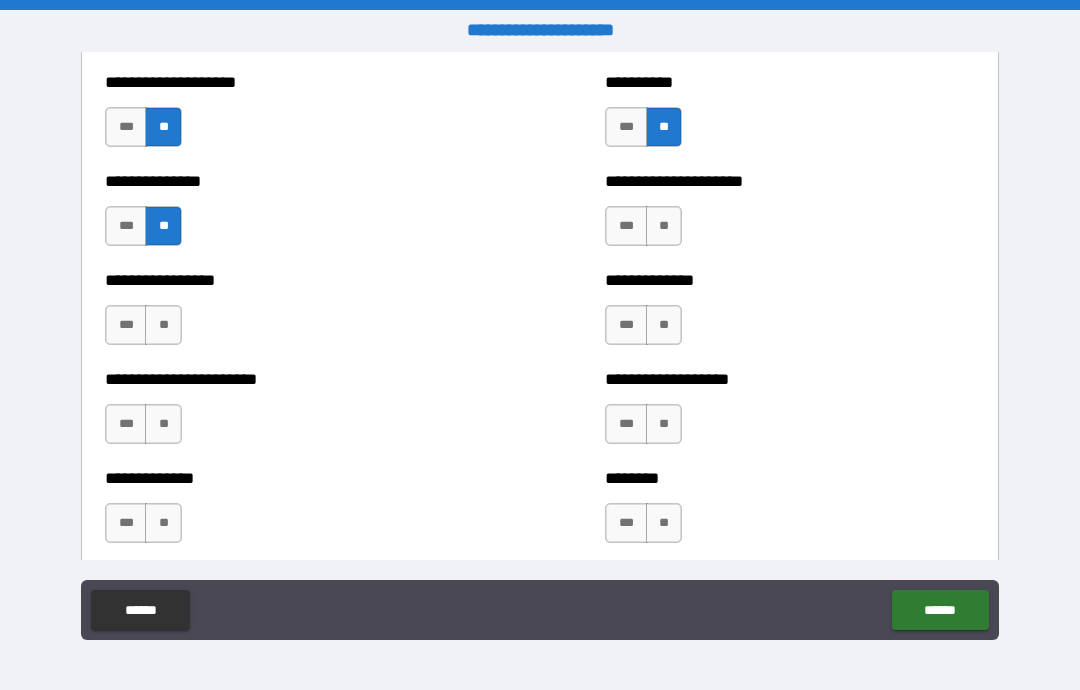 click on "**" at bounding box center (163, 325) 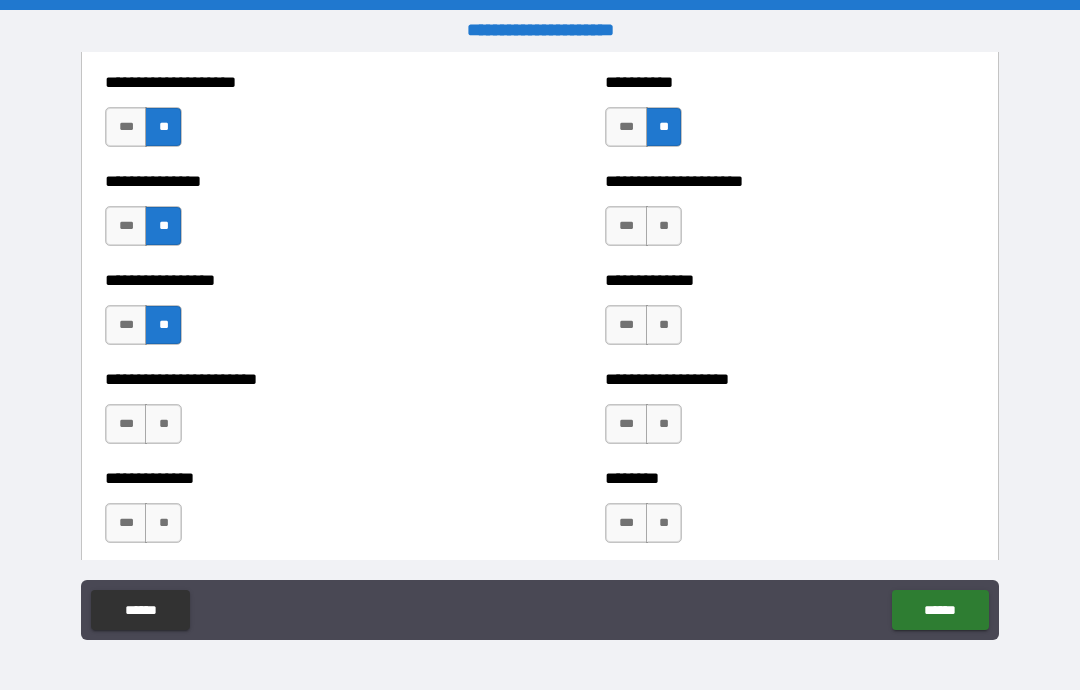 click on "**" at bounding box center [163, 424] 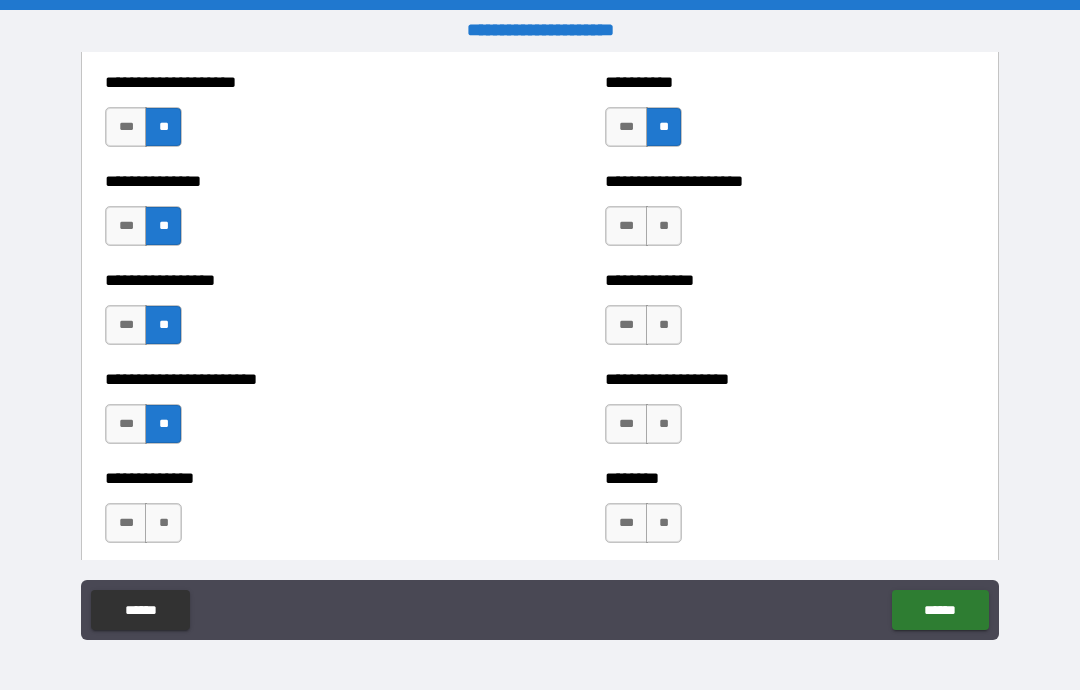 click on "**" at bounding box center [163, 523] 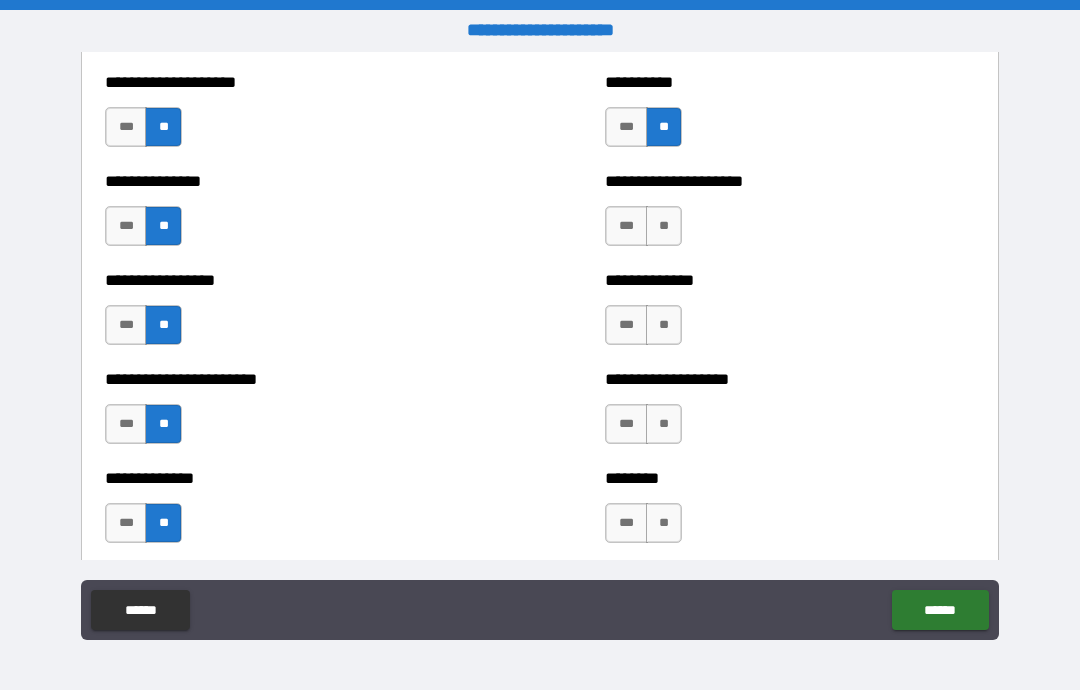 click on "**" at bounding box center [664, 226] 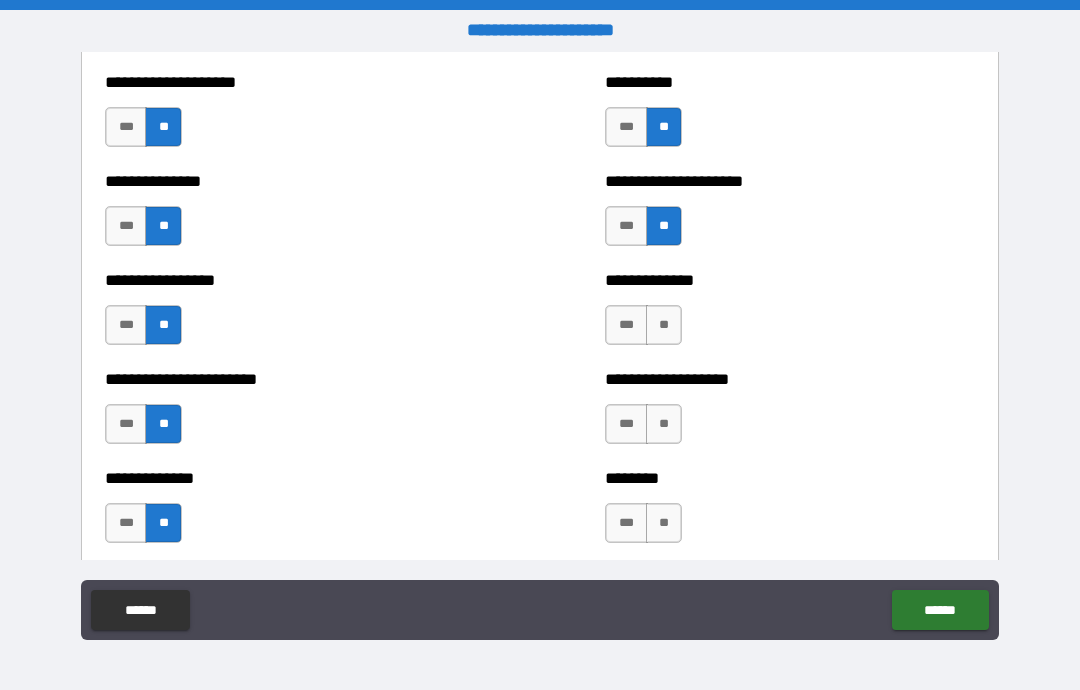 click on "**" at bounding box center [664, 325] 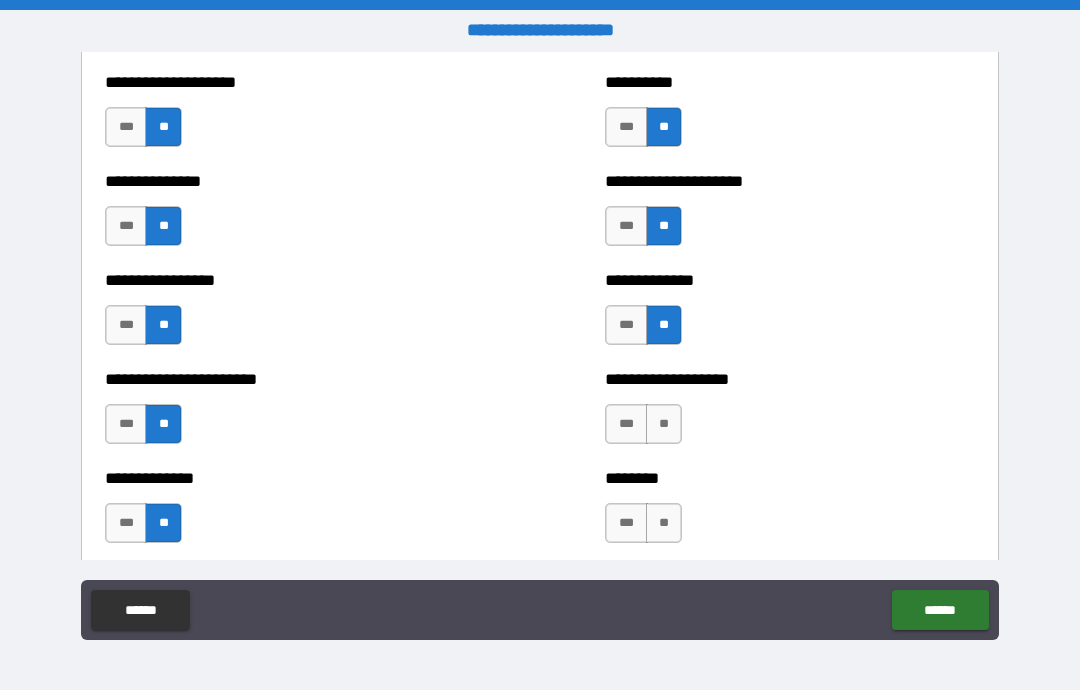 click on "**" at bounding box center [664, 424] 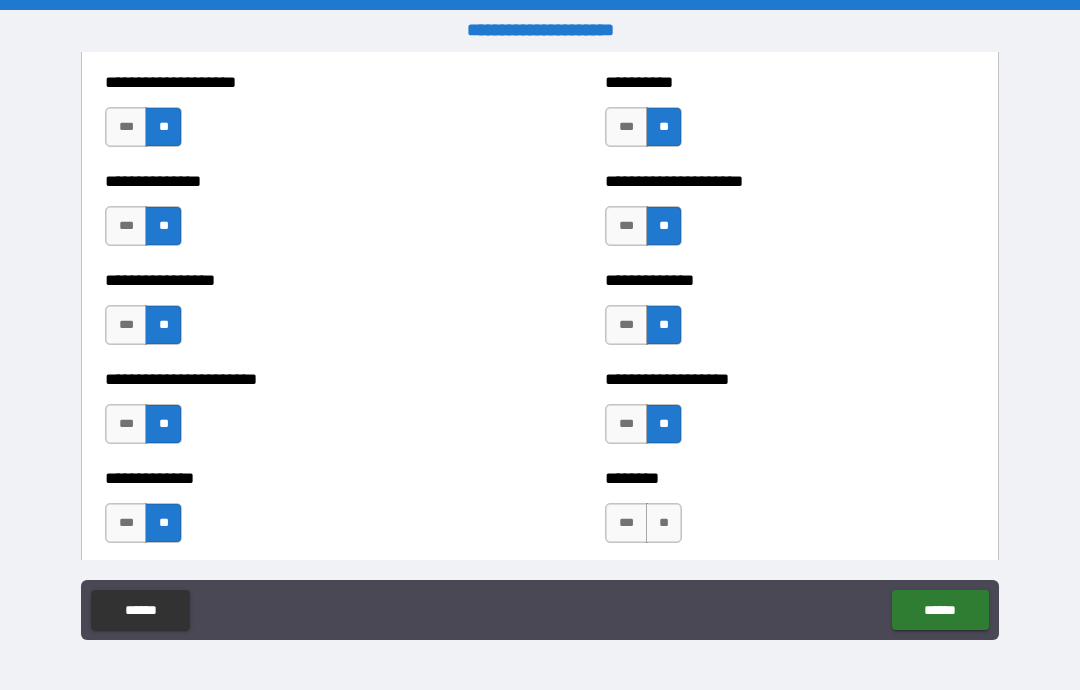 click on "**" at bounding box center (664, 523) 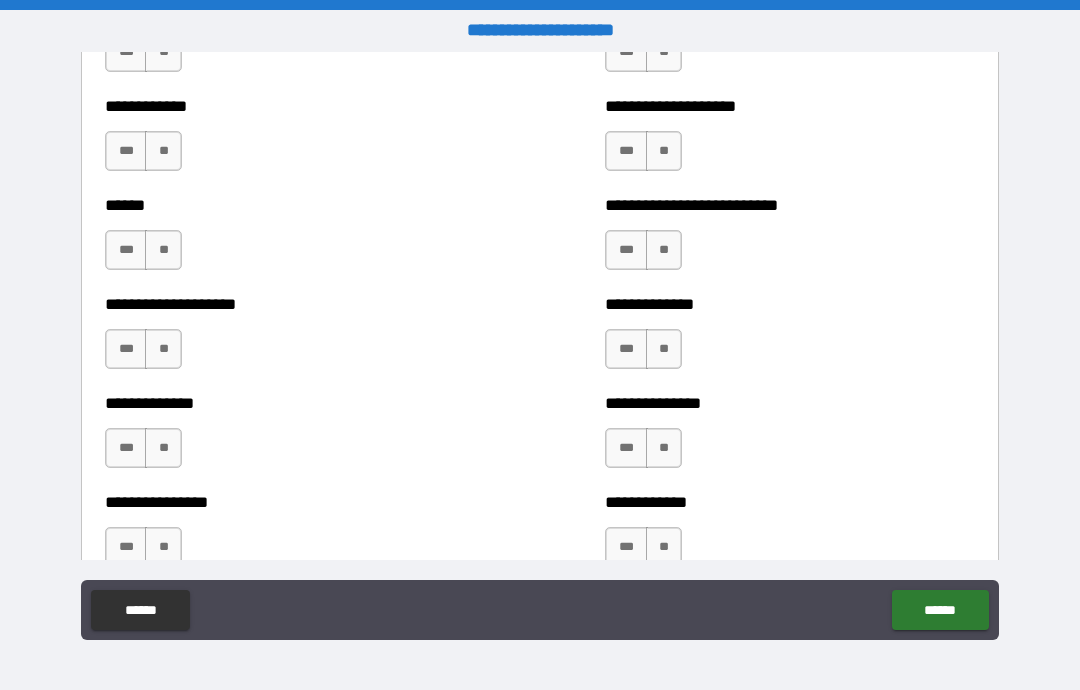 scroll, scrollTop: 3993, scrollLeft: 0, axis: vertical 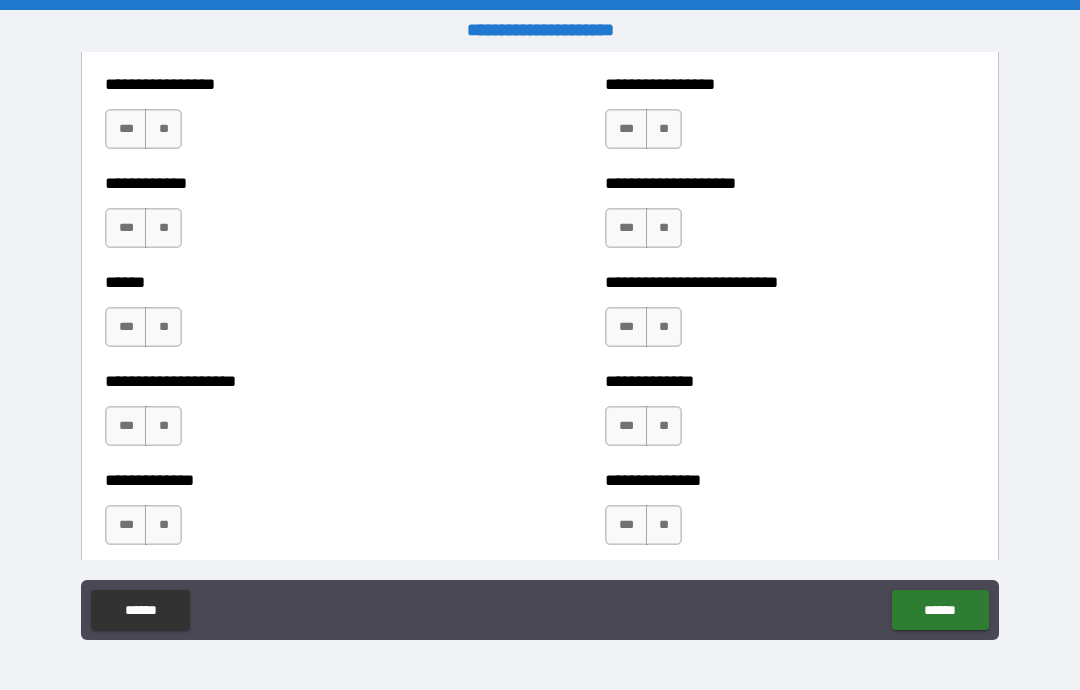 click on "**" at bounding box center (163, 129) 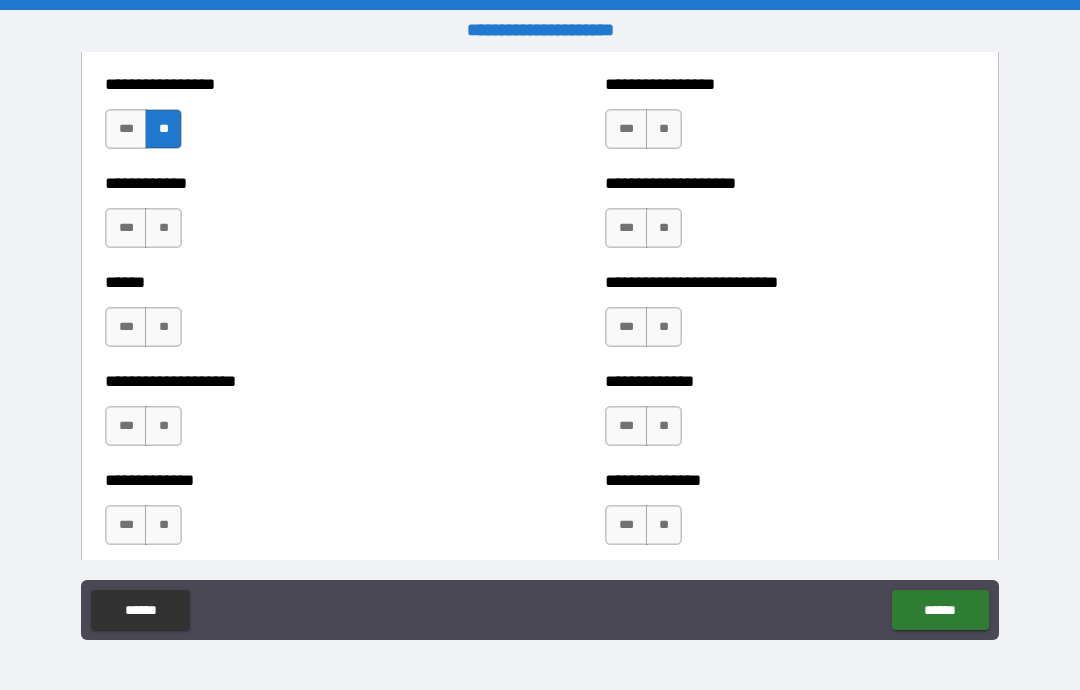 click on "**" at bounding box center (664, 129) 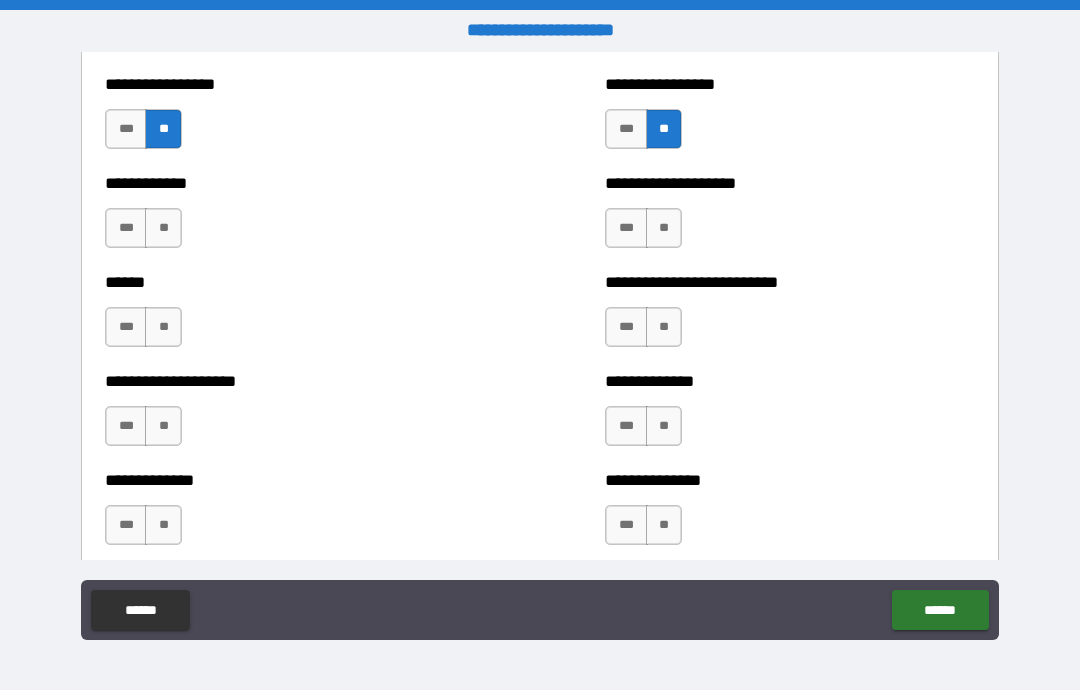click on "**" at bounding box center [664, 228] 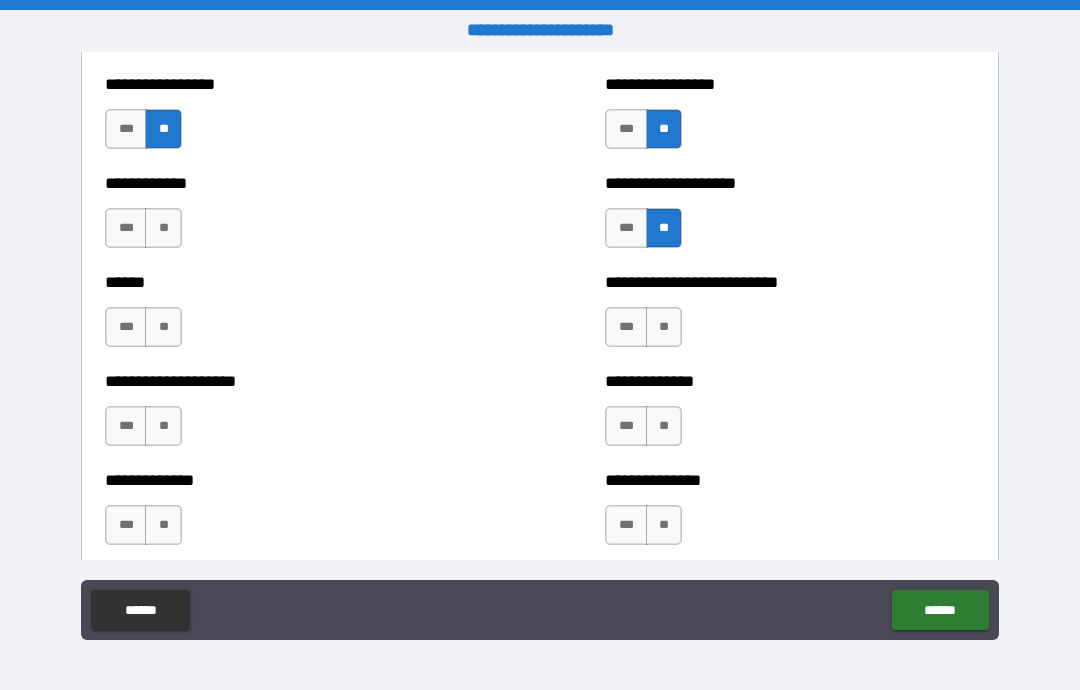 click on "**" at bounding box center (664, 327) 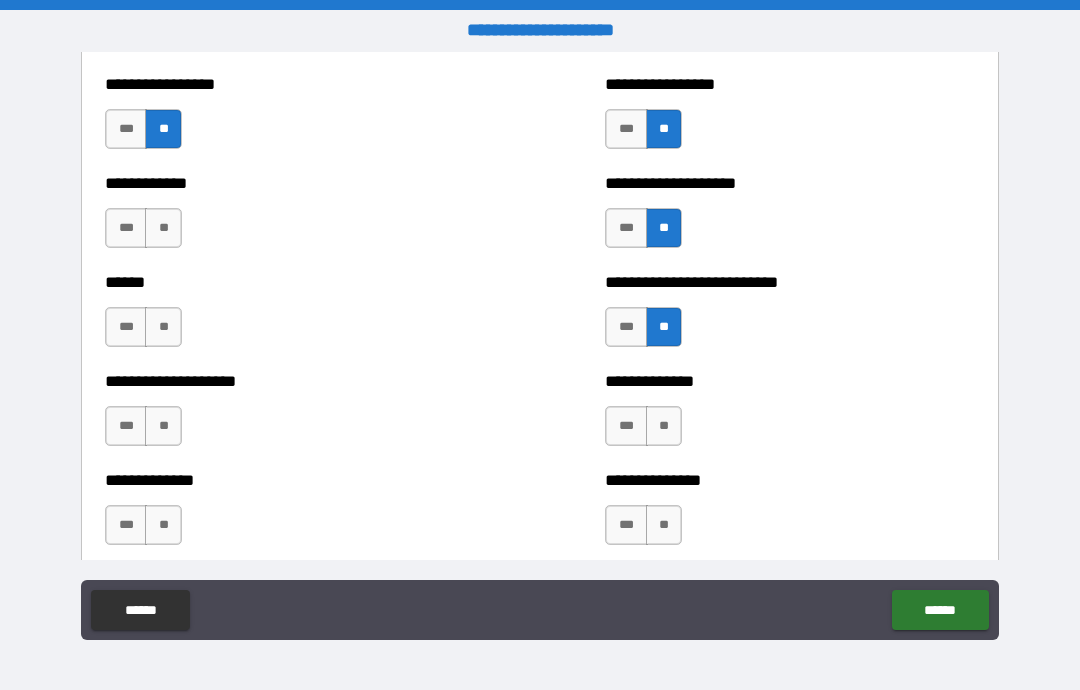 click on "**" at bounding box center [664, 426] 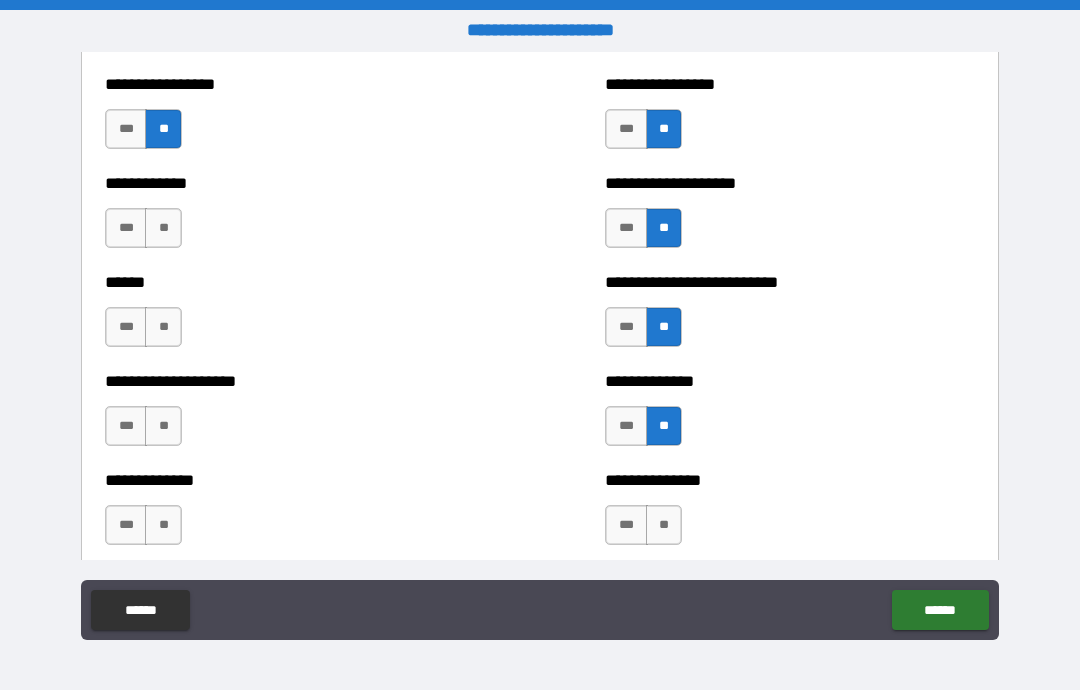 click on "**" at bounding box center [664, 525] 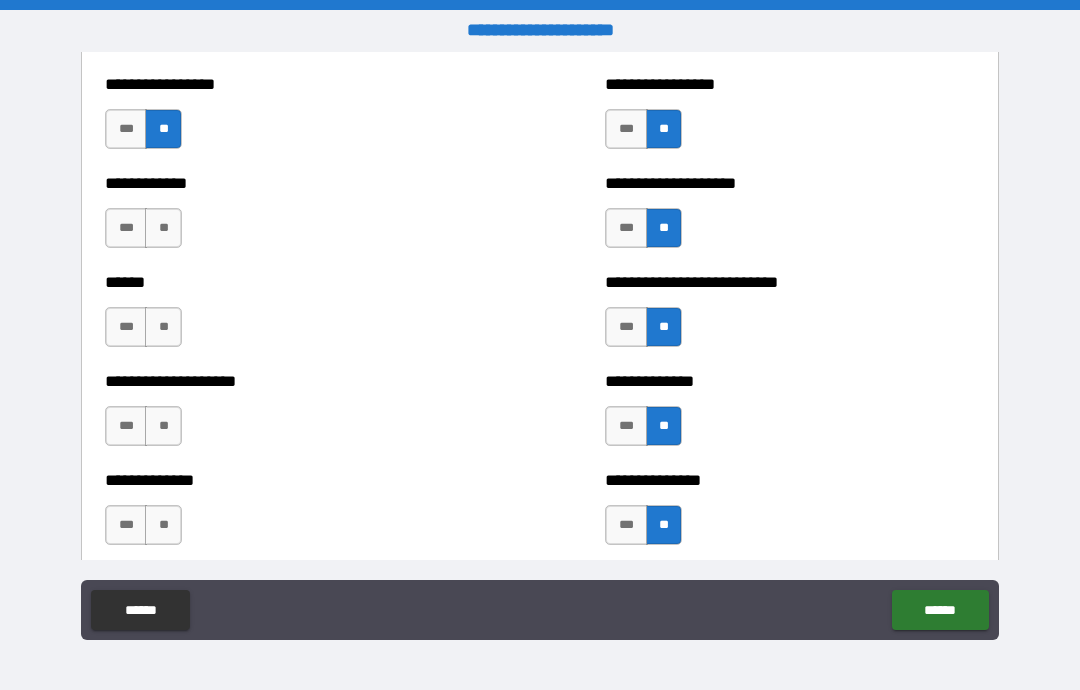 click on "**" at bounding box center [163, 228] 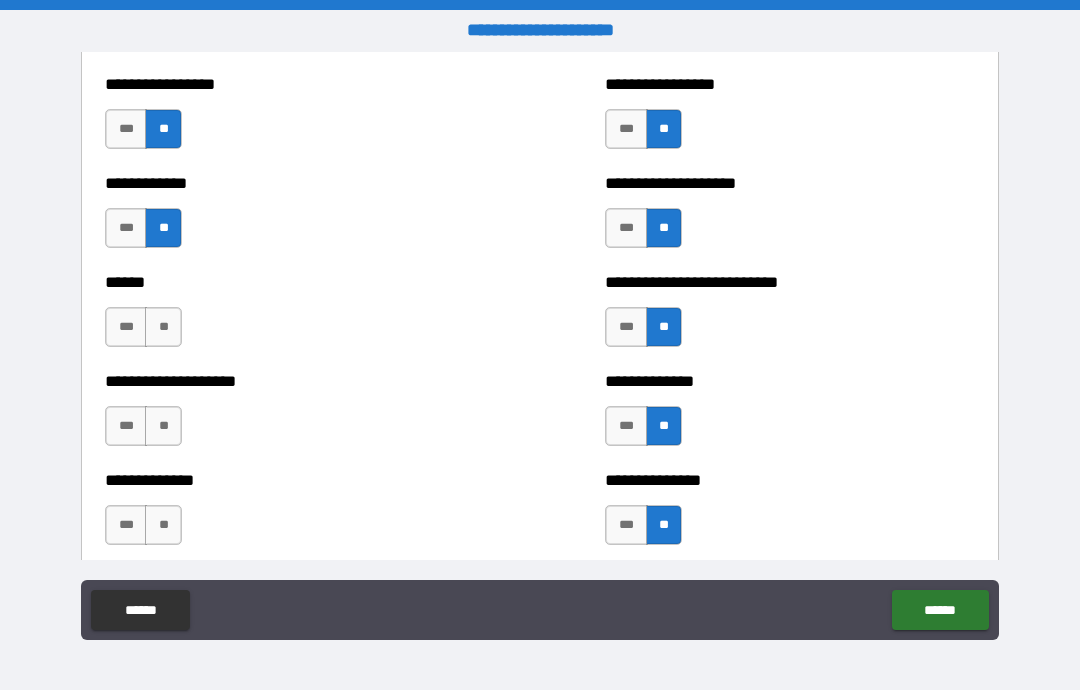 click on "**" at bounding box center [163, 327] 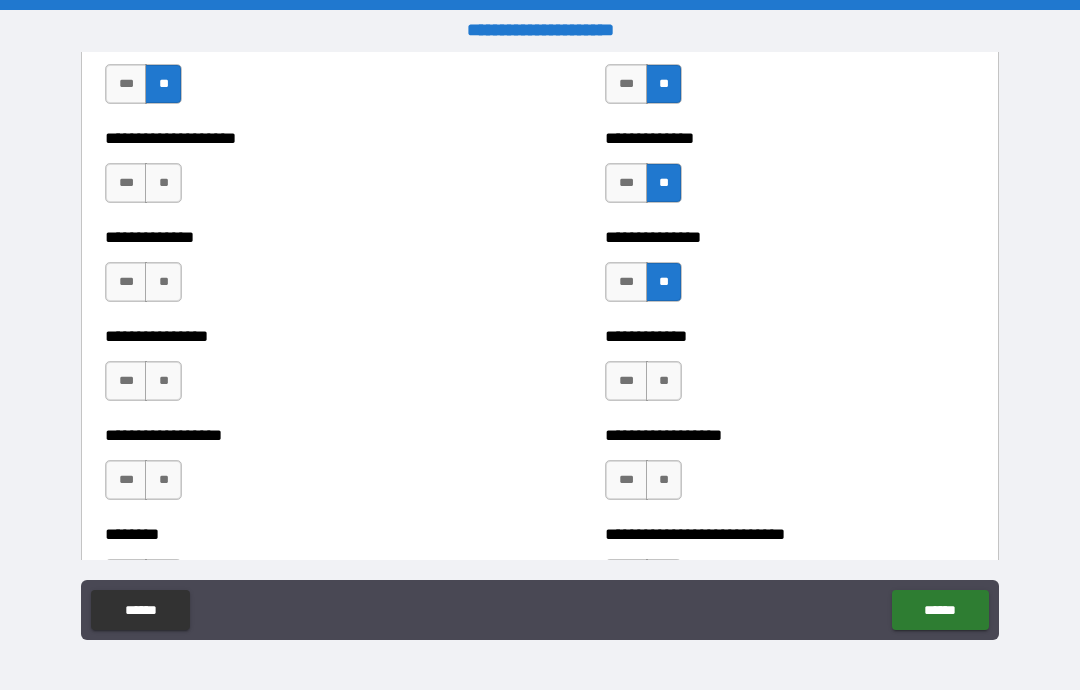 scroll, scrollTop: 4219, scrollLeft: 0, axis: vertical 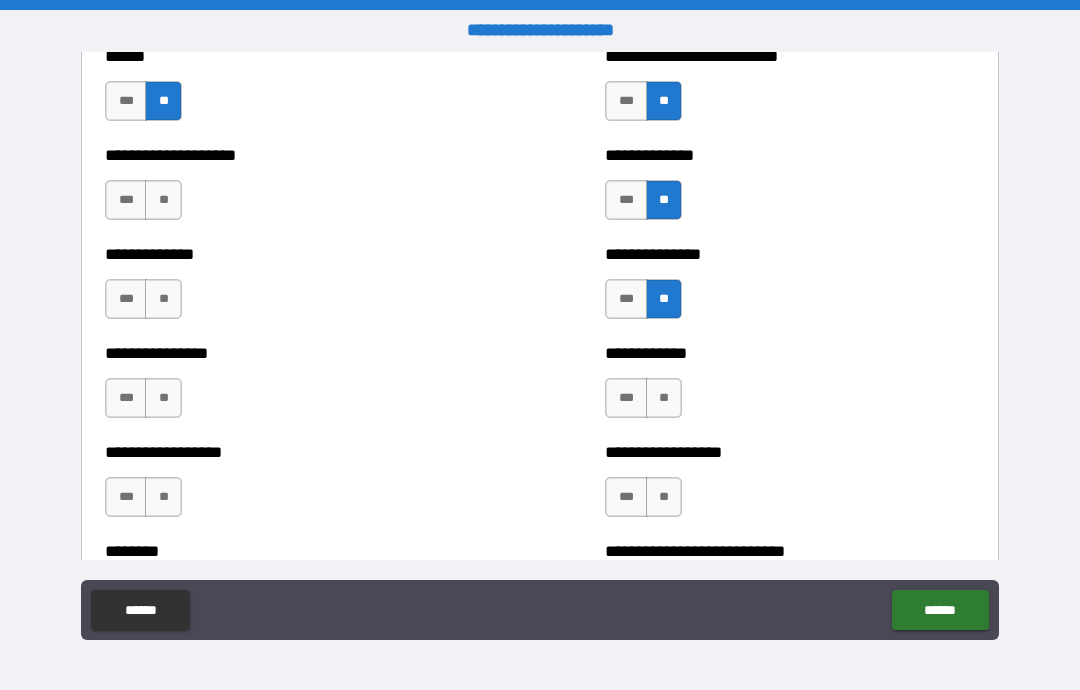 click on "**" at bounding box center (163, 200) 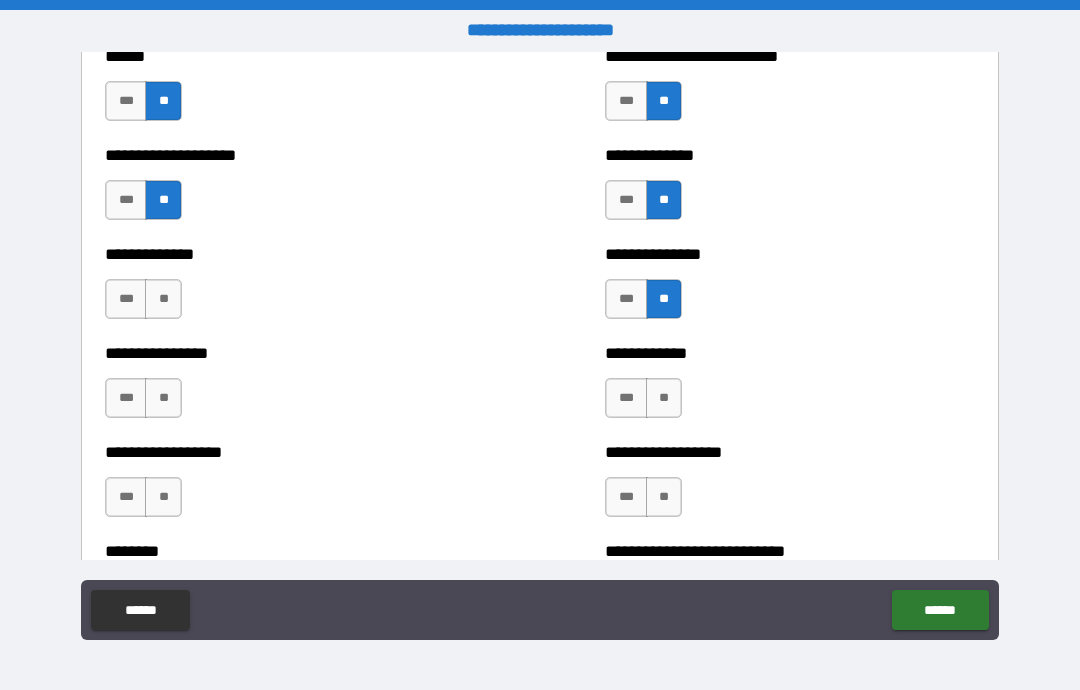 click on "**" at bounding box center (163, 299) 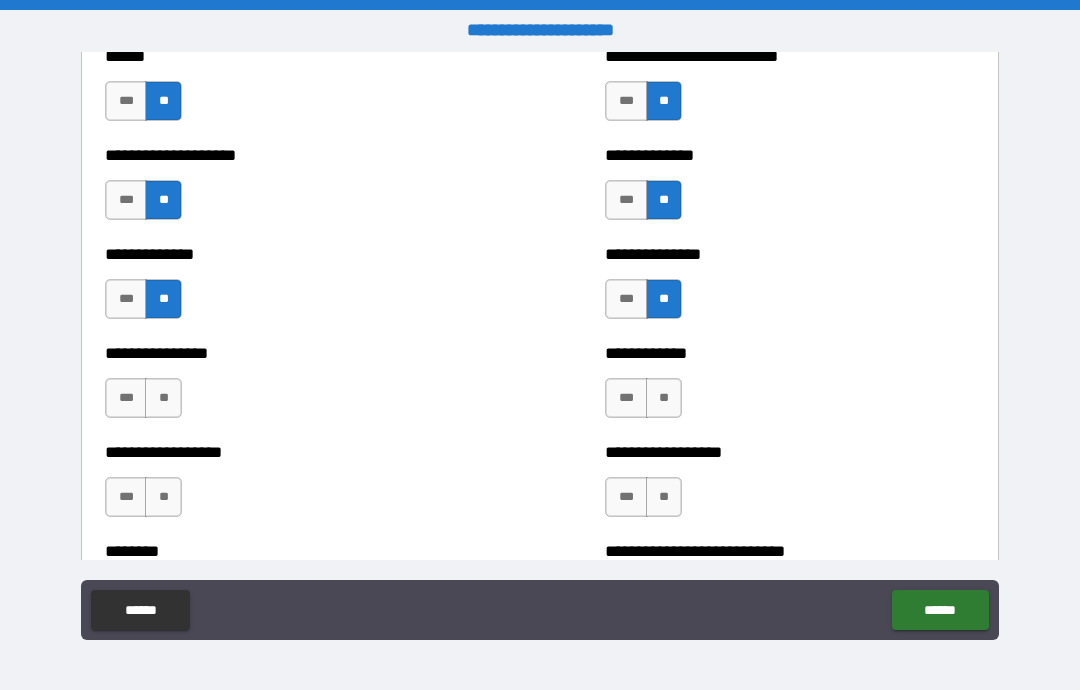 click on "*** **" at bounding box center [143, 398] 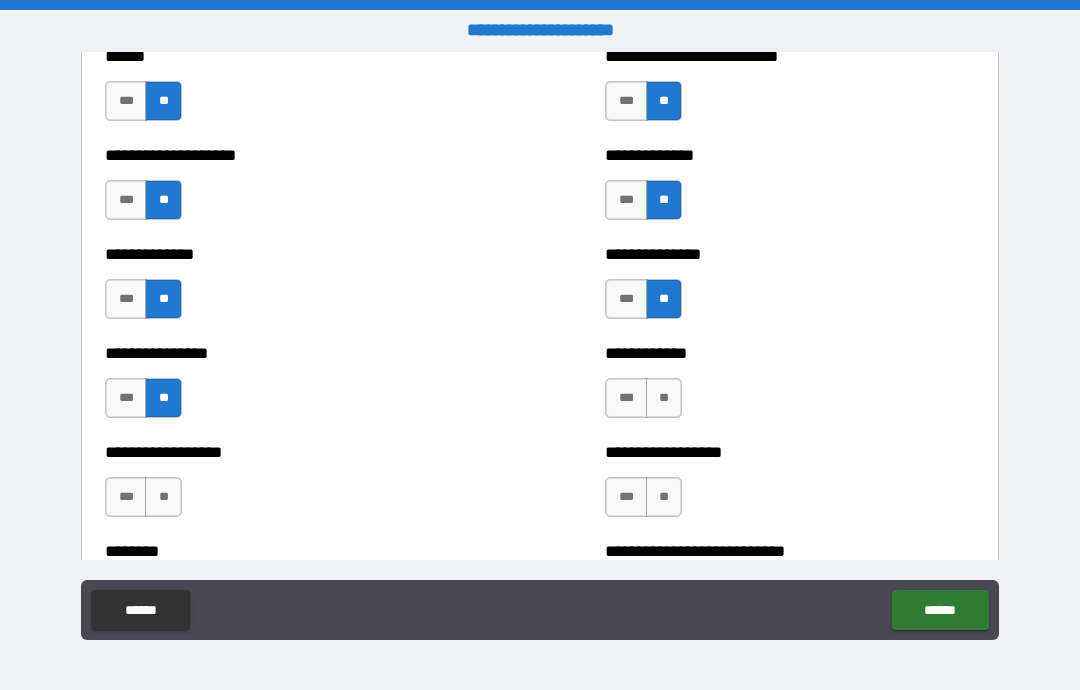 click on "**" at bounding box center (163, 497) 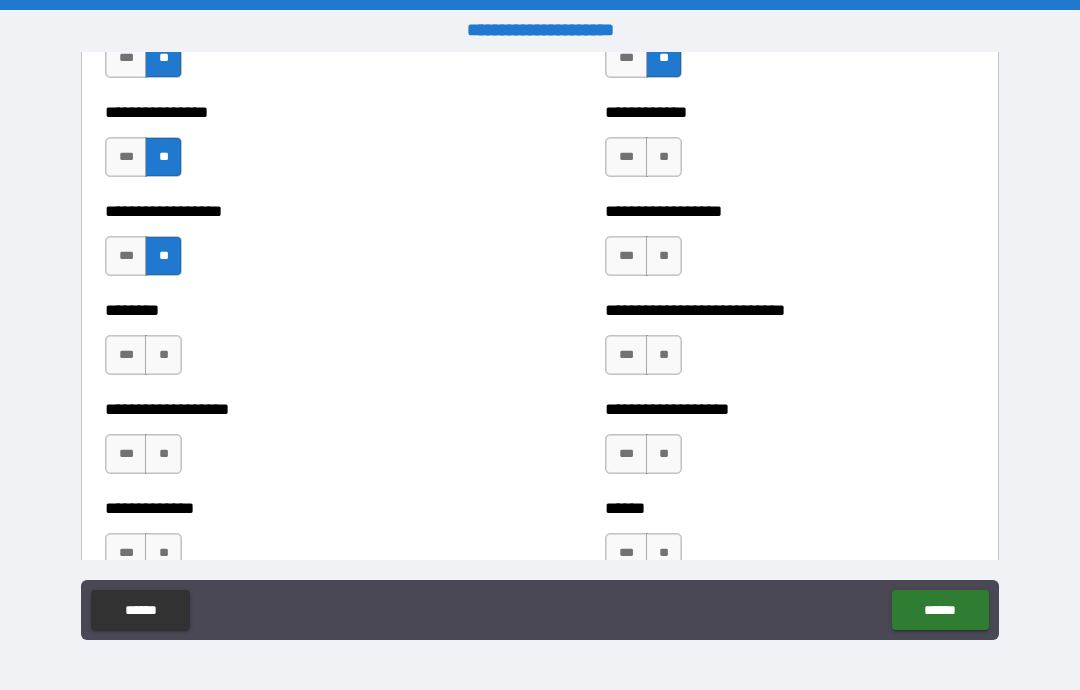scroll, scrollTop: 4473, scrollLeft: 0, axis: vertical 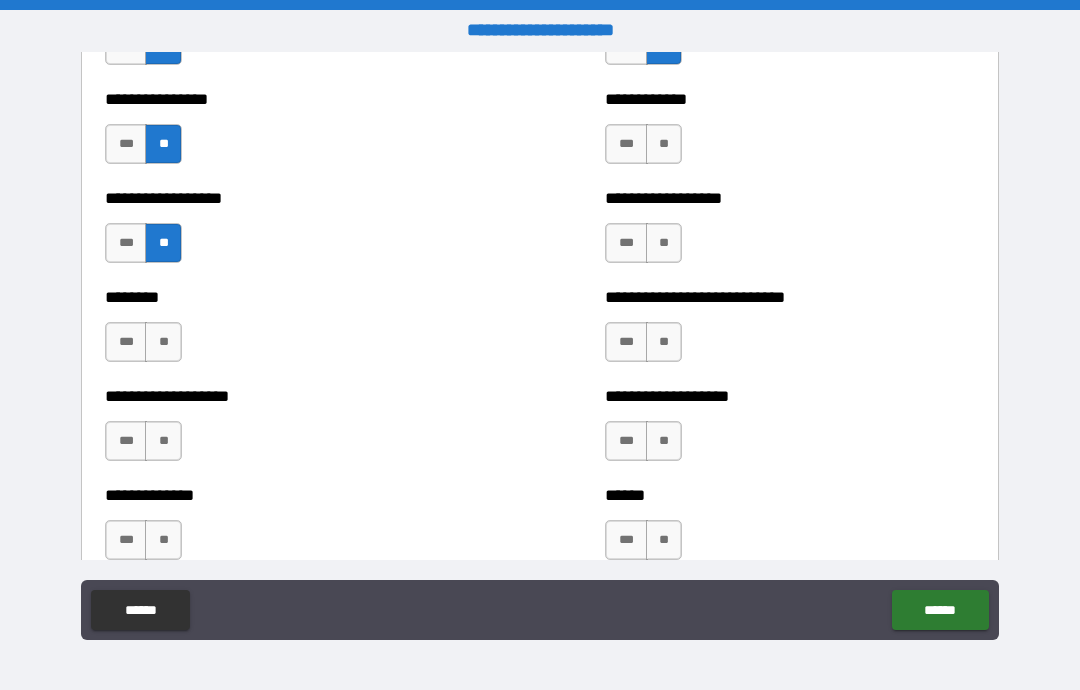 click on "**" at bounding box center [664, 144] 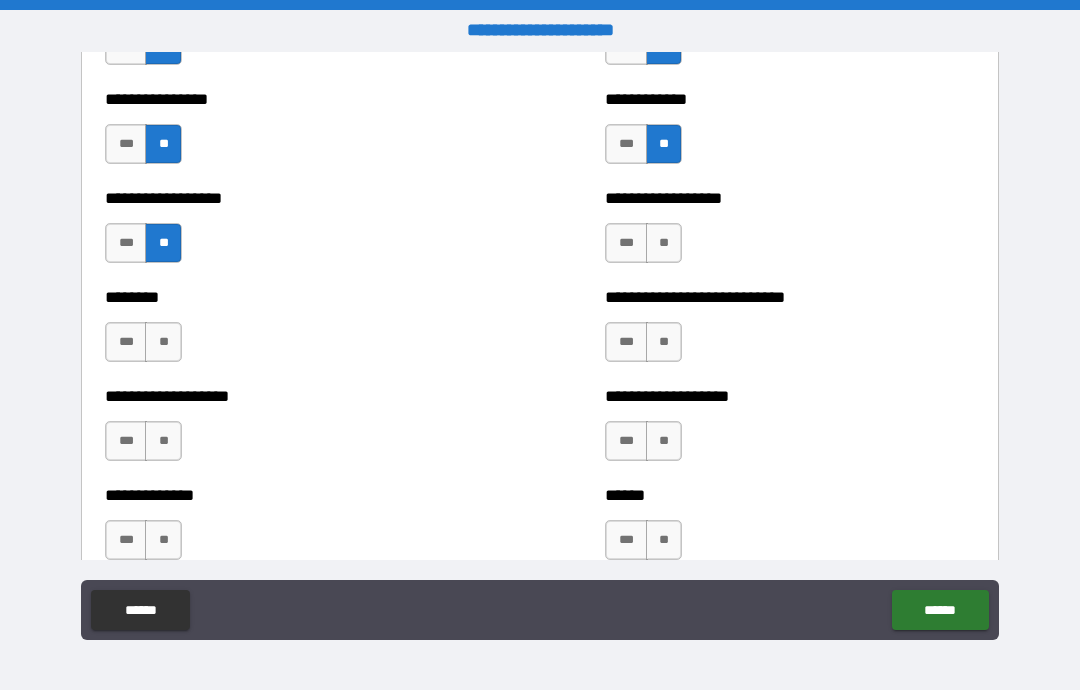 click on "**" at bounding box center [664, 243] 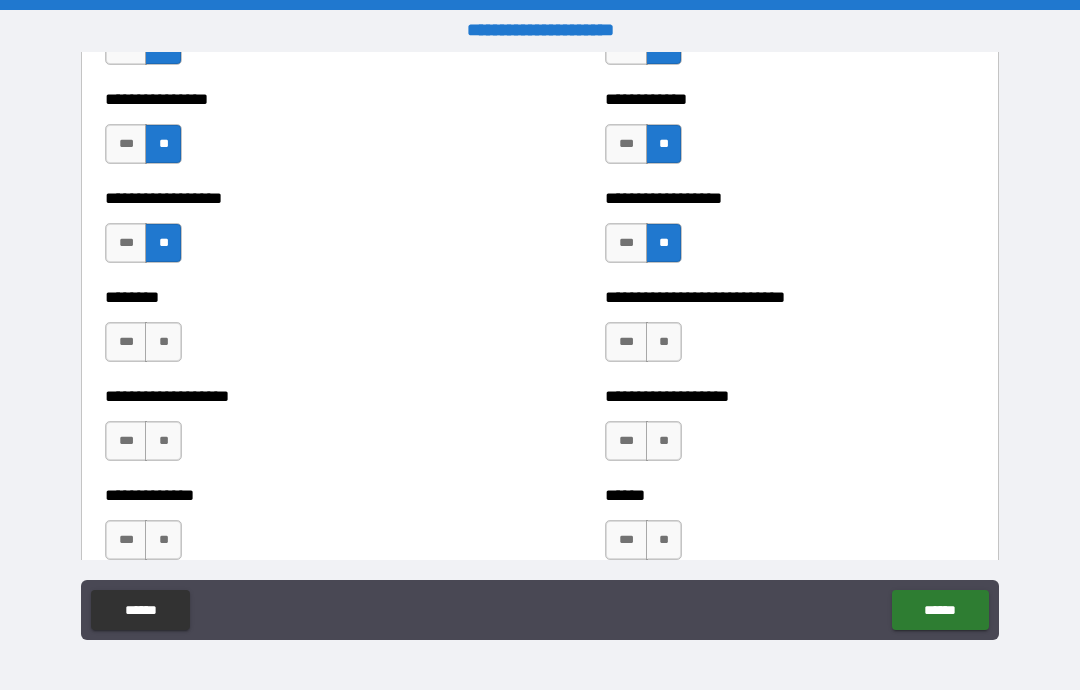 click on "**" at bounding box center [664, 342] 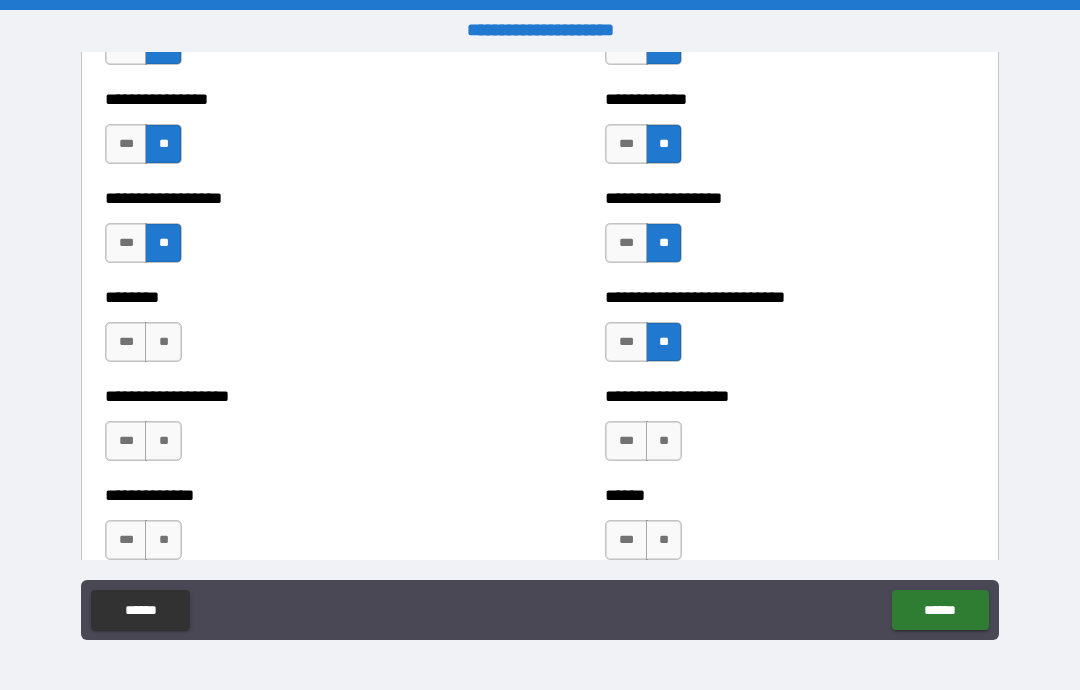 click on "**" at bounding box center [664, 441] 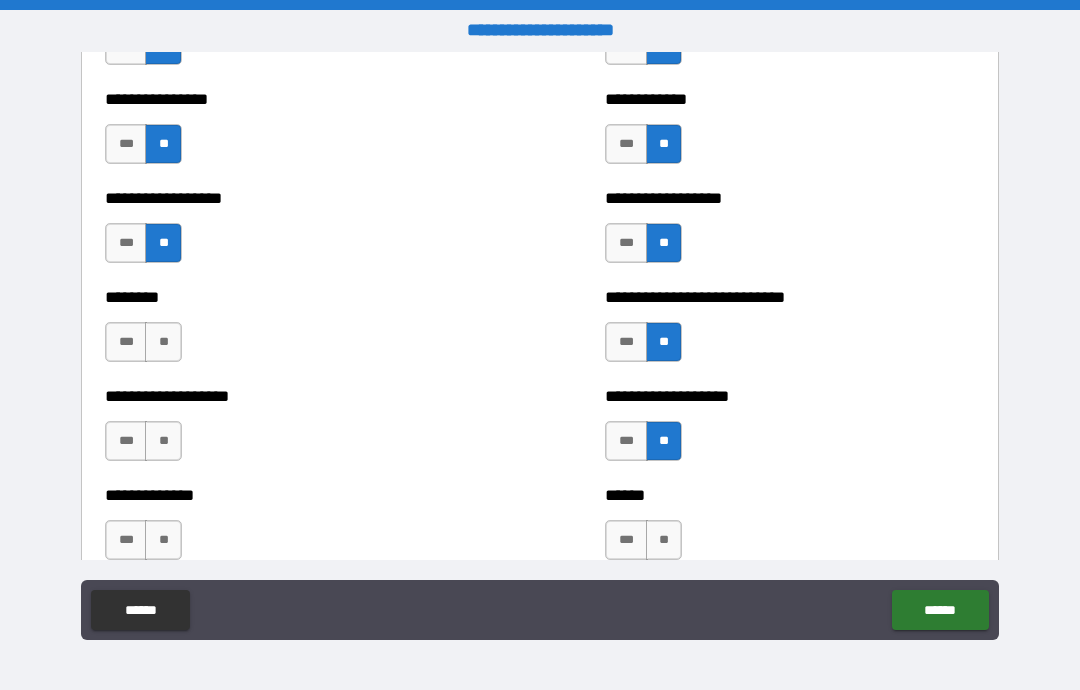 click on "**" at bounding box center (664, 540) 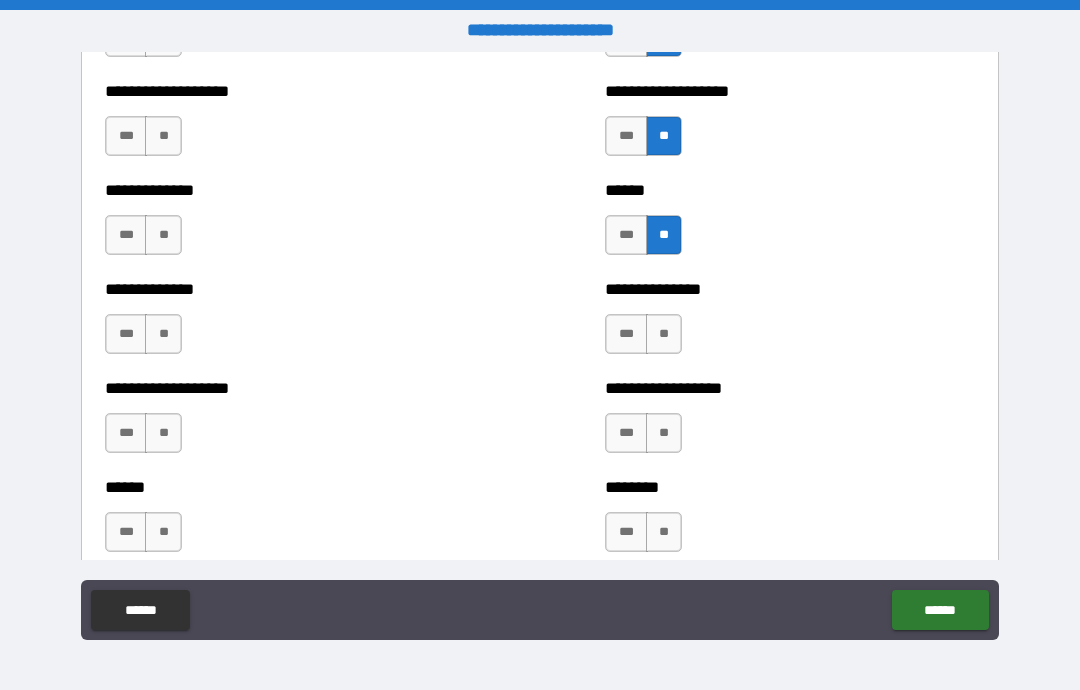 scroll, scrollTop: 4704, scrollLeft: 0, axis: vertical 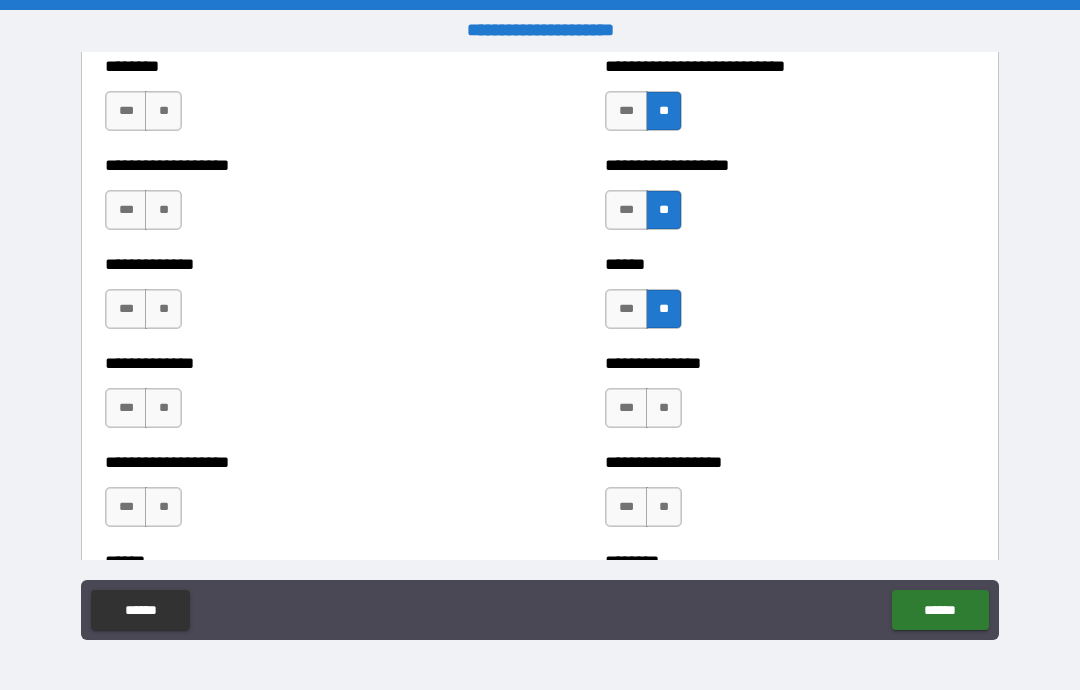 click on "******** *** **" at bounding box center (290, 101) 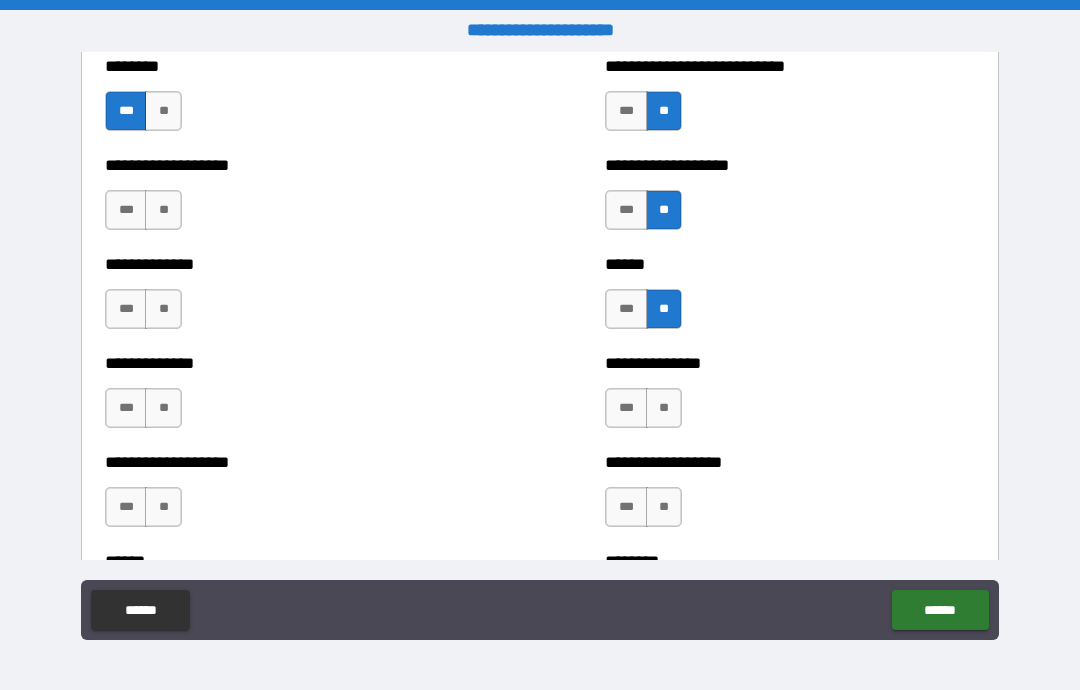 click on "***" at bounding box center [126, 111] 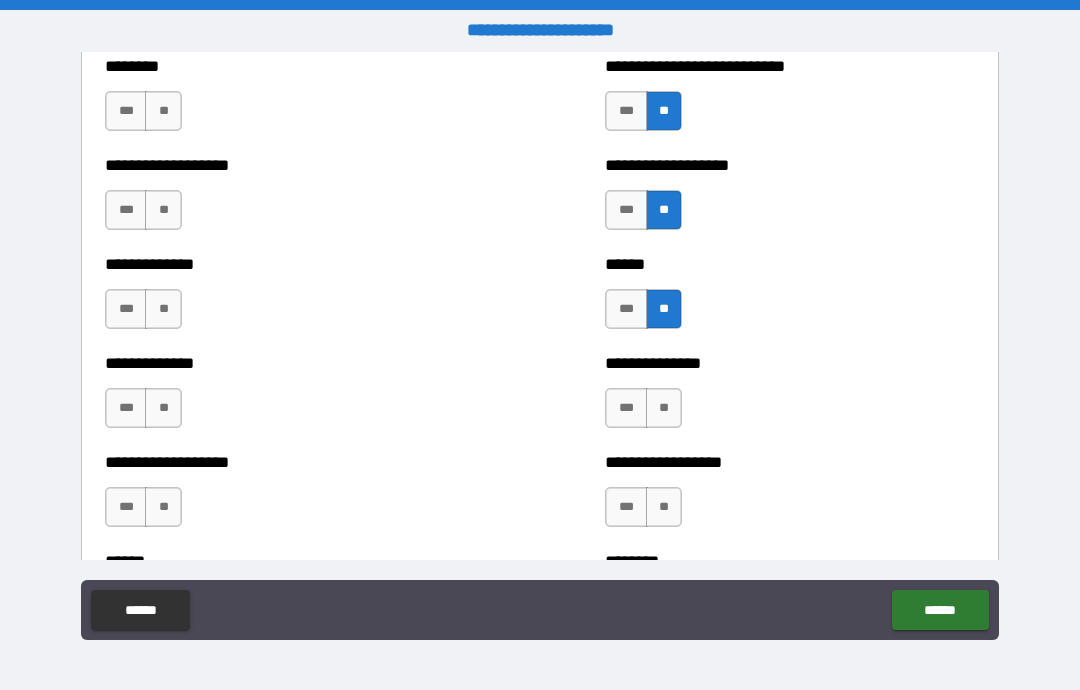 click on "**" at bounding box center [163, 111] 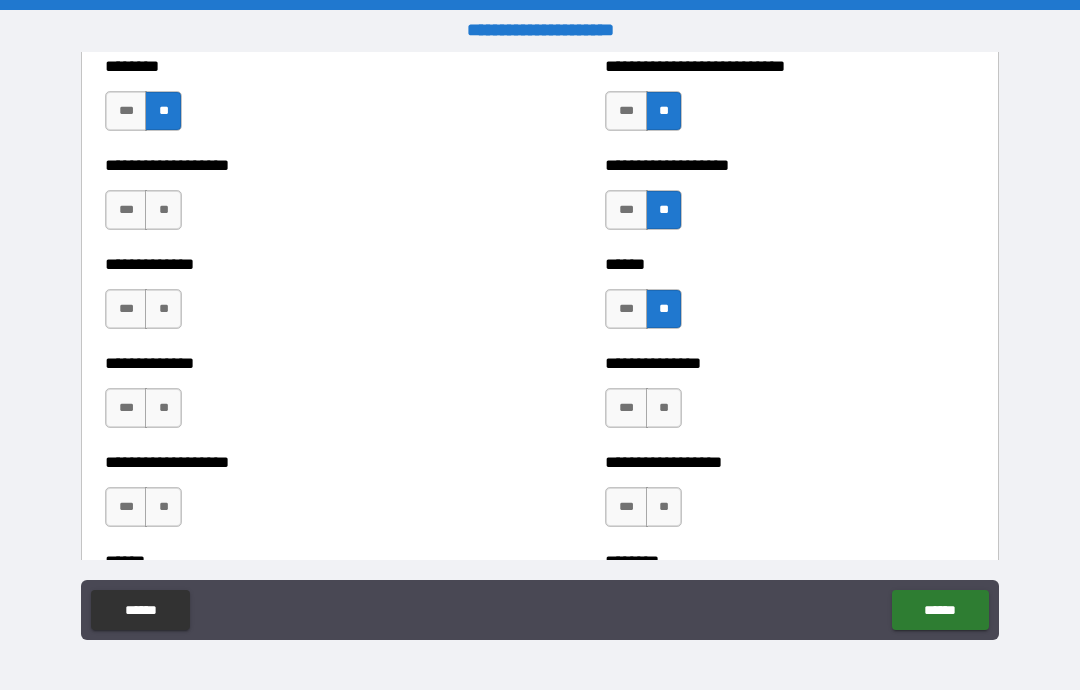 click on "**********" at bounding box center (290, 200) 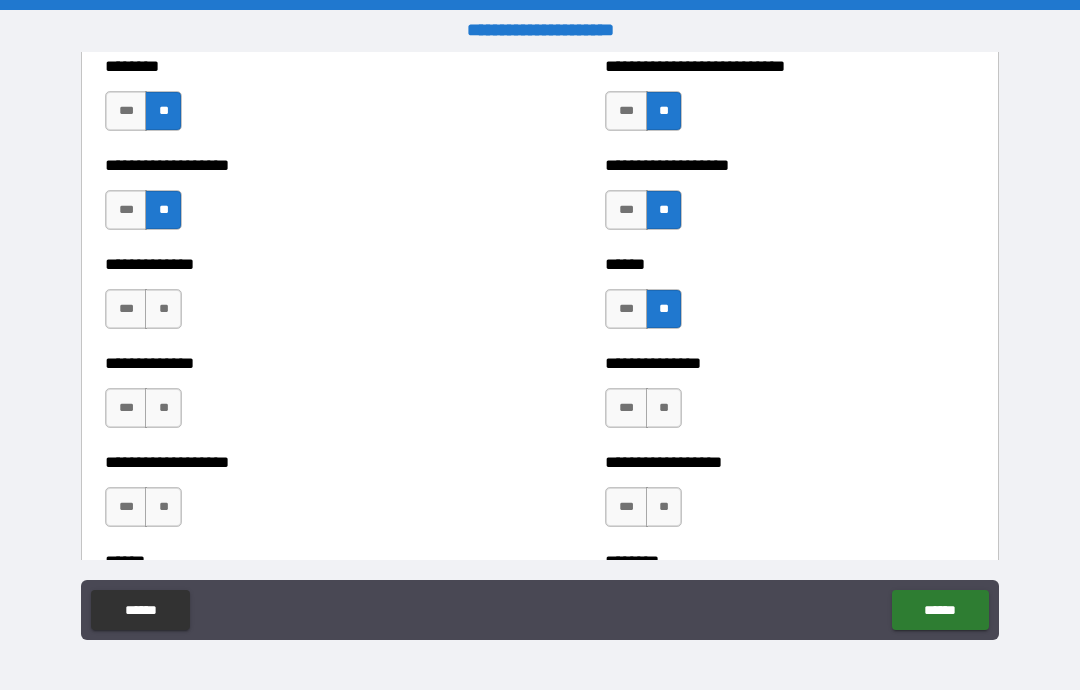 click on "**" at bounding box center (163, 309) 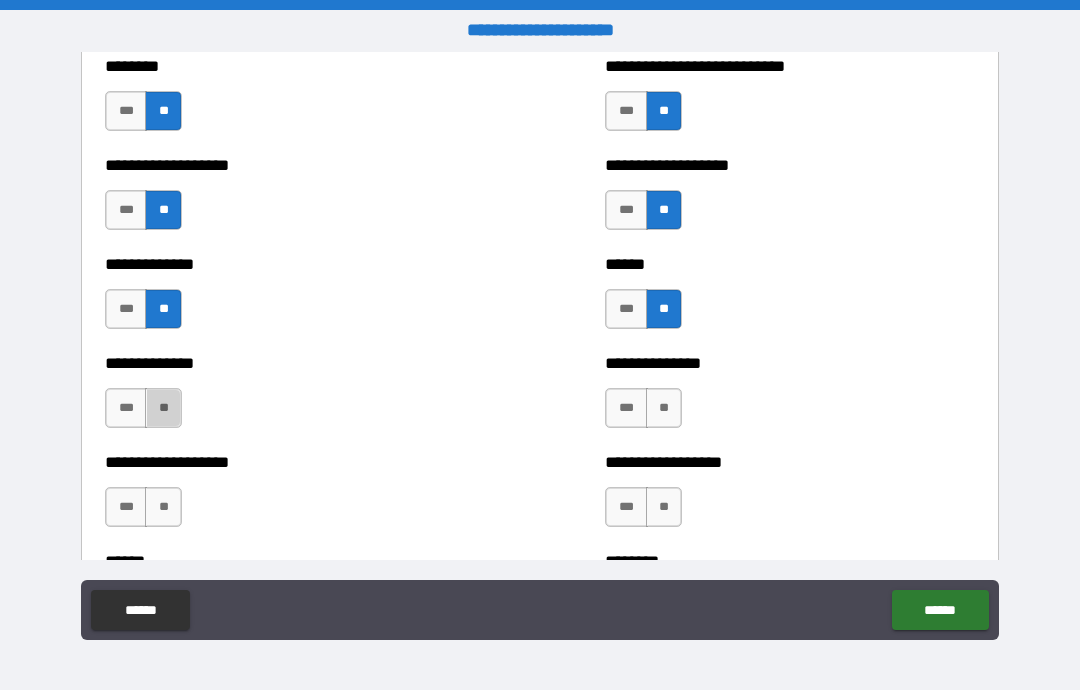 click on "**" at bounding box center [163, 408] 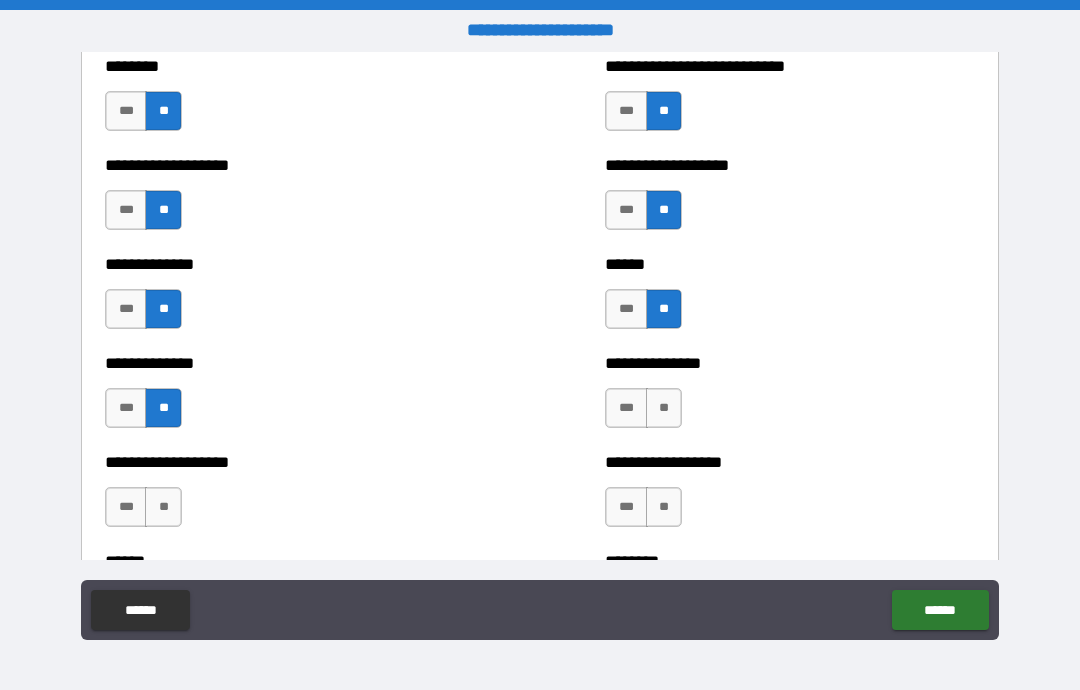 click on "**" at bounding box center (163, 507) 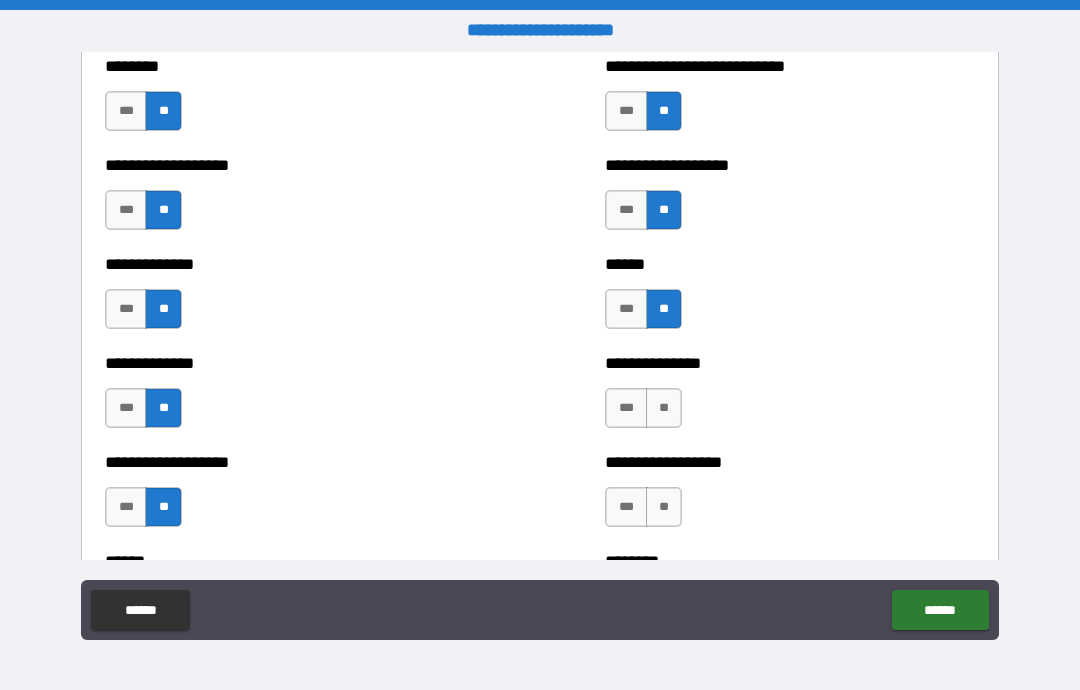 click on "**" at bounding box center [664, 408] 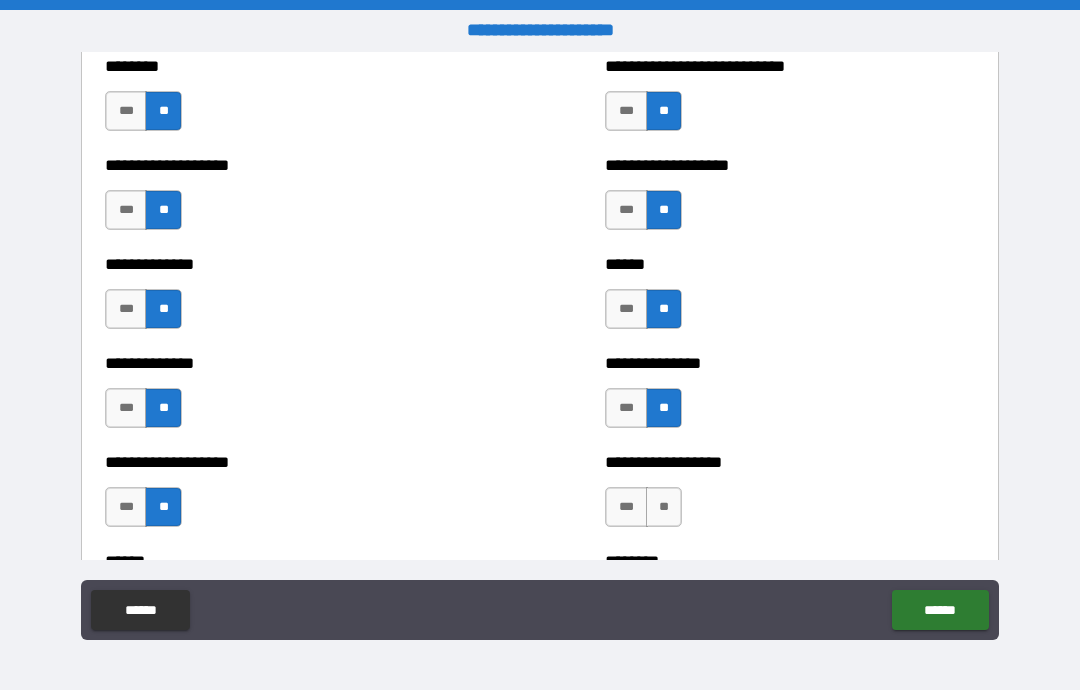 click on "**" at bounding box center [664, 507] 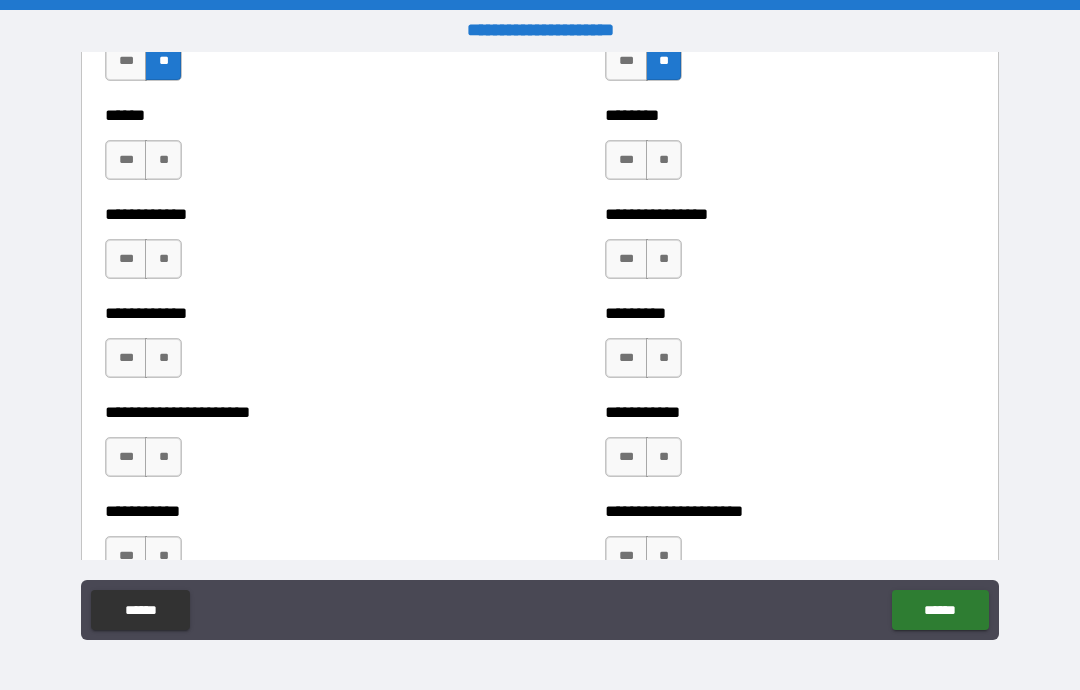 scroll, scrollTop: 5148, scrollLeft: 0, axis: vertical 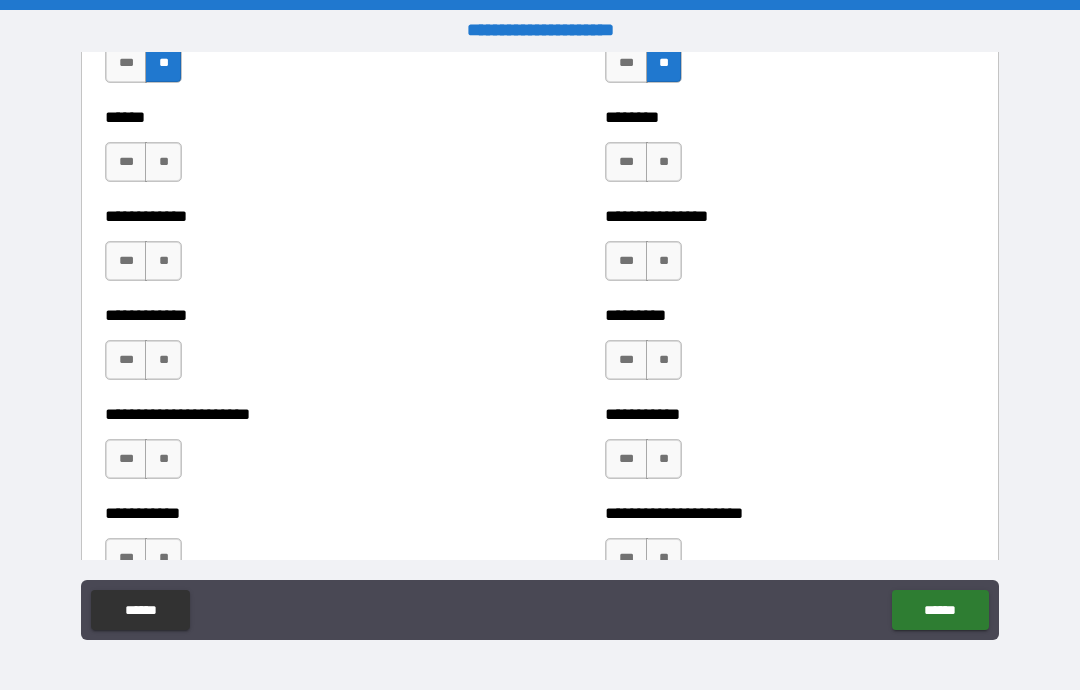 click on "**" at bounding box center [664, 162] 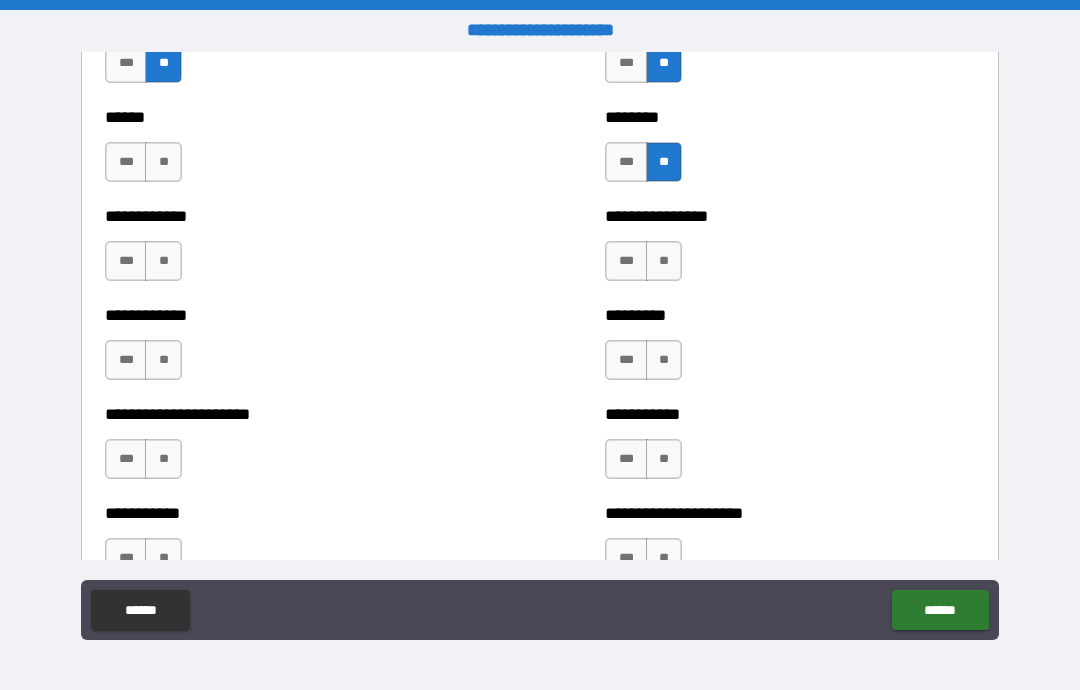 click on "**" at bounding box center (664, 261) 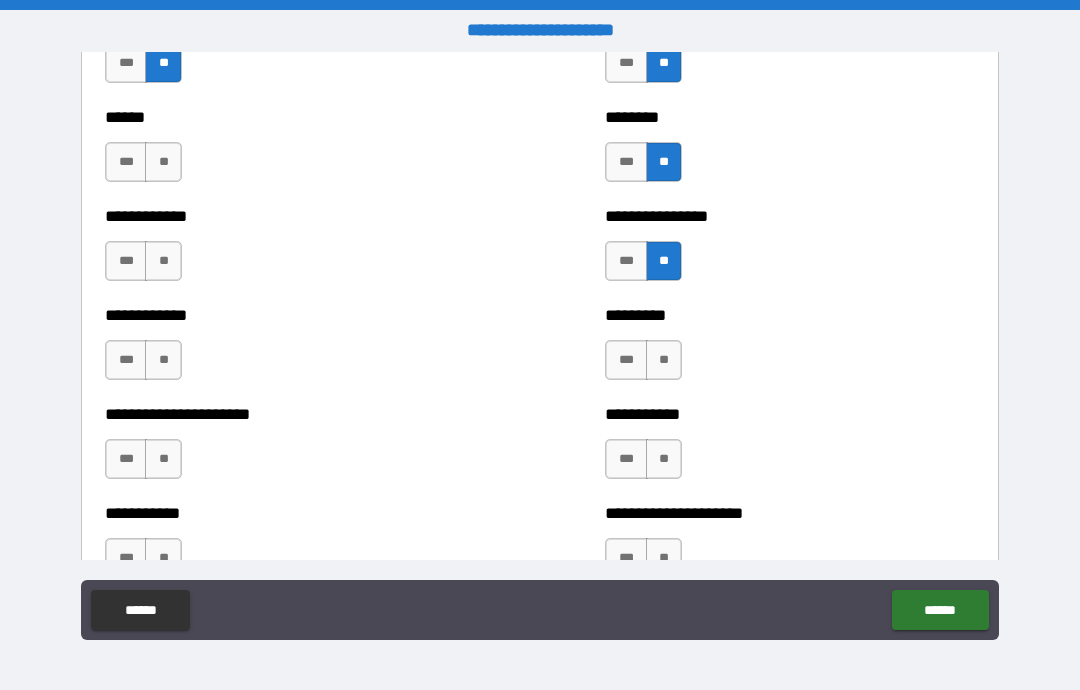 click on "**" at bounding box center [664, 360] 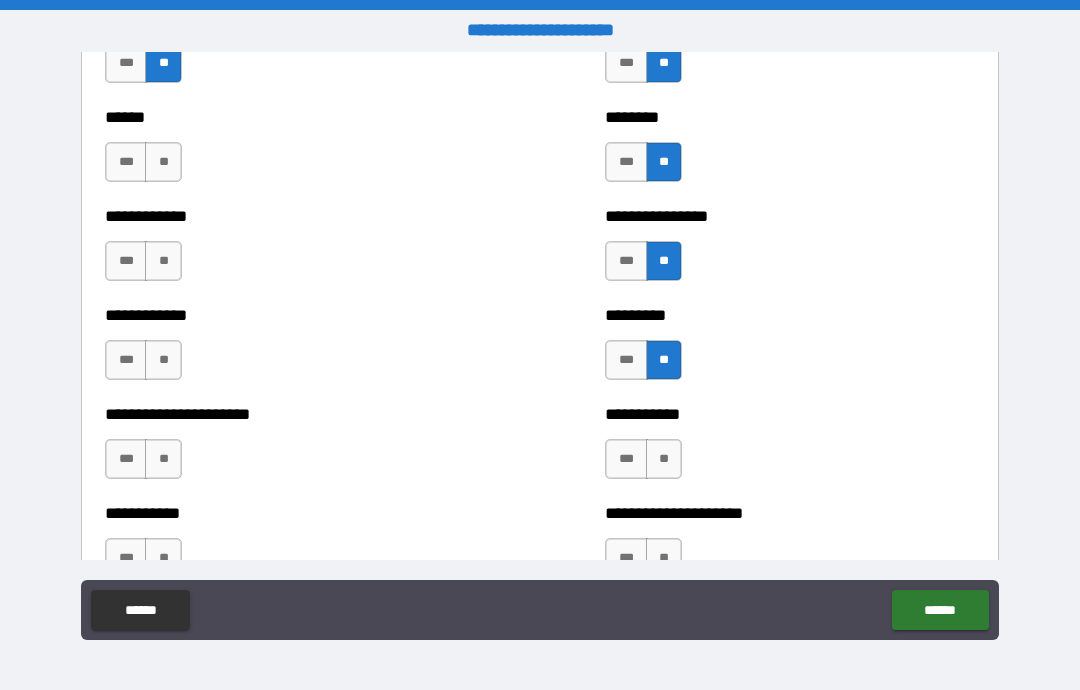 click on "**" at bounding box center (664, 459) 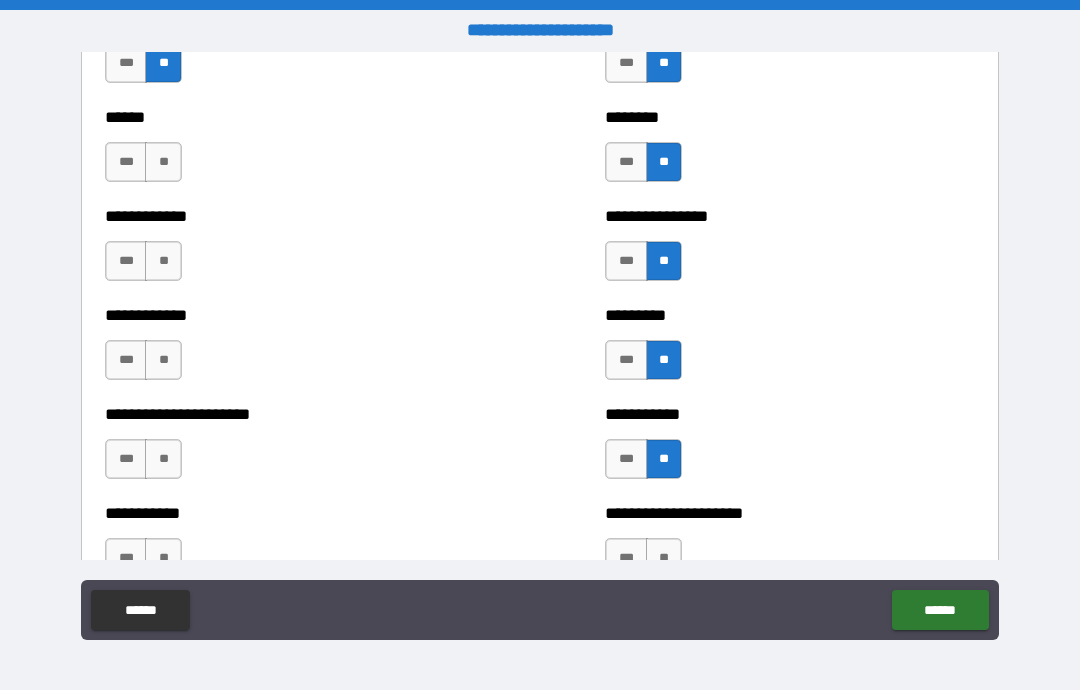 click on "**********" at bounding box center (790, 548) 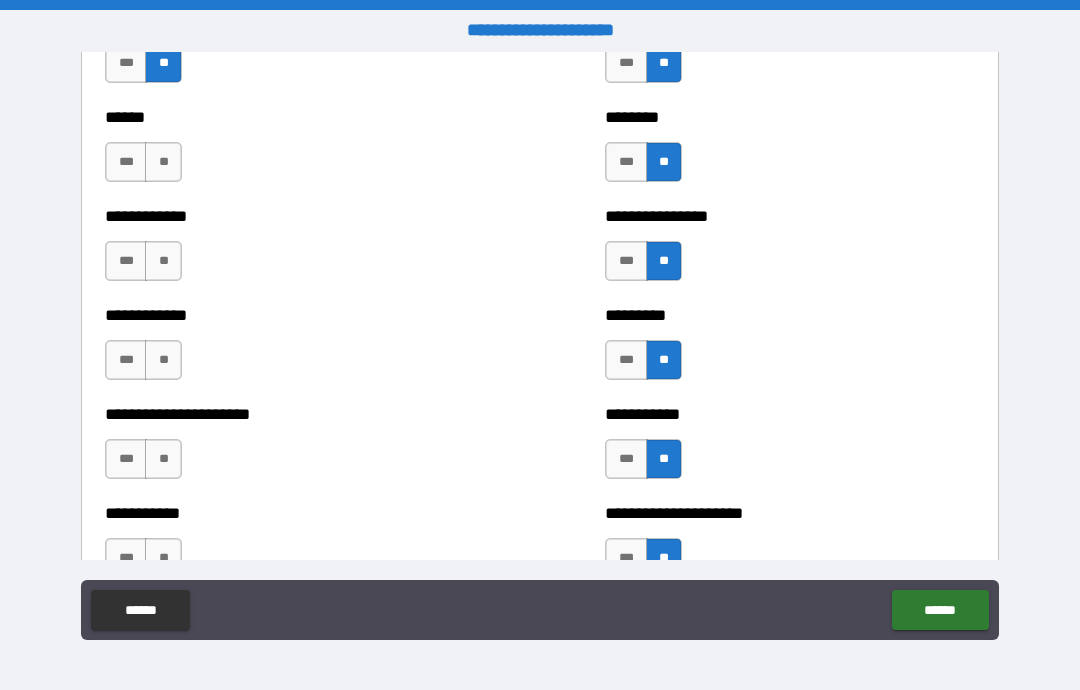 click on "****** *** **" at bounding box center (290, 152) 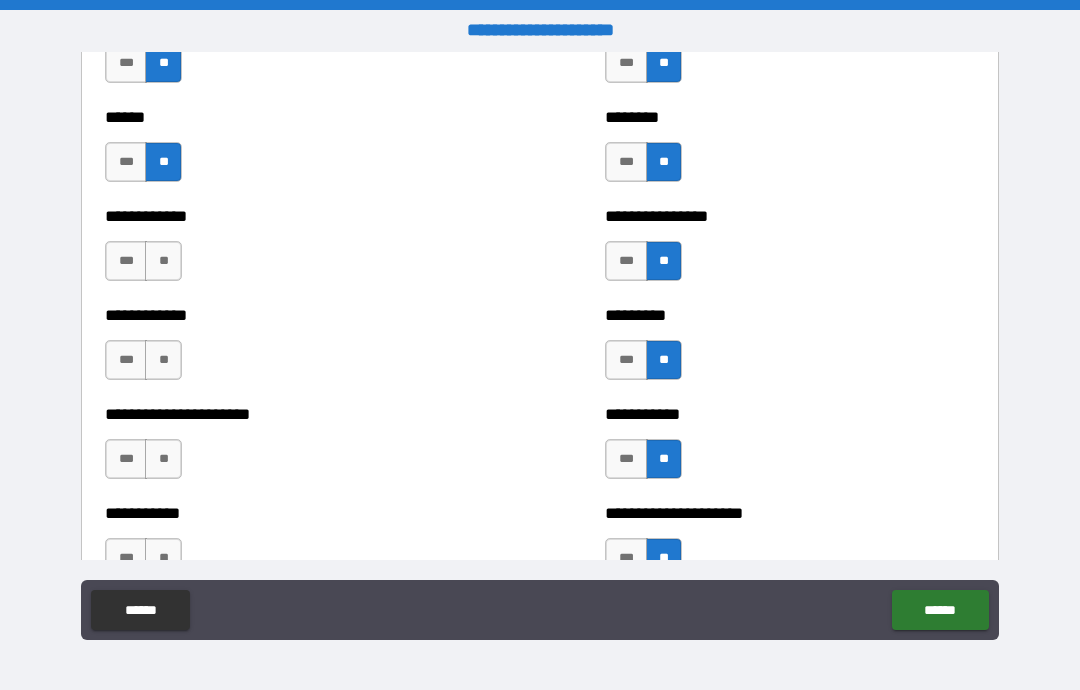 click on "**" at bounding box center (163, 261) 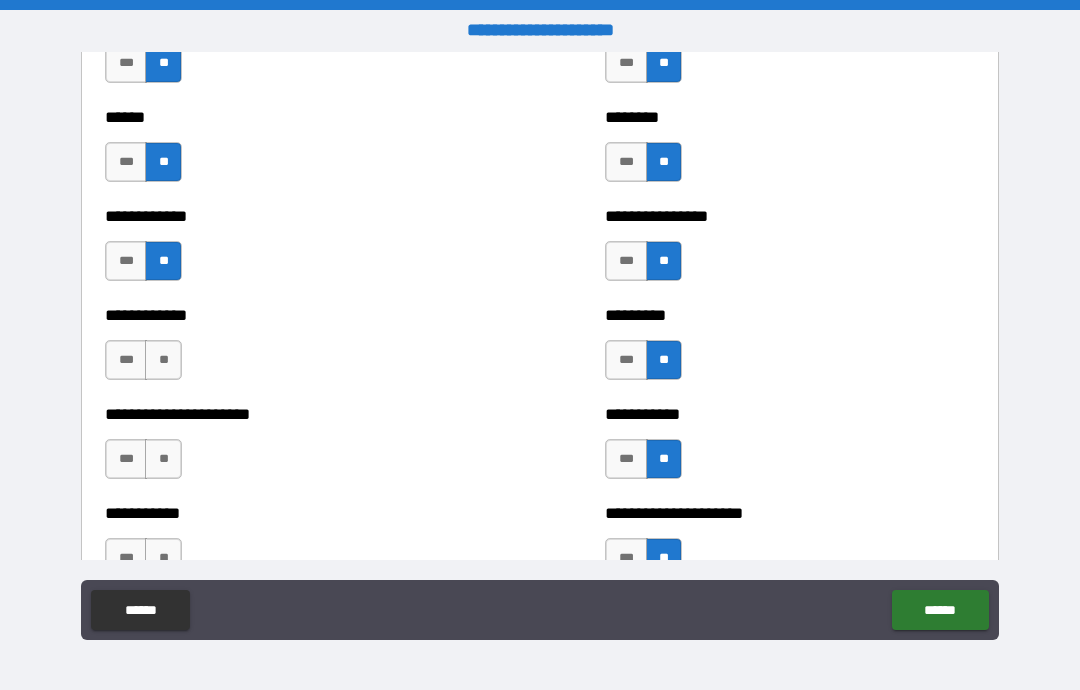 click on "**" at bounding box center (163, 360) 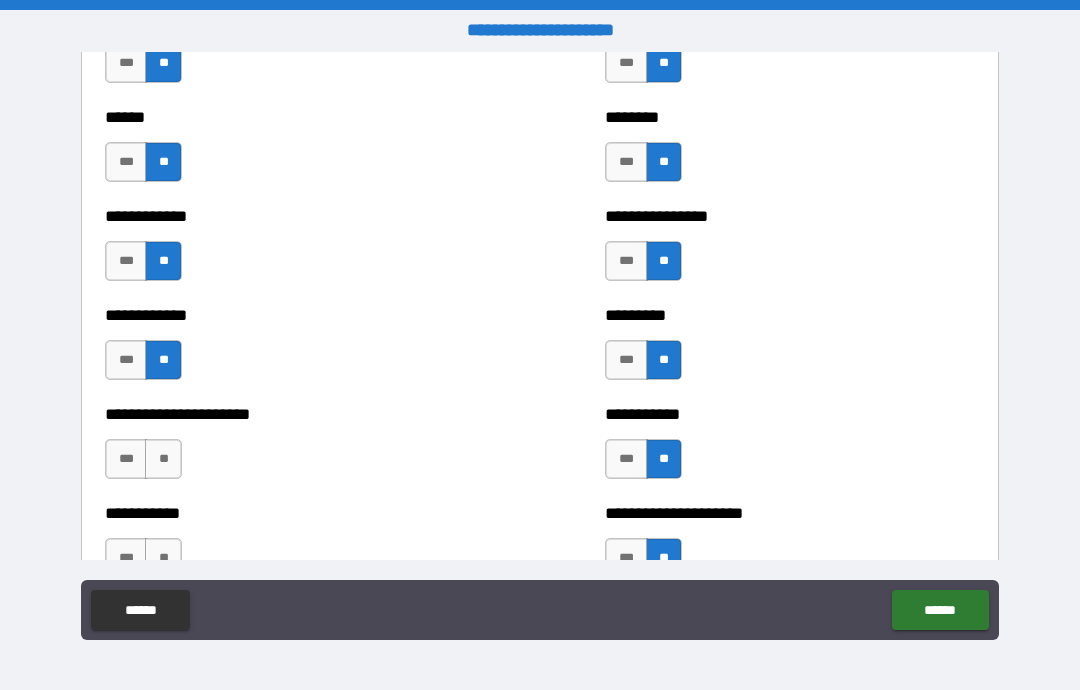 click on "**" at bounding box center (163, 459) 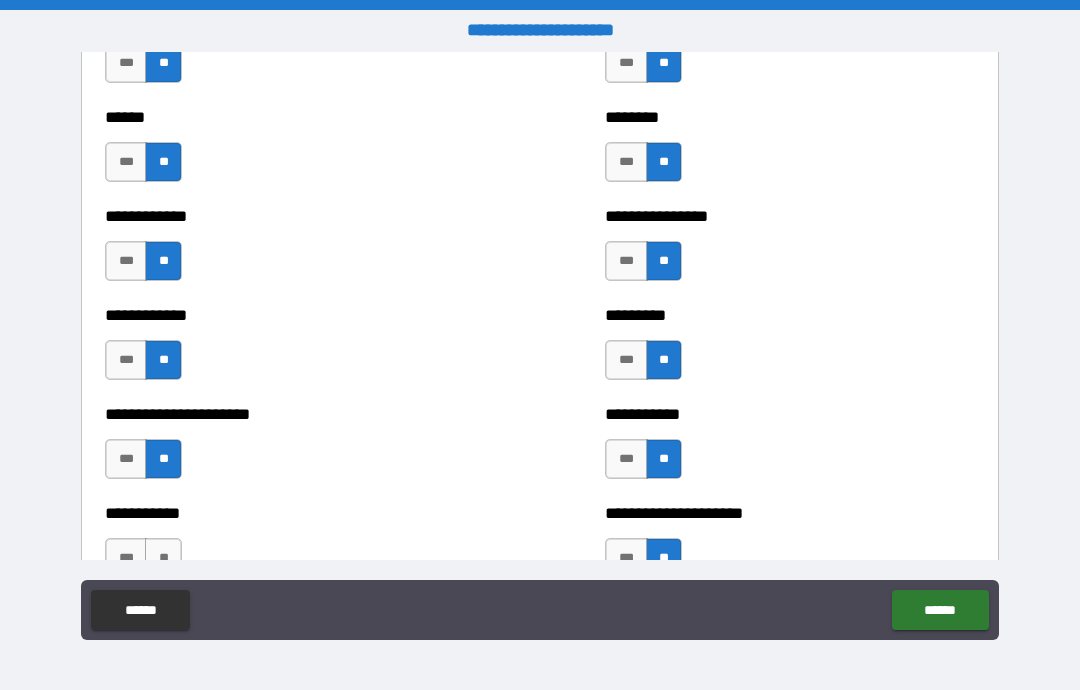 click on "**" at bounding box center [163, 558] 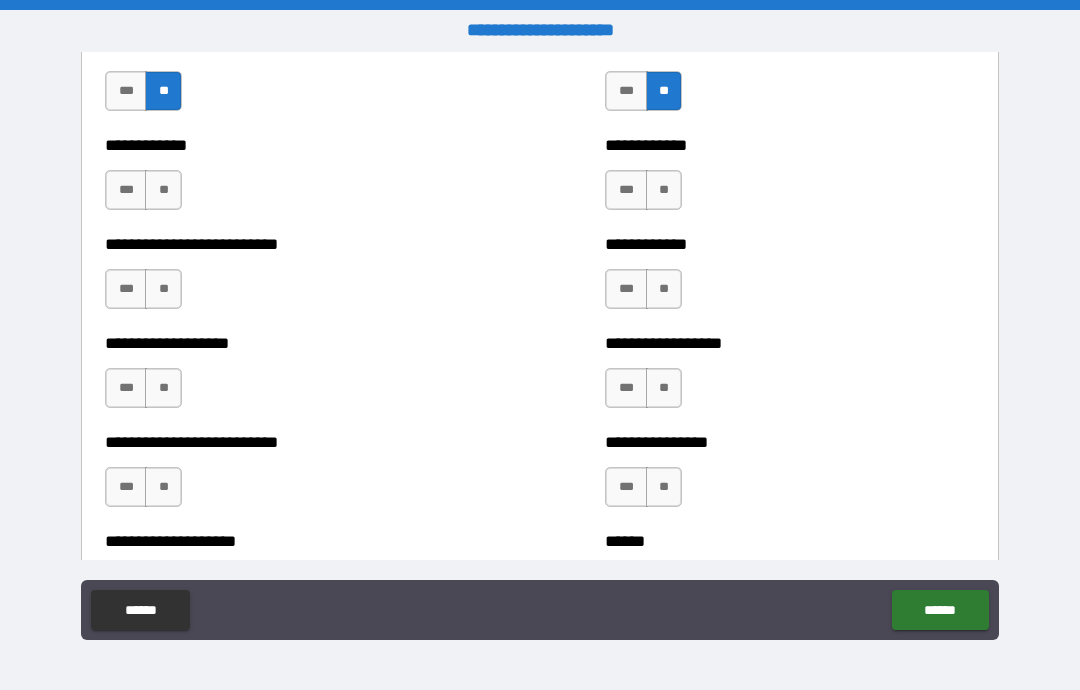 scroll, scrollTop: 5616, scrollLeft: 0, axis: vertical 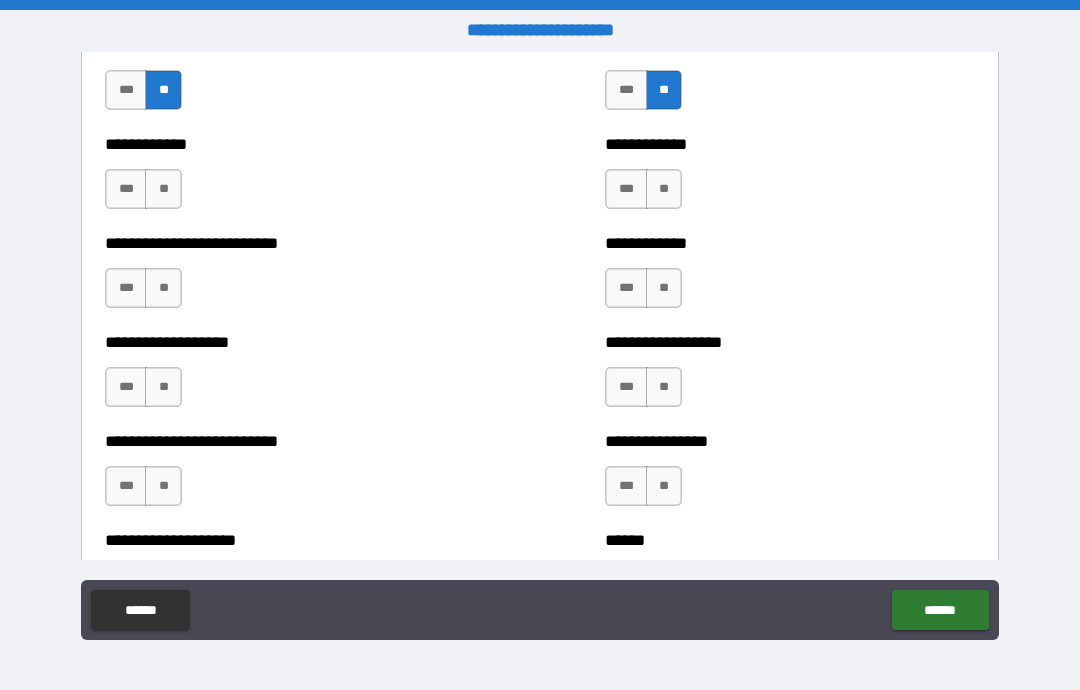 click on "**" at bounding box center (664, 189) 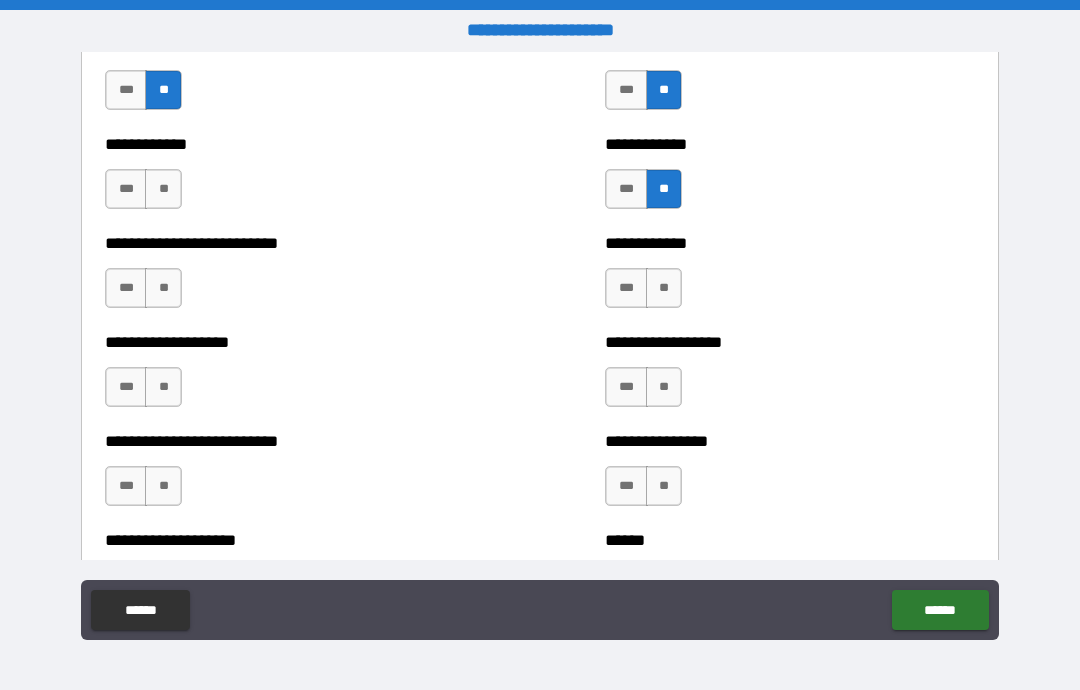 click on "**" at bounding box center (664, 288) 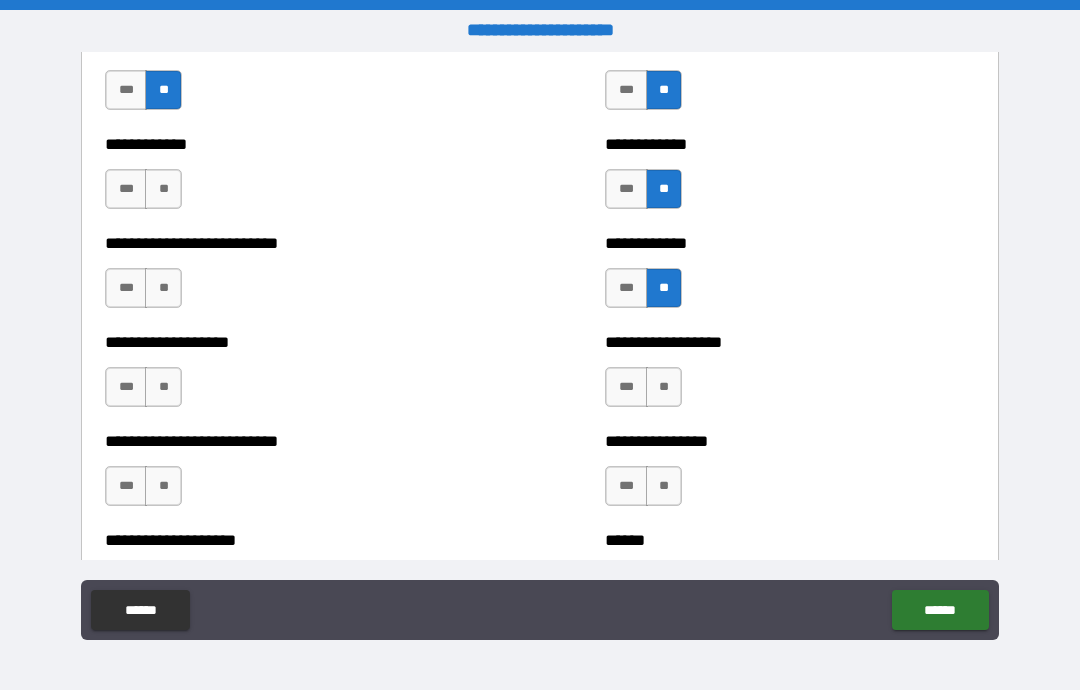 click on "**" at bounding box center (664, 387) 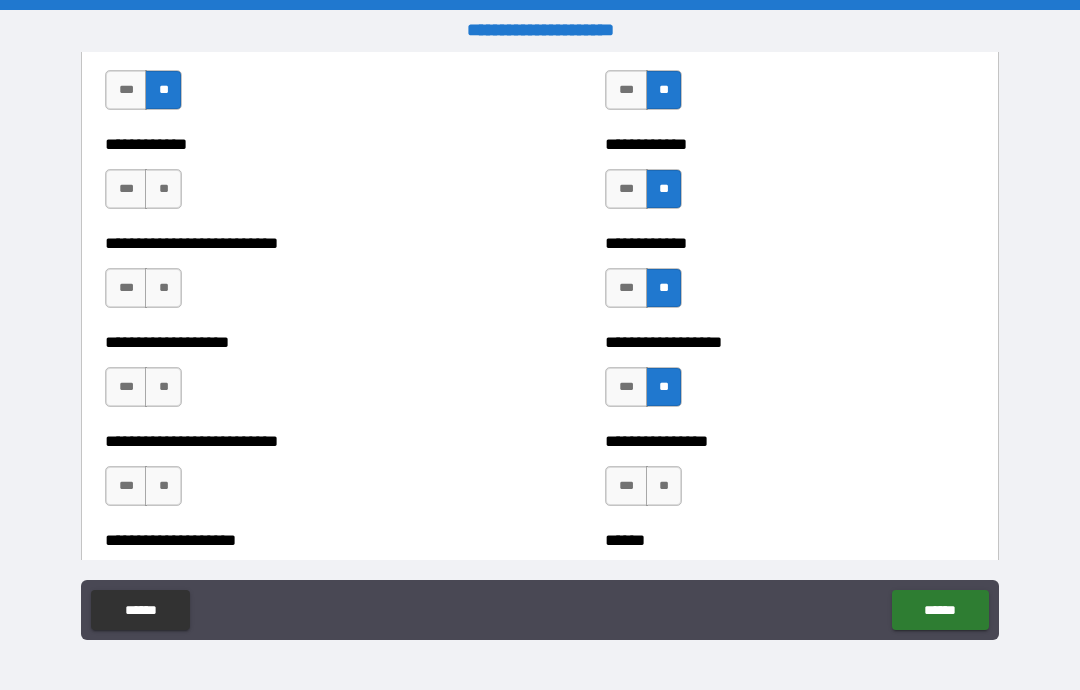click on "**" at bounding box center [664, 486] 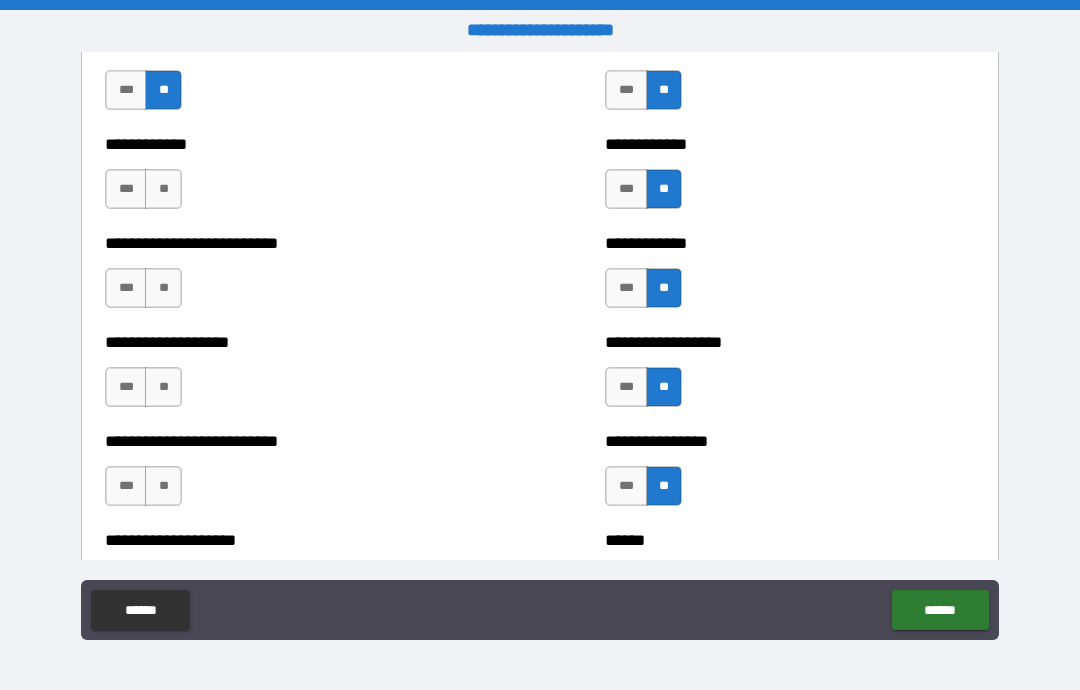 click on "**" at bounding box center (163, 189) 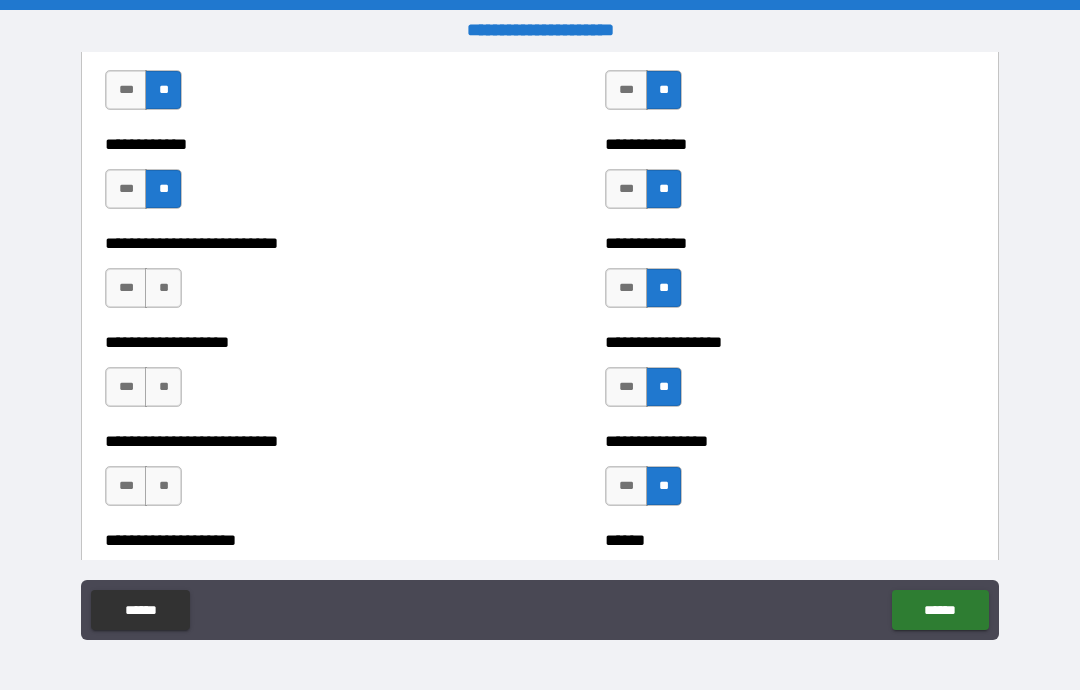 click on "**" at bounding box center [163, 288] 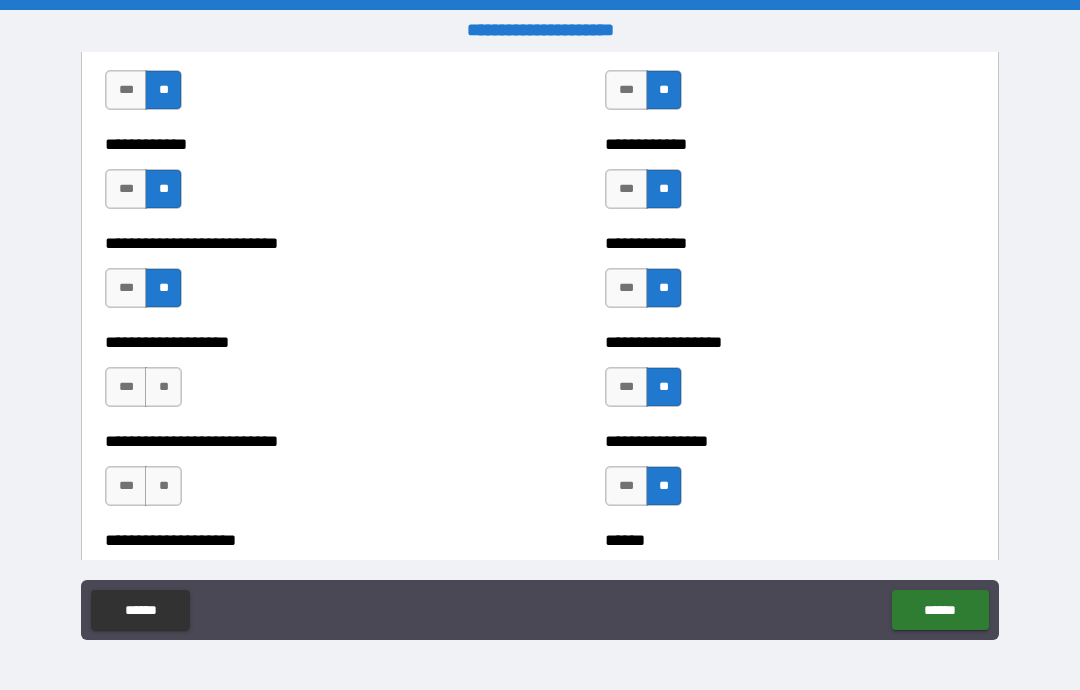 click on "**" at bounding box center [163, 387] 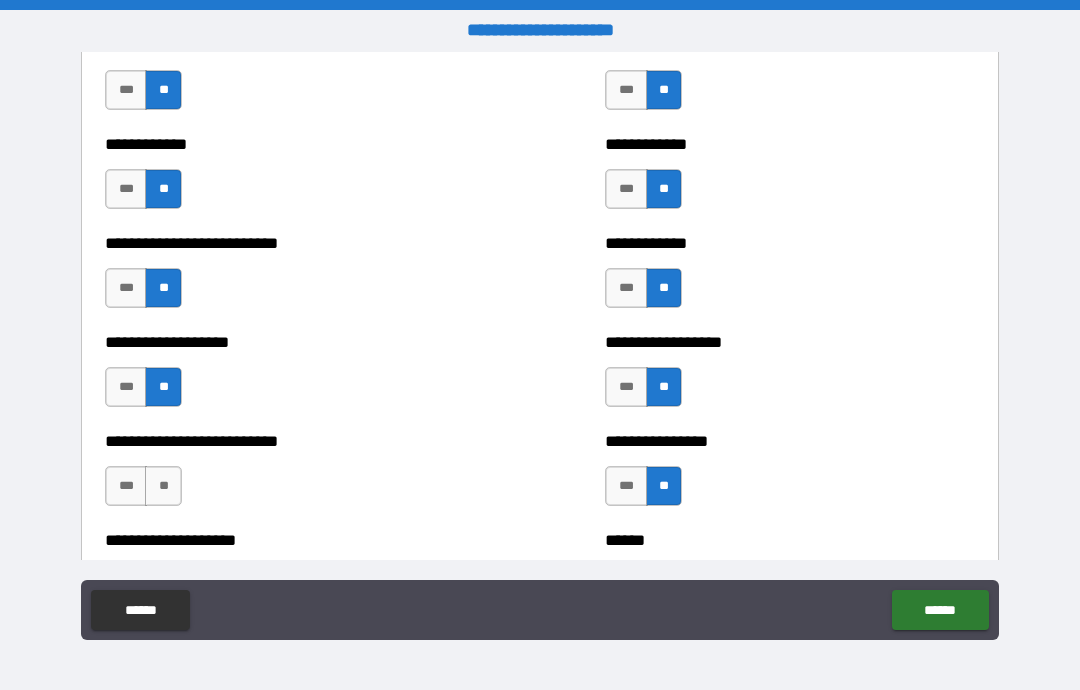 click on "**" at bounding box center (163, 486) 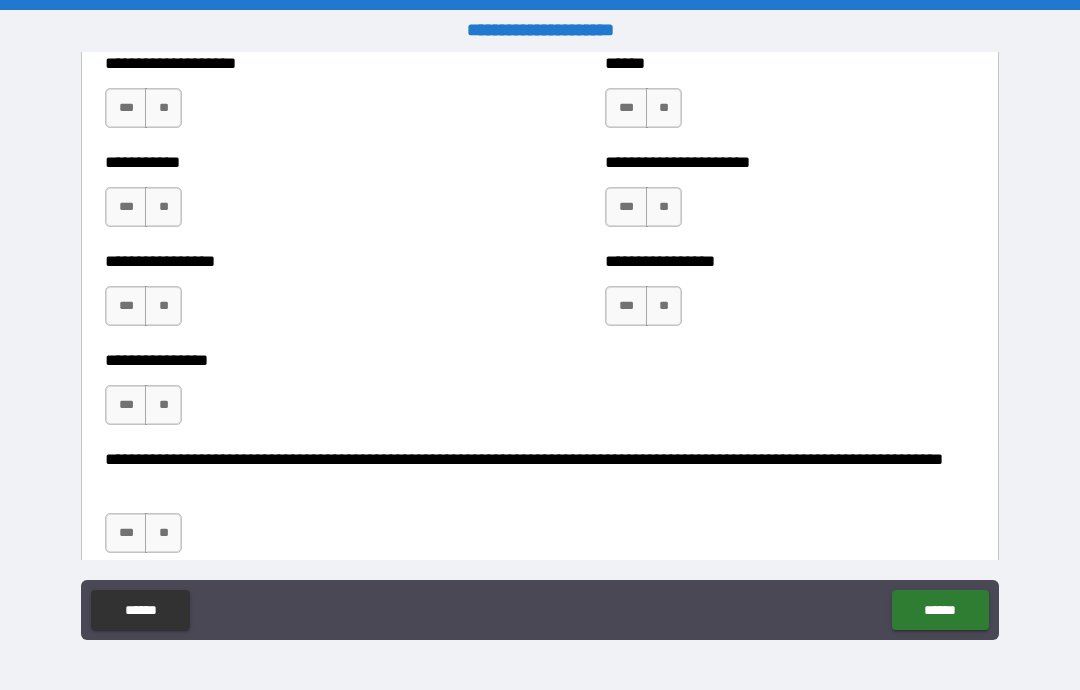 scroll, scrollTop: 6094, scrollLeft: 0, axis: vertical 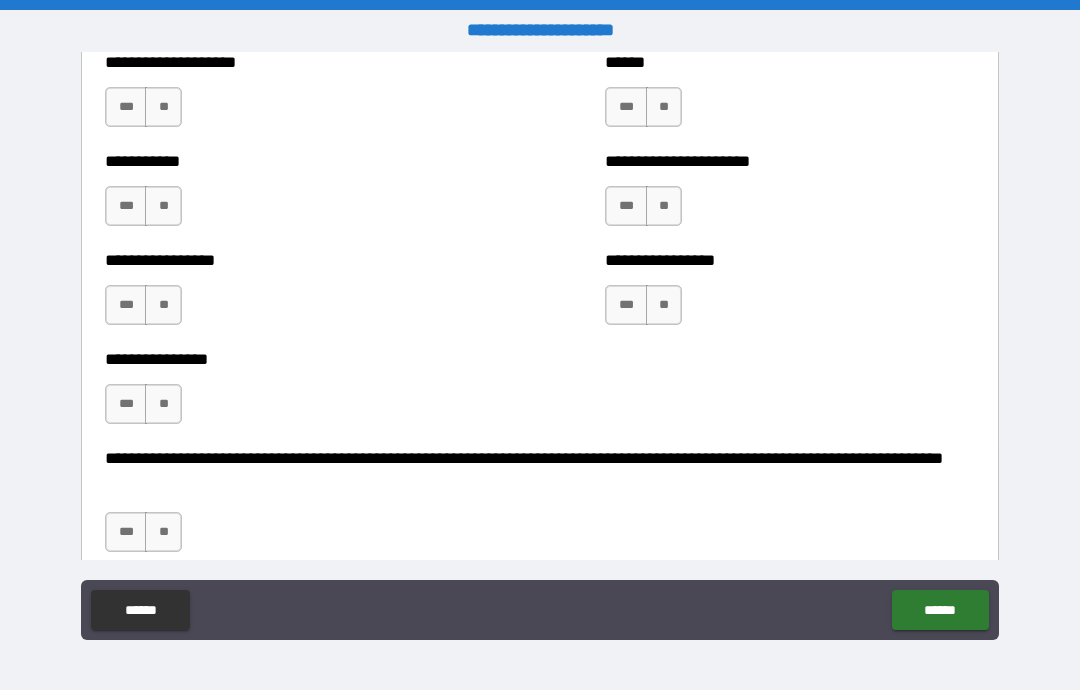 click on "**" at bounding box center [163, 107] 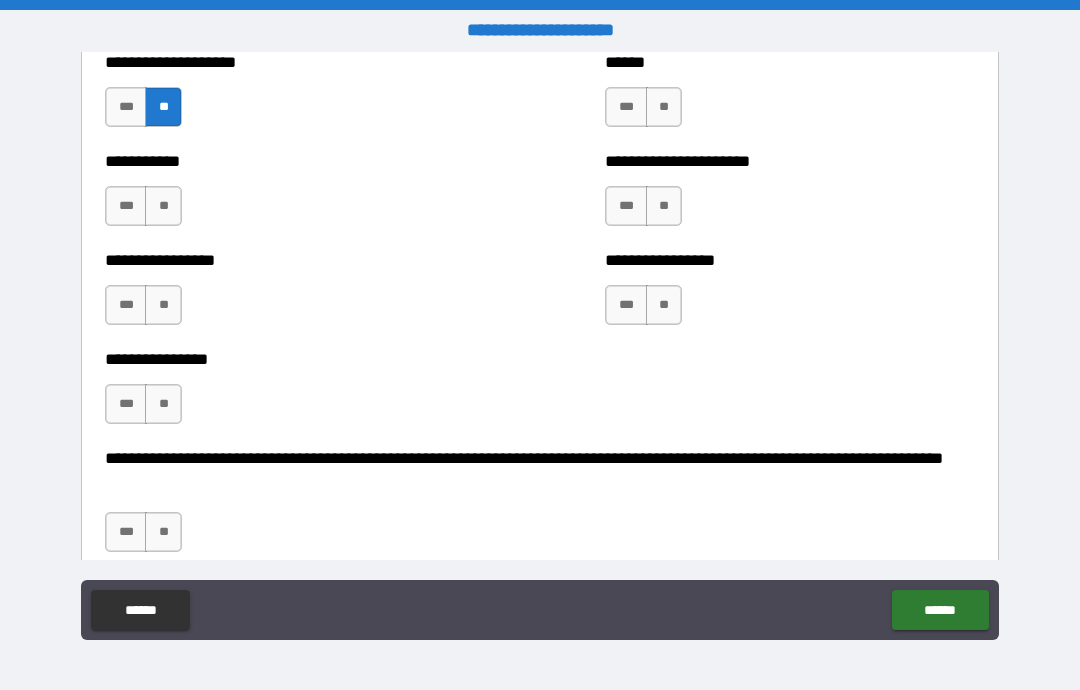 click on "**" at bounding box center (664, 107) 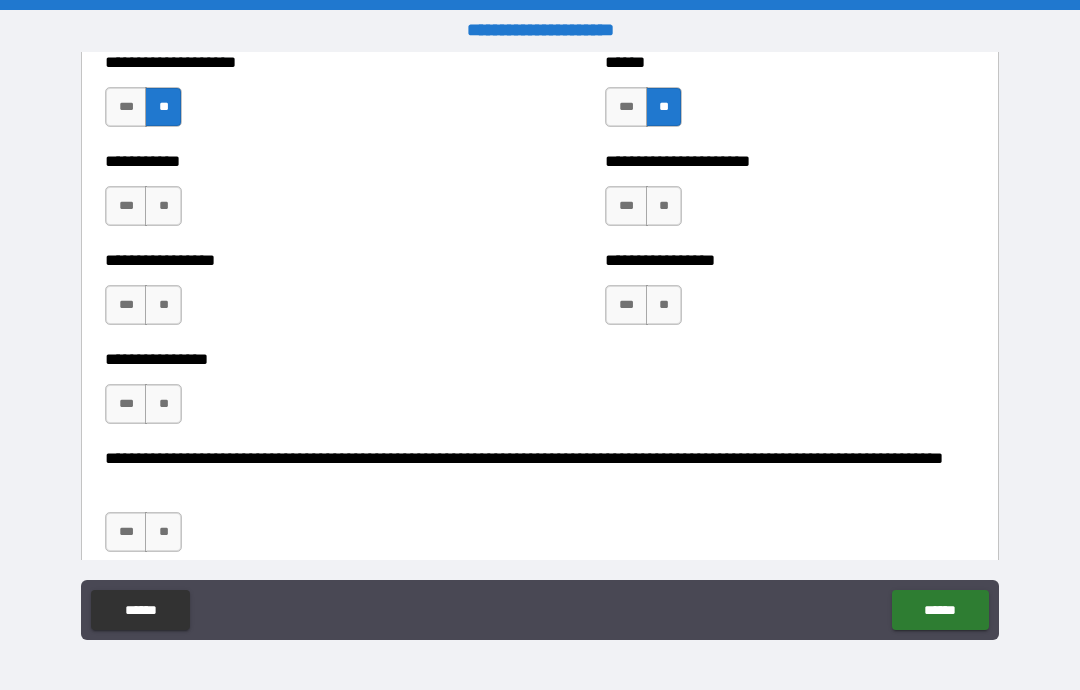 click on "**" at bounding box center [664, 206] 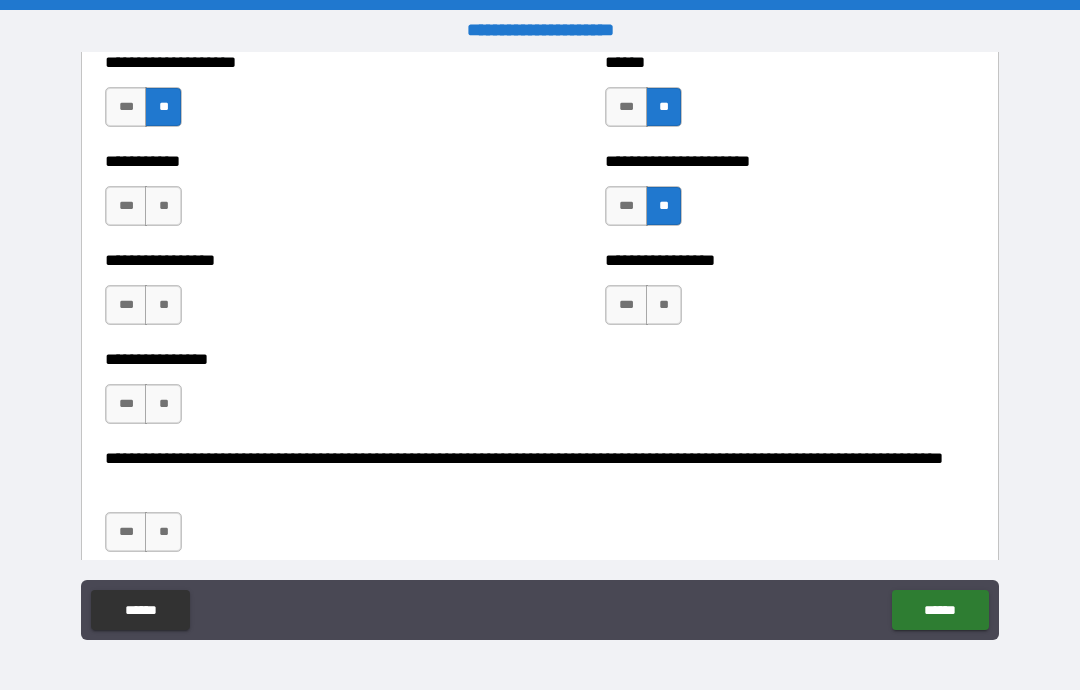 click on "**" at bounding box center (664, 305) 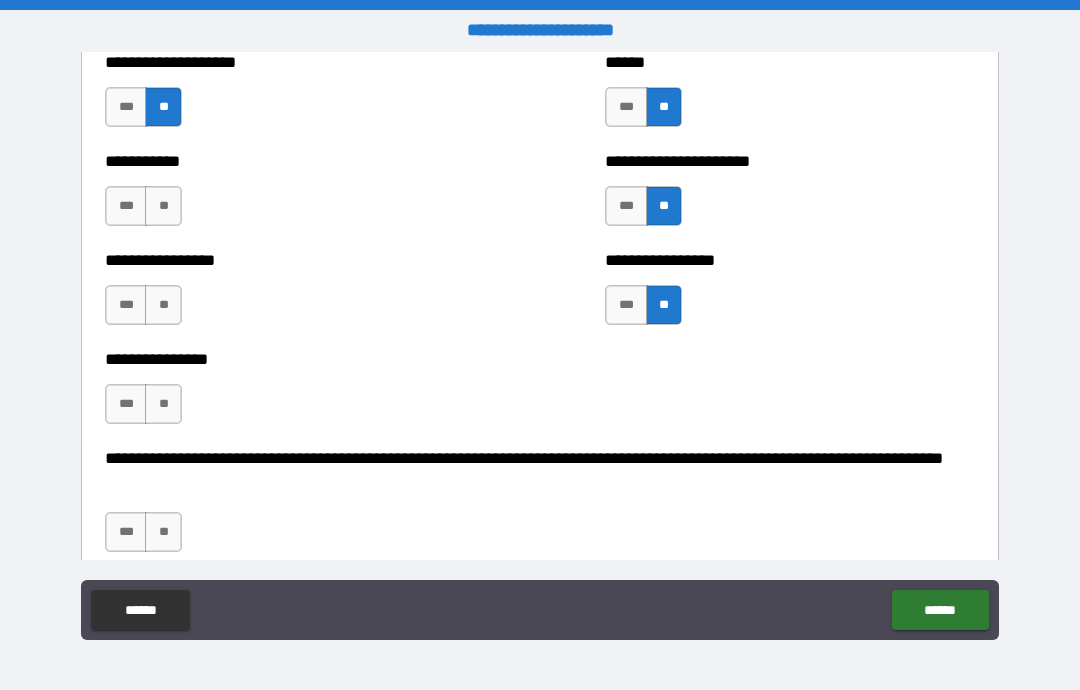 click on "**" at bounding box center [163, 305] 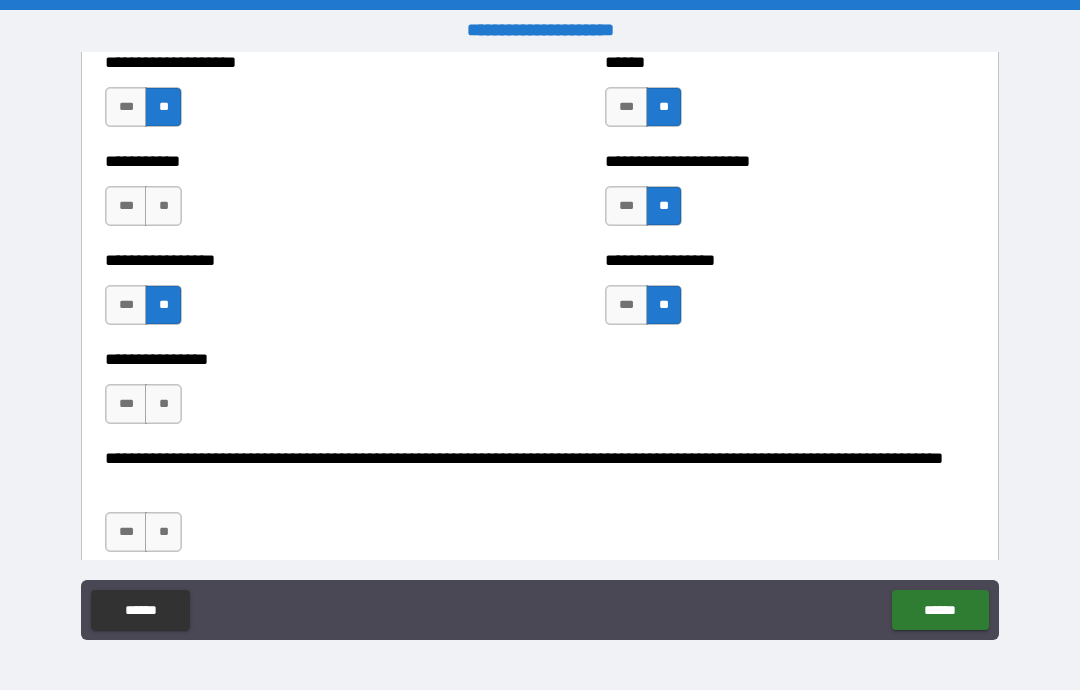 click on "**" at bounding box center (163, 206) 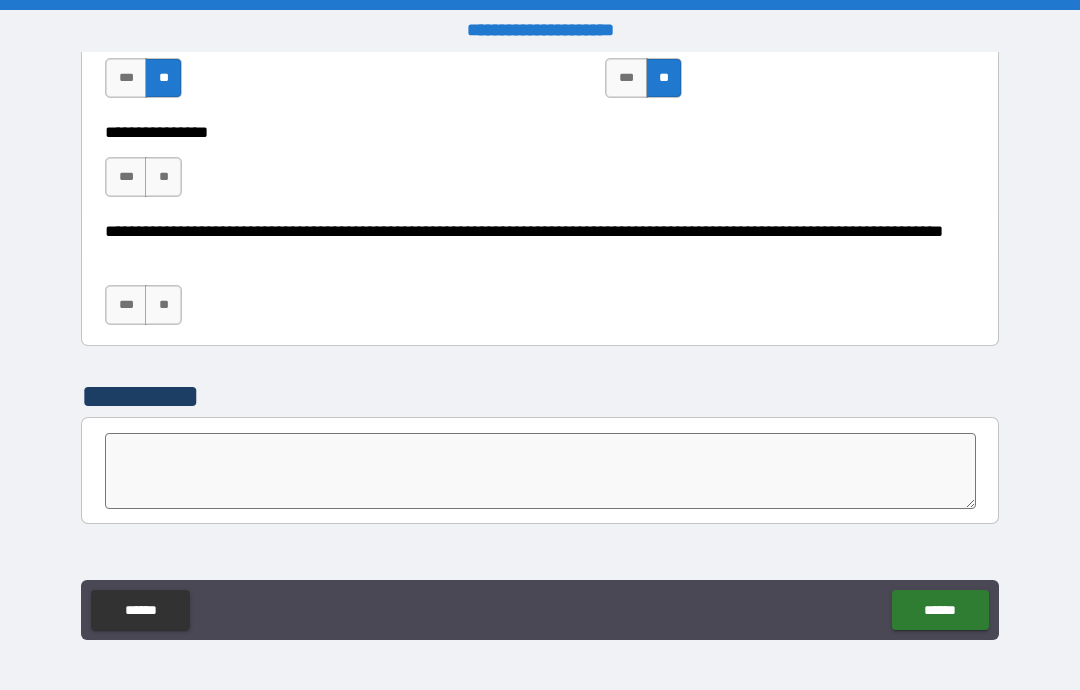 scroll, scrollTop: 6322, scrollLeft: 0, axis: vertical 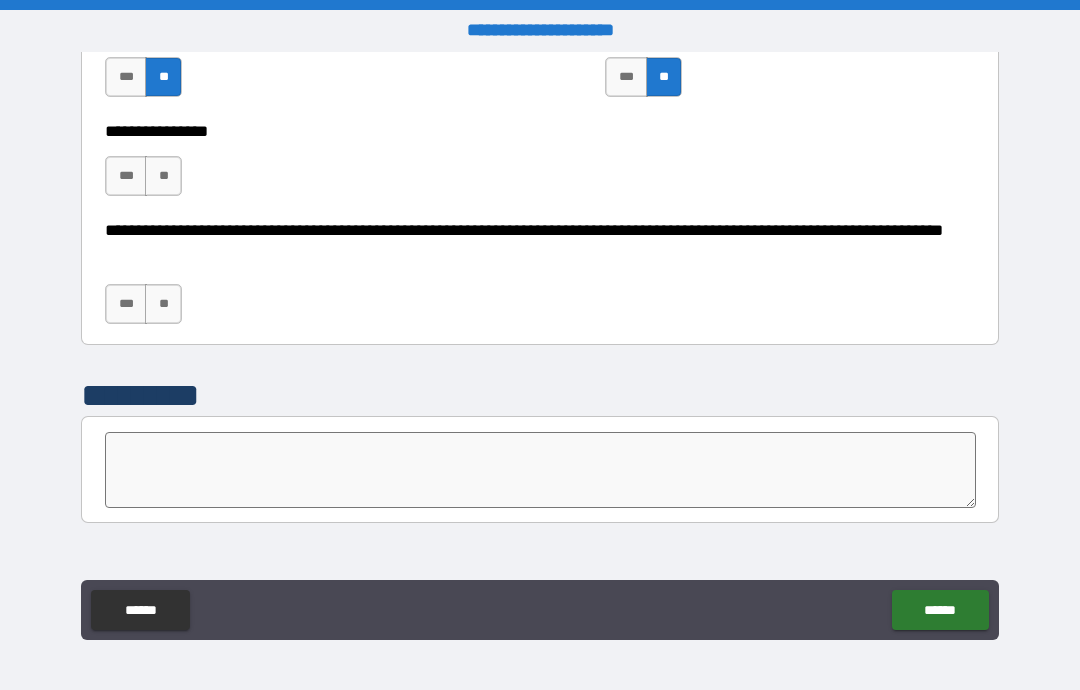 click on "**" at bounding box center (163, 176) 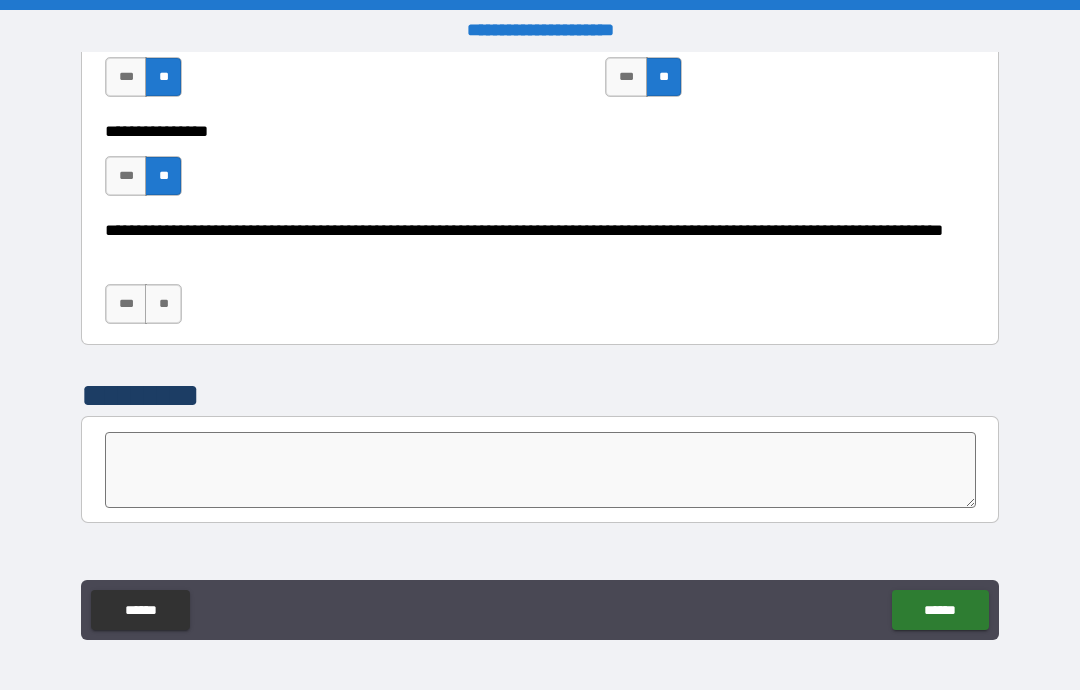 click on "**" at bounding box center [163, 304] 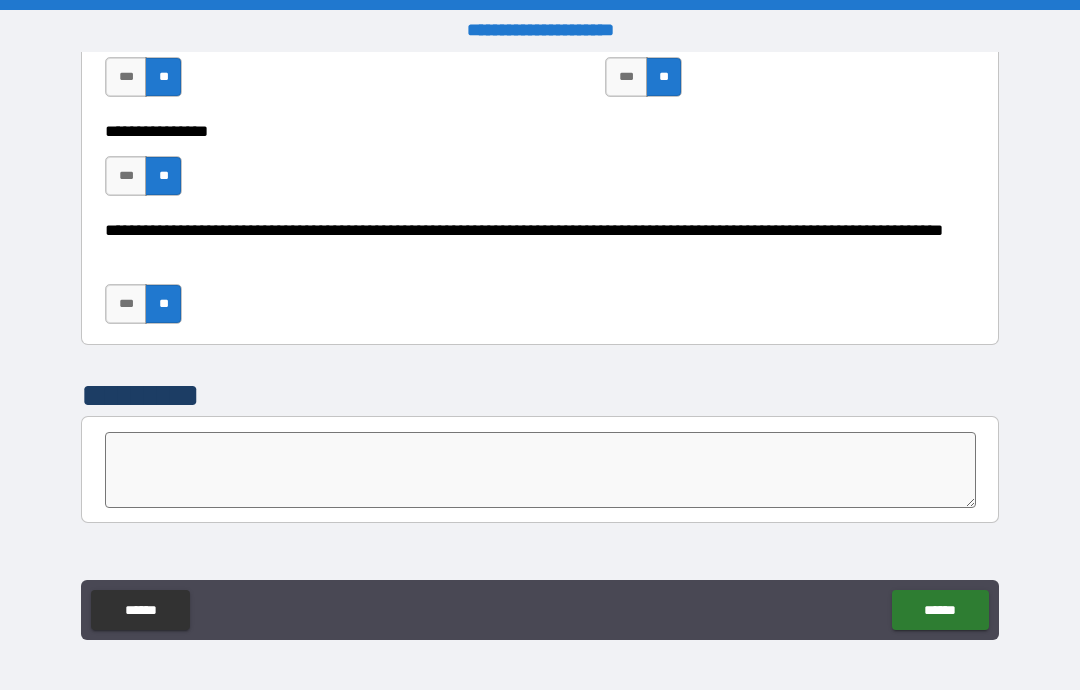 click on "******" at bounding box center (940, 610) 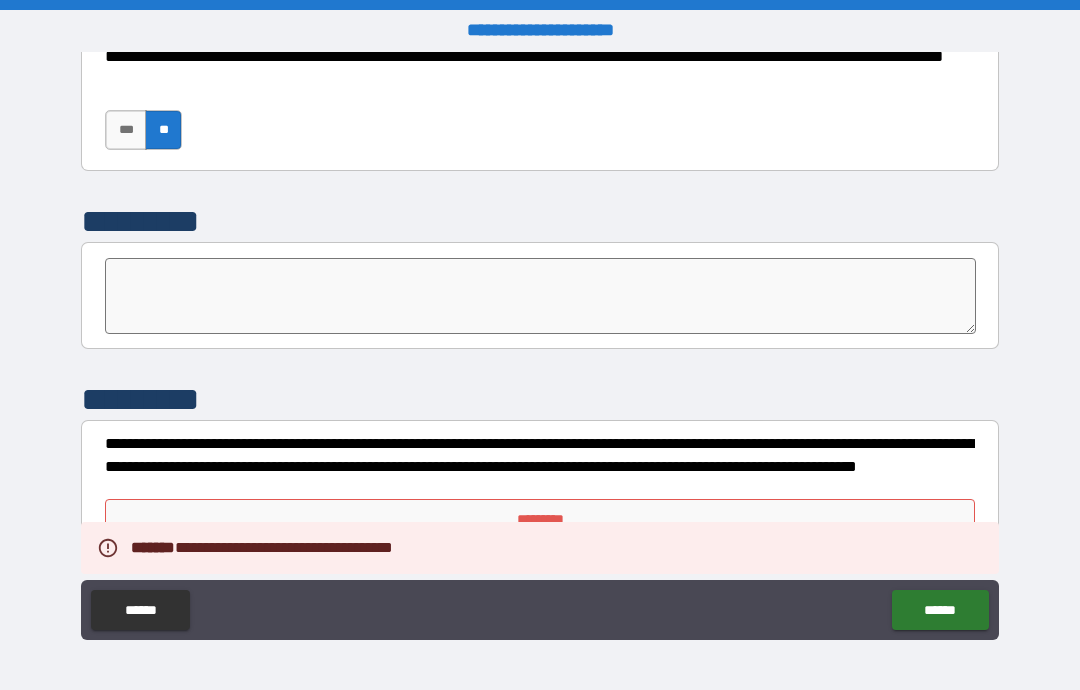 scroll, scrollTop: 6496, scrollLeft: 0, axis: vertical 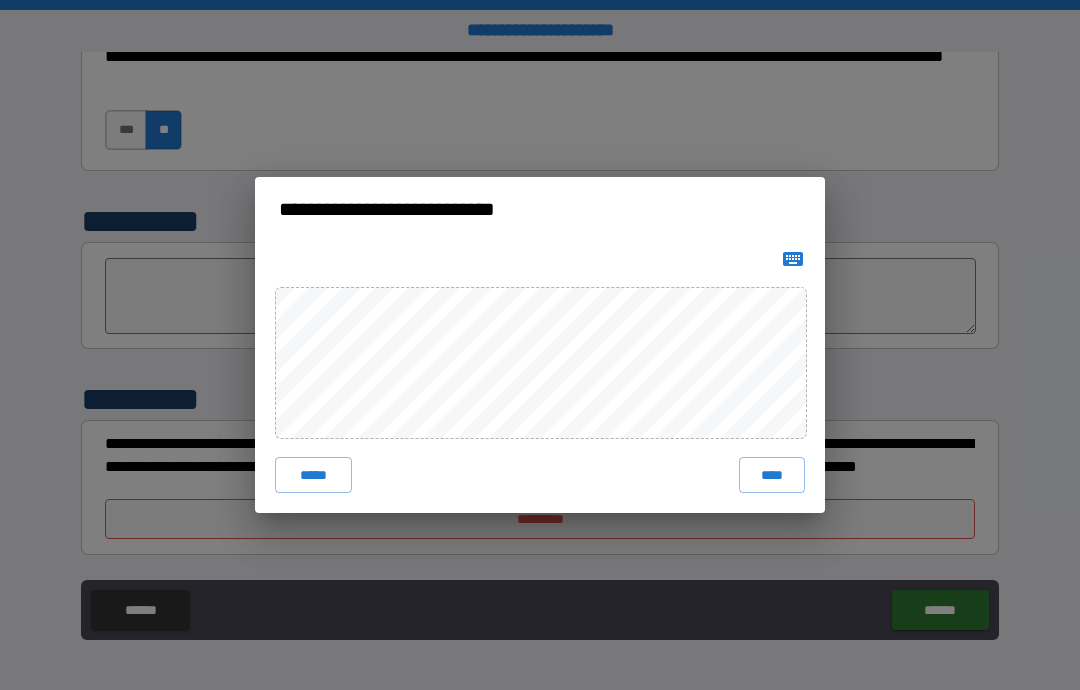 click on "****" at bounding box center (772, 475) 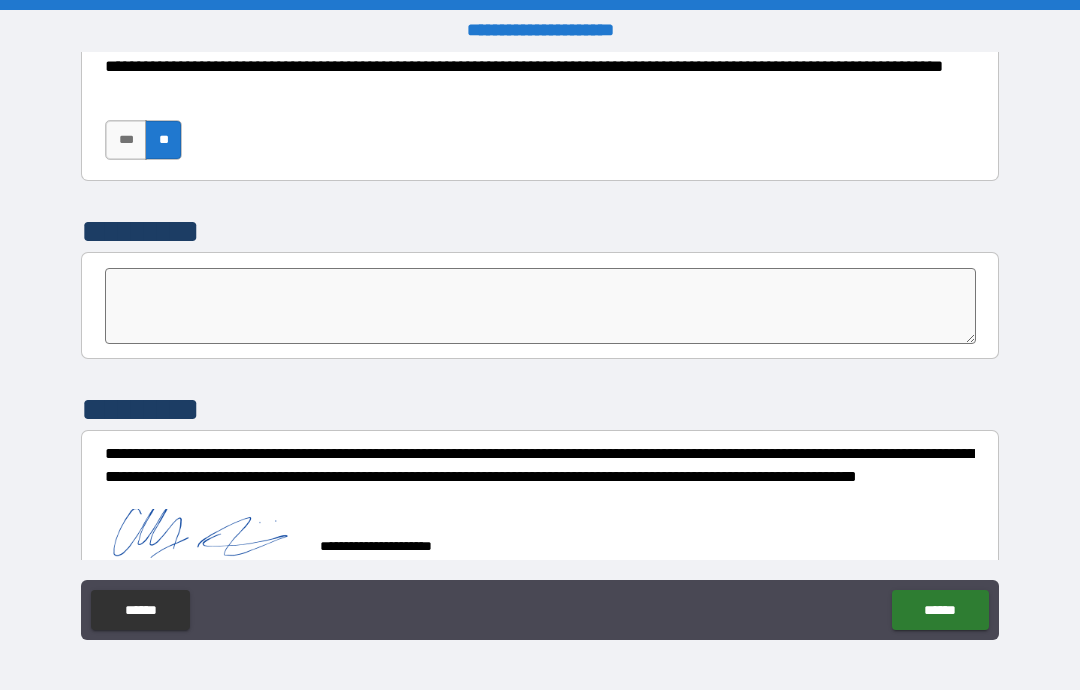 click on "******" at bounding box center [940, 610] 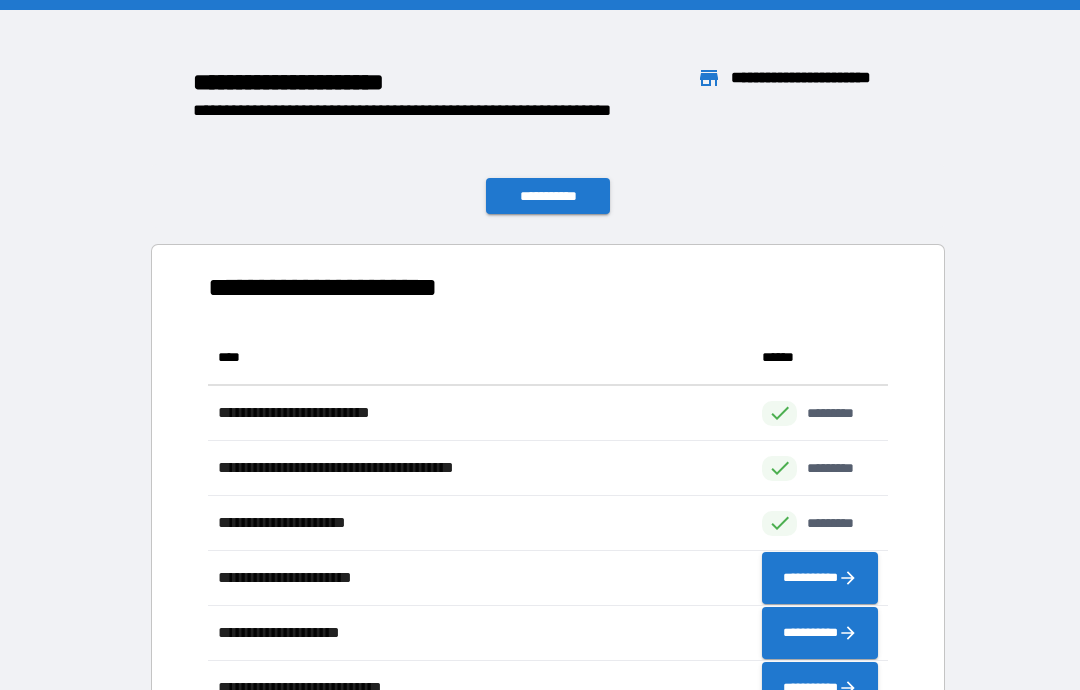 scroll, scrollTop: 1, scrollLeft: 1, axis: both 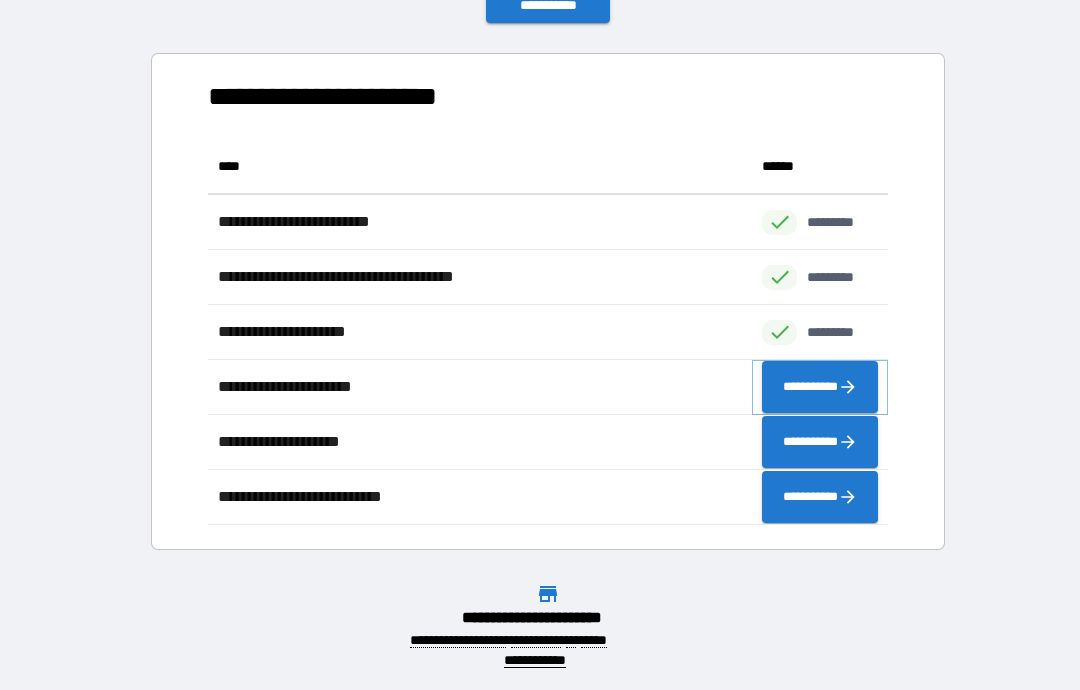 click on "**********" at bounding box center [820, 387] 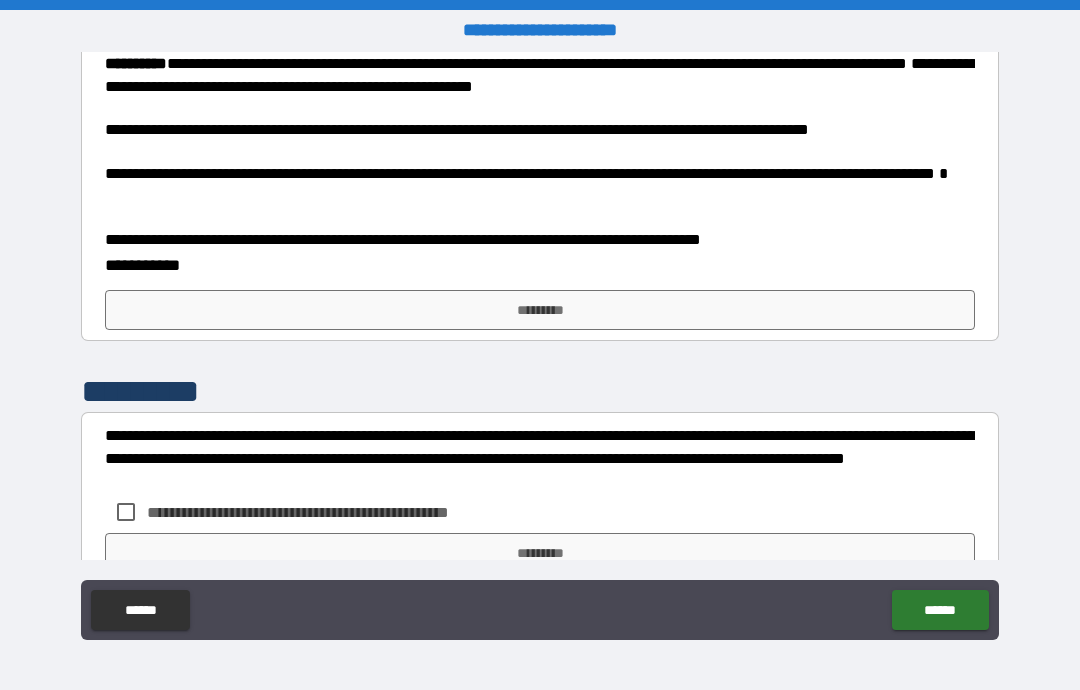 scroll, scrollTop: 849, scrollLeft: 0, axis: vertical 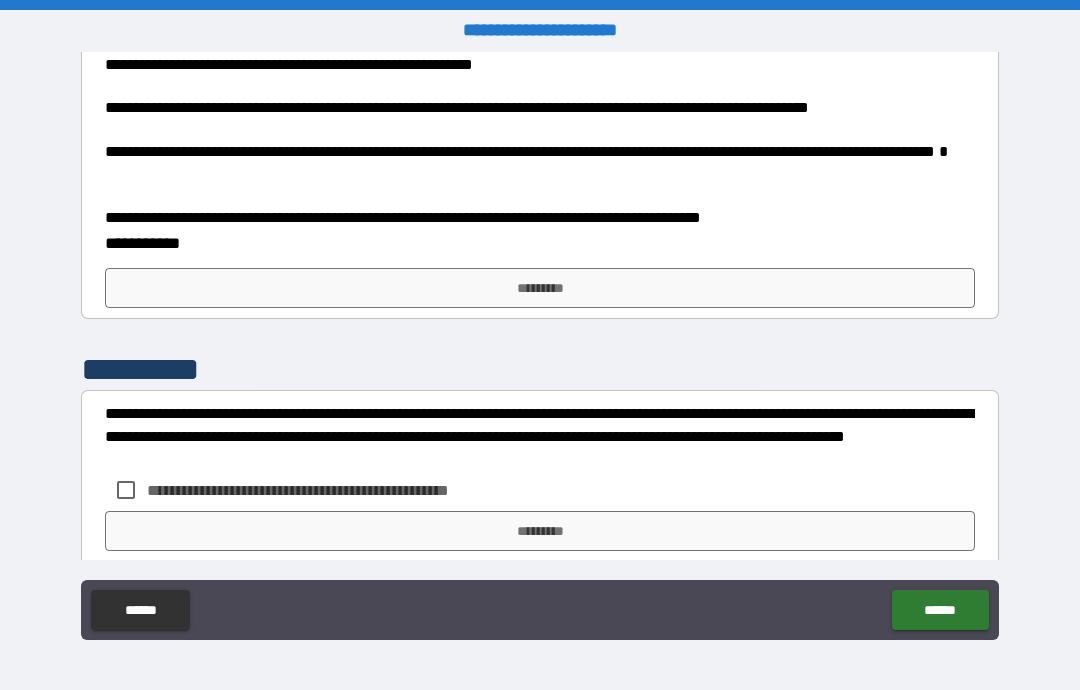 click on "*********" at bounding box center [540, 288] 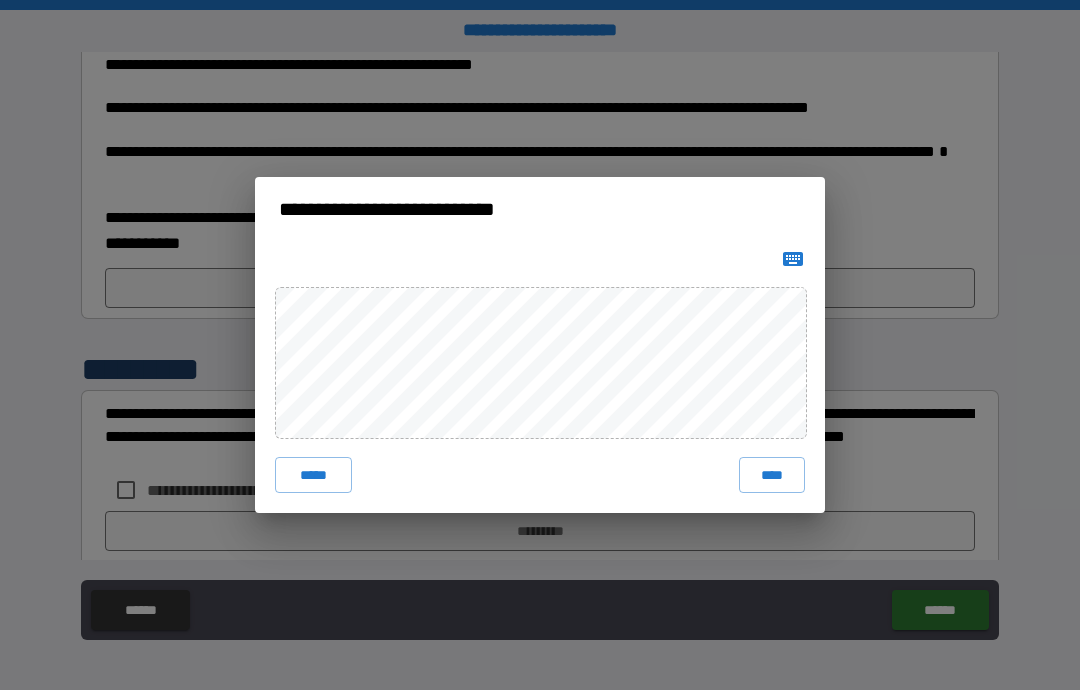 click on "****" at bounding box center (772, 475) 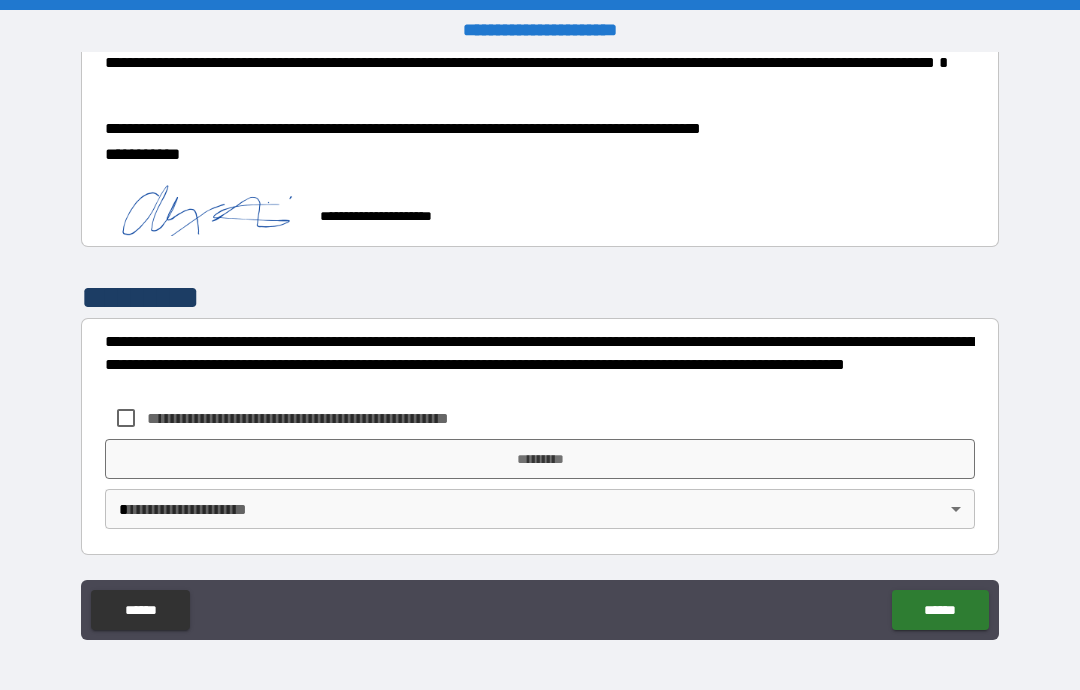 click on "**********" at bounding box center (540, 497) 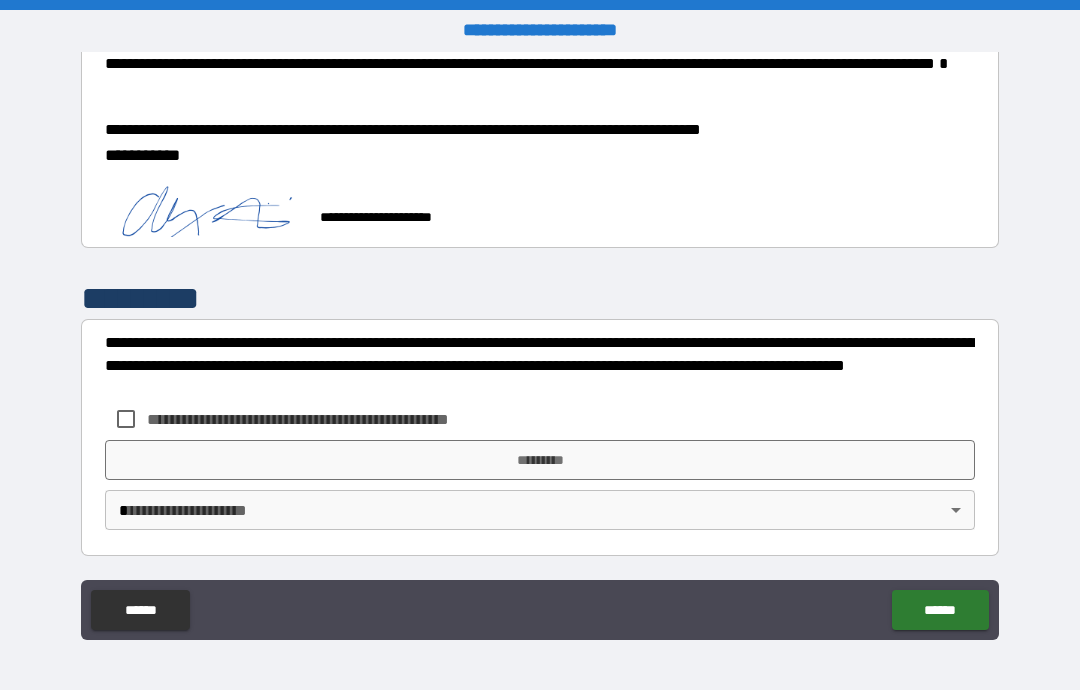 scroll, scrollTop: 936, scrollLeft: 0, axis: vertical 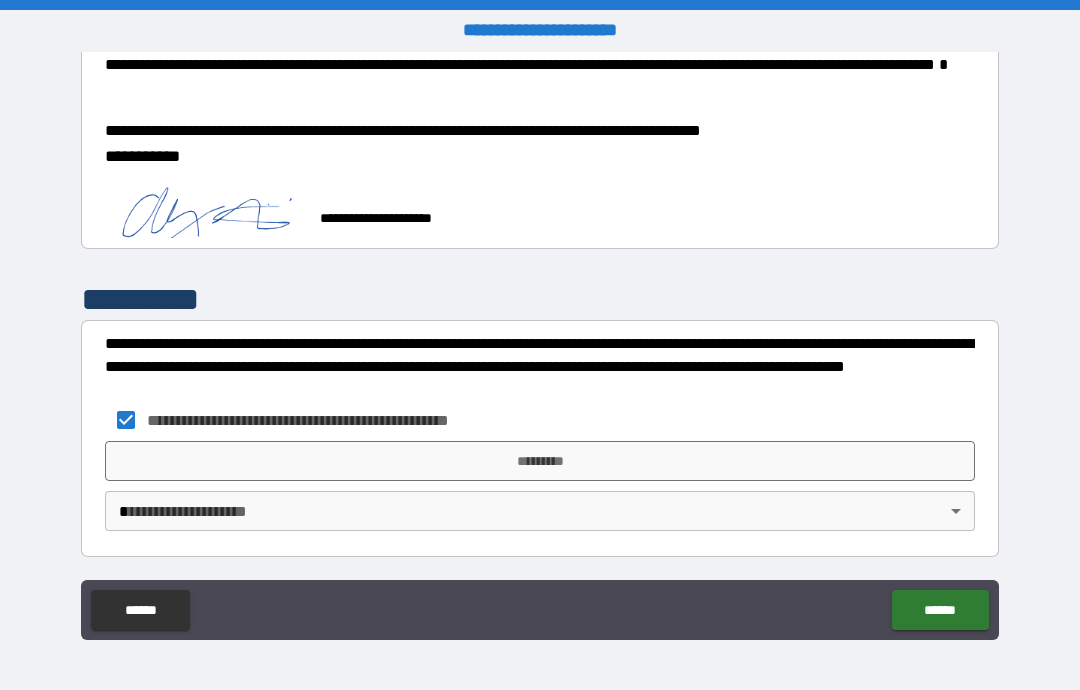 click on "*********" at bounding box center (540, 461) 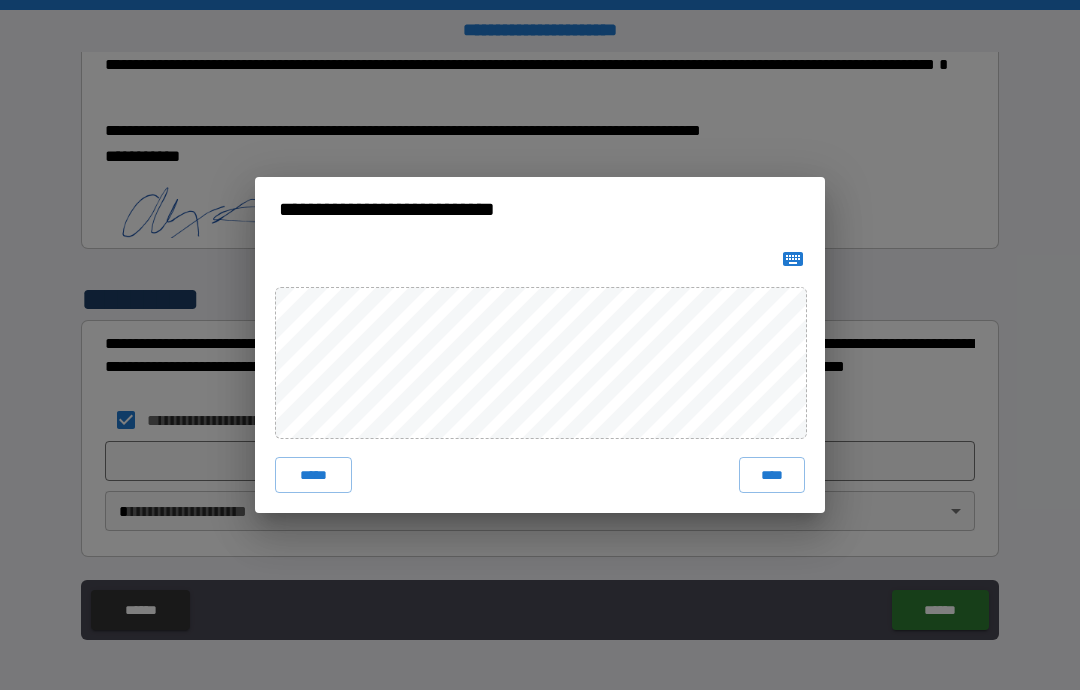 click on "****" at bounding box center (772, 475) 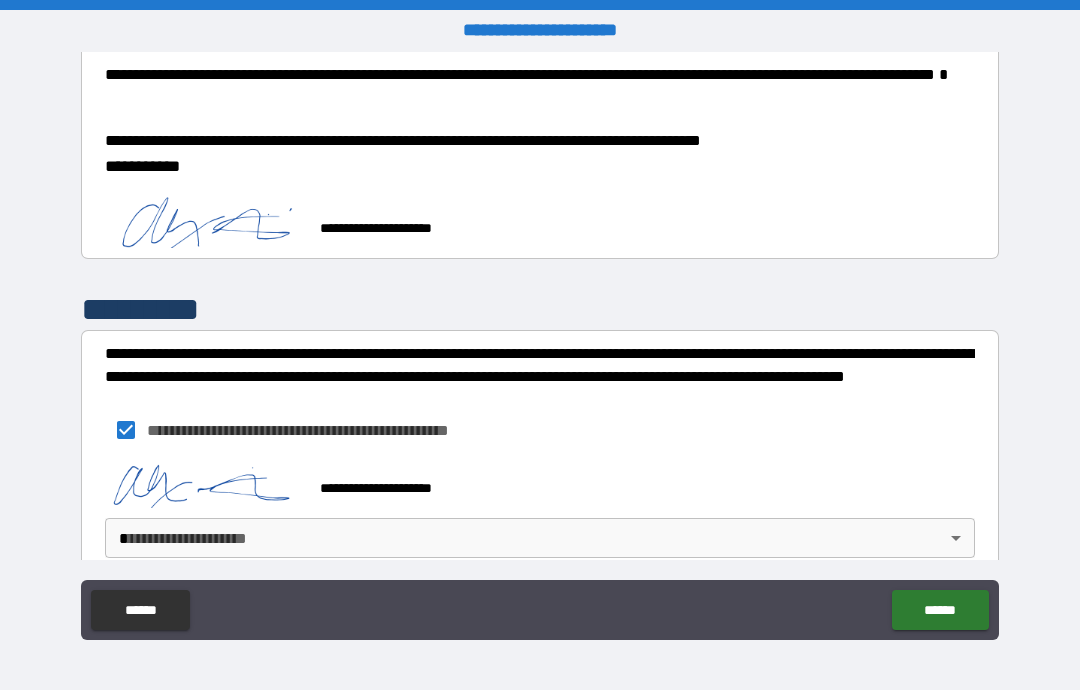 click on "**********" at bounding box center [540, 345] 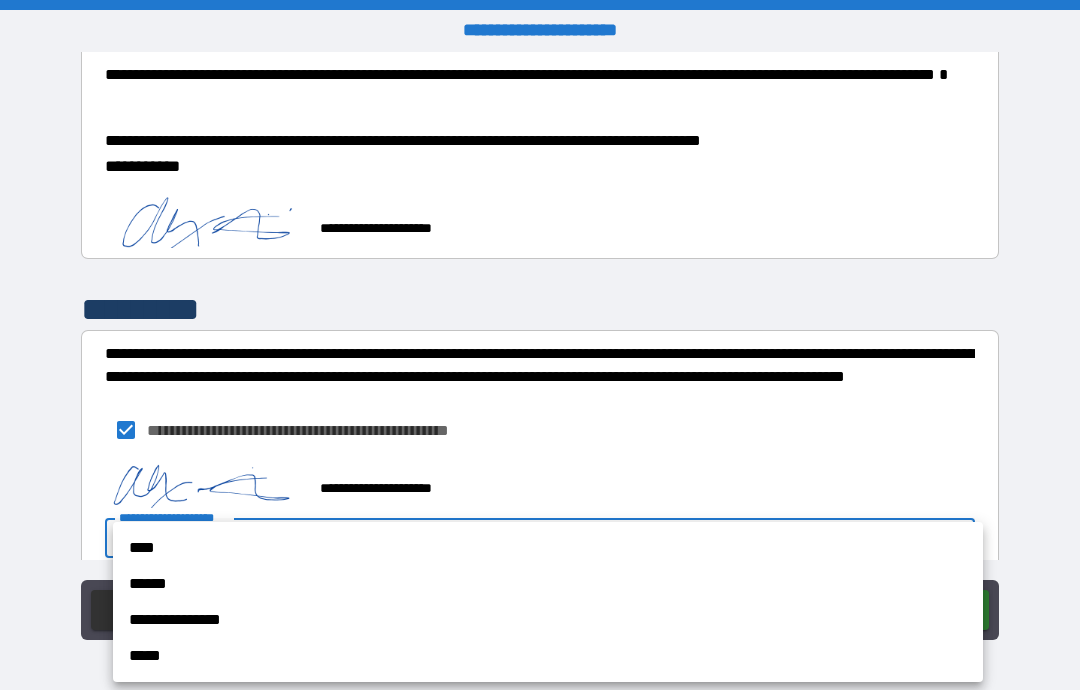 click on "****" at bounding box center (548, 548) 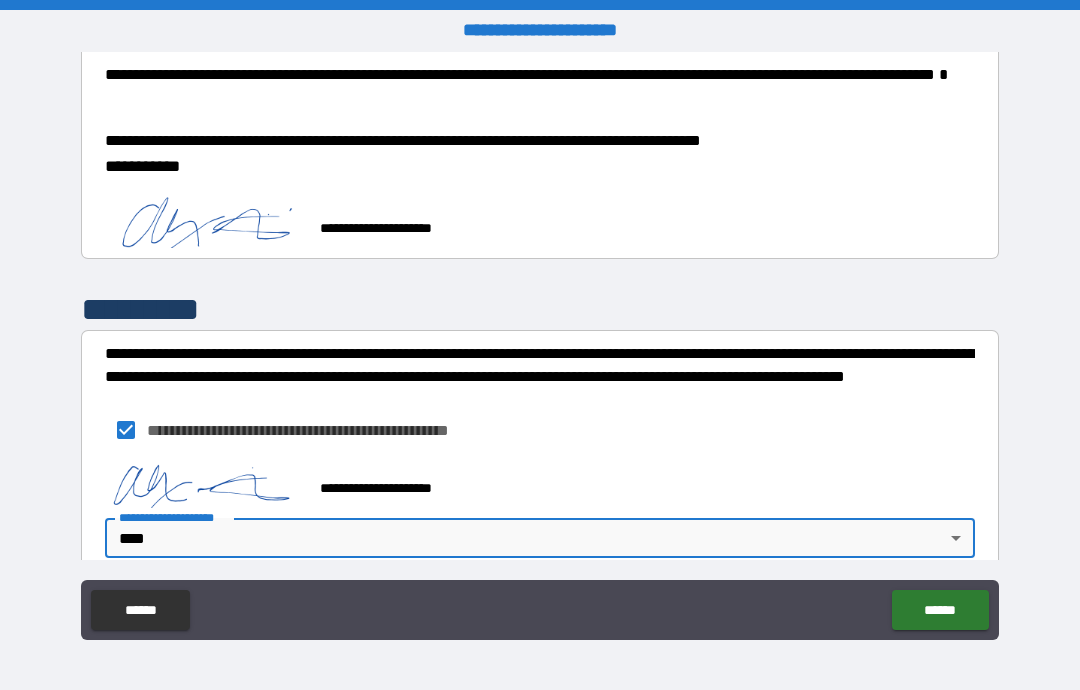 click on "******" at bounding box center (940, 610) 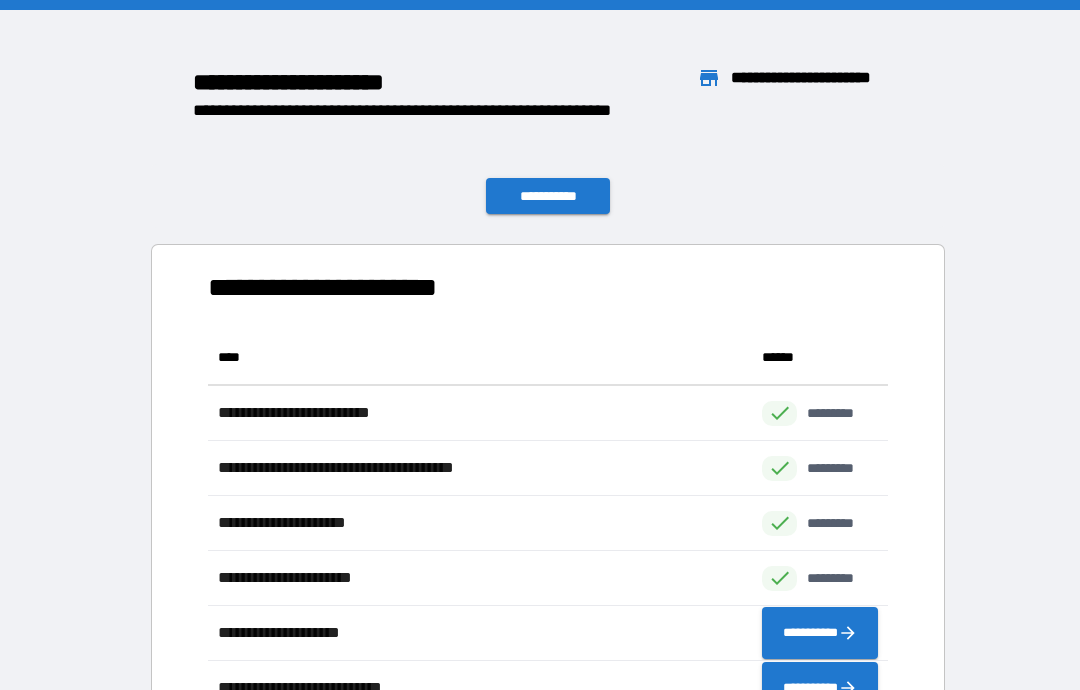 scroll, scrollTop: 1, scrollLeft: 1, axis: both 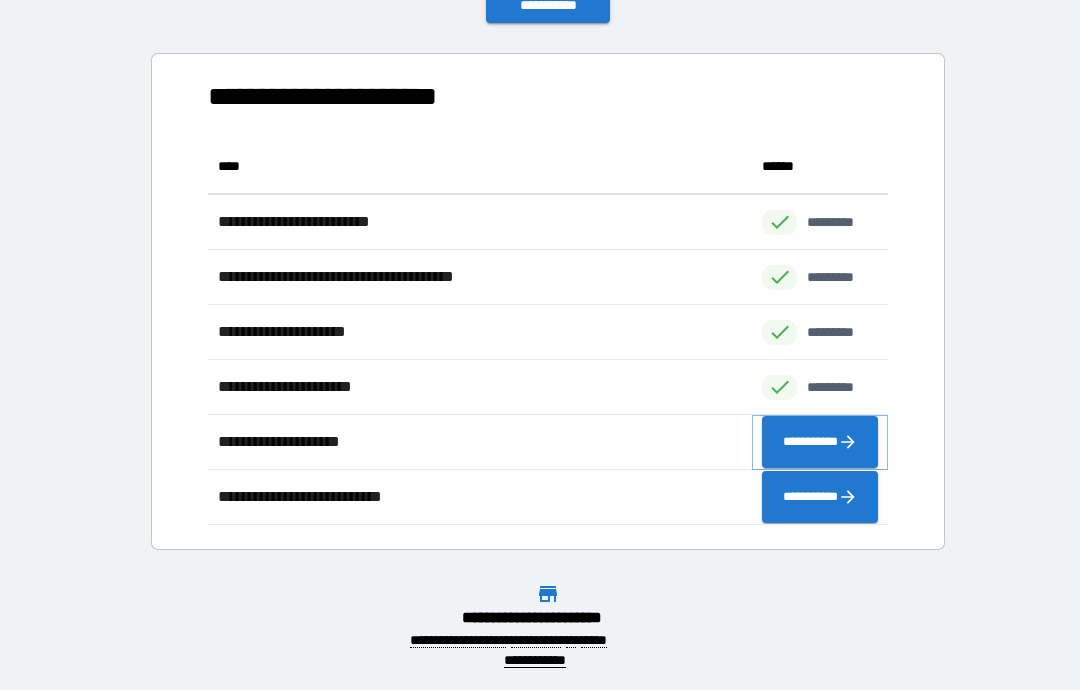 click on "**********" at bounding box center (820, 442) 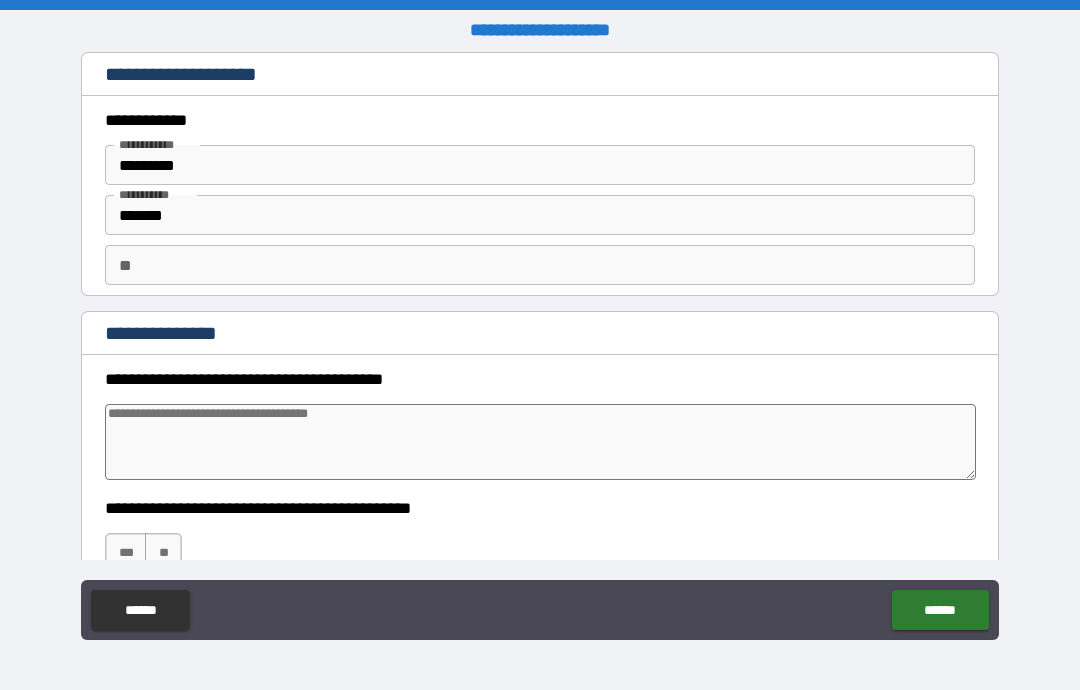 type on "*" 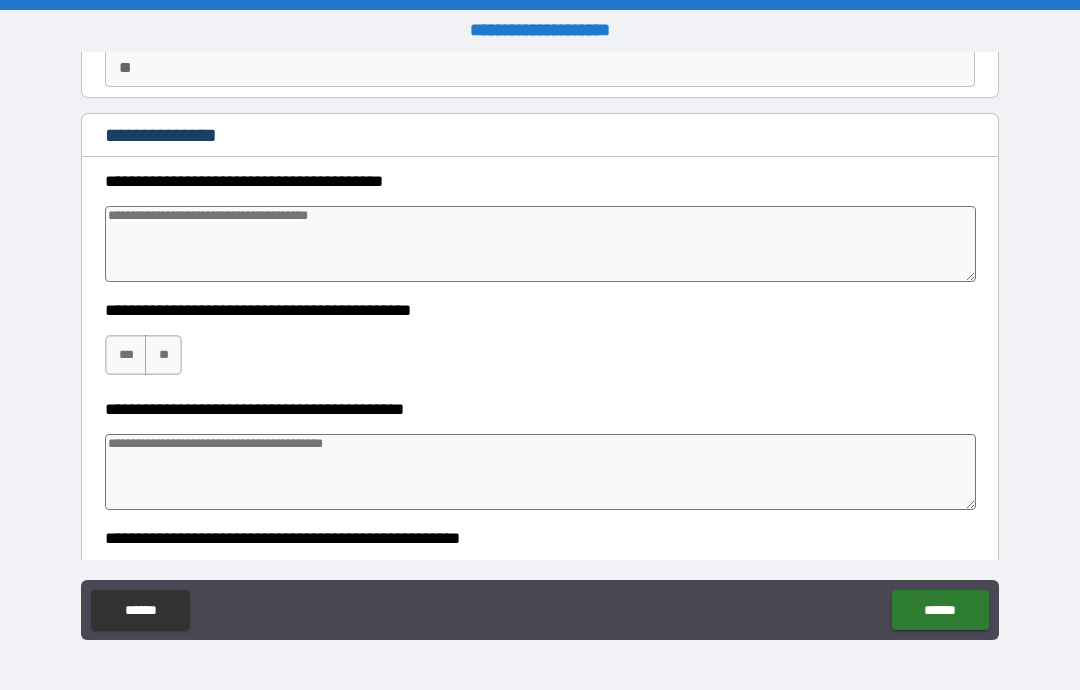 scroll, scrollTop: 202, scrollLeft: 0, axis: vertical 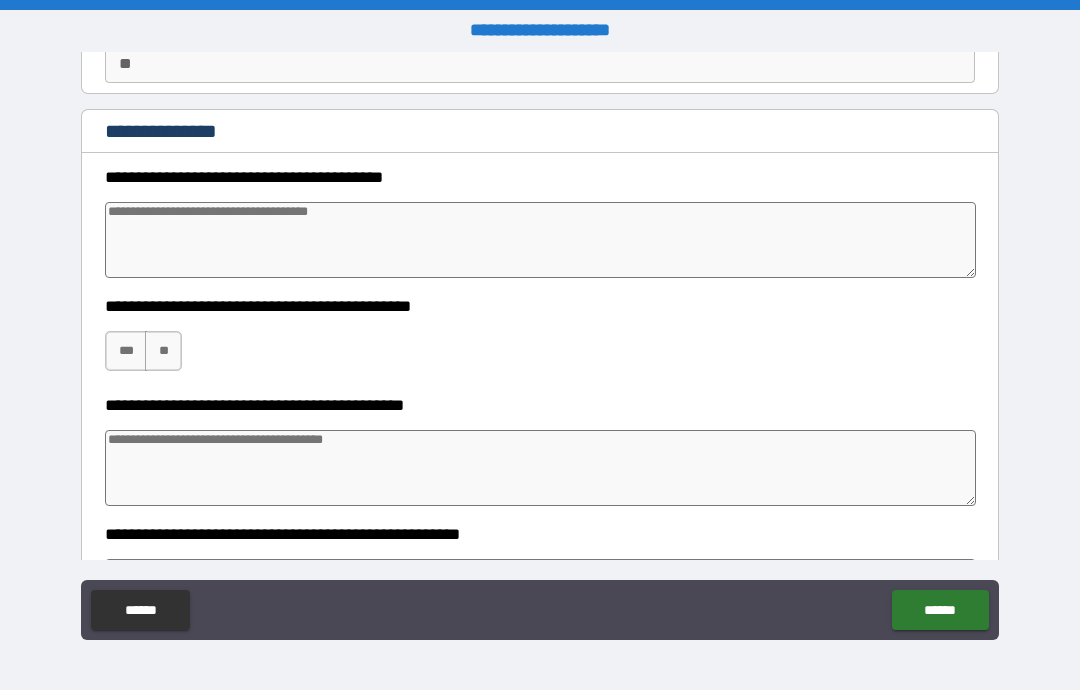 click at bounding box center (540, 240) 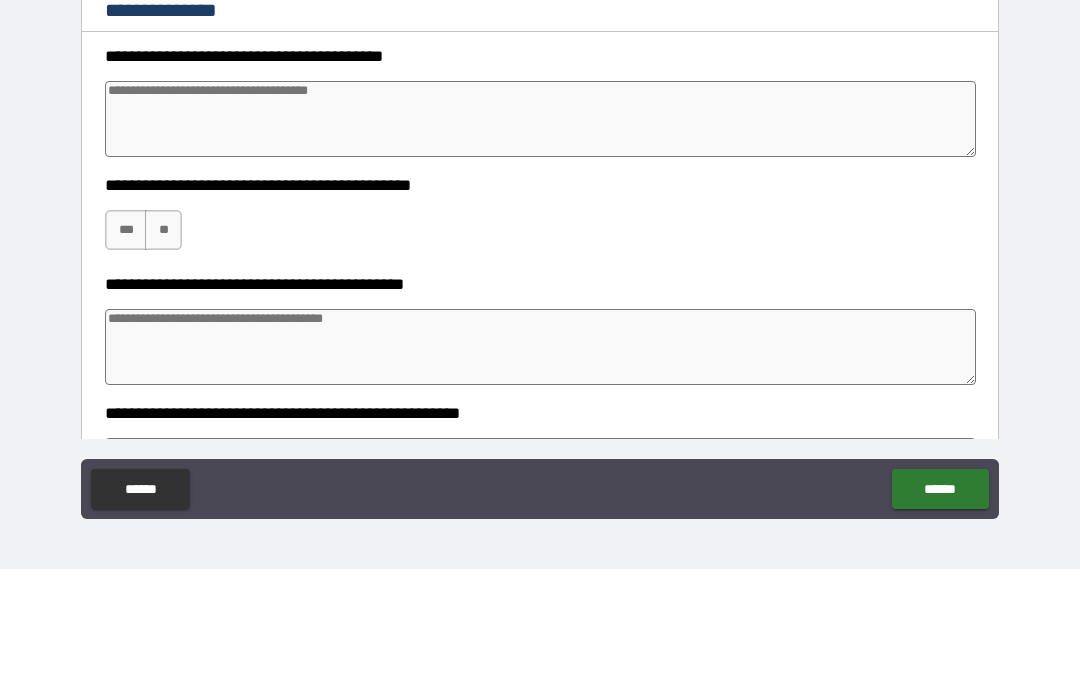 type on "*" 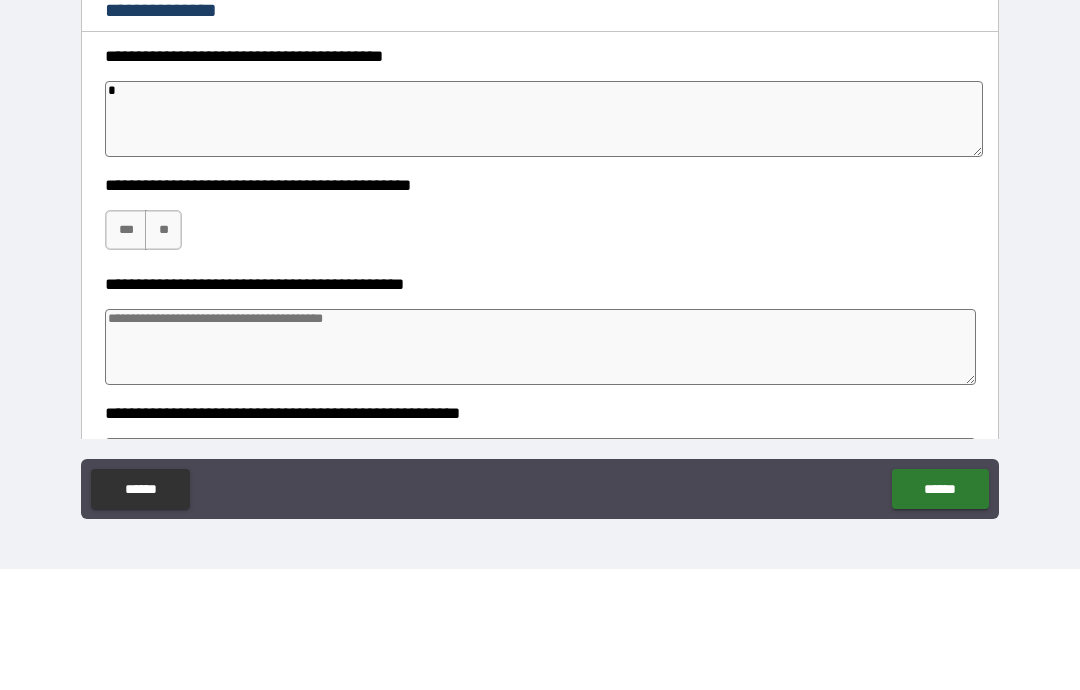 type on "*" 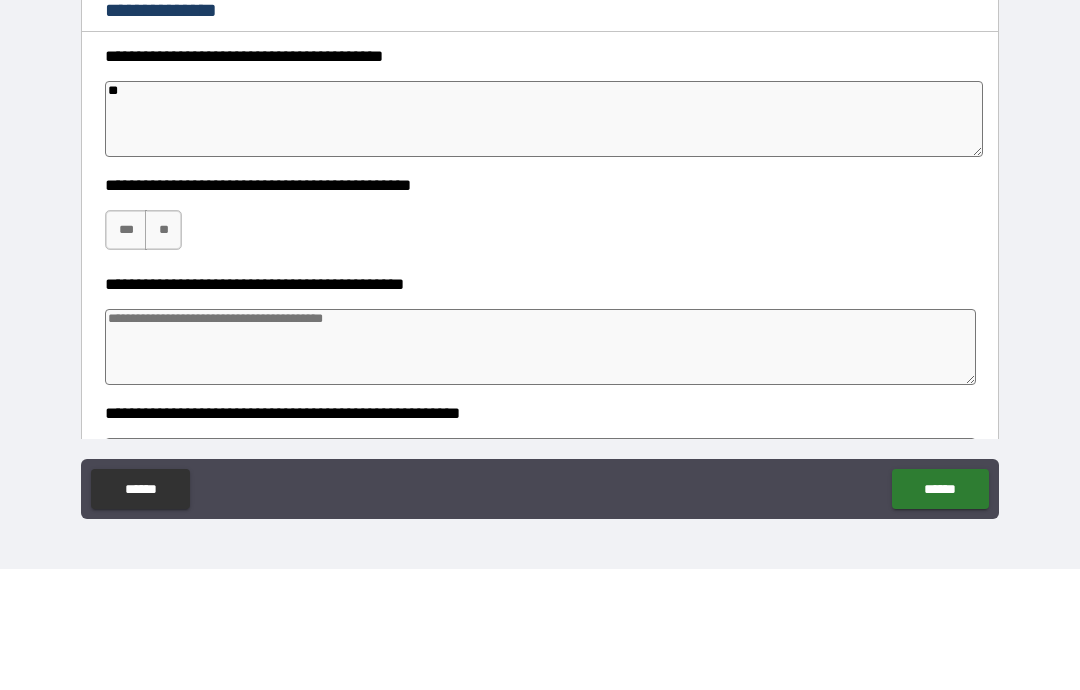 type on "*" 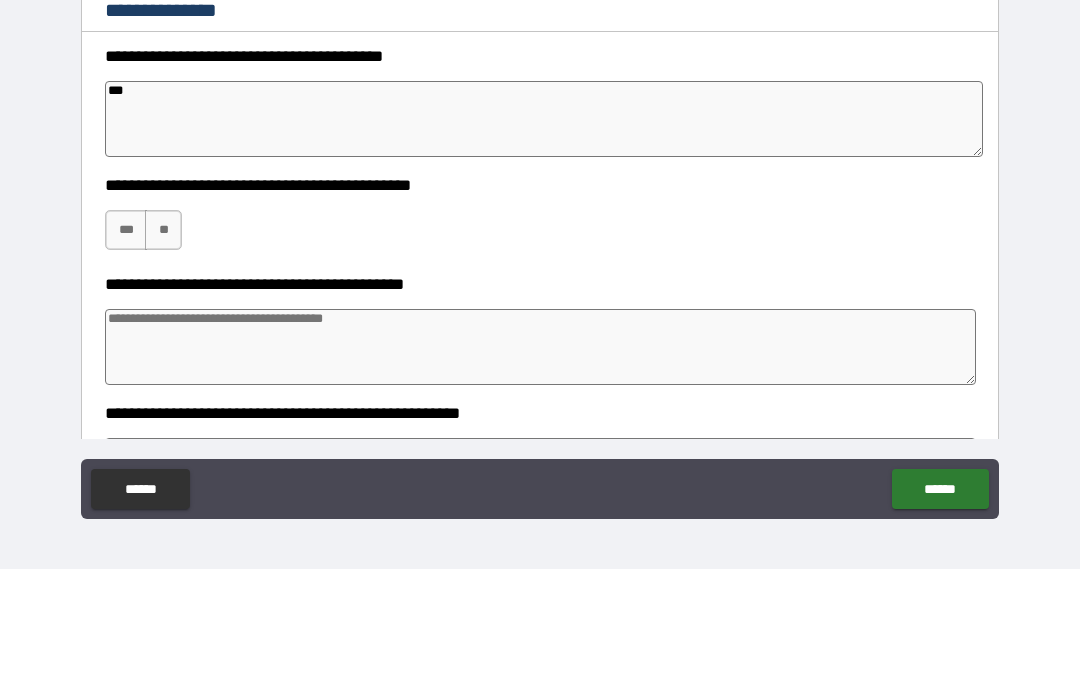 type on "*" 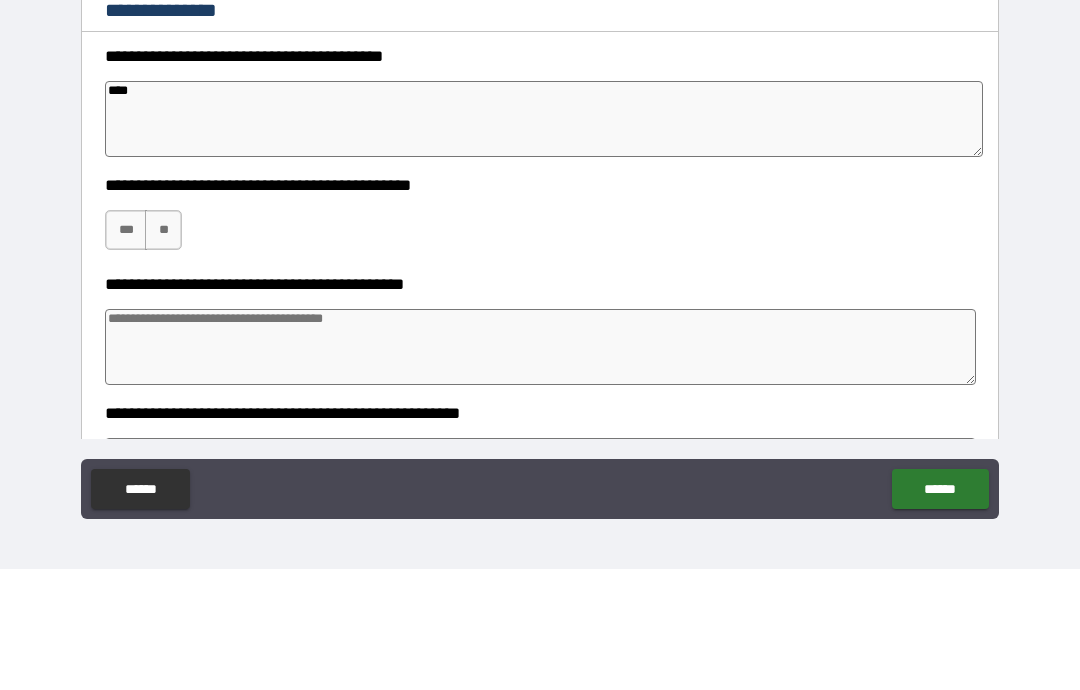 type on "*" 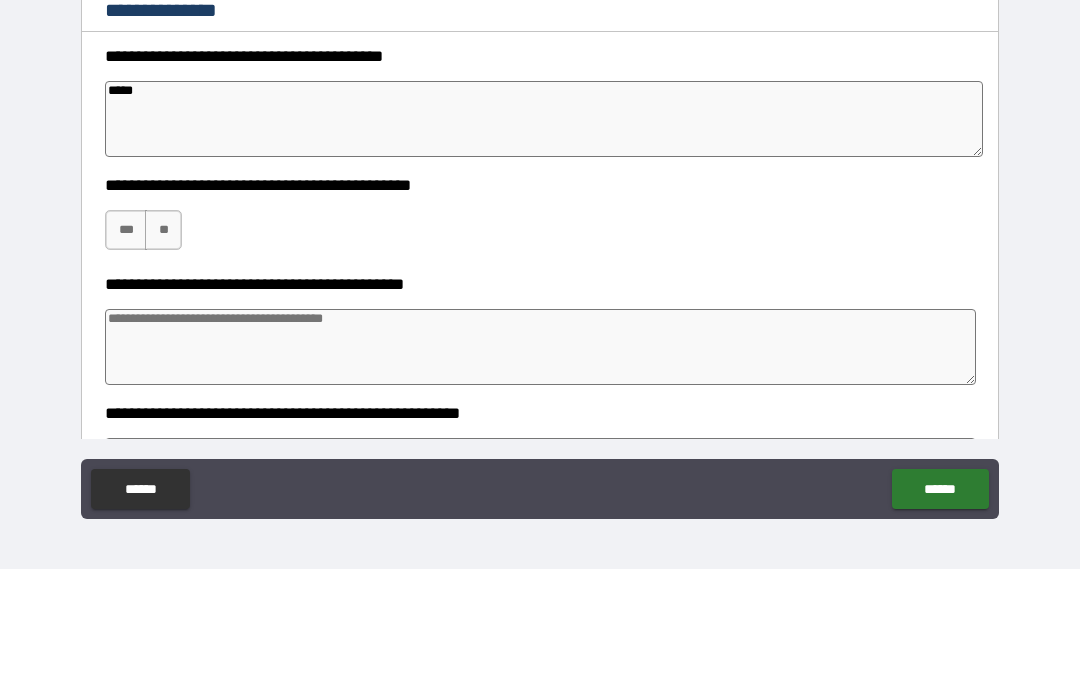 type on "*" 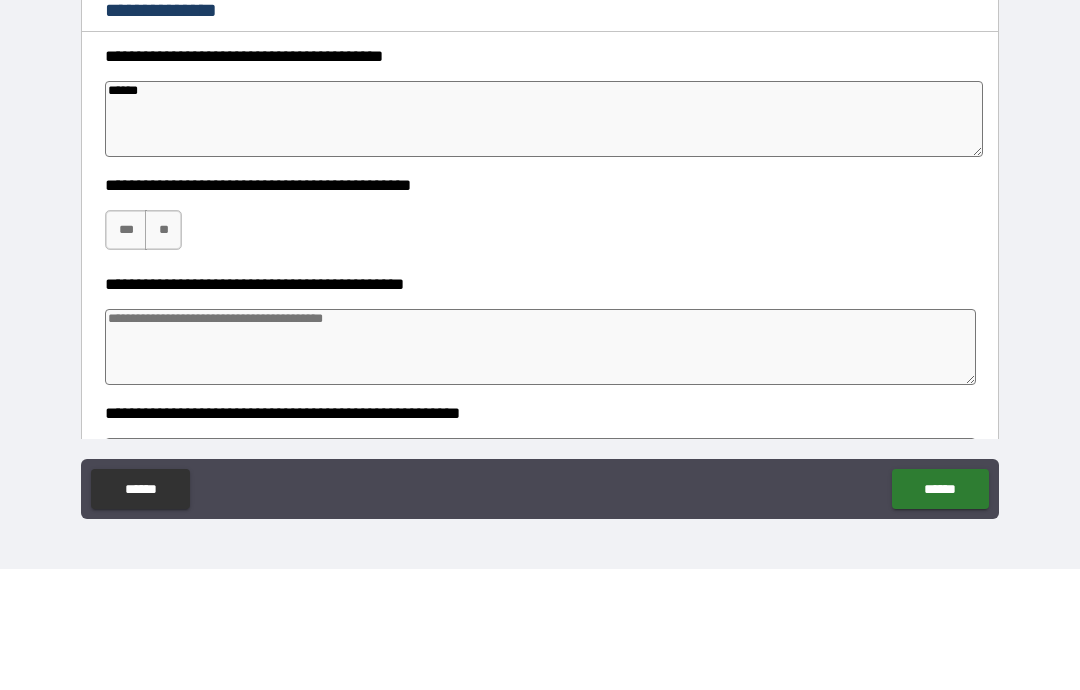 type on "*" 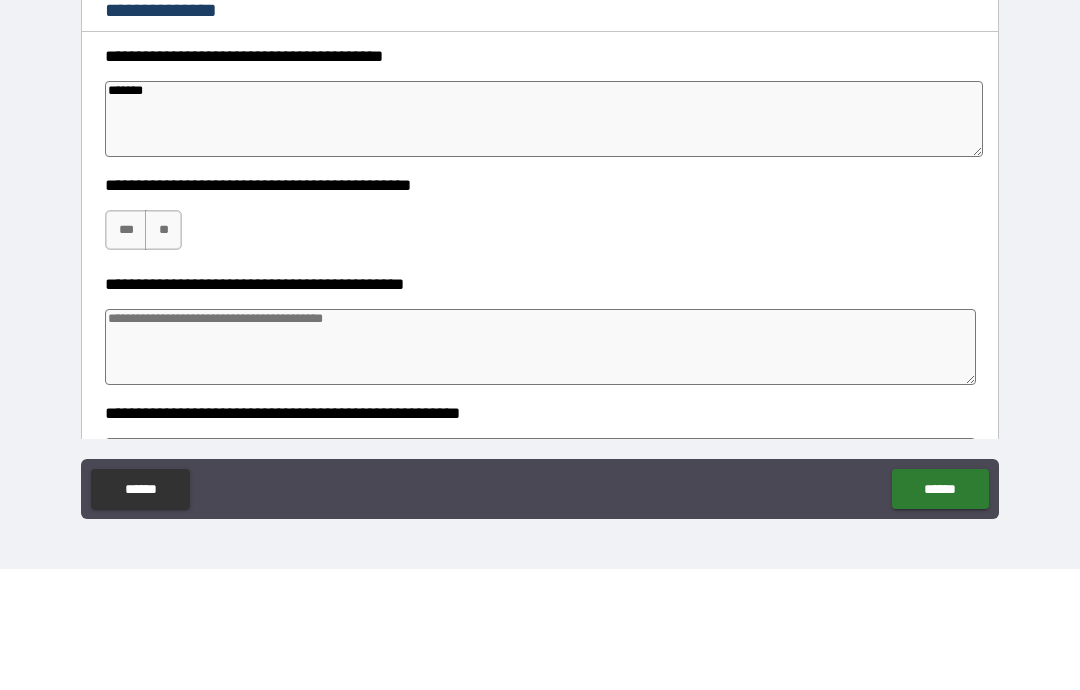 type on "*" 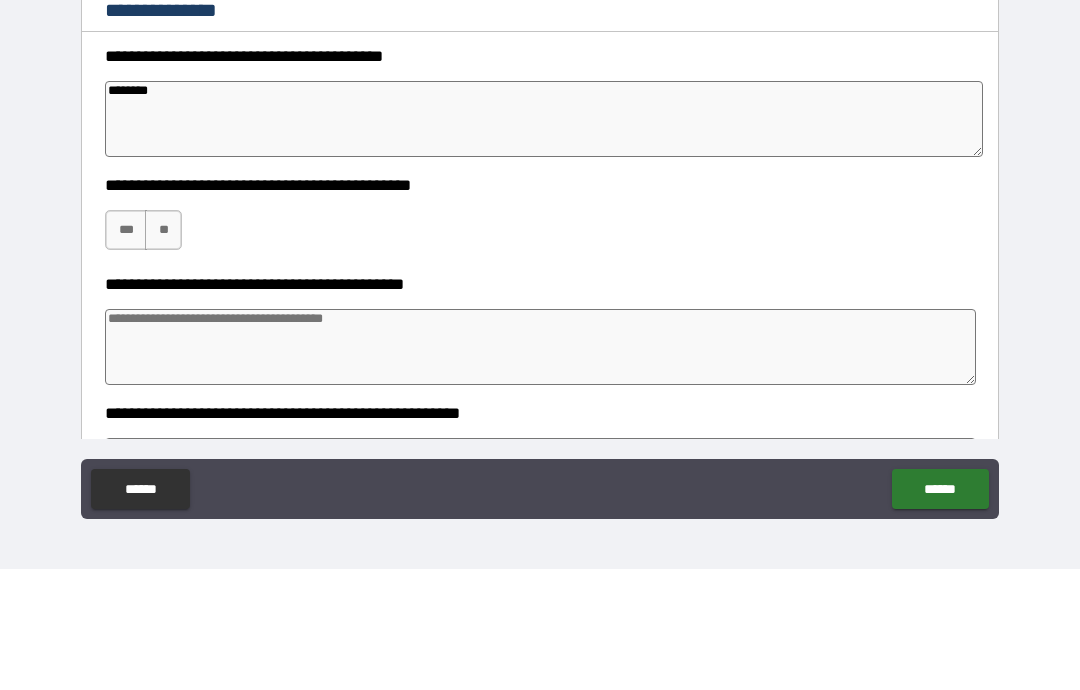 type on "*" 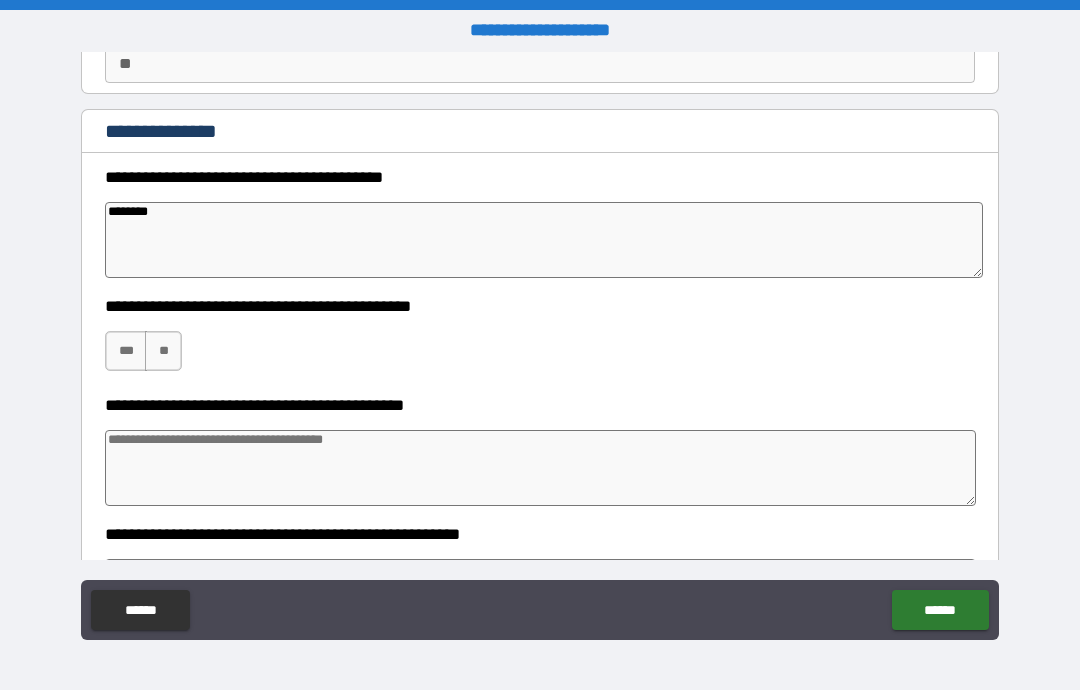 type on "********" 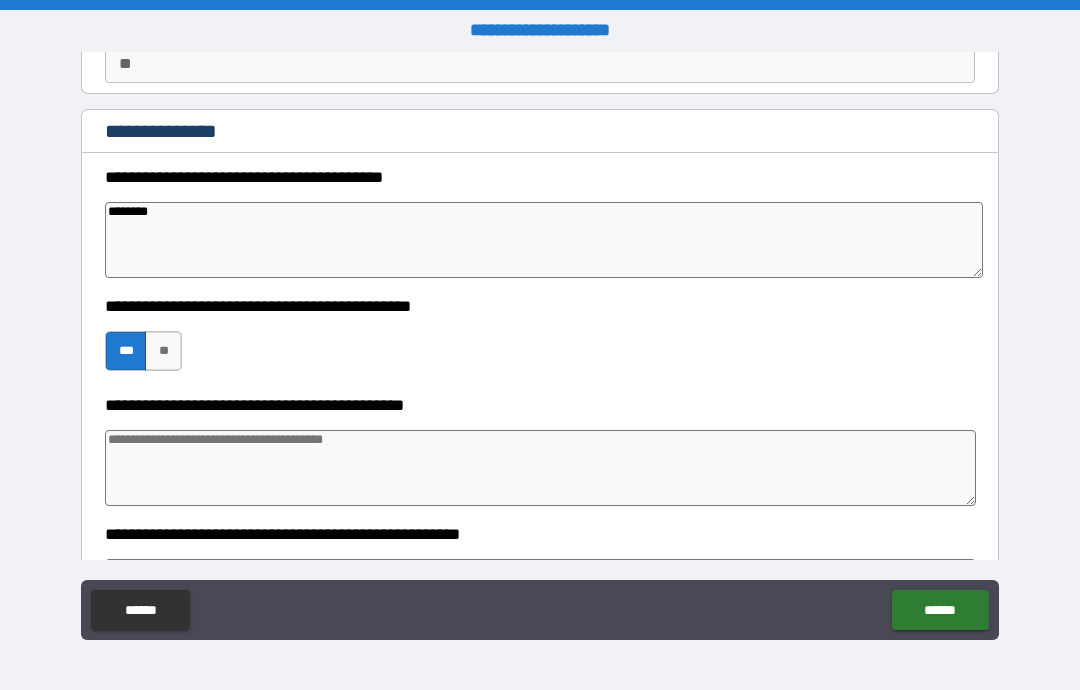 type on "*" 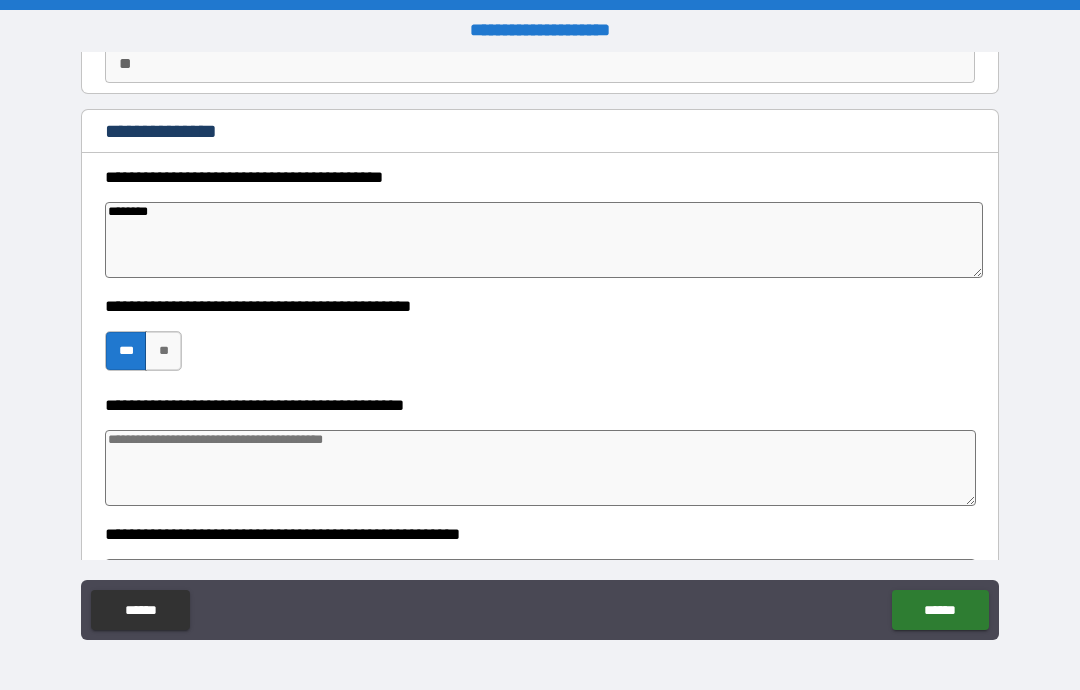 click at bounding box center (540, 468) 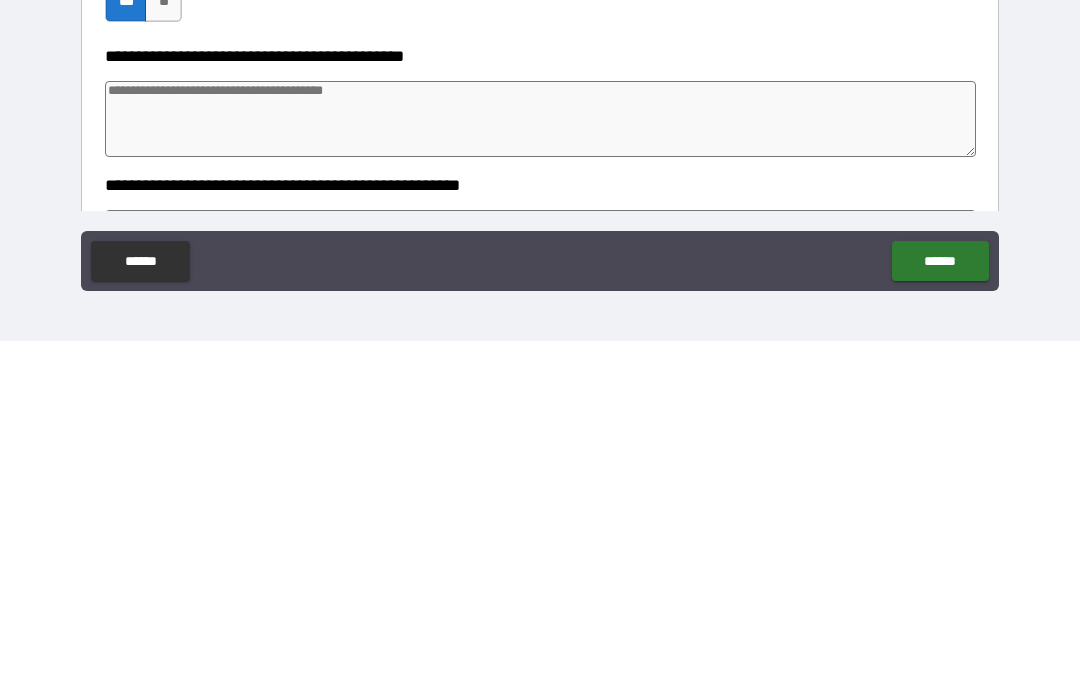 type on "*" 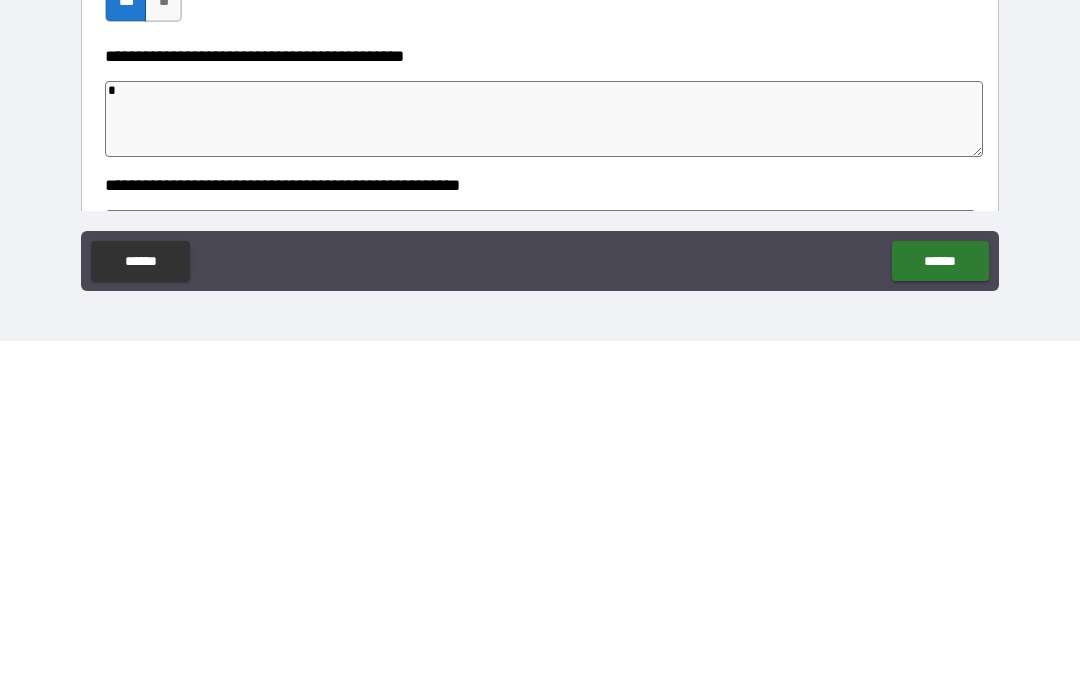 type on "*" 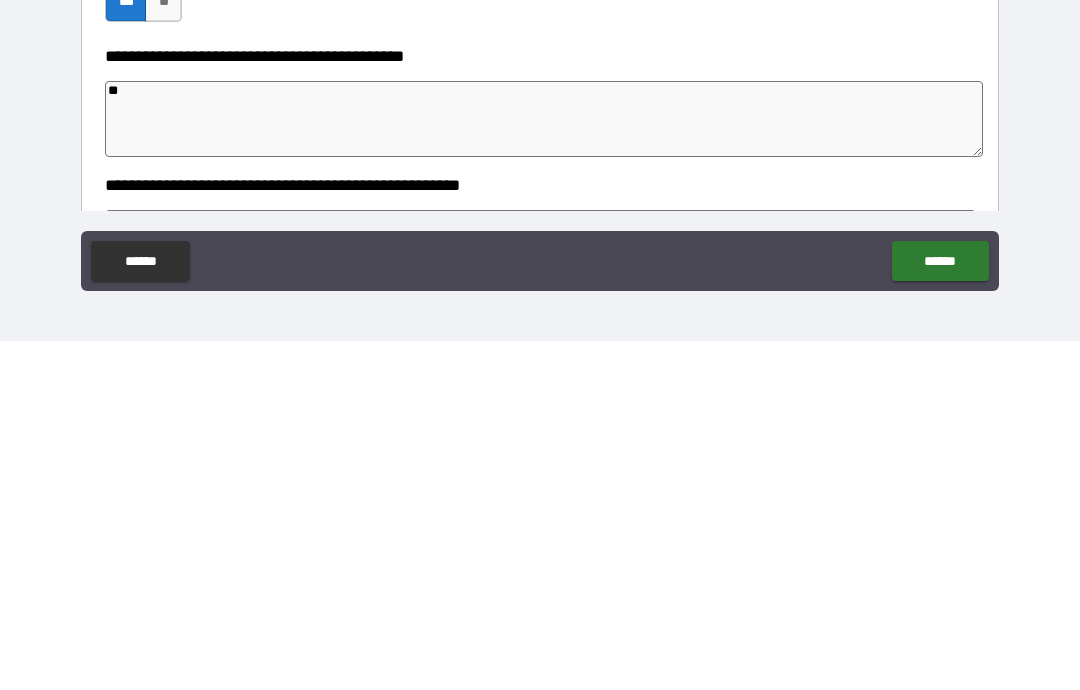type on "*" 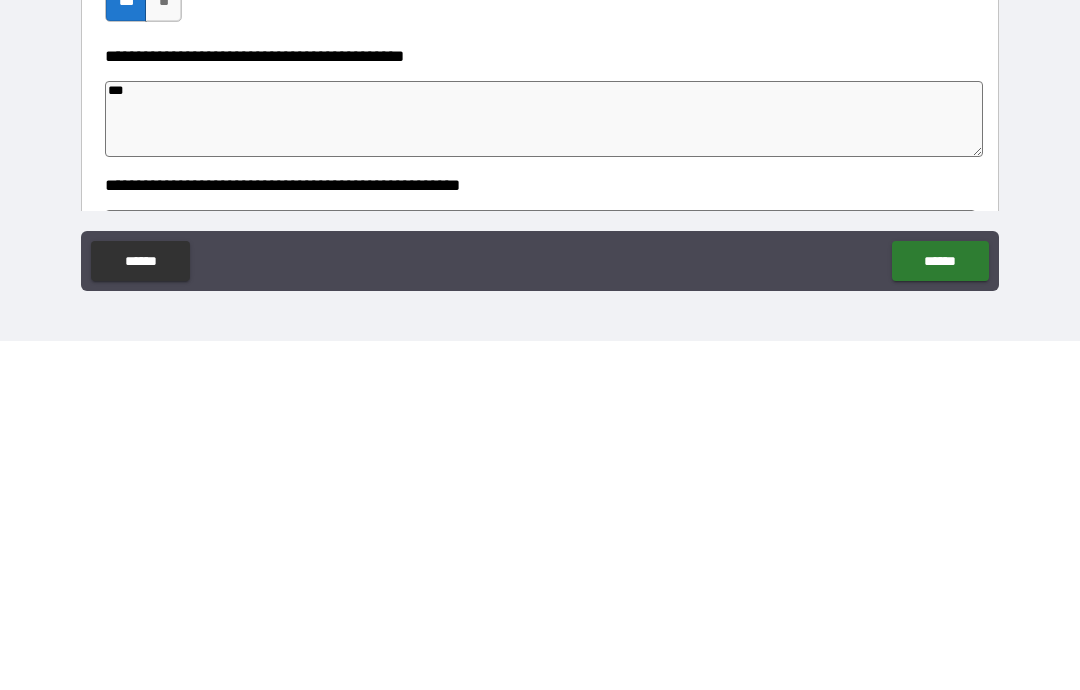type on "*" 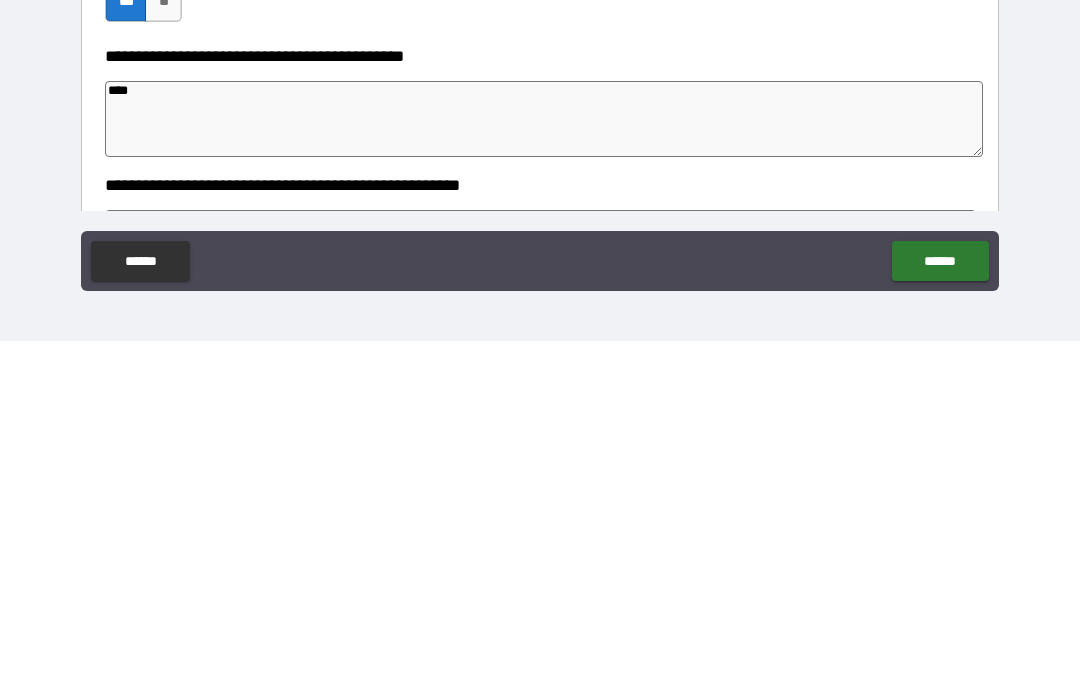 type on "*" 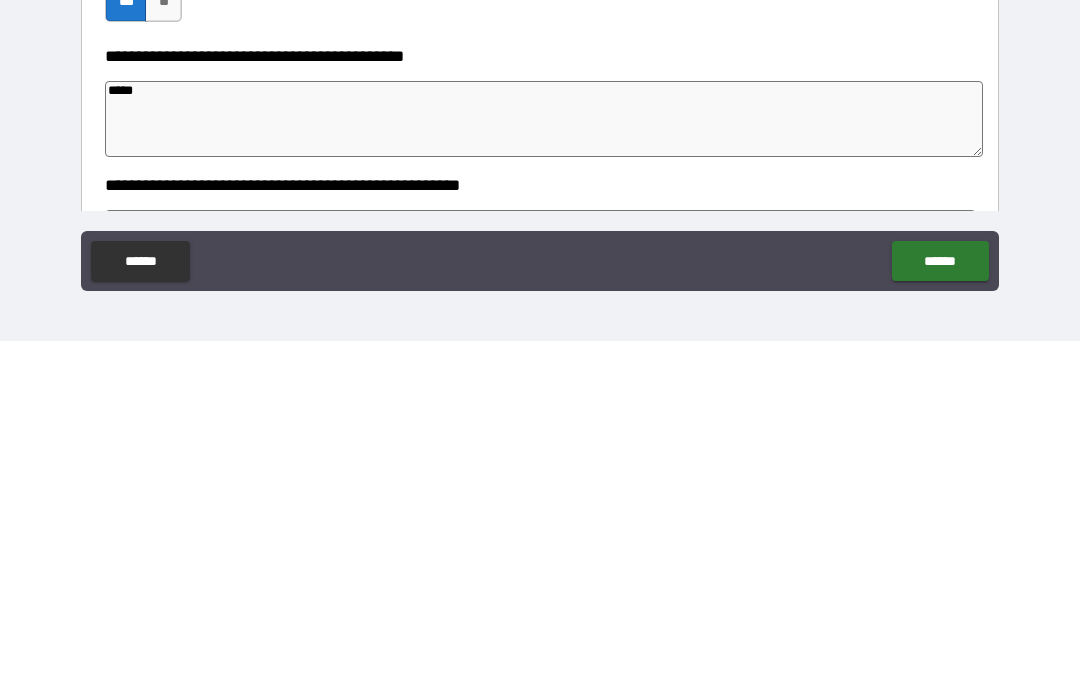 type on "*" 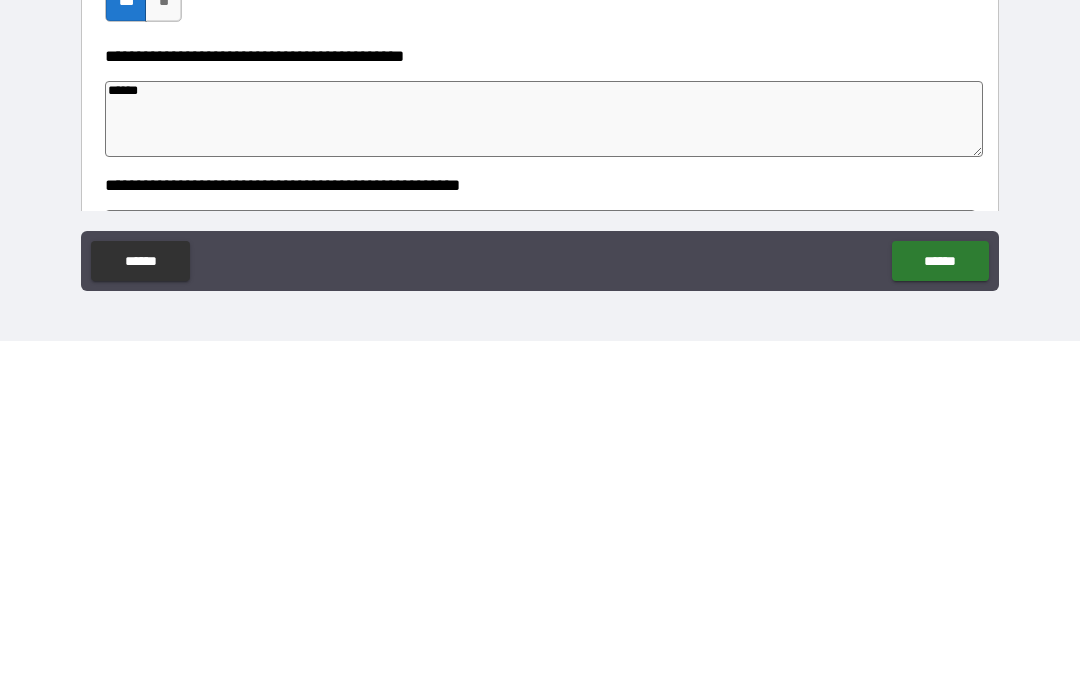 type on "*" 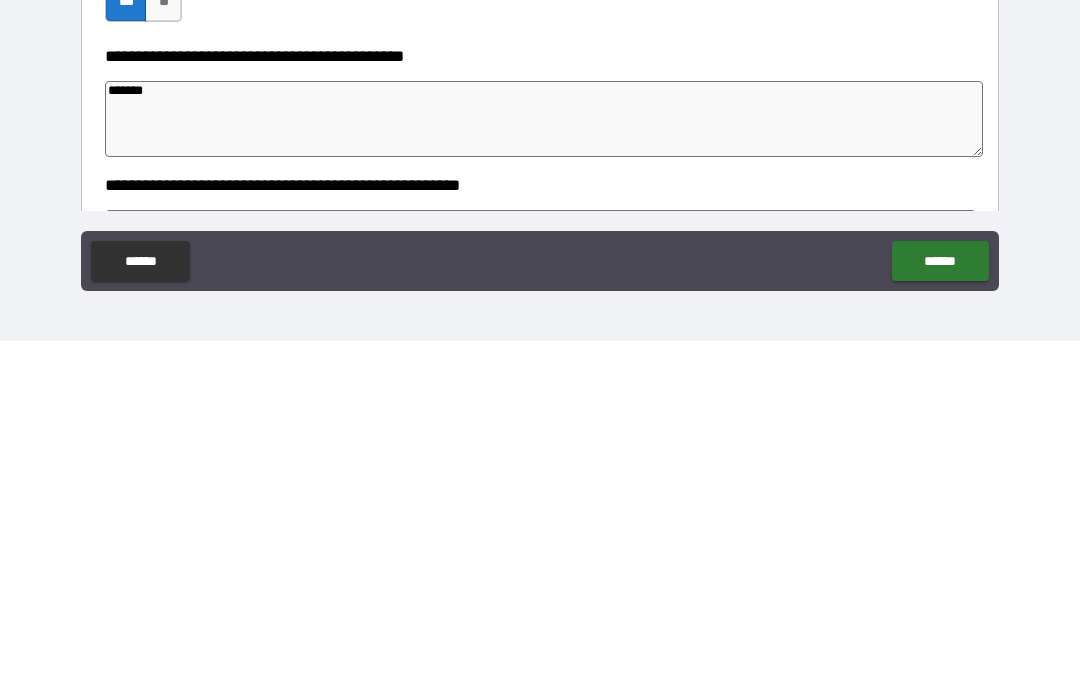 type on "*" 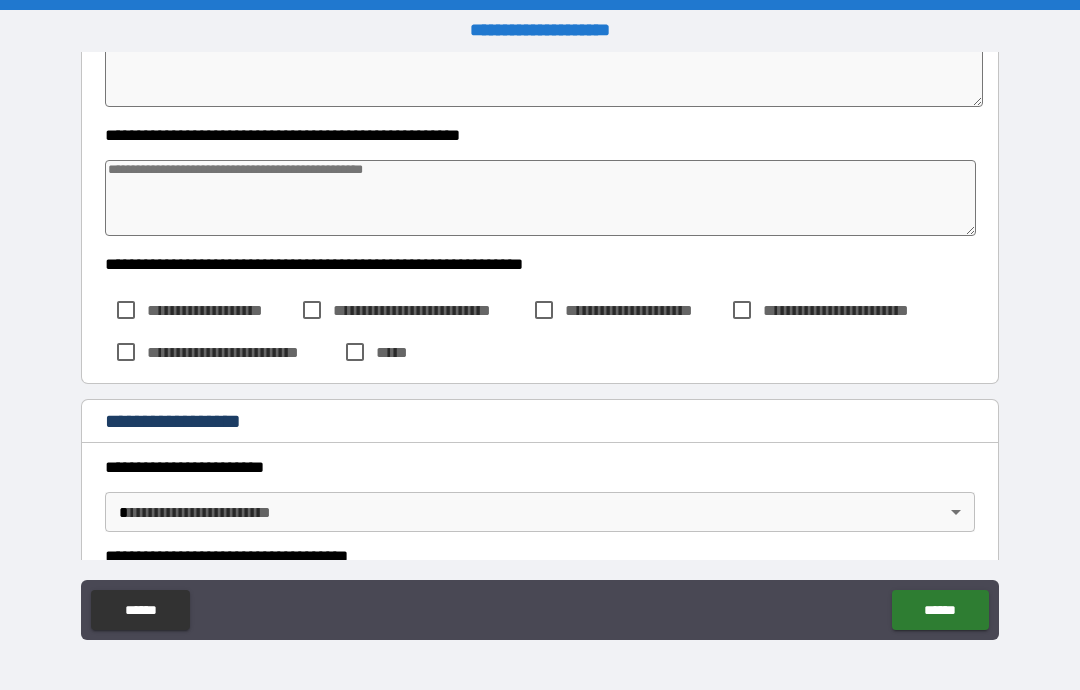 scroll, scrollTop: 603, scrollLeft: 0, axis: vertical 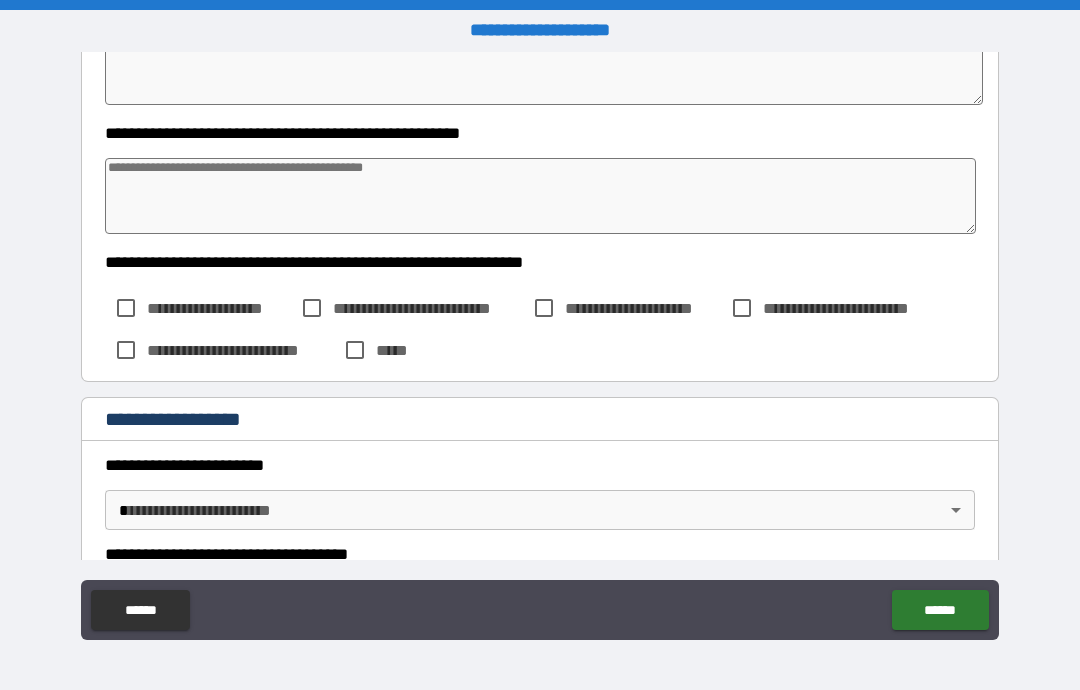 type on "*******" 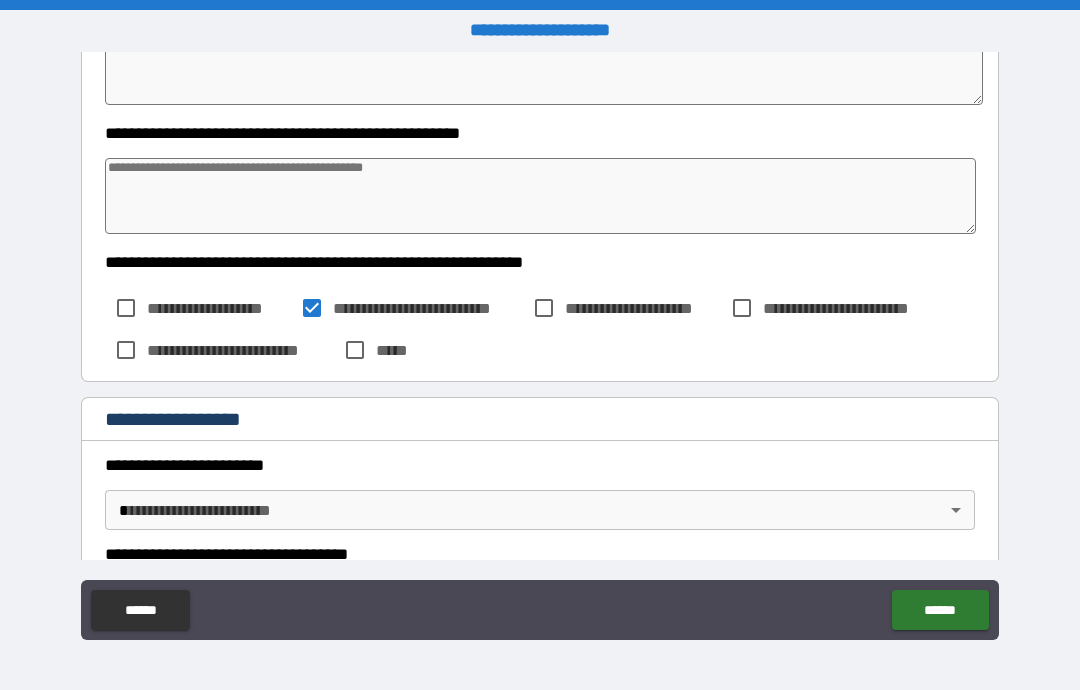 type on "*" 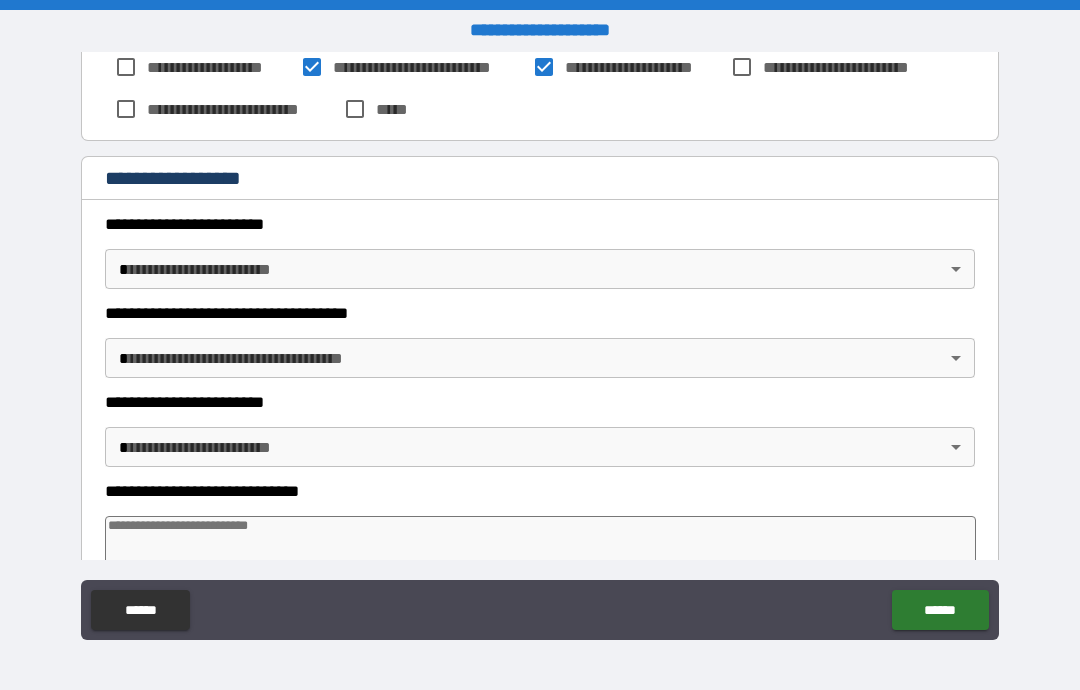 scroll, scrollTop: 859, scrollLeft: 0, axis: vertical 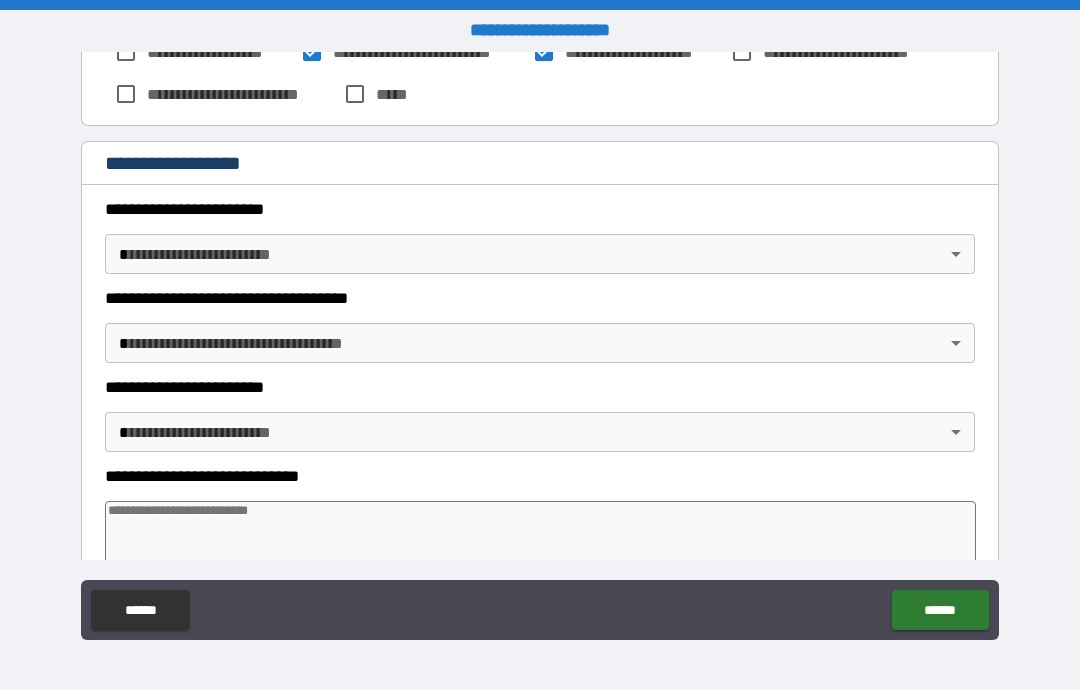 click on "**********" at bounding box center [540, 345] 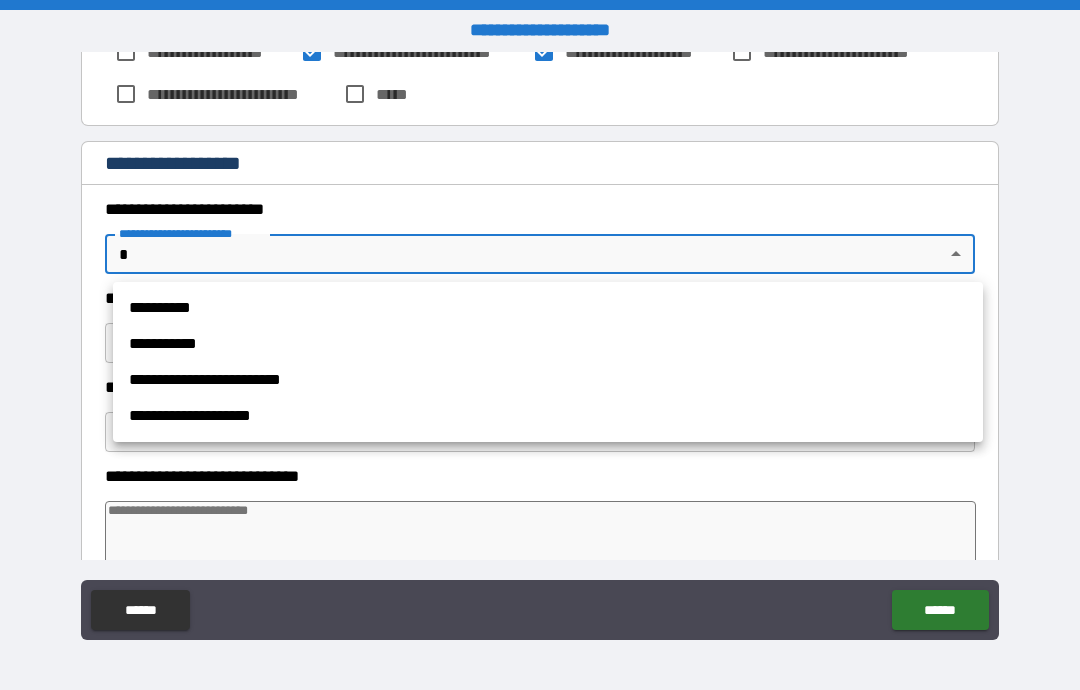 click on "**********" at bounding box center (548, 308) 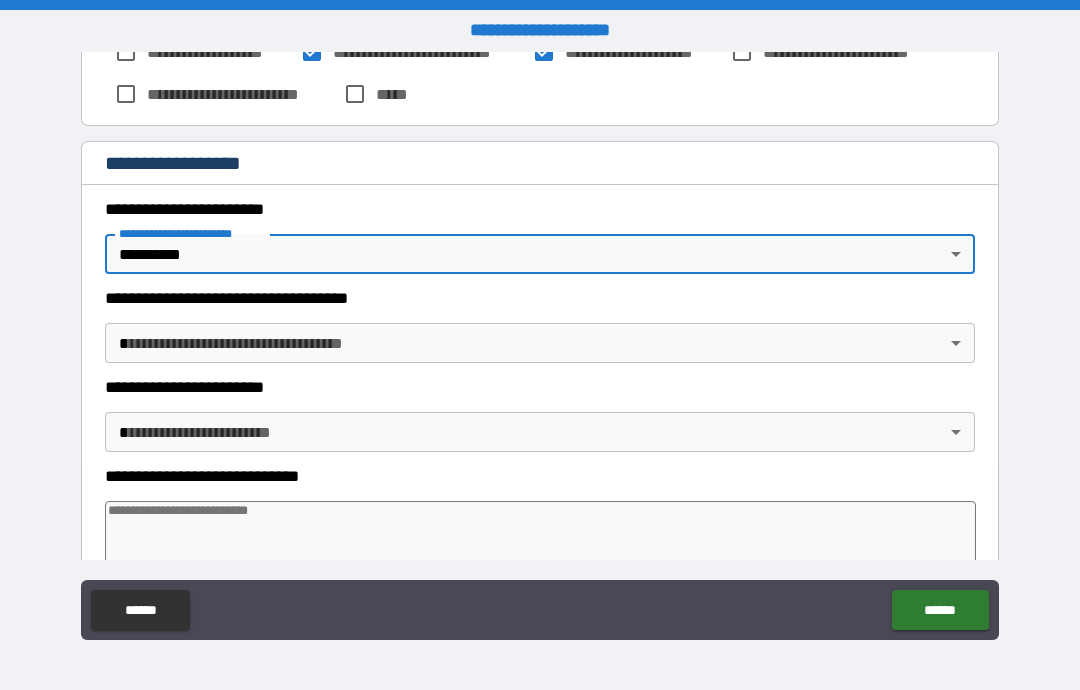 click on "**********" at bounding box center [540, 345] 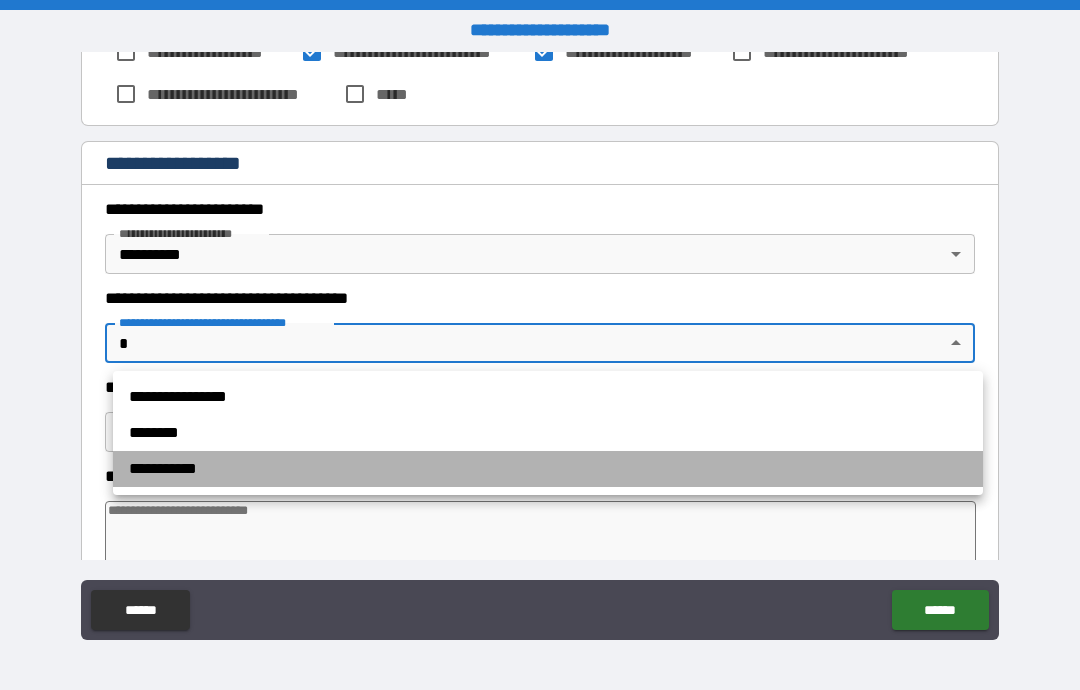 click on "********" at bounding box center (548, 433) 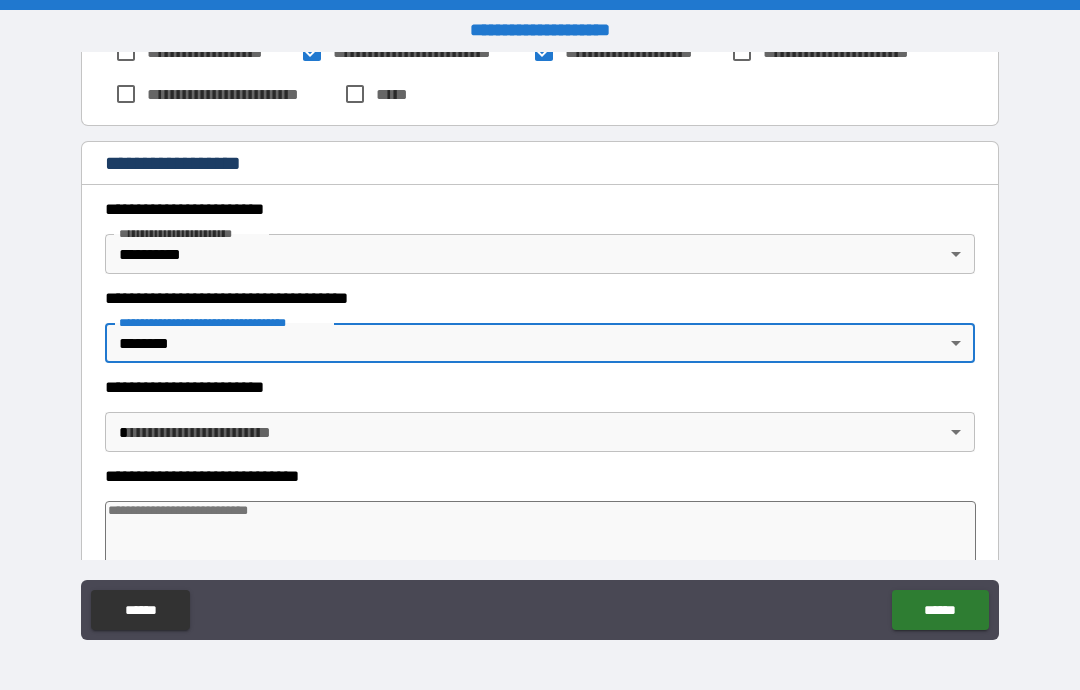scroll, scrollTop: 862, scrollLeft: 0, axis: vertical 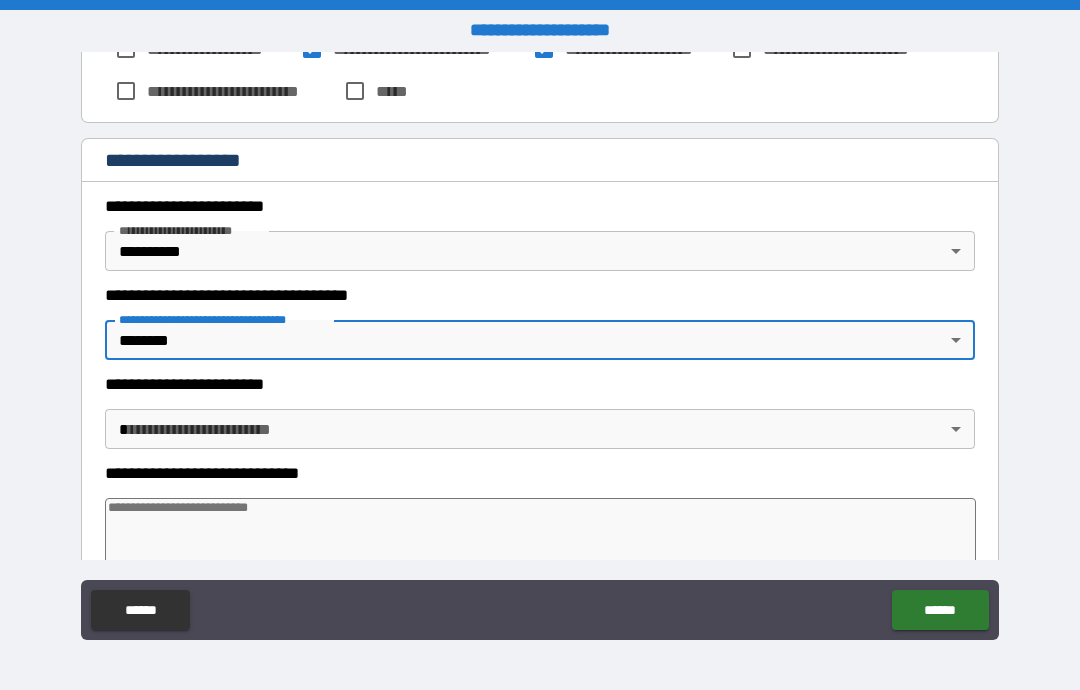 click on "**********" at bounding box center (540, 345) 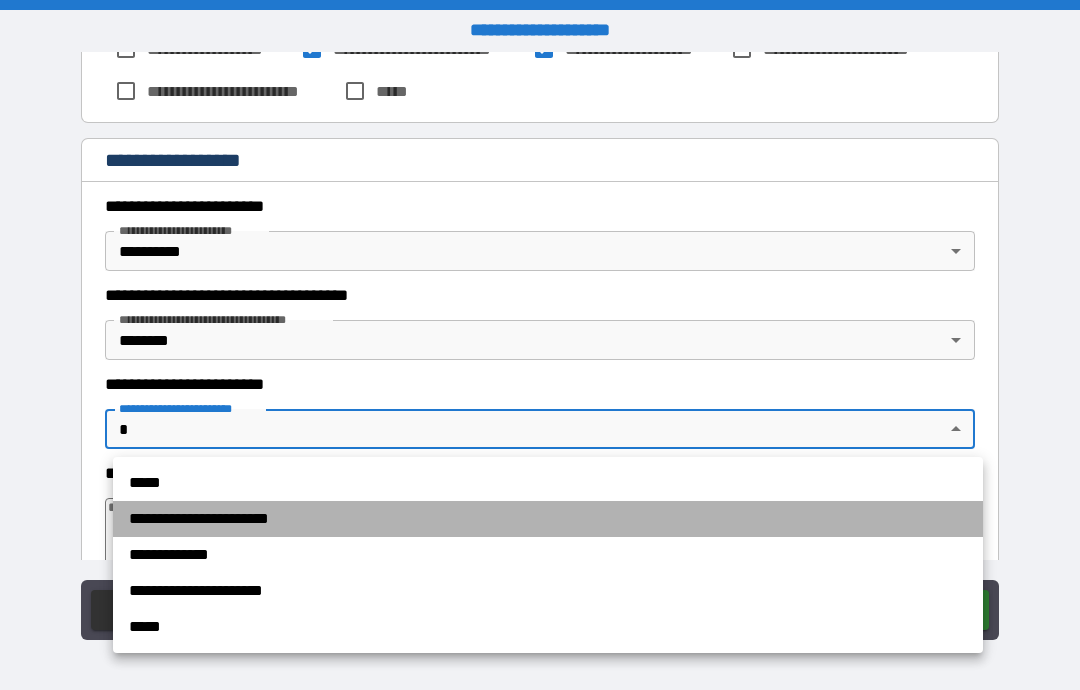 click on "**********" at bounding box center [548, 519] 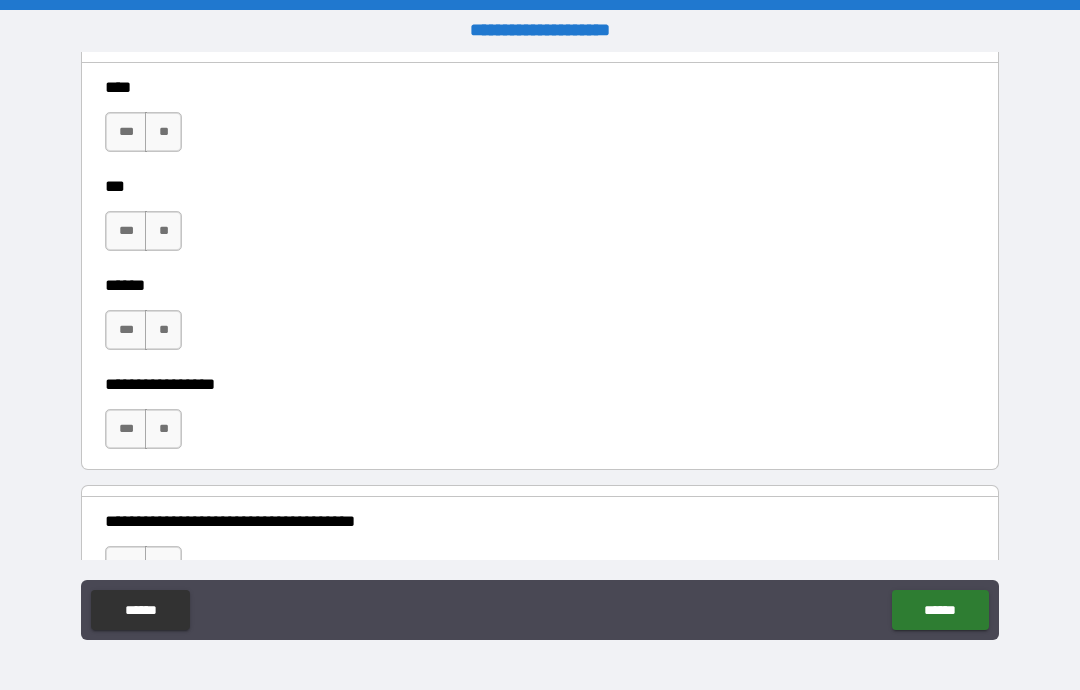 scroll, scrollTop: 1505, scrollLeft: 0, axis: vertical 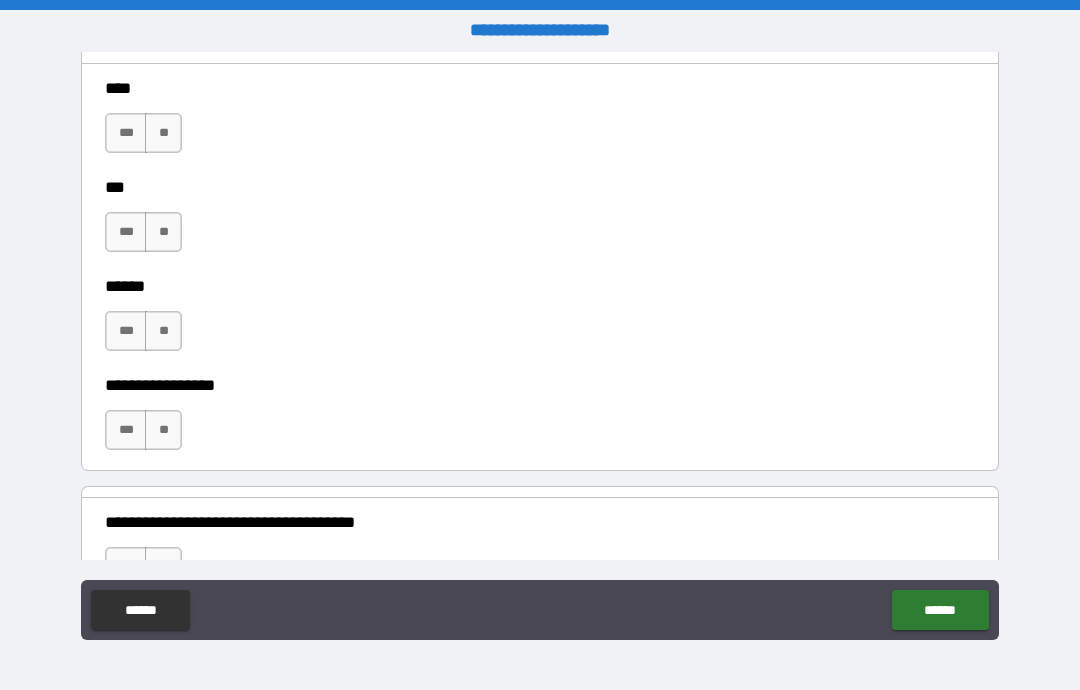 click on "**" at bounding box center [163, 133] 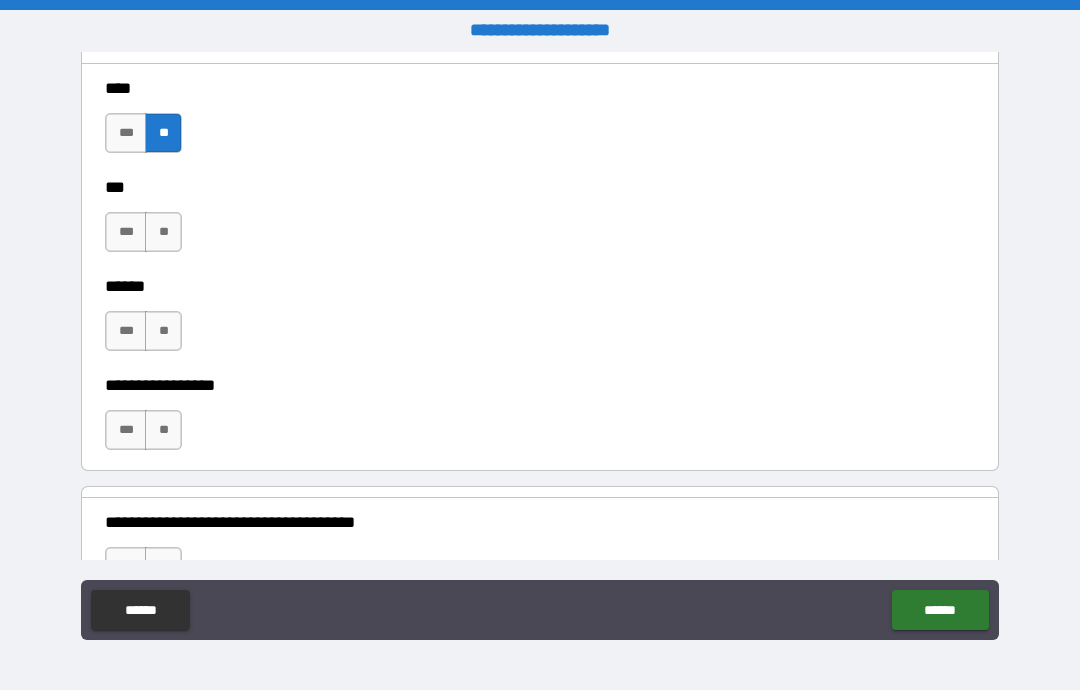 click on "**" at bounding box center (163, 232) 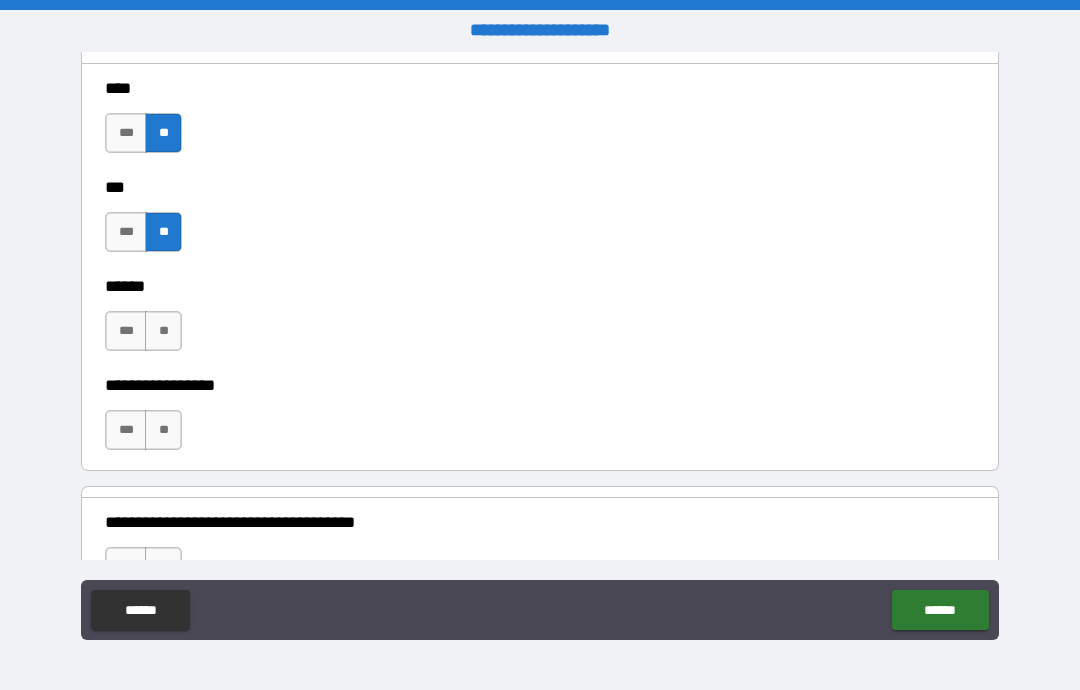click on "**" at bounding box center [163, 331] 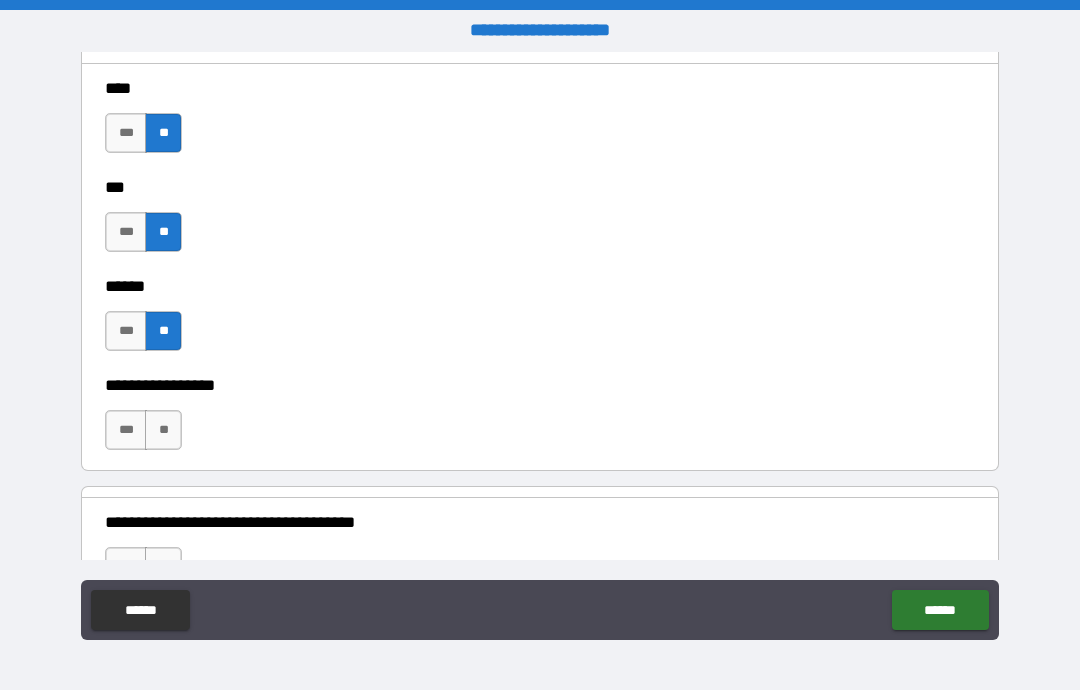 click on "**" at bounding box center [163, 430] 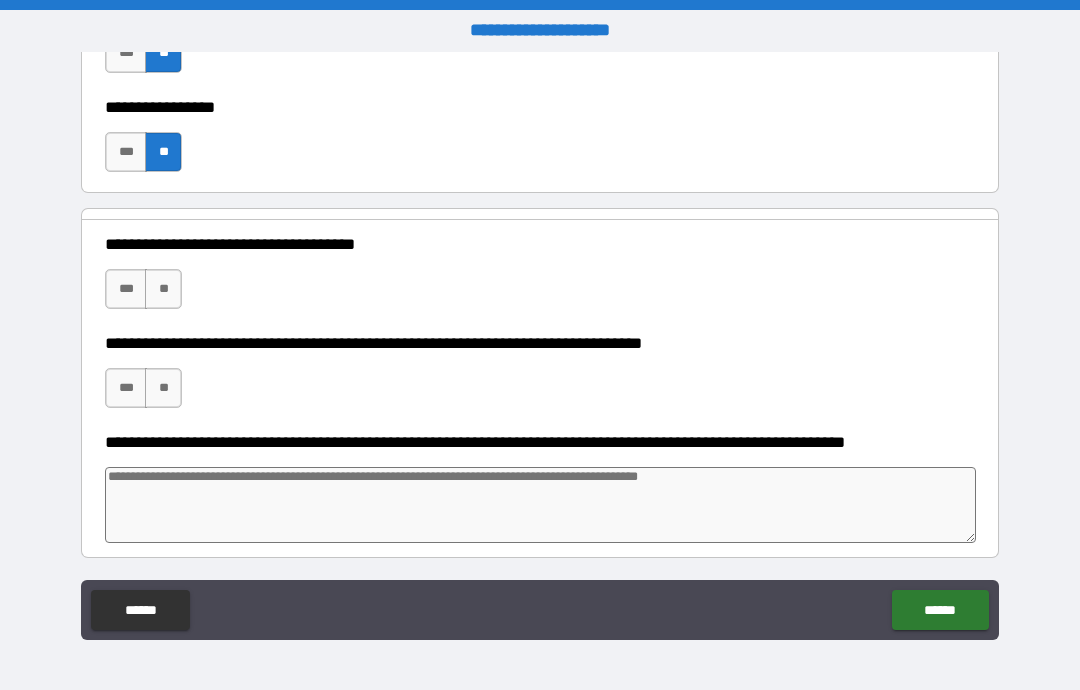 scroll, scrollTop: 1794, scrollLeft: 0, axis: vertical 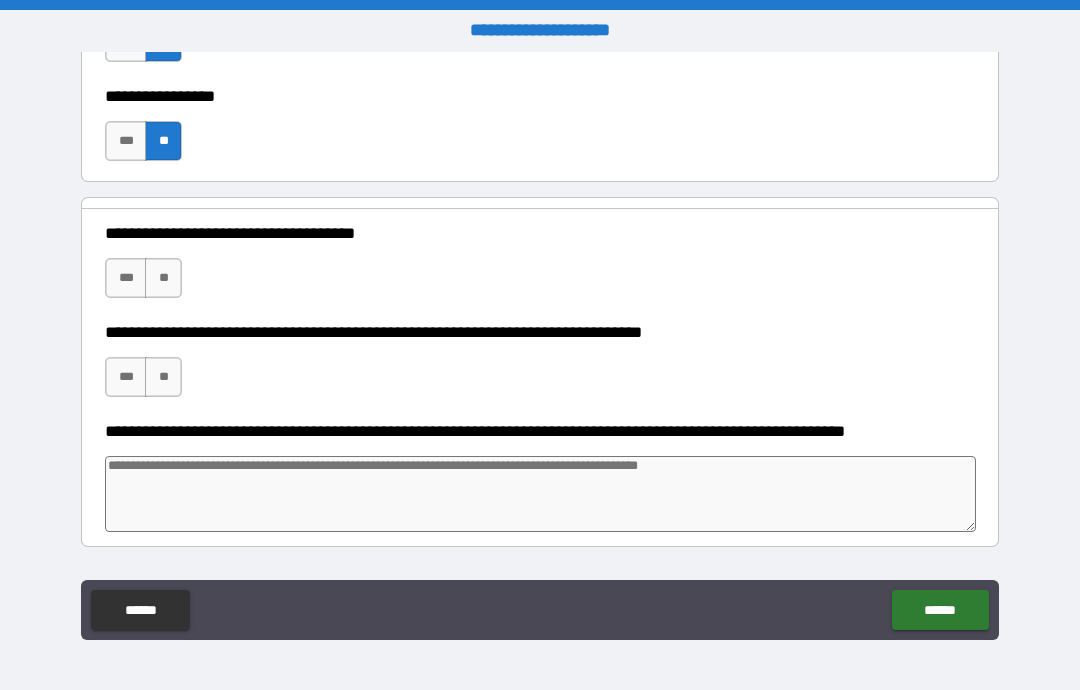 click on "**" at bounding box center [163, 278] 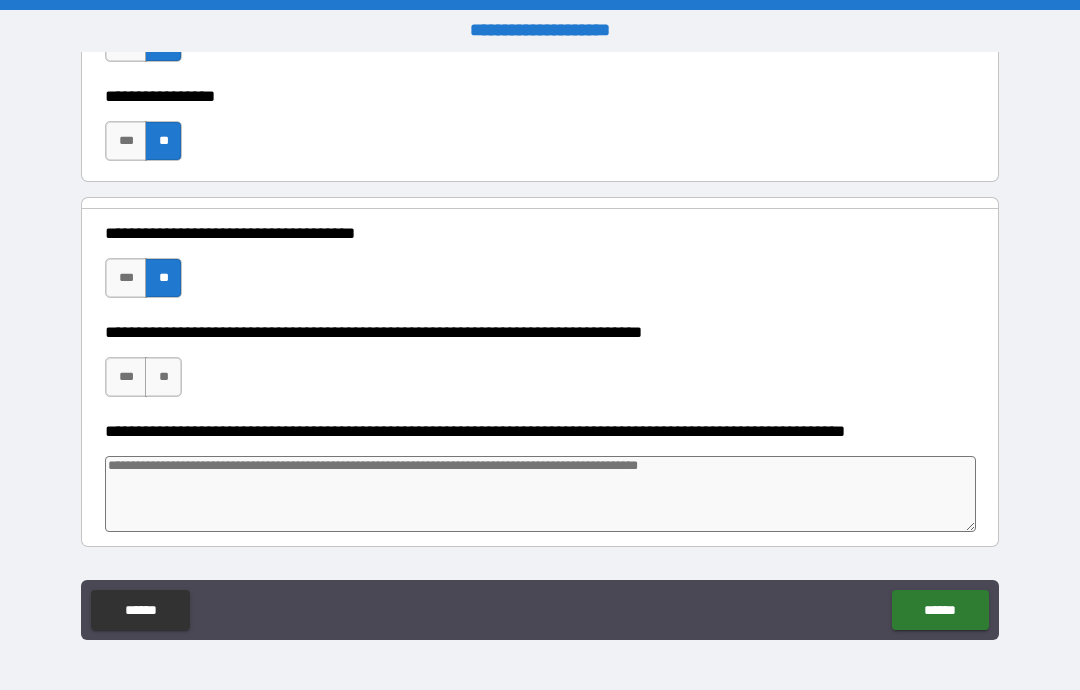 click on "***" at bounding box center [126, 377] 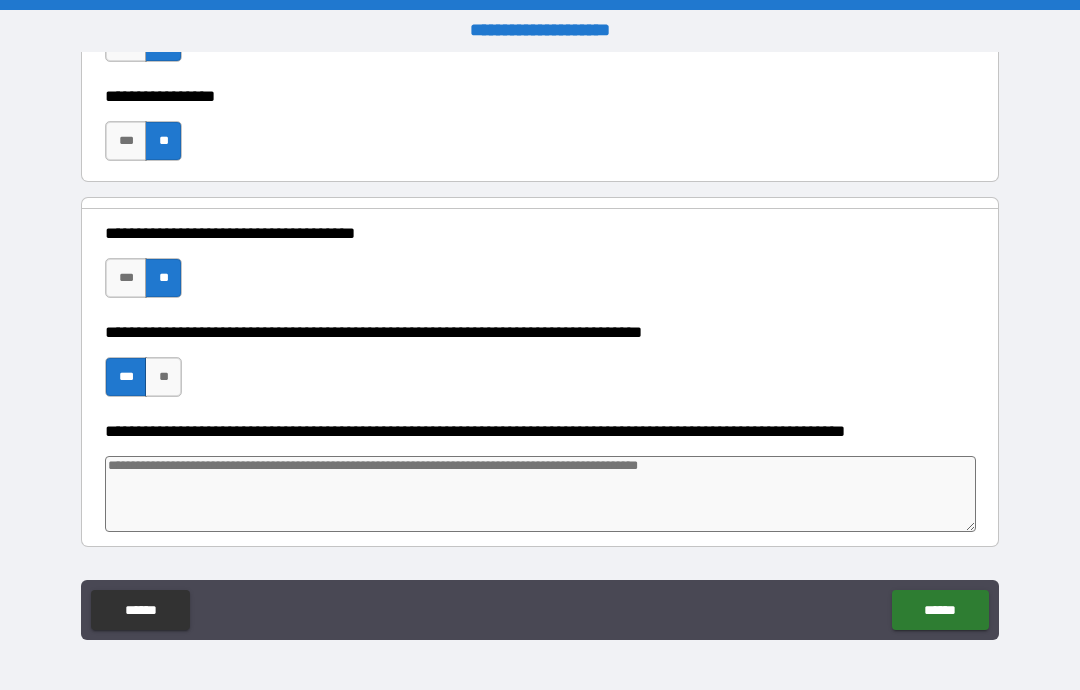 click on "**" at bounding box center (163, 377) 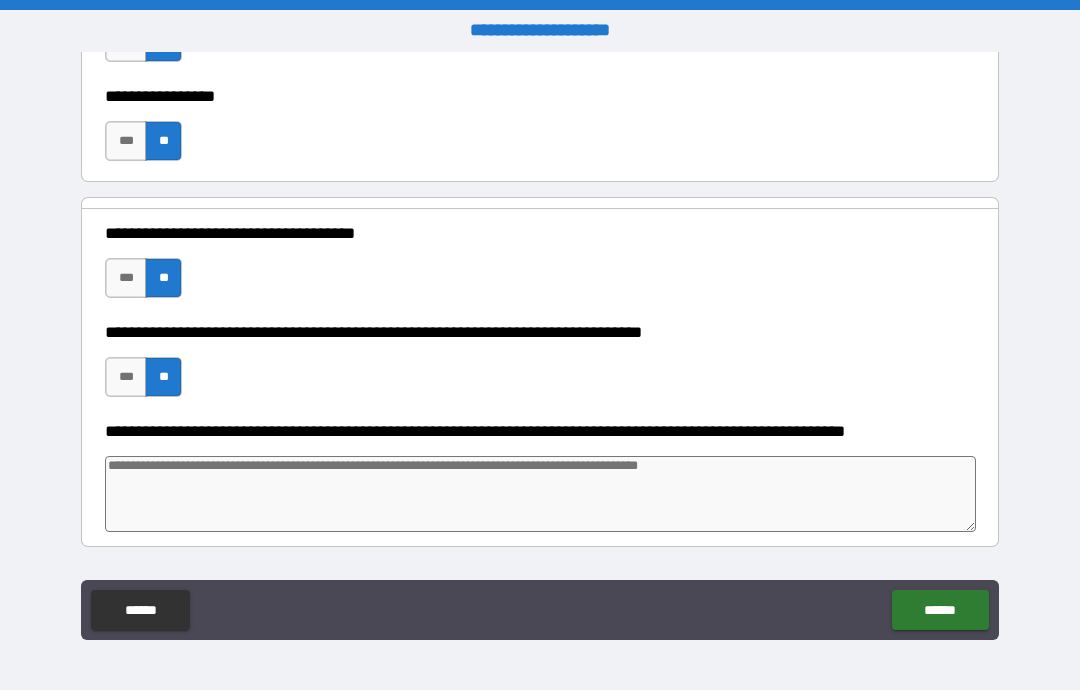click on "******" at bounding box center [940, 610] 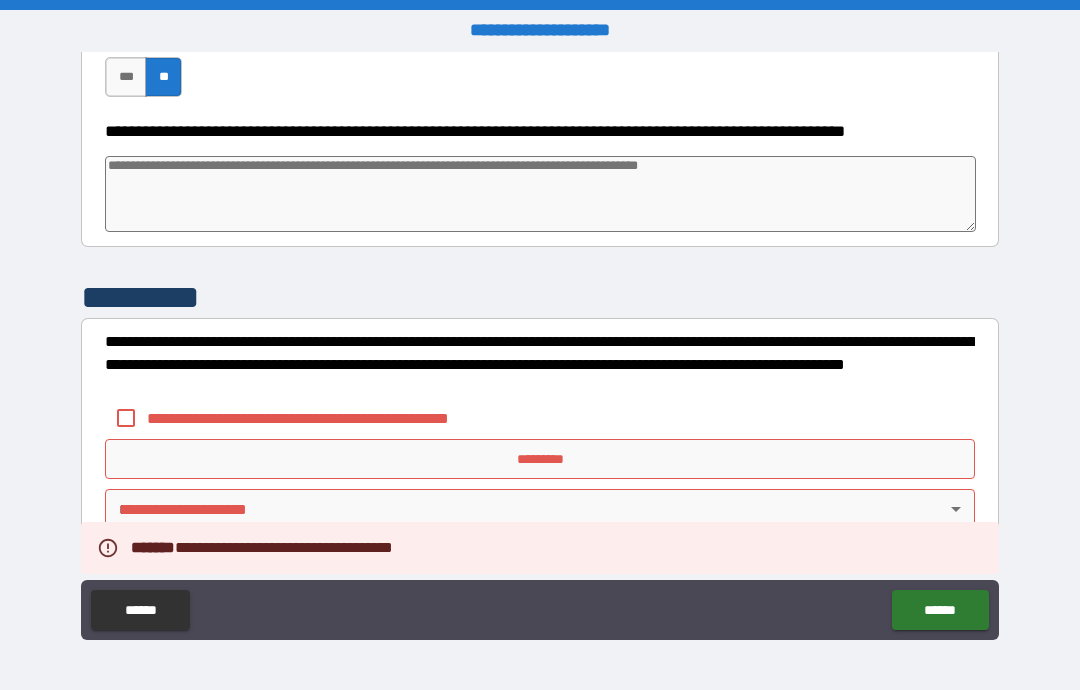scroll, scrollTop: 2094, scrollLeft: 0, axis: vertical 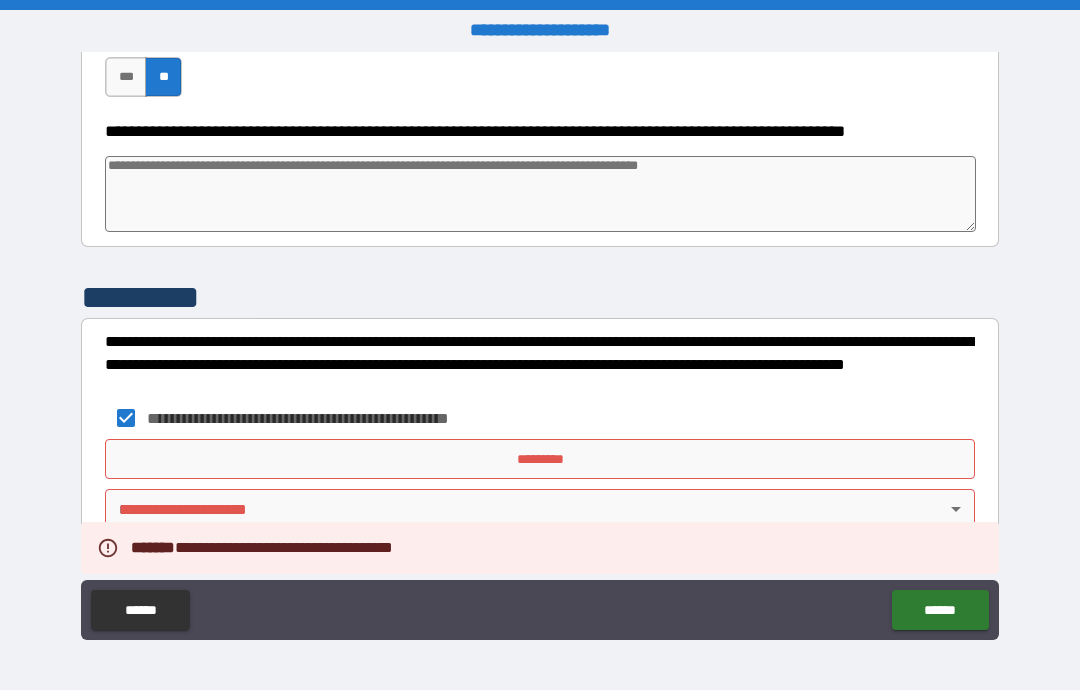 click on "*********" at bounding box center [540, 459] 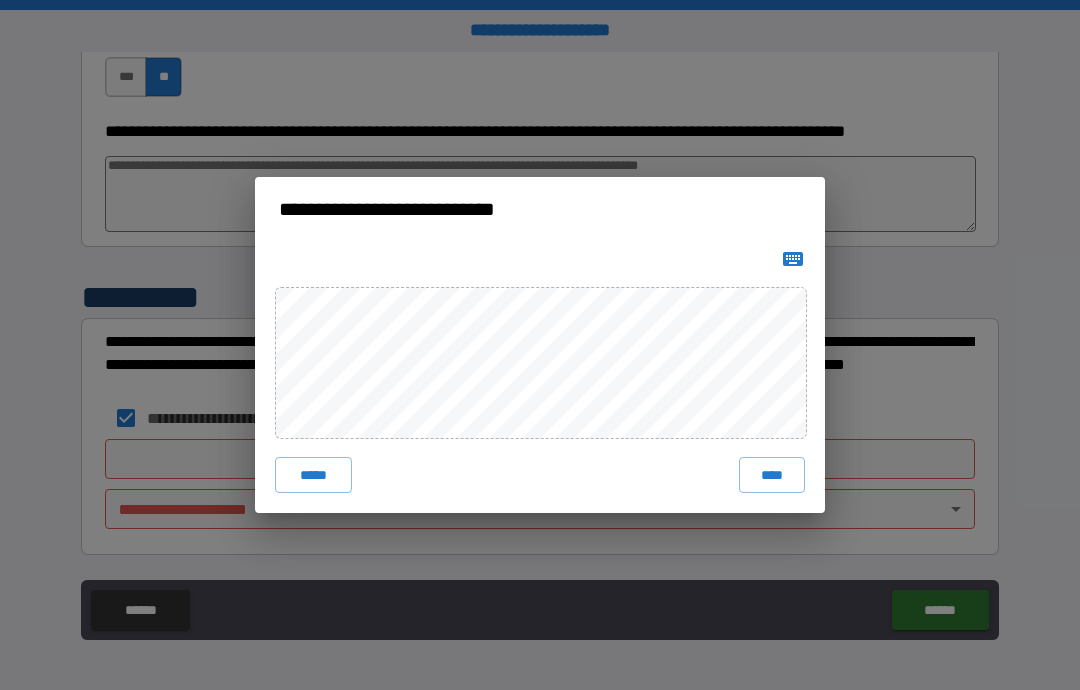 click on "****" at bounding box center (772, 475) 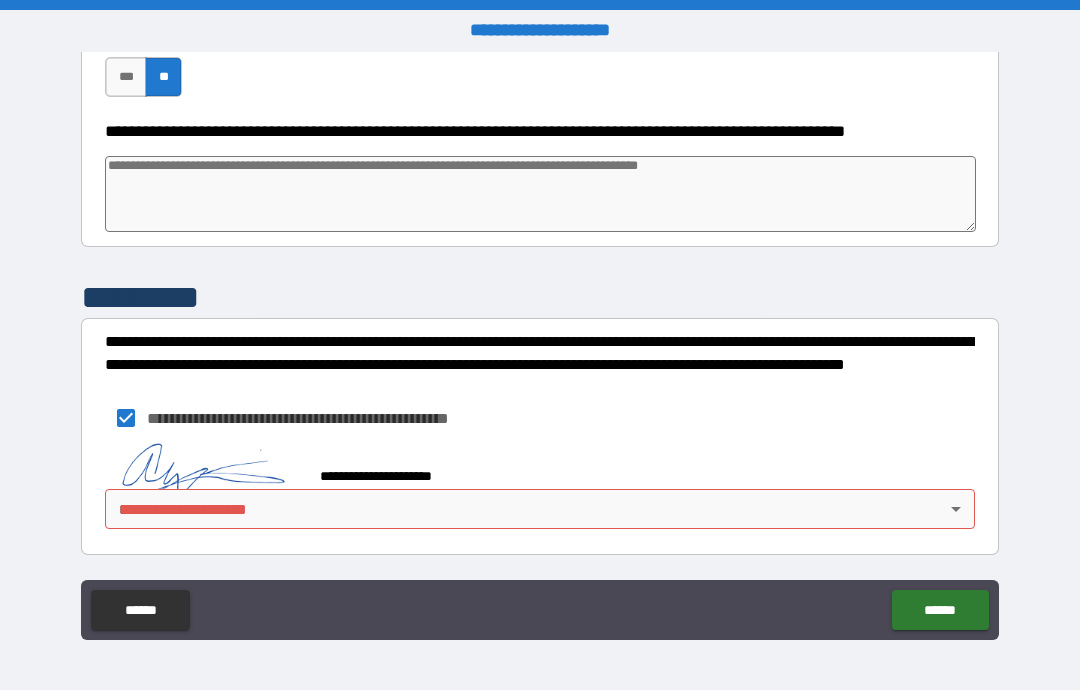 scroll, scrollTop: 2084, scrollLeft: 0, axis: vertical 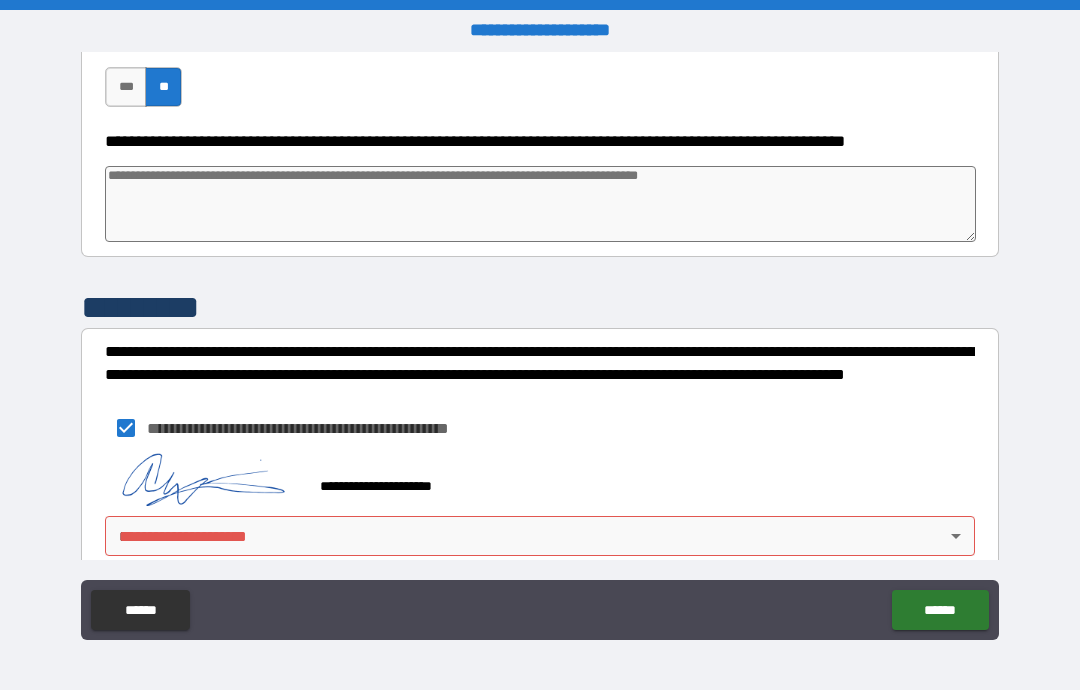 click on "**********" at bounding box center [540, 345] 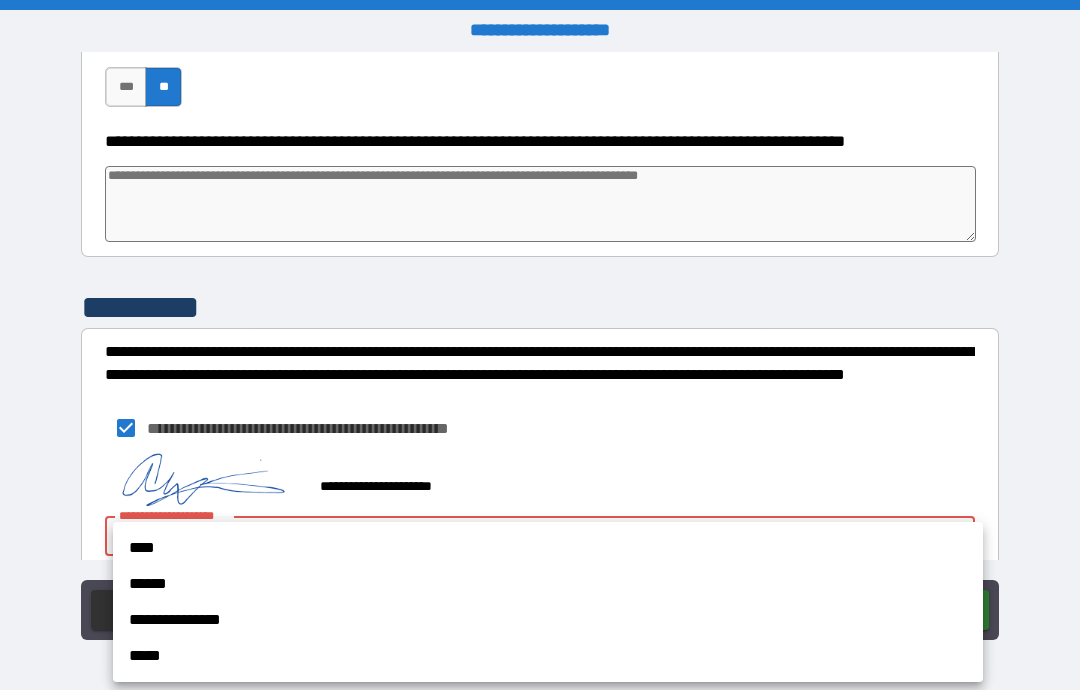 click at bounding box center [540, 345] 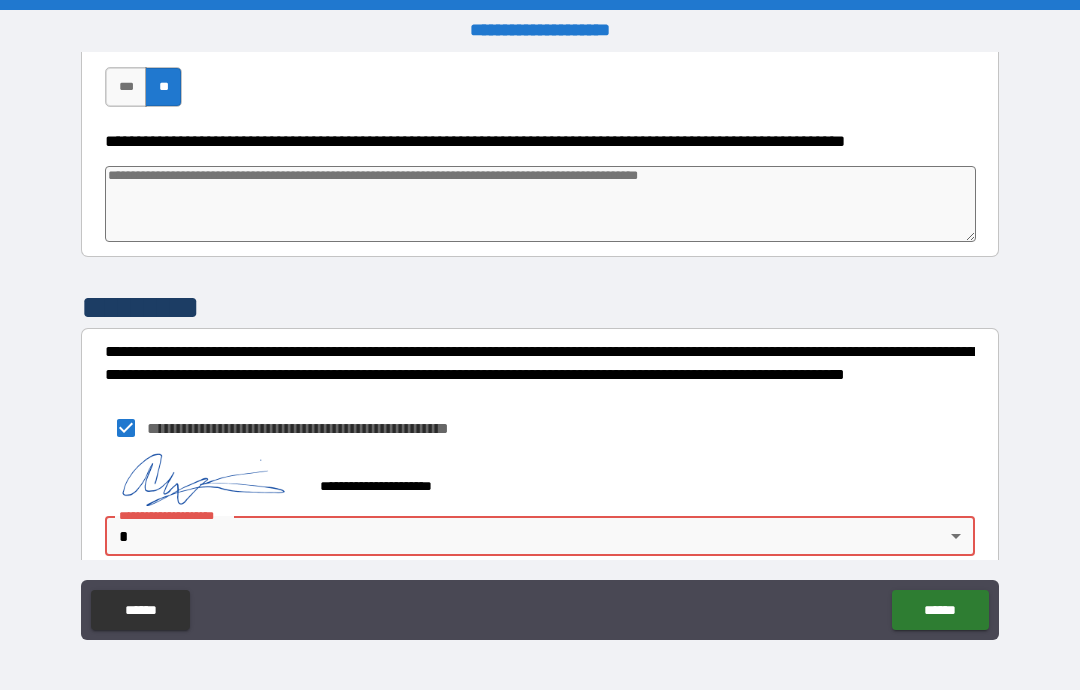 click on "**********" at bounding box center (540, 345) 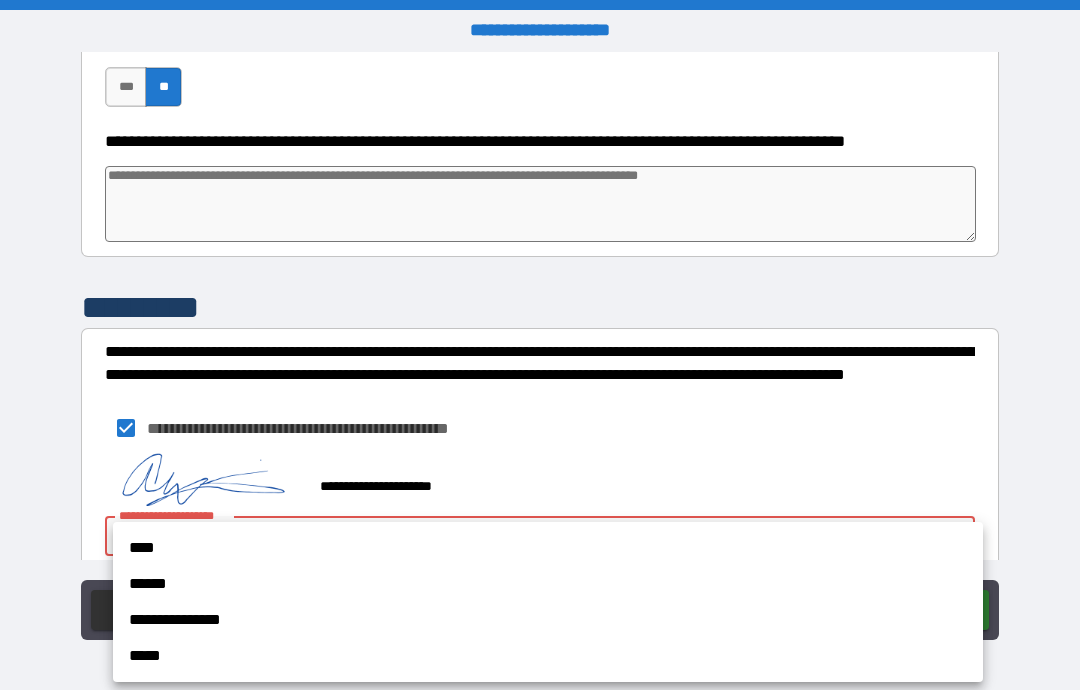 click on "****" at bounding box center (548, 548) 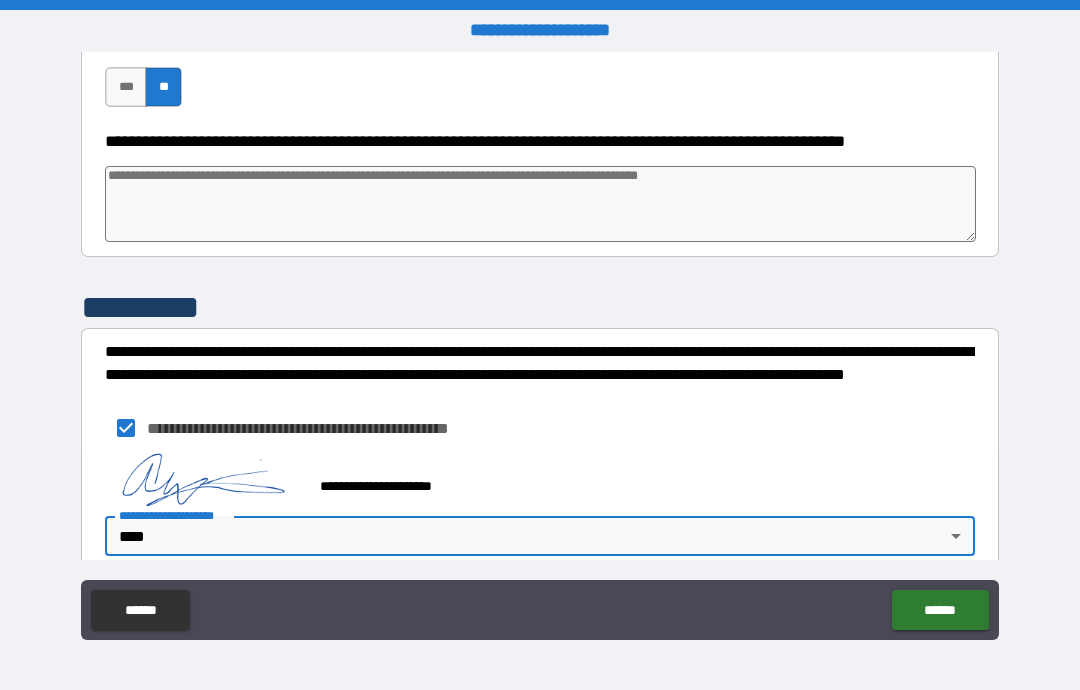 click on "******" at bounding box center [940, 610] 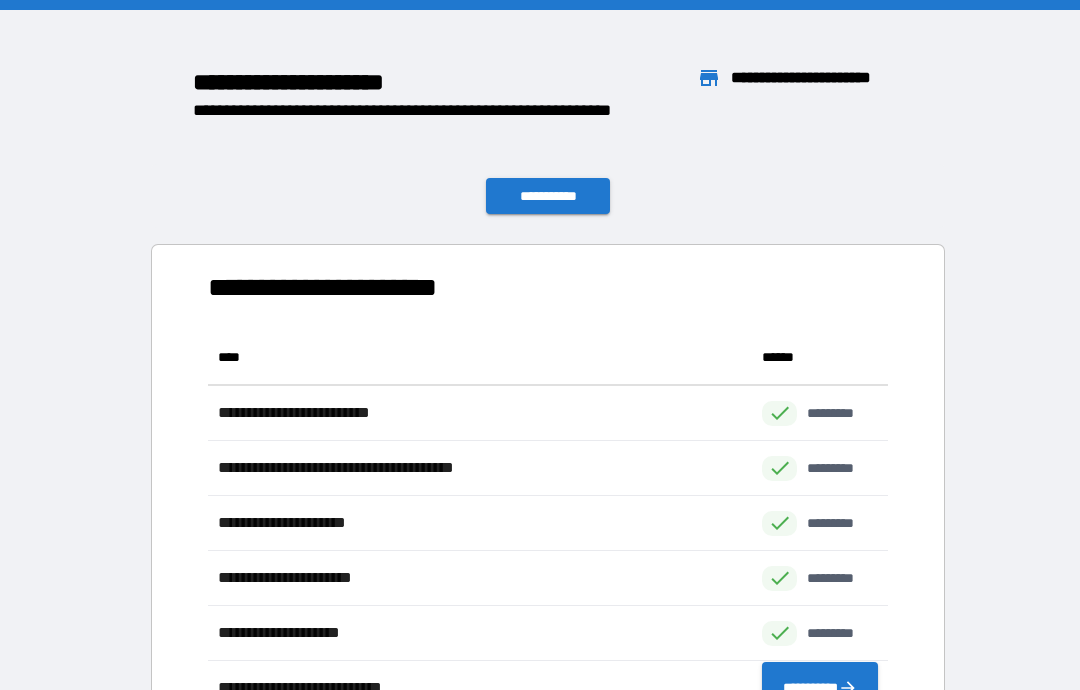 scroll, scrollTop: 386, scrollLeft: 680, axis: both 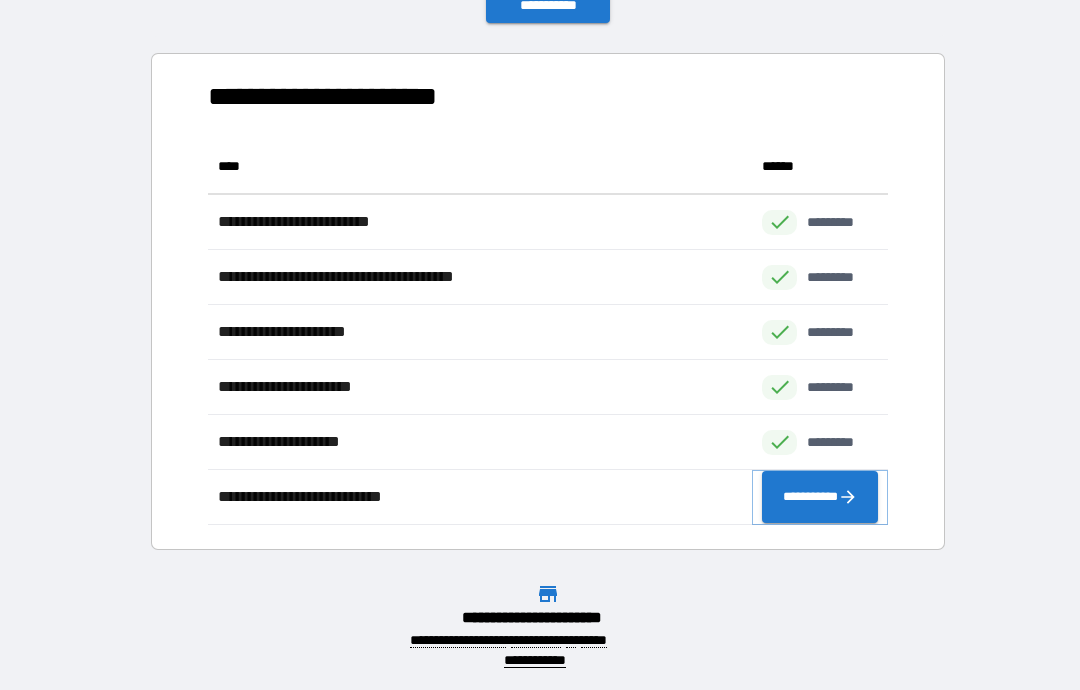 click on "**********" at bounding box center (820, 497) 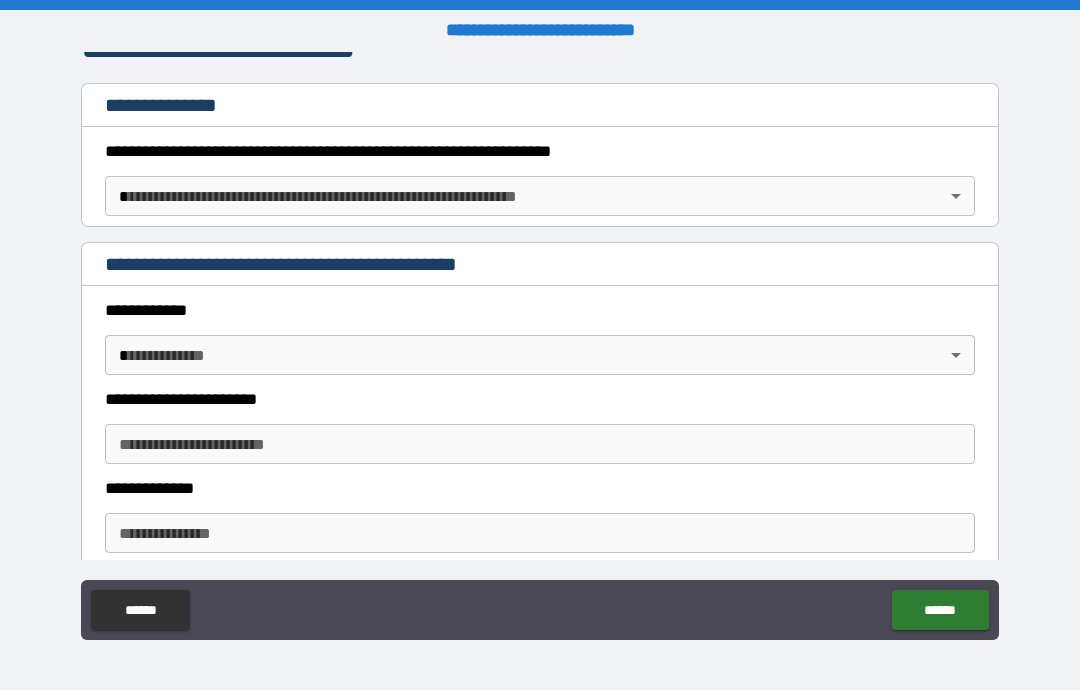 scroll, scrollTop: 298, scrollLeft: 0, axis: vertical 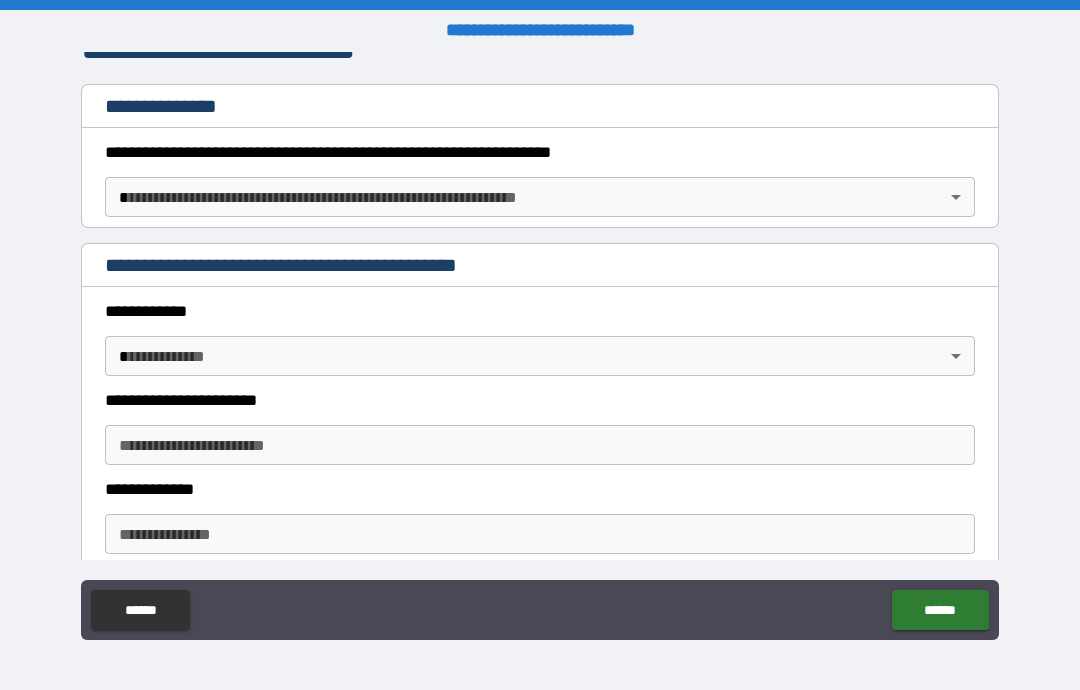 click on "**********" at bounding box center (540, 345) 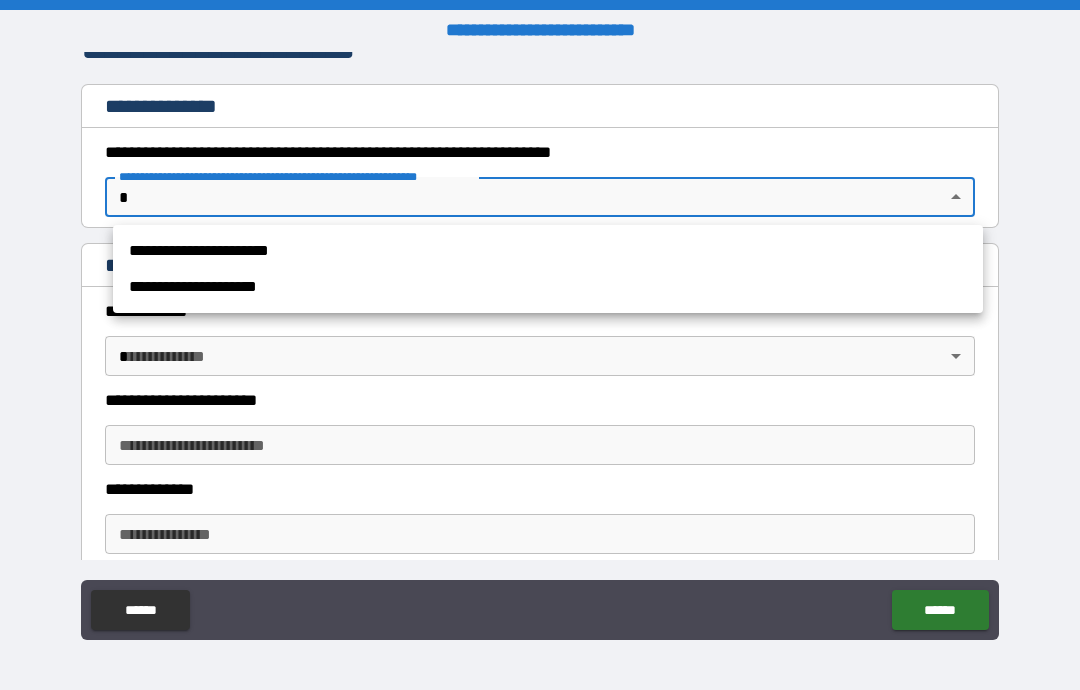 click on "**********" at bounding box center (548, 251) 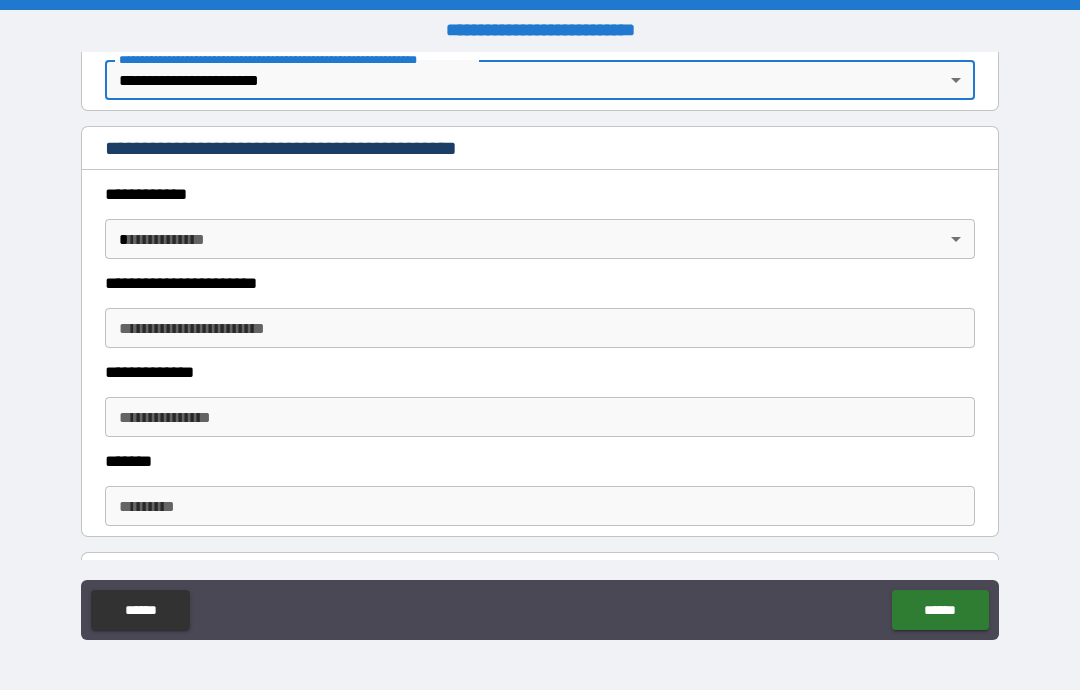scroll, scrollTop: 458, scrollLeft: 0, axis: vertical 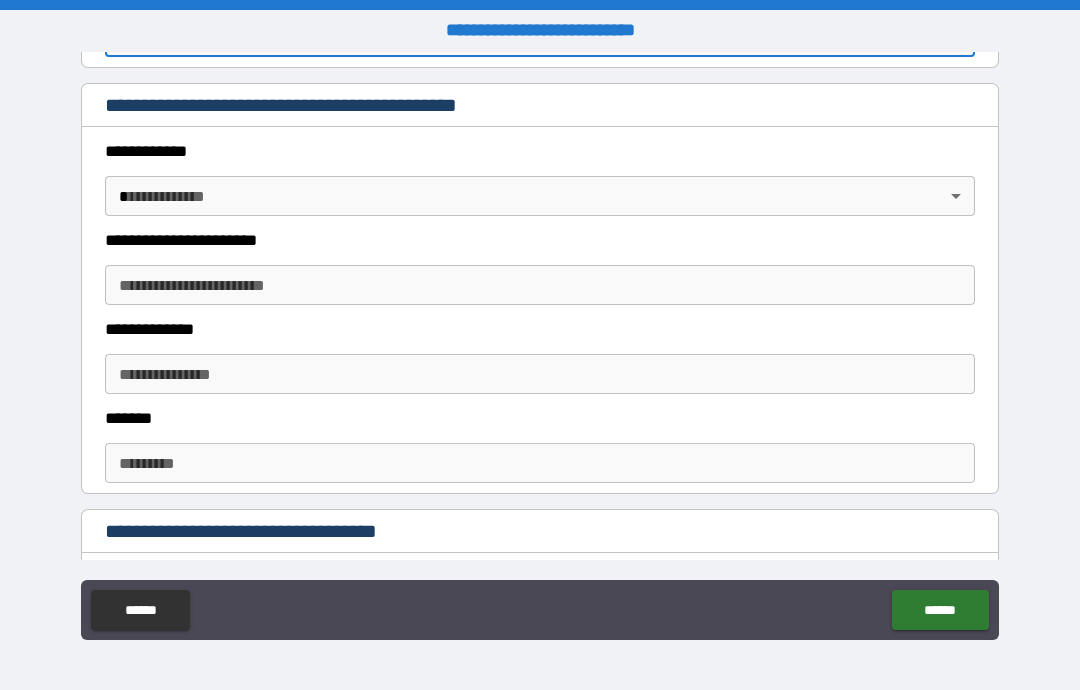 click on "**********" at bounding box center [540, 345] 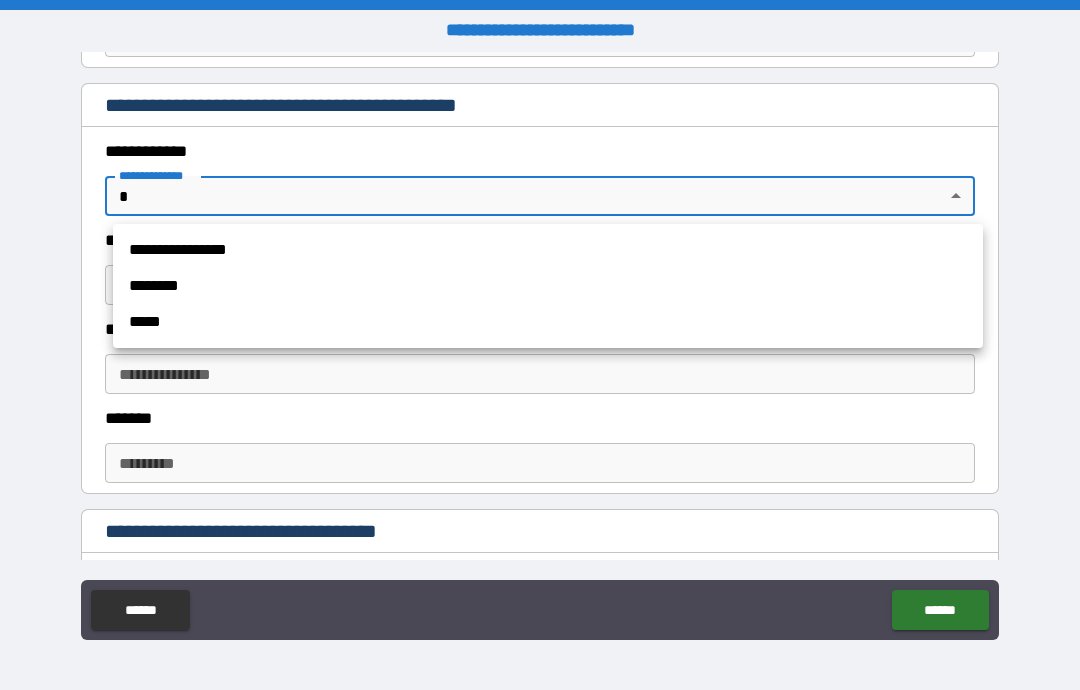 click on "**********" at bounding box center (548, 250) 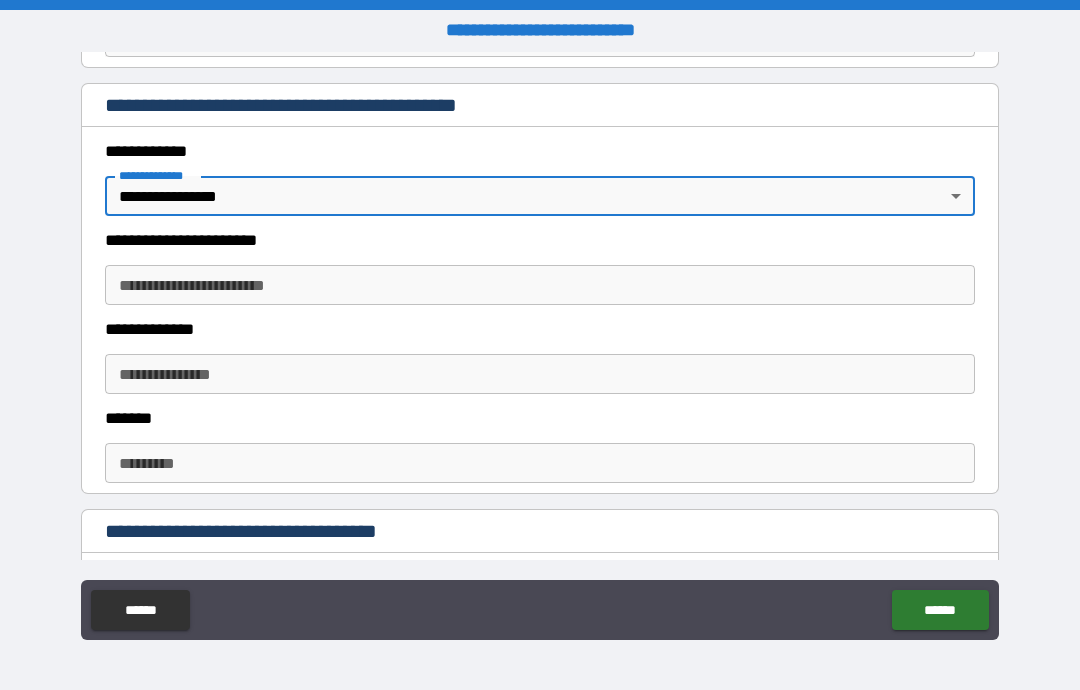 click on "**********" at bounding box center [540, 285] 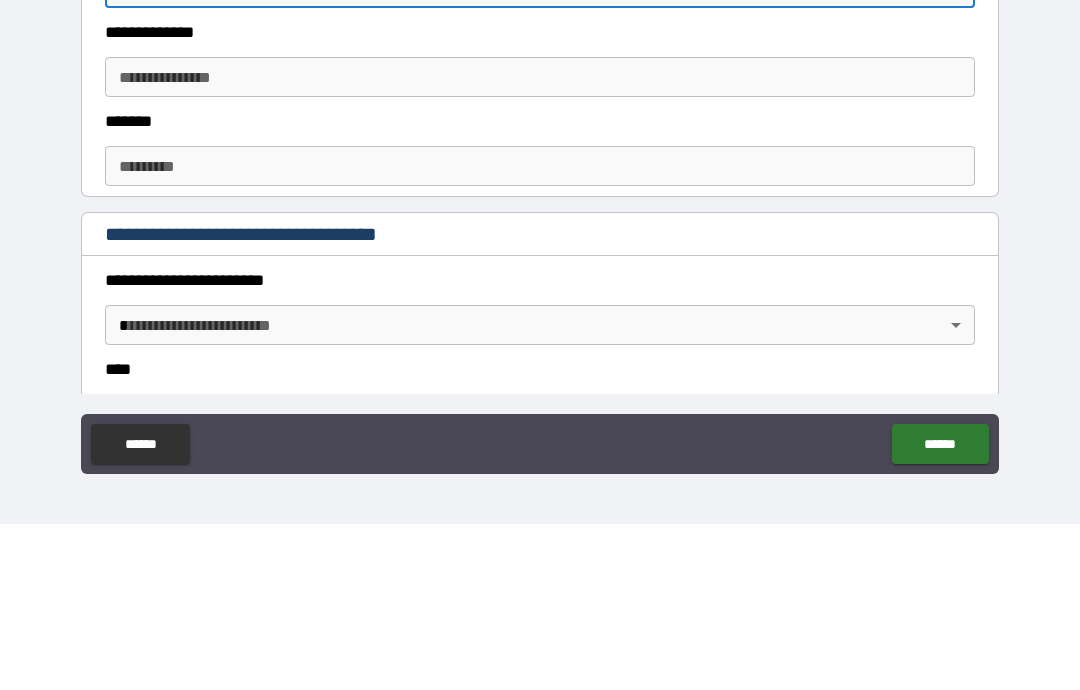 scroll, scrollTop: 621, scrollLeft: 0, axis: vertical 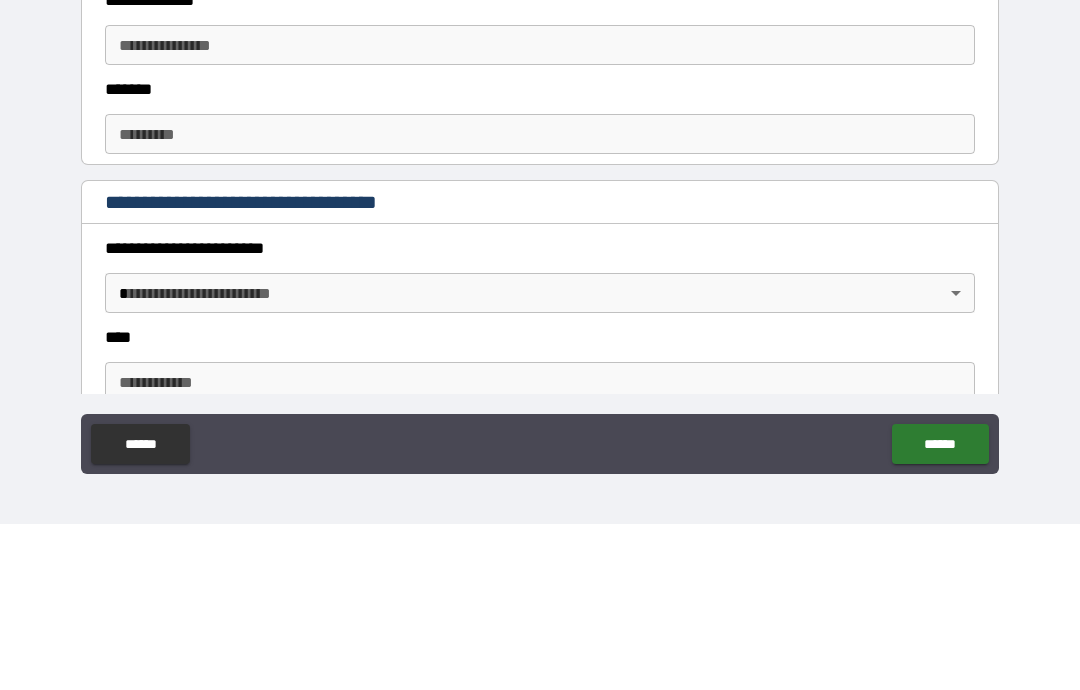 click on "**********" at bounding box center [540, 211] 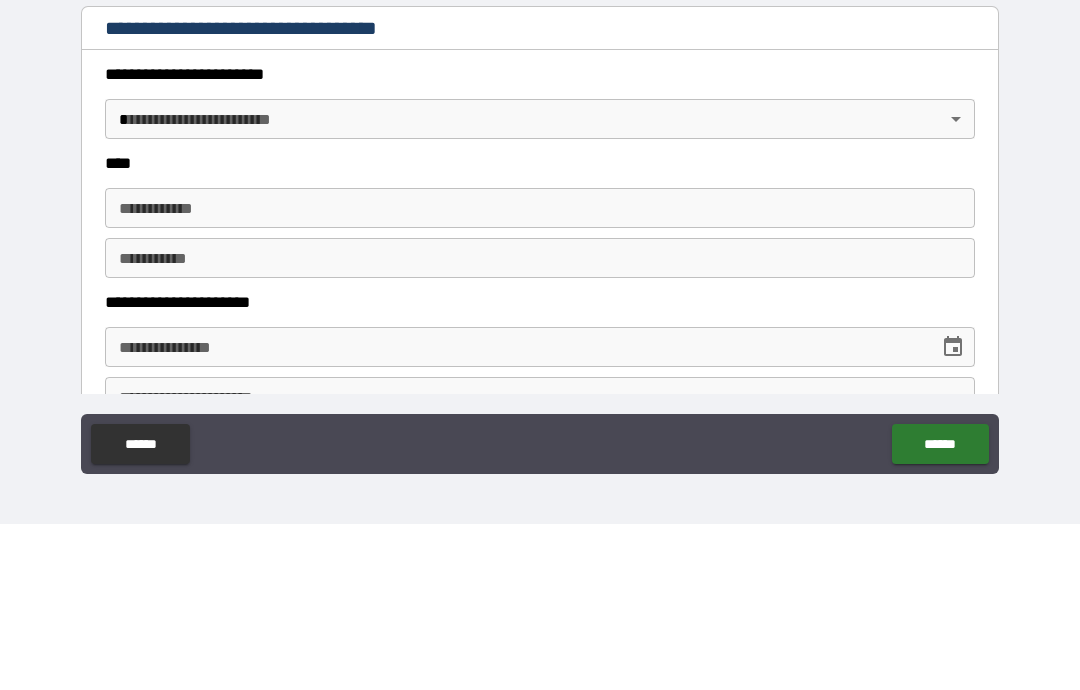 scroll, scrollTop: 820, scrollLeft: 0, axis: vertical 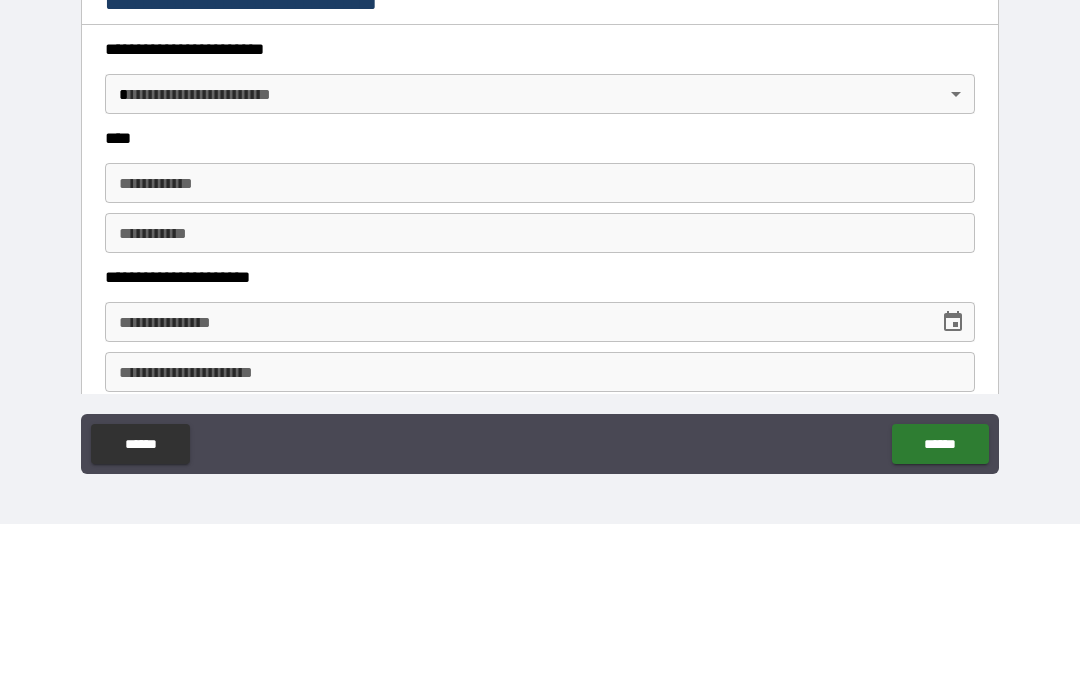 click on "**********" at bounding box center (540, 345) 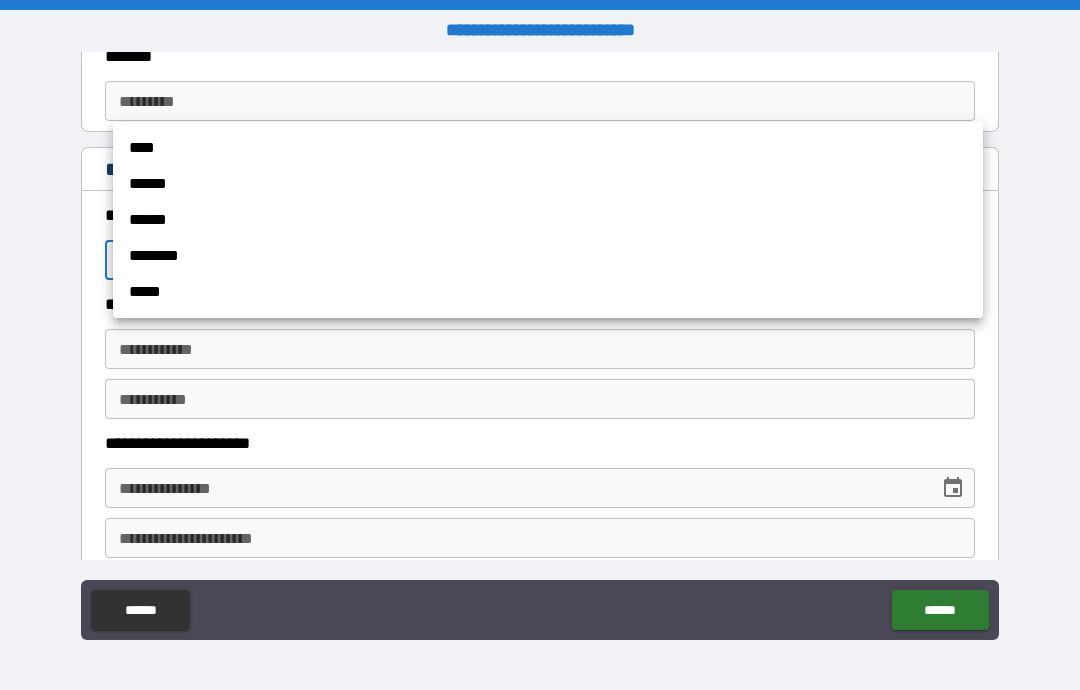 click on "******" at bounding box center (548, 220) 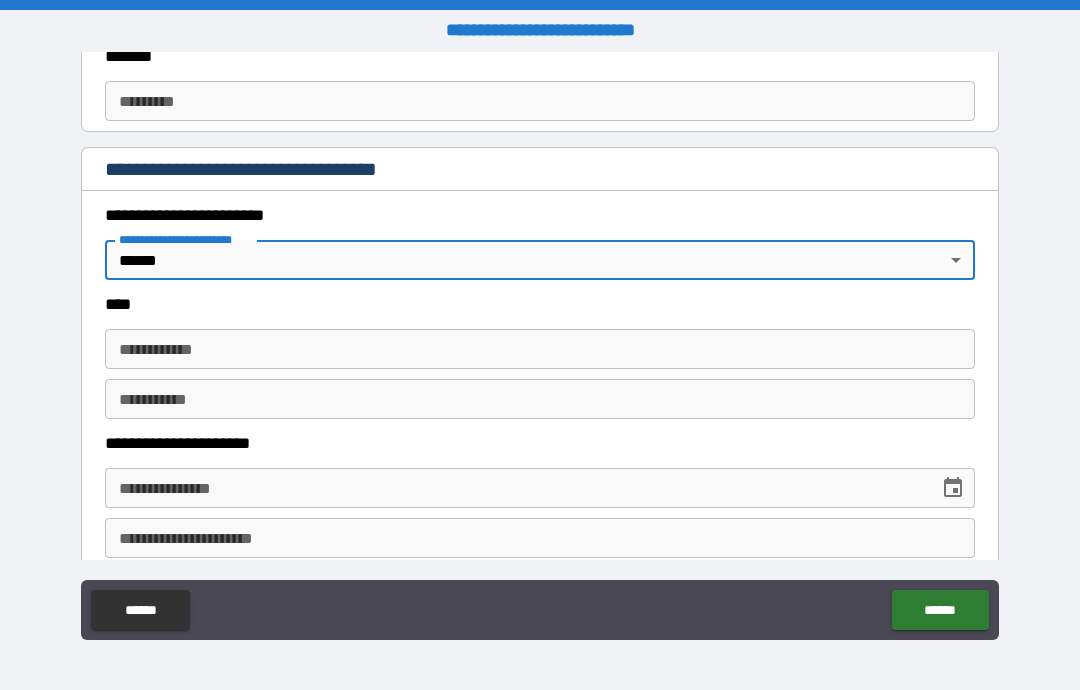 click on "**********" at bounding box center (540, 349) 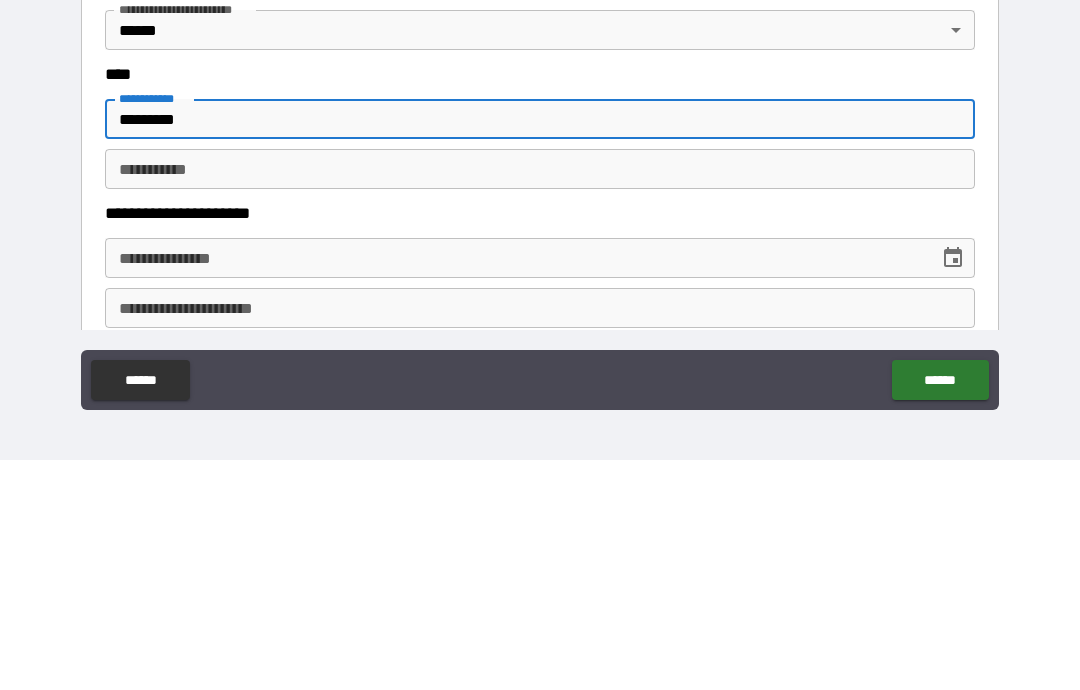 click on "*********   *" at bounding box center [540, 399] 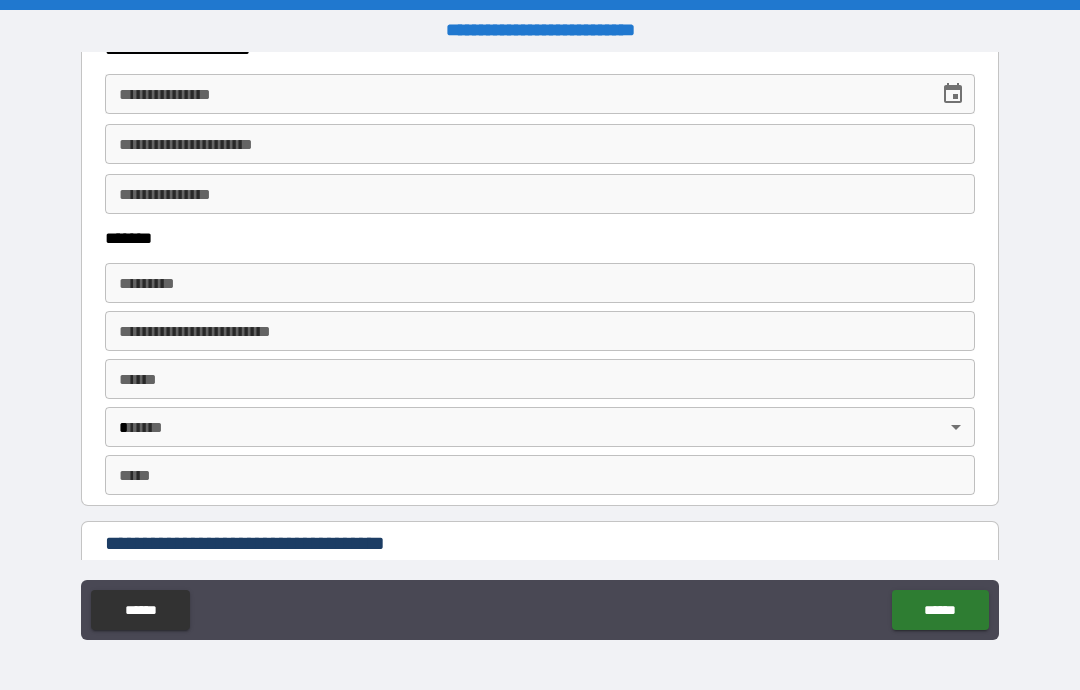 scroll, scrollTop: 1092, scrollLeft: 0, axis: vertical 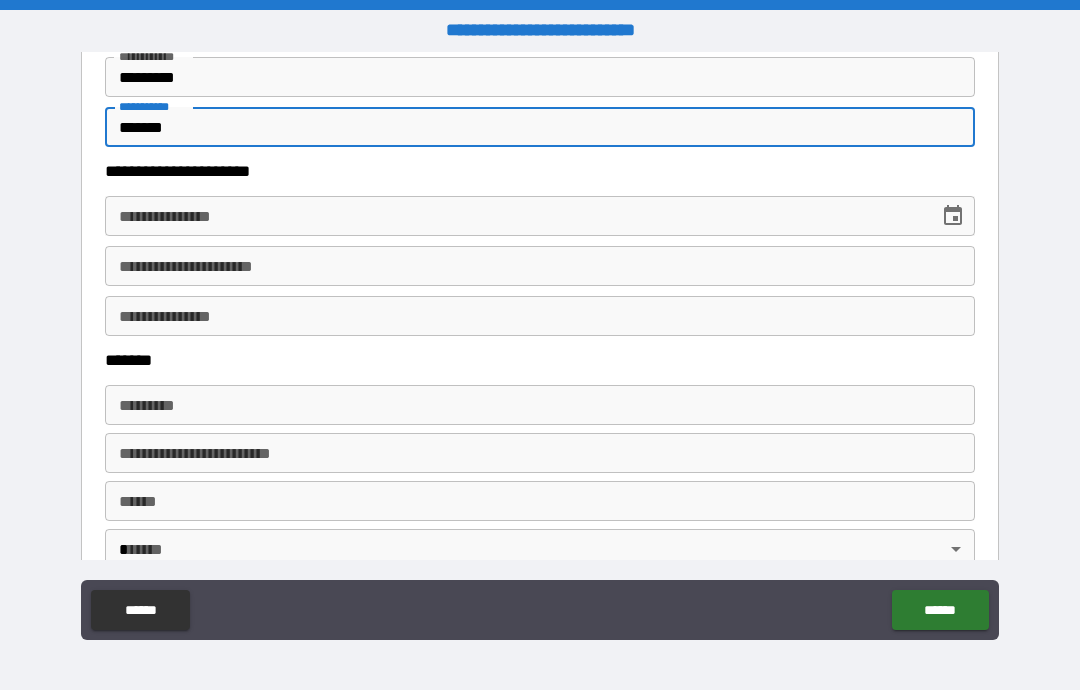 click on "**********" at bounding box center [515, 216] 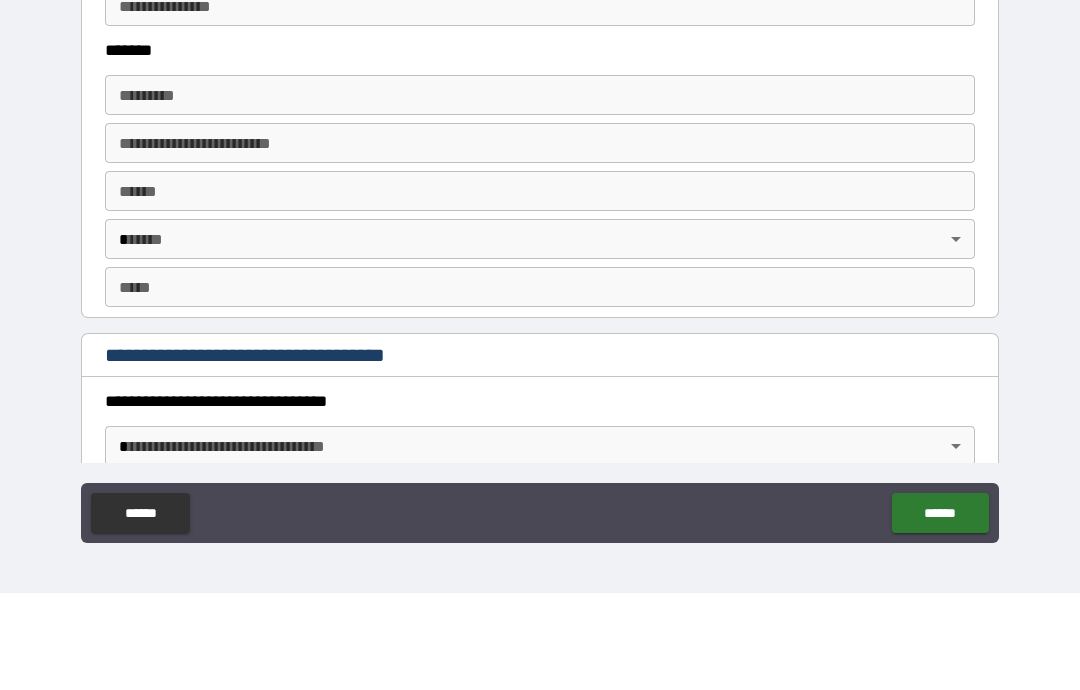 scroll, scrollTop: 1296, scrollLeft: 0, axis: vertical 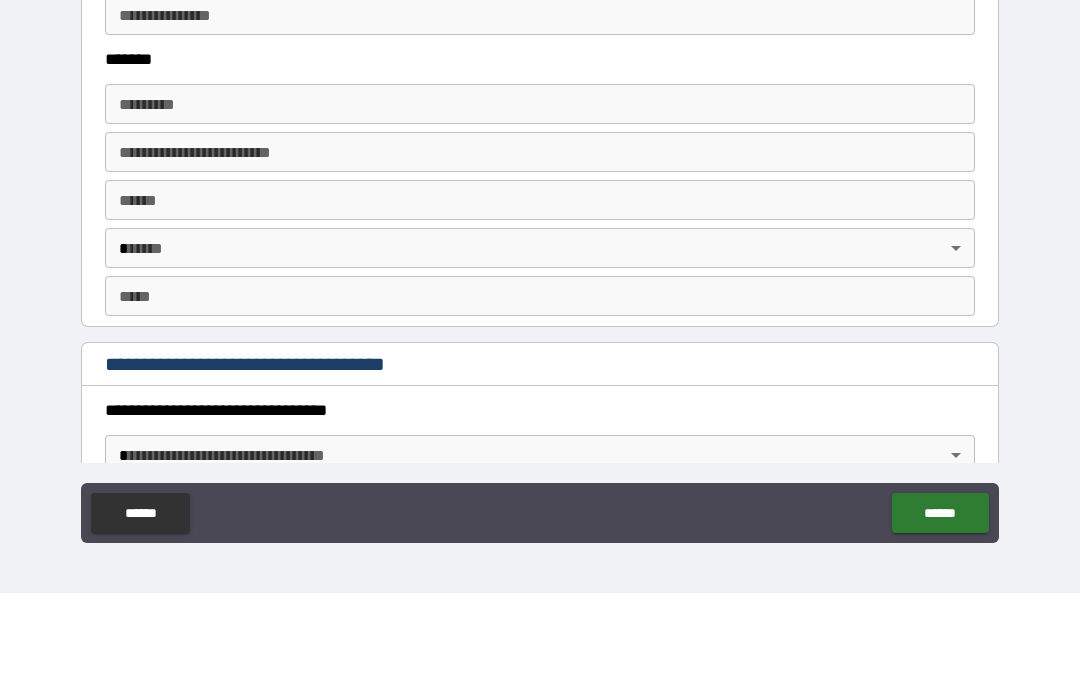 click on "*******   *" at bounding box center (540, 201) 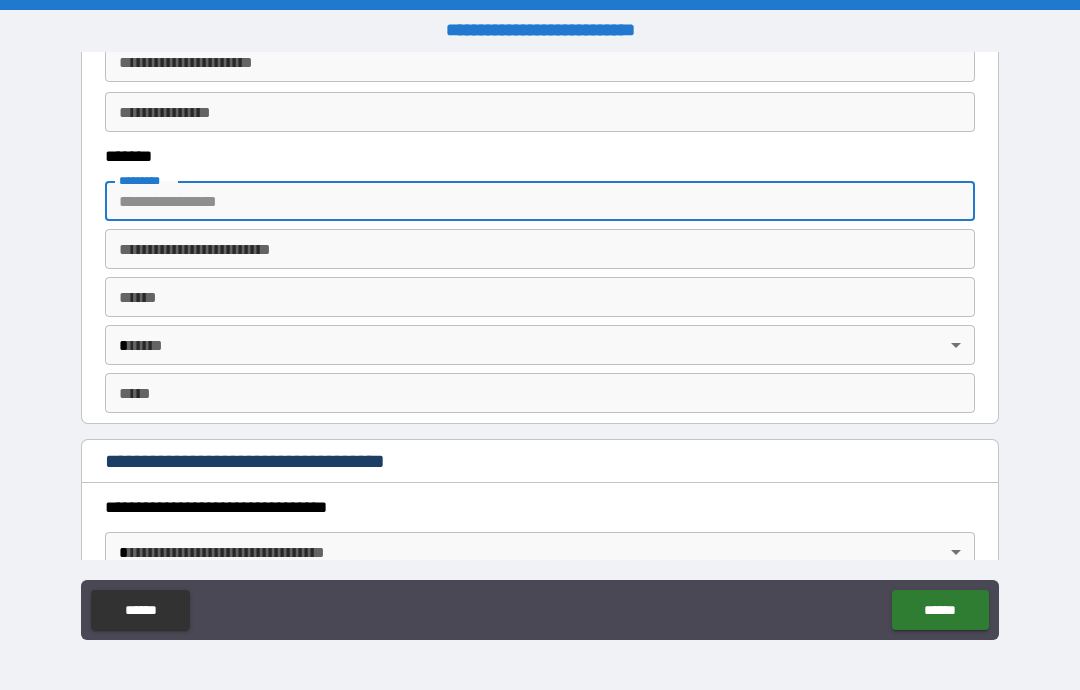 click on "*******   *" at bounding box center (540, 201) 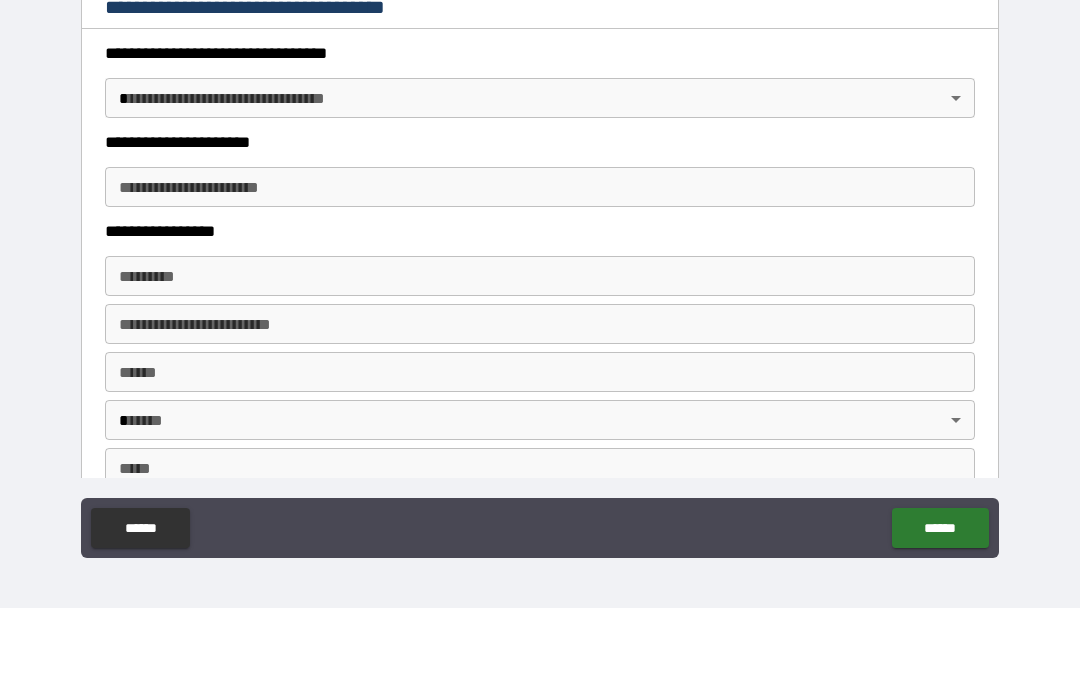 scroll, scrollTop: 1662, scrollLeft: 0, axis: vertical 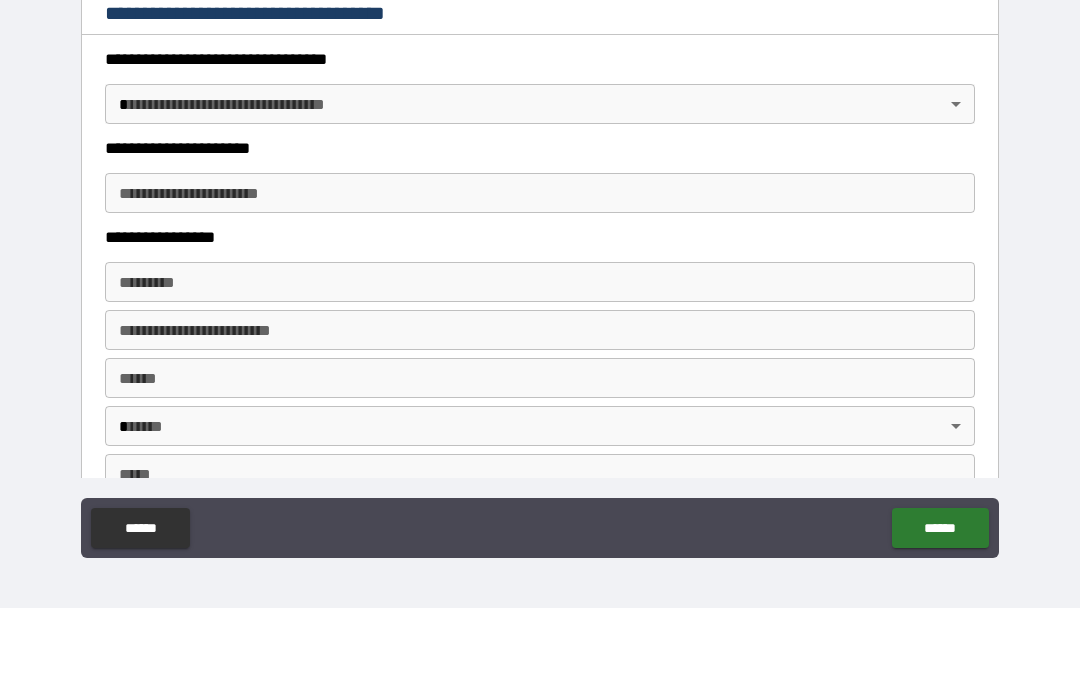 click on "**********" at bounding box center [540, 345] 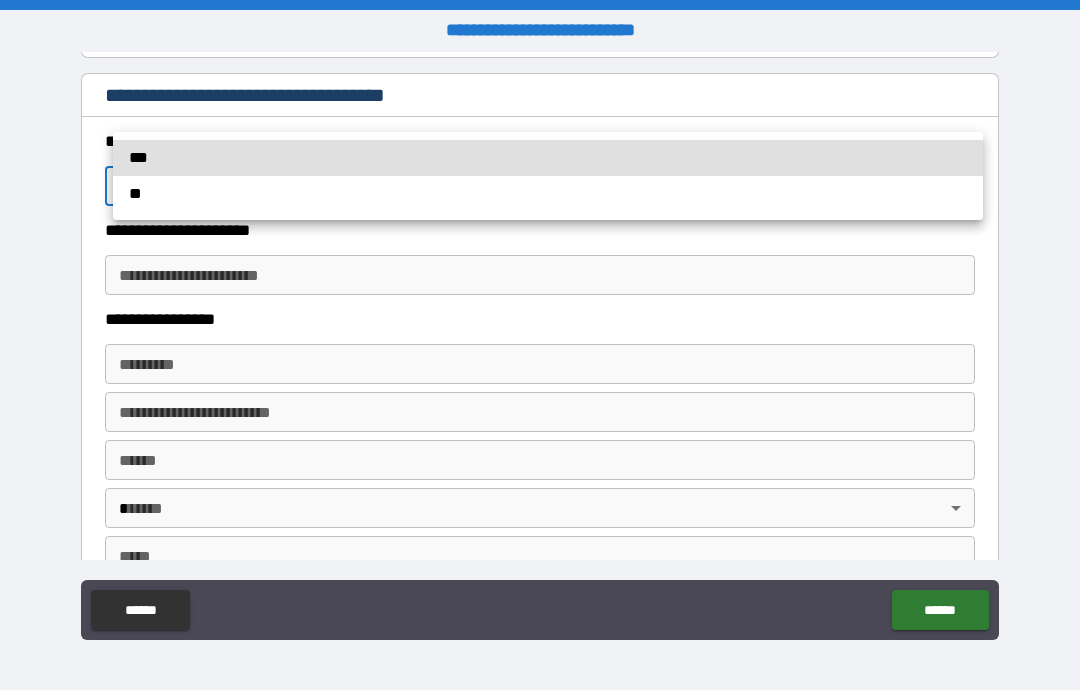 click on "***" at bounding box center [548, 158] 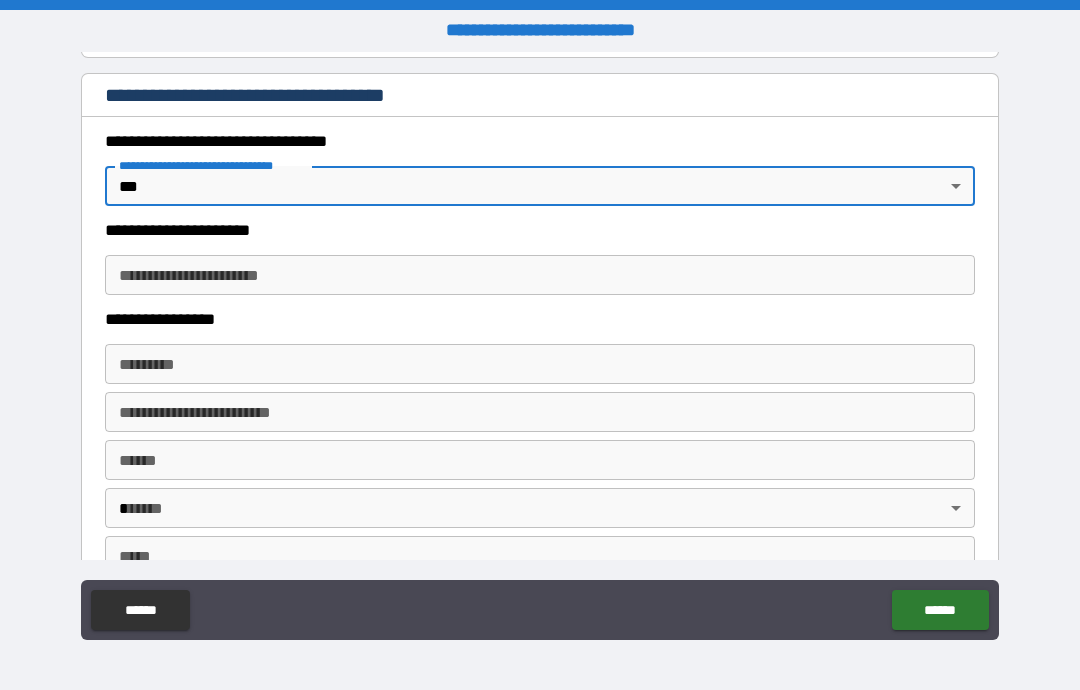 click on "**********" at bounding box center [540, 275] 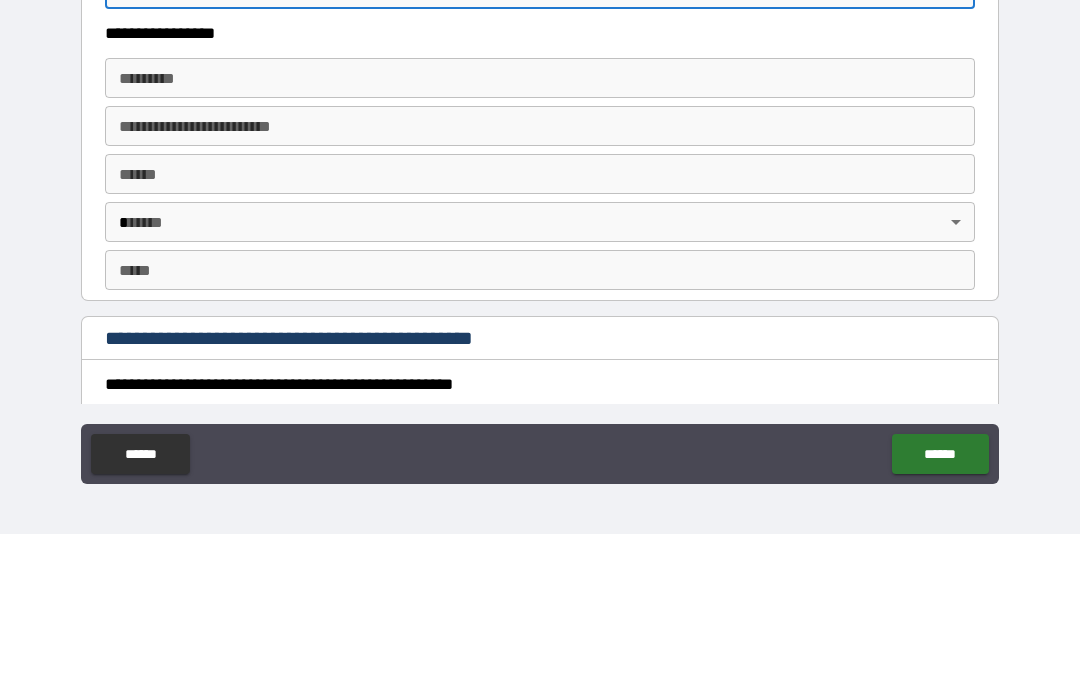 scroll, scrollTop: 1791, scrollLeft: 0, axis: vertical 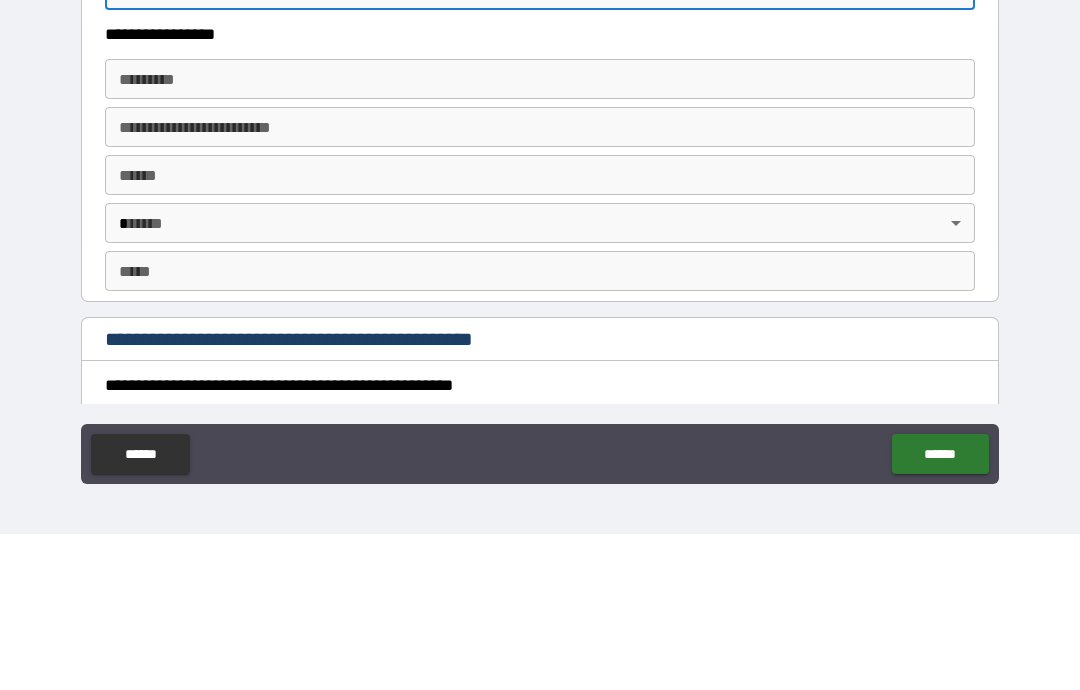 click on "*******   *" at bounding box center (540, 235) 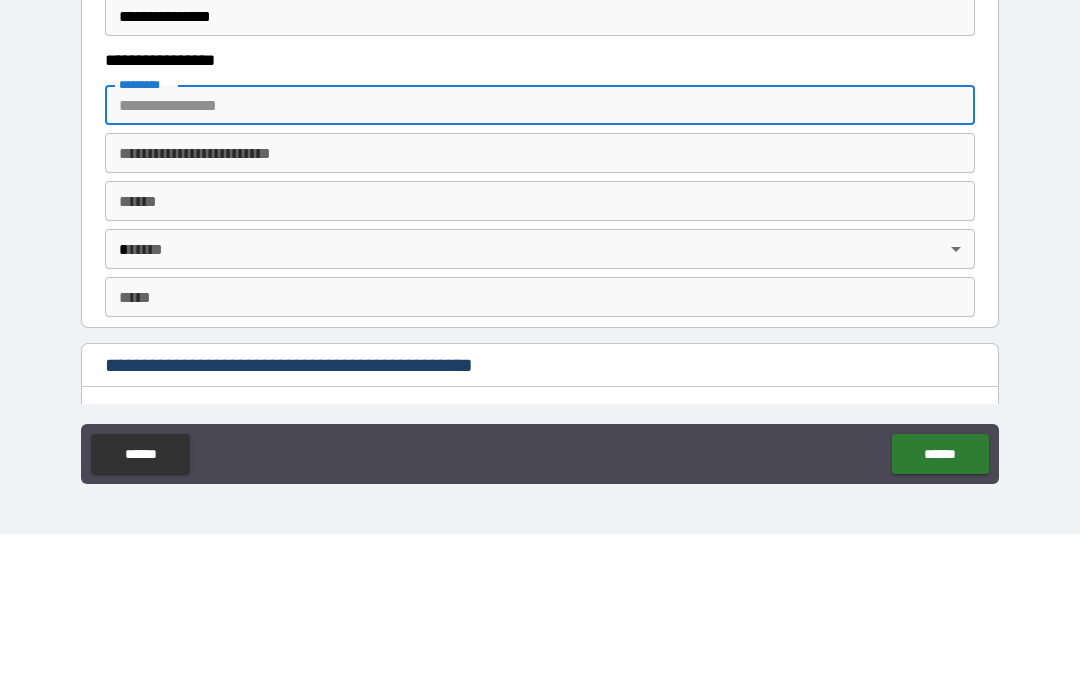 scroll, scrollTop: 1768, scrollLeft: 0, axis: vertical 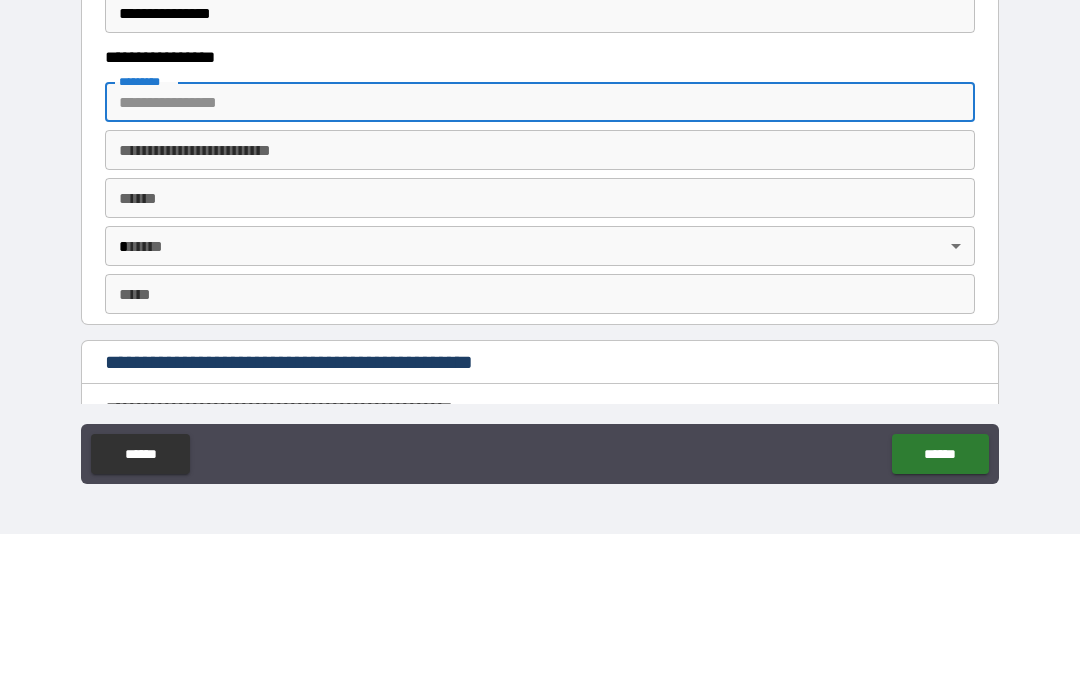 click on "*******   *" at bounding box center (540, 258) 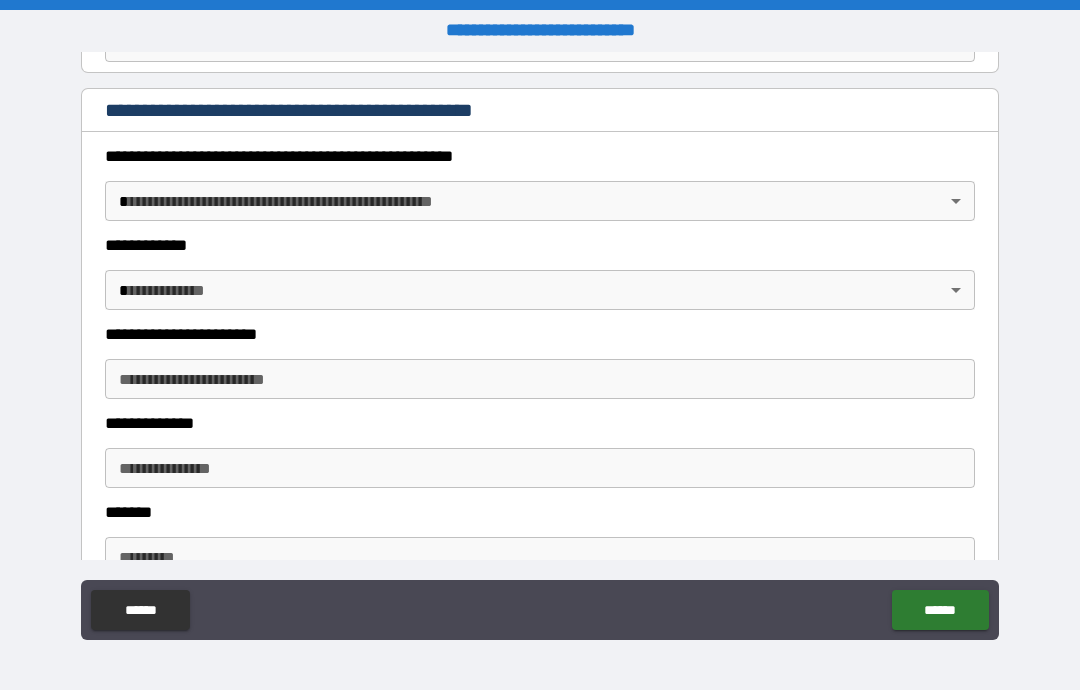 scroll, scrollTop: 2210, scrollLeft: 0, axis: vertical 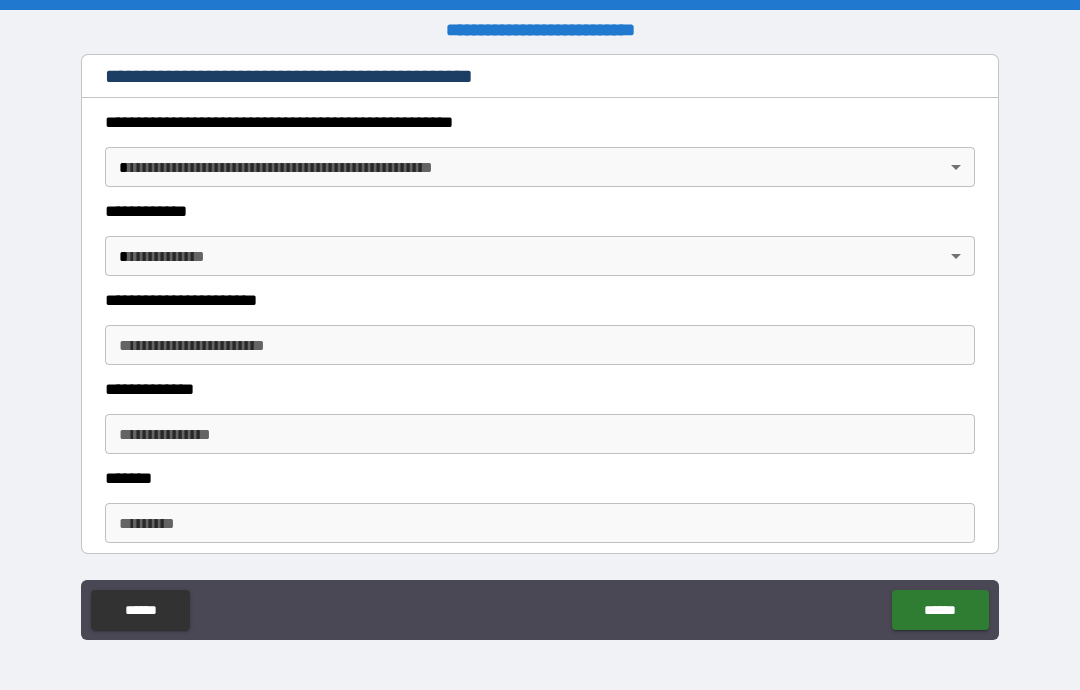 click on "**********" at bounding box center (540, 345) 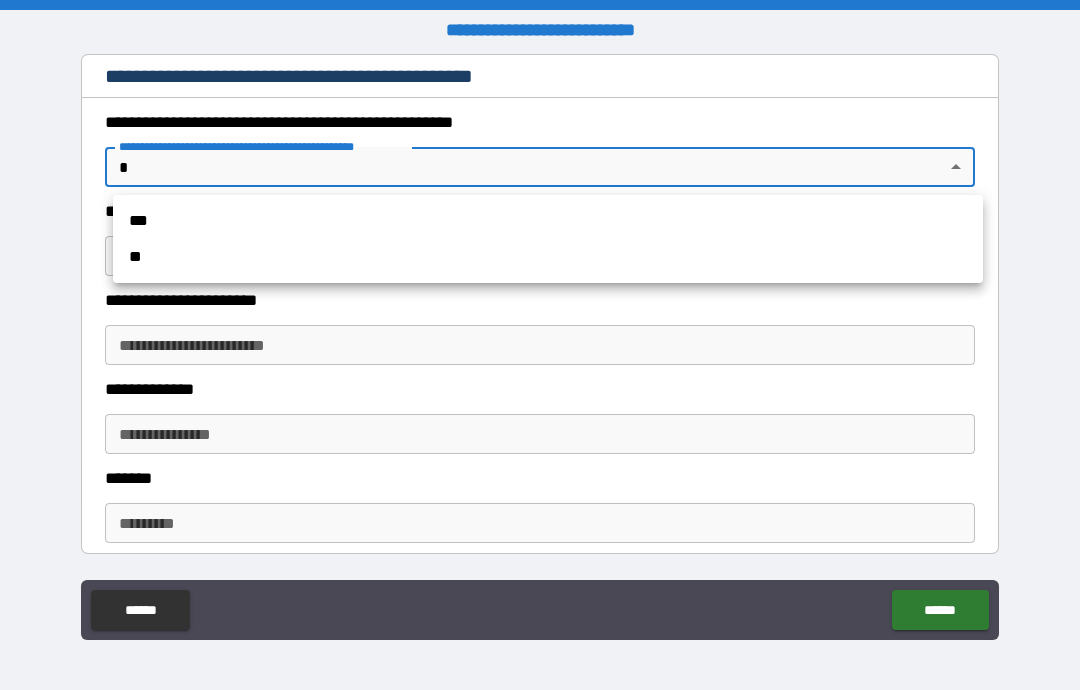 click on "**" at bounding box center (548, 257) 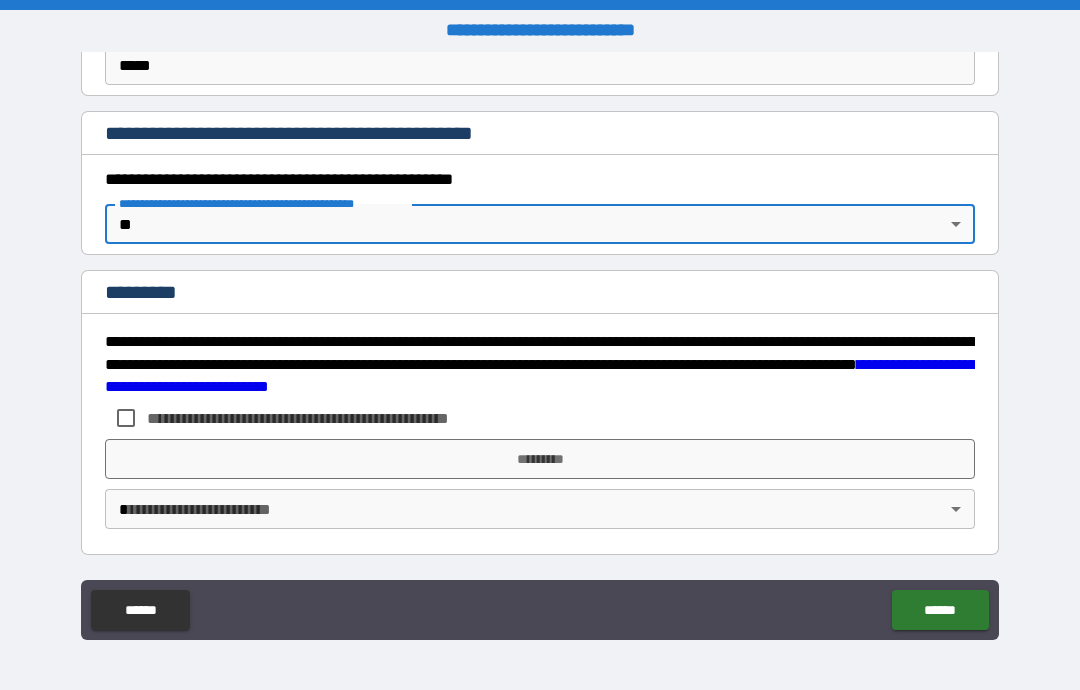 scroll, scrollTop: 2153, scrollLeft: 0, axis: vertical 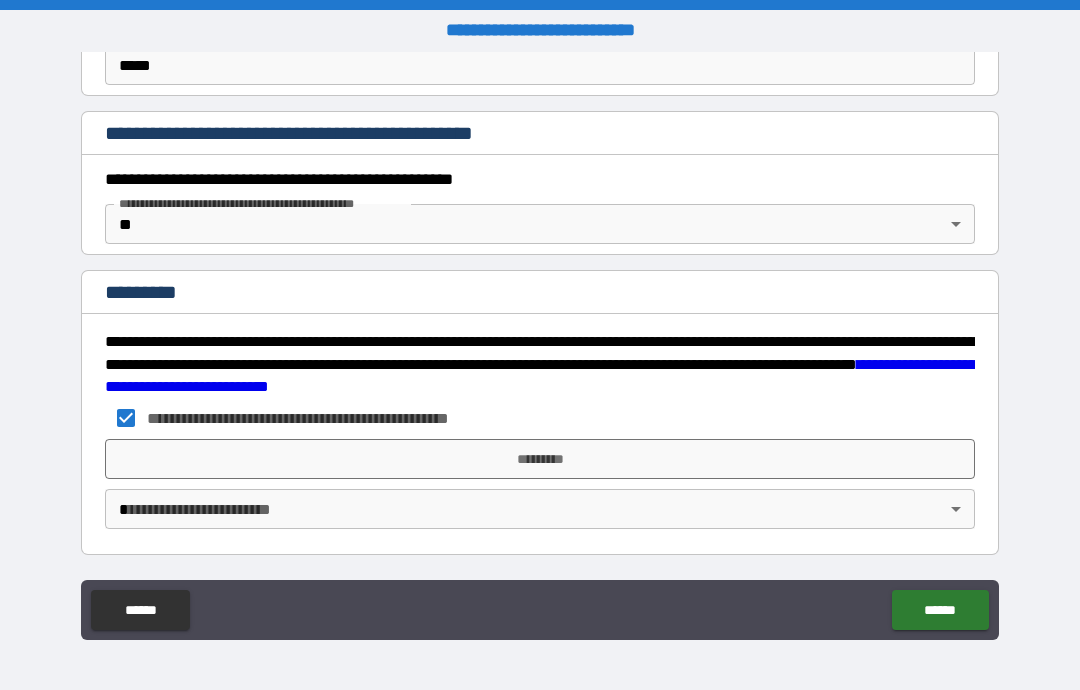 click on "*********" at bounding box center [540, 459] 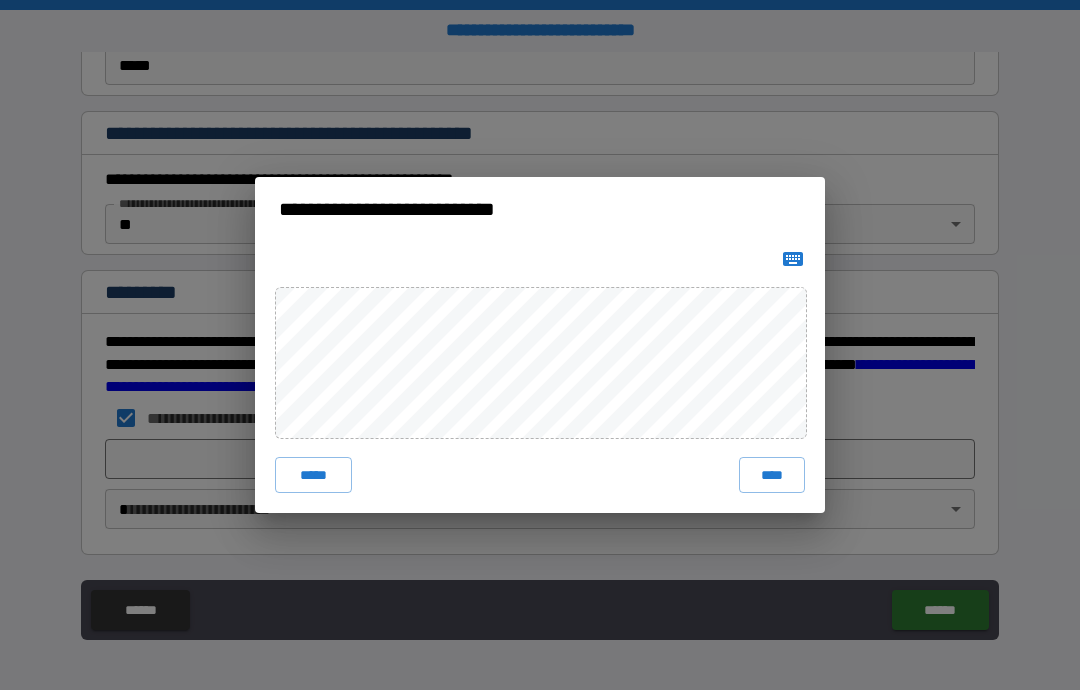 click on "****" at bounding box center [772, 475] 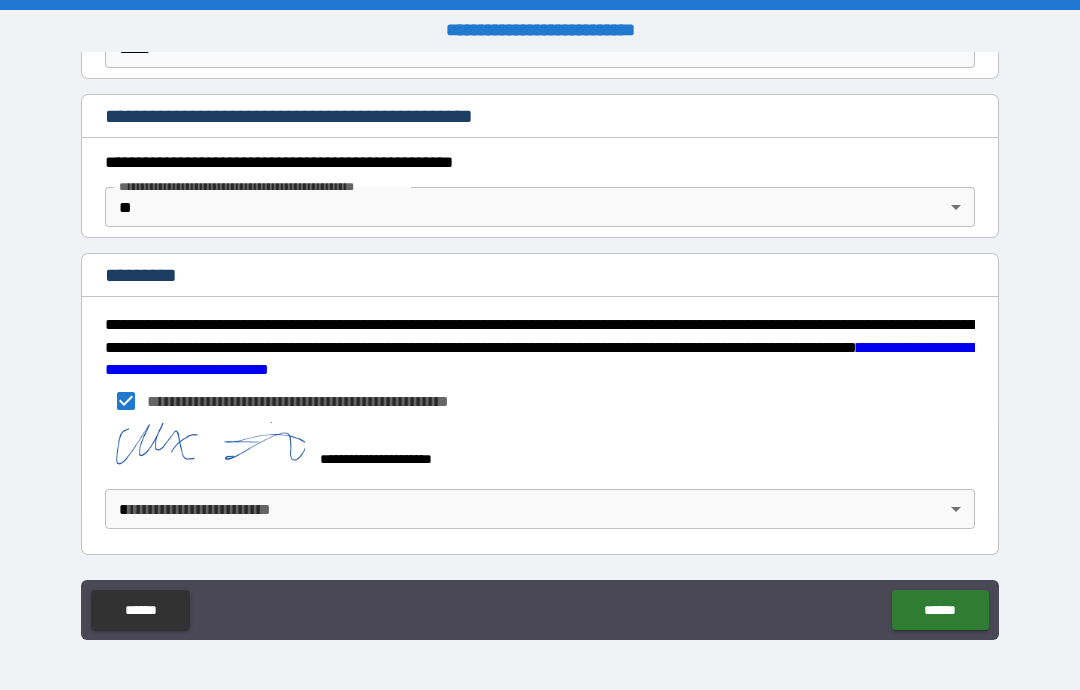 scroll, scrollTop: 2170, scrollLeft: 0, axis: vertical 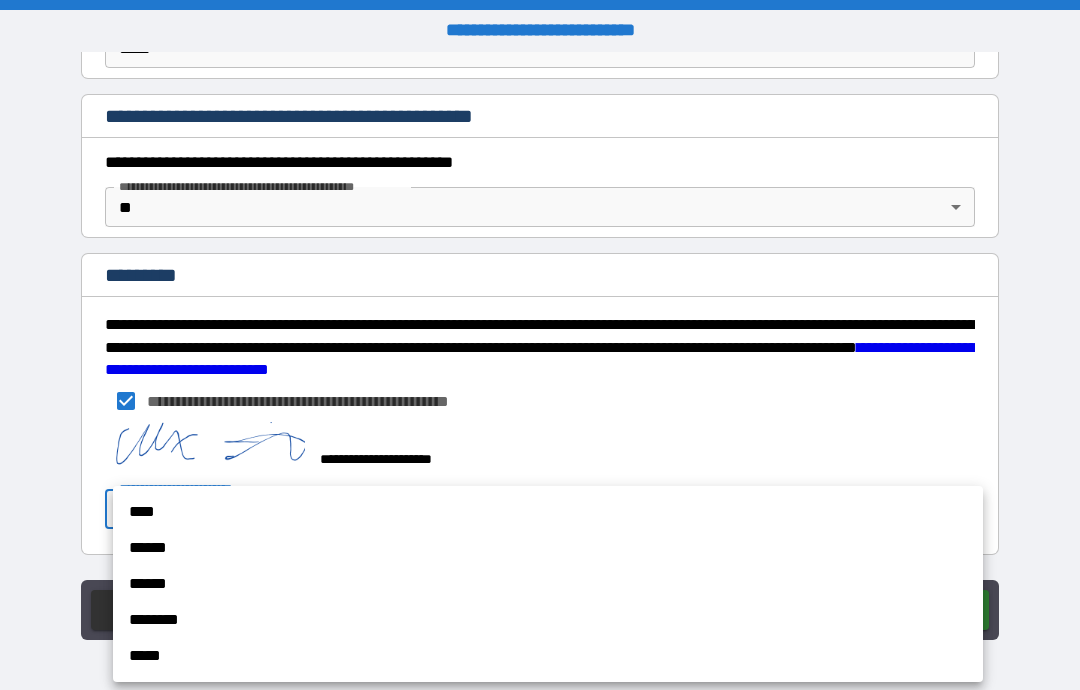 click on "****" at bounding box center [548, 512] 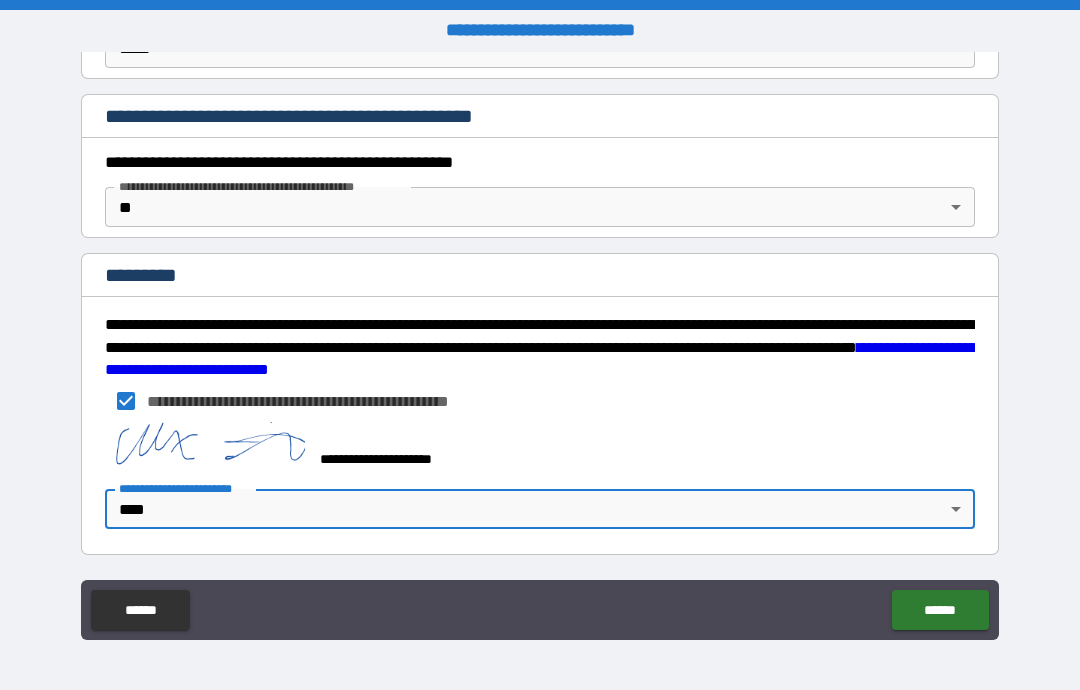 click on "******" at bounding box center (940, 610) 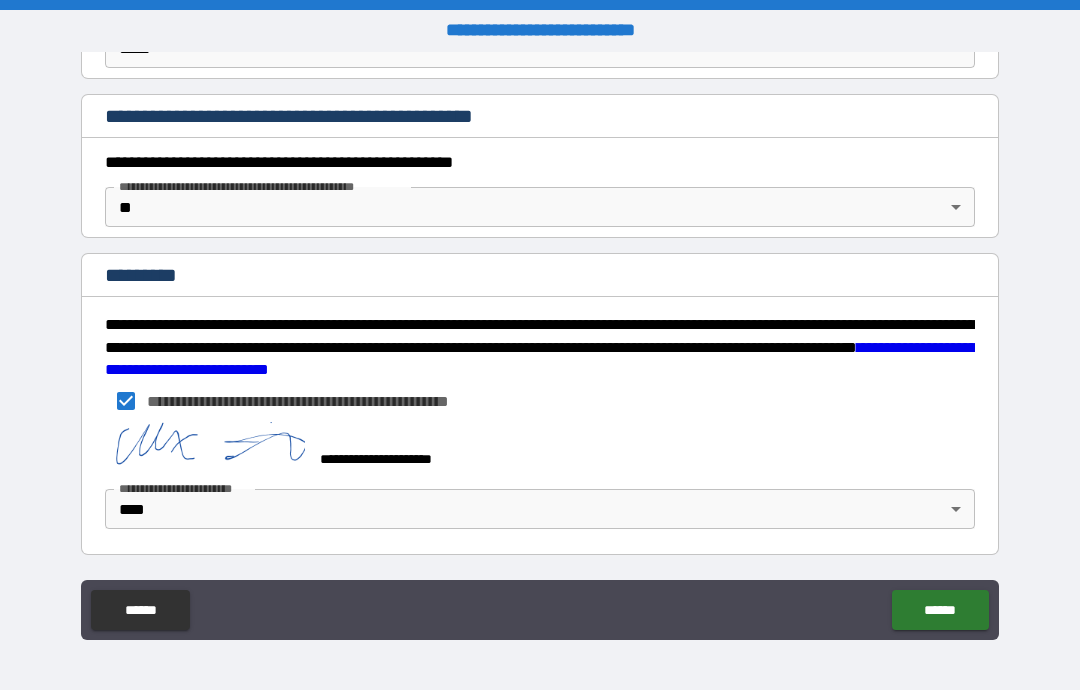 scroll, scrollTop: 2170, scrollLeft: 0, axis: vertical 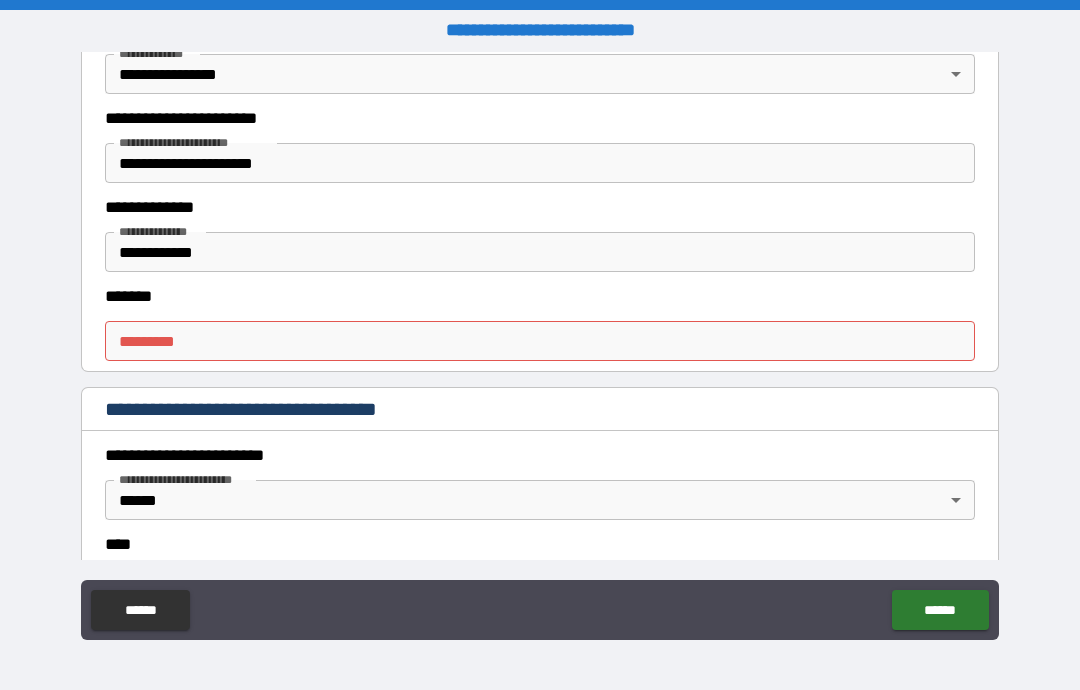 click on "*******   *" at bounding box center [540, 341] 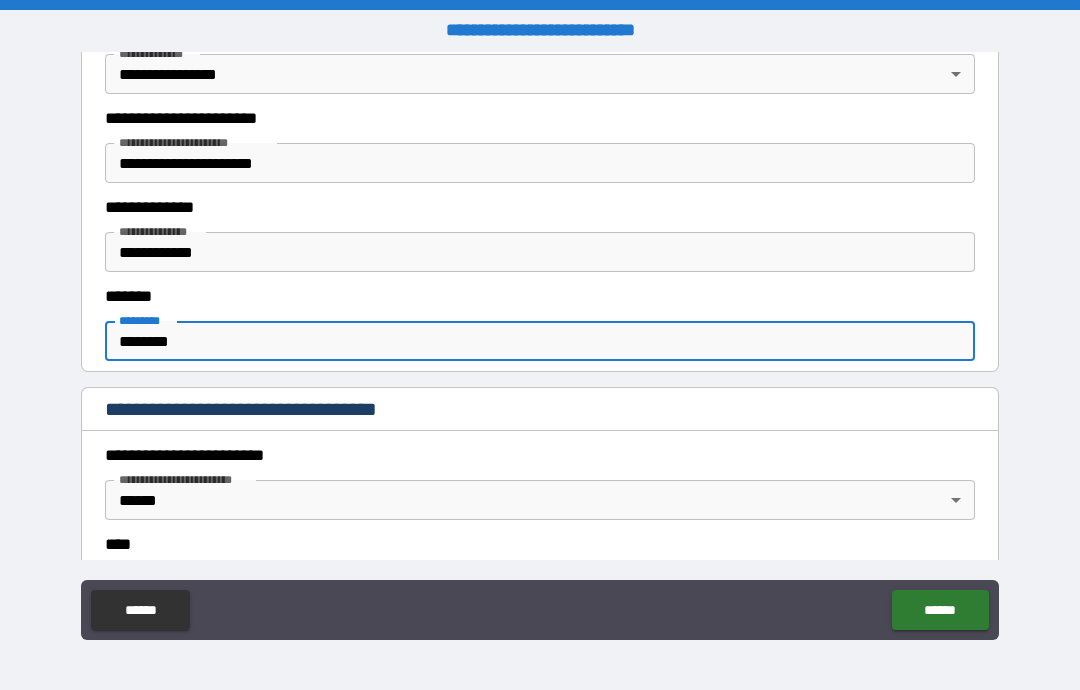 click on "******" at bounding box center [940, 610] 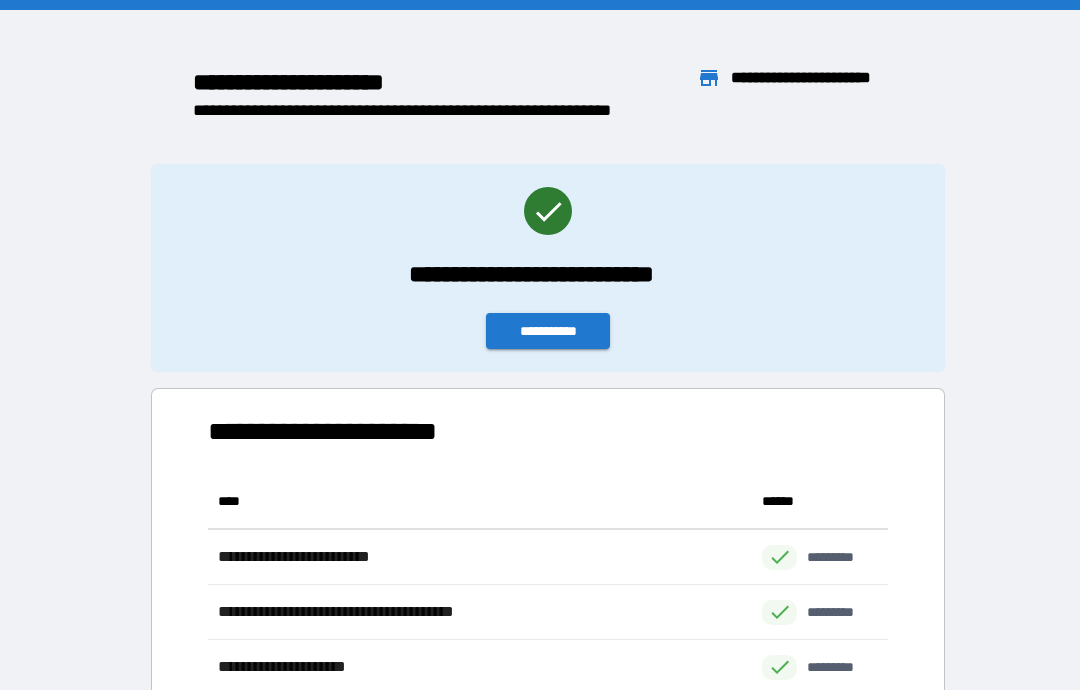 scroll, scrollTop: 1, scrollLeft: 1, axis: both 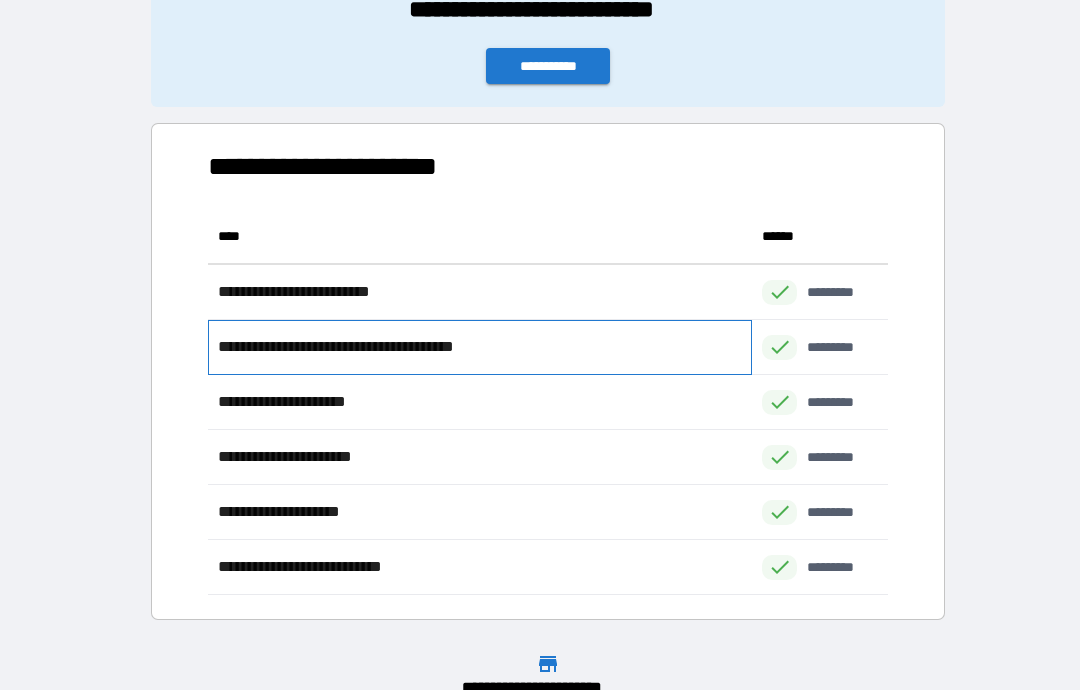 click on "**********" at bounding box center (480, 347) 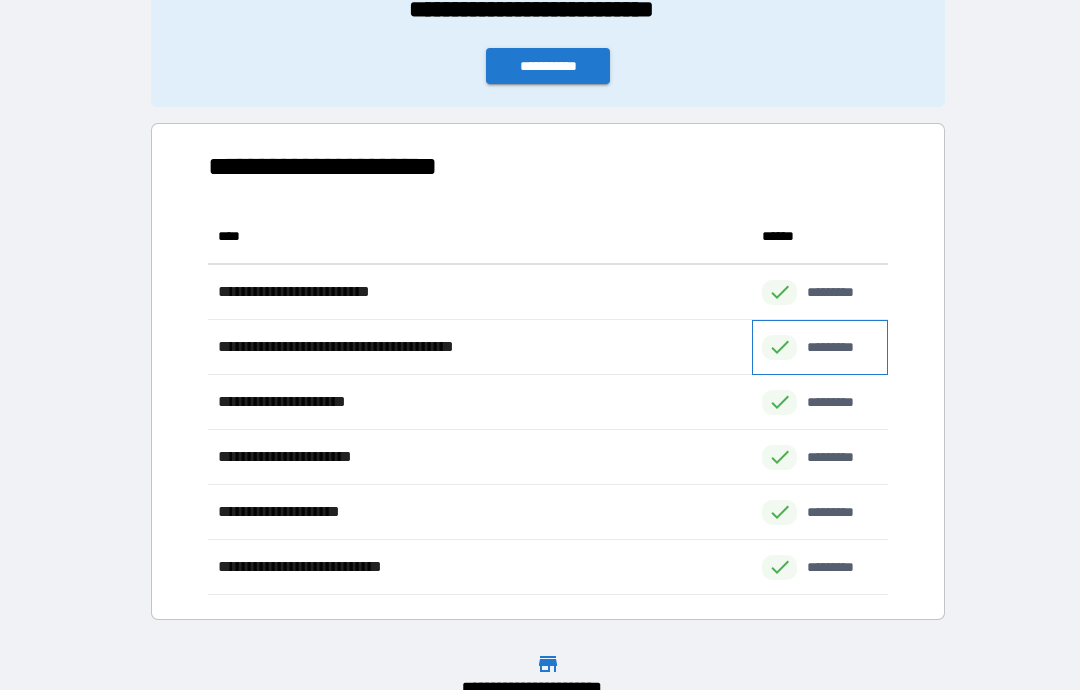 click on "*********" at bounding box center [841, 347] 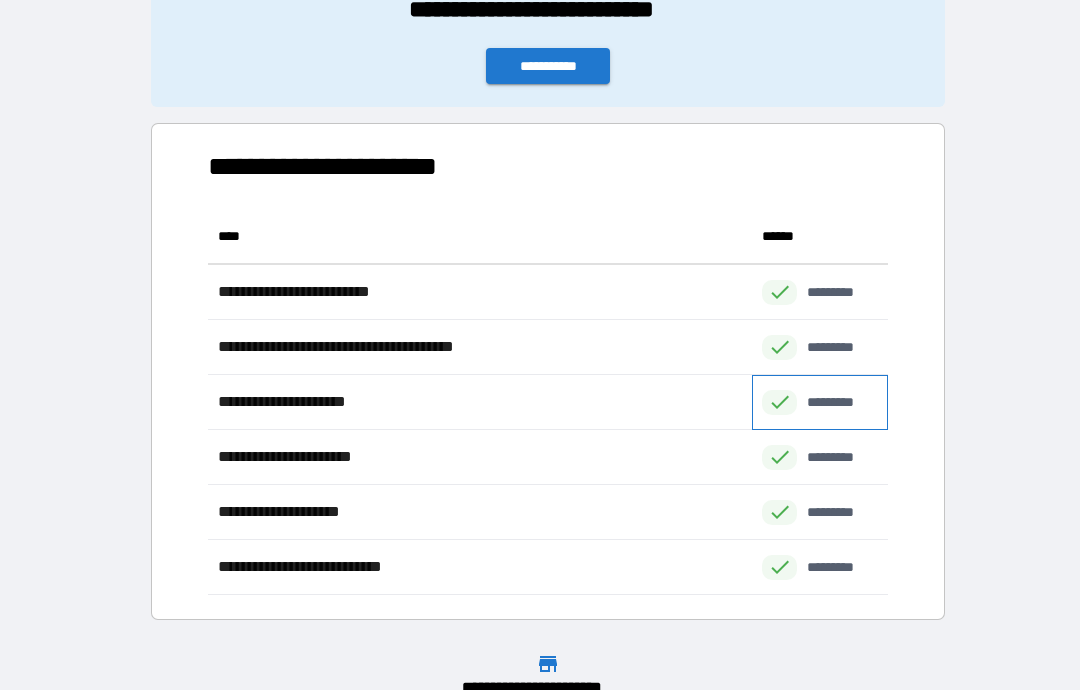 click on "*********" at bounding box center (841, 402) 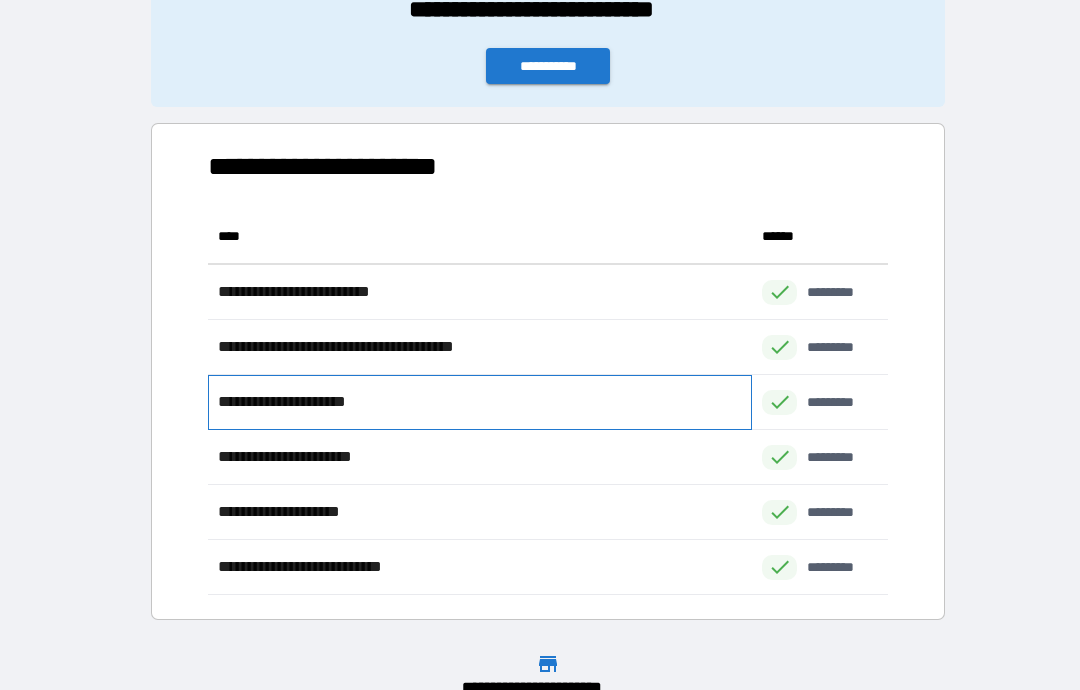 click on "**********" at bounding box center (297, 402) 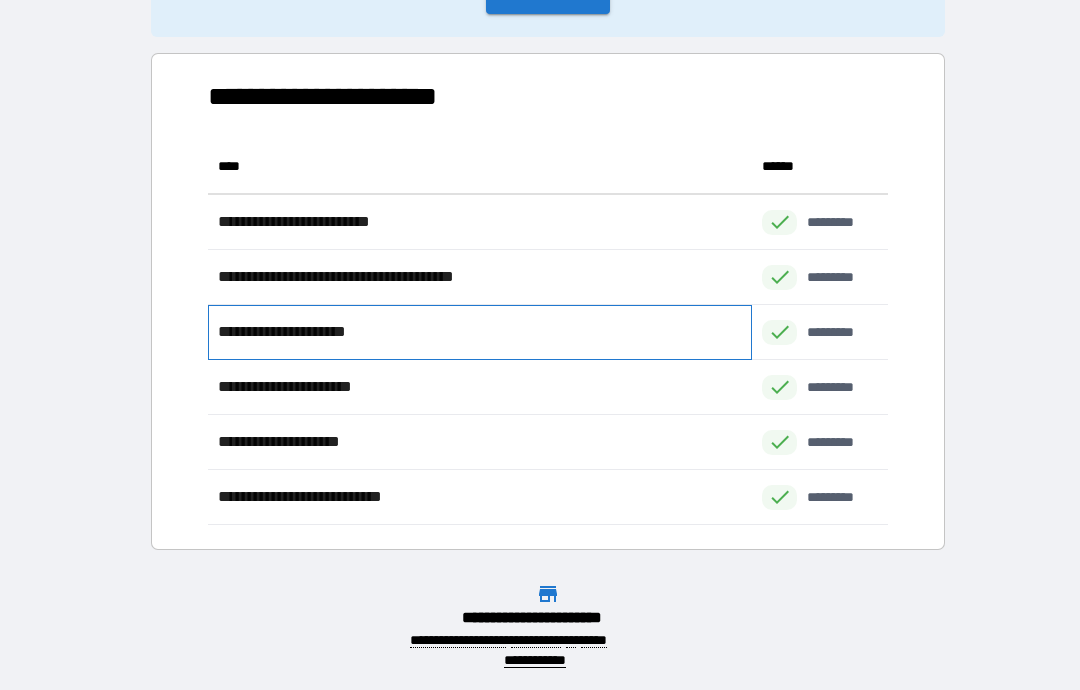 scroll, scrollTop: 335, scrollLeft: 0, axis: vertical 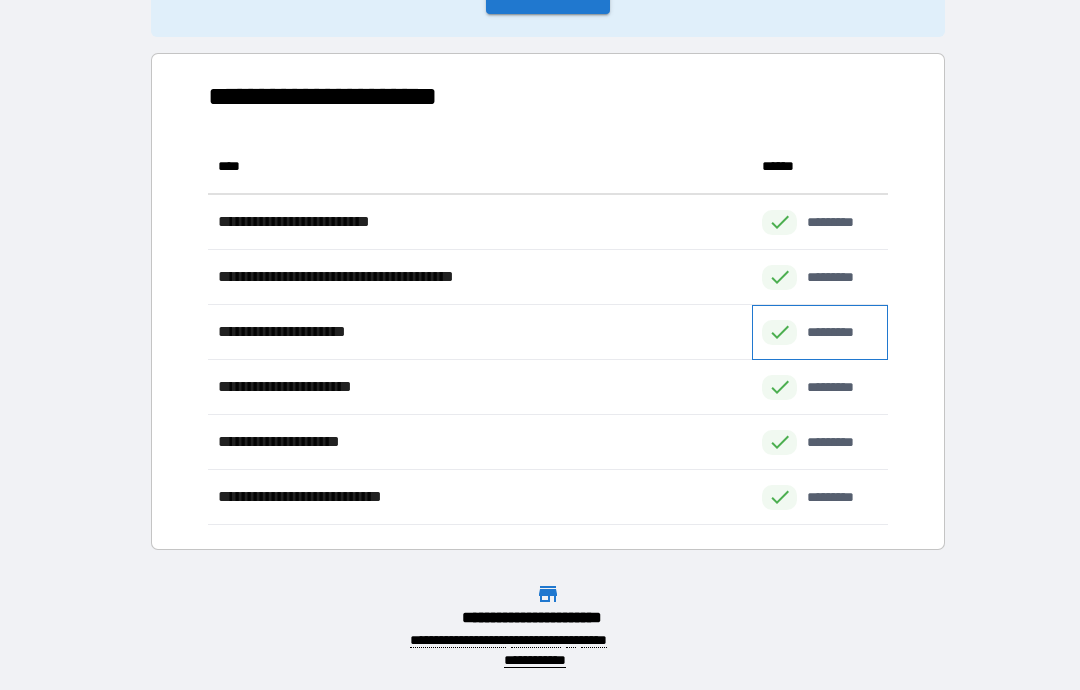 click on "*********" at bounding box center (820, 332) 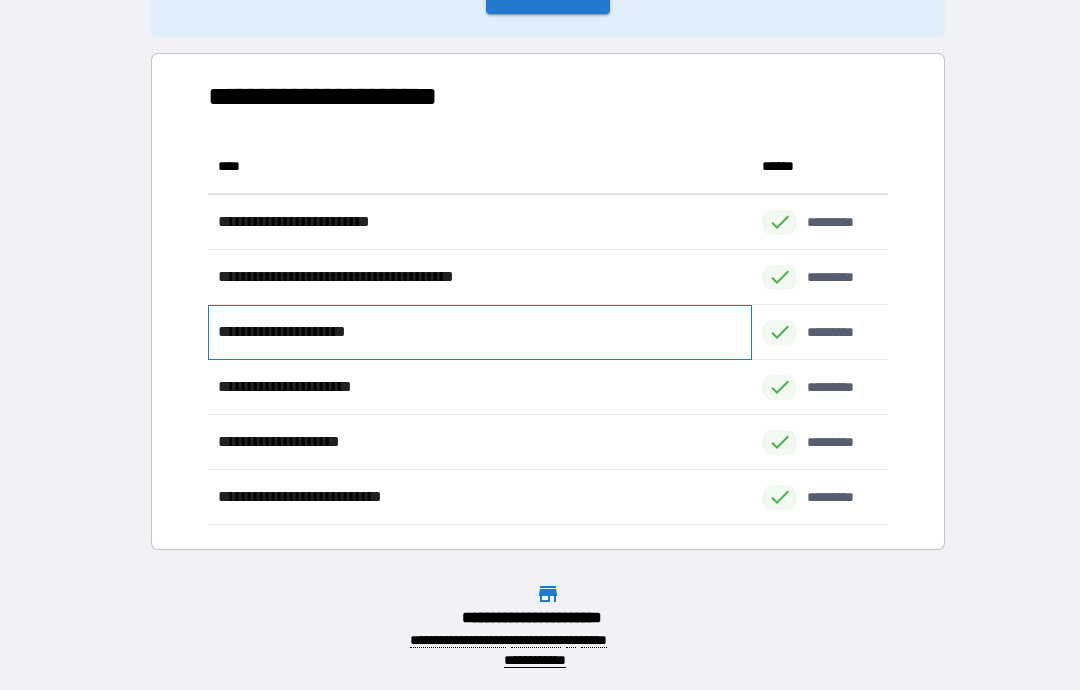 click on "**********" at bounding box center (297, 332) 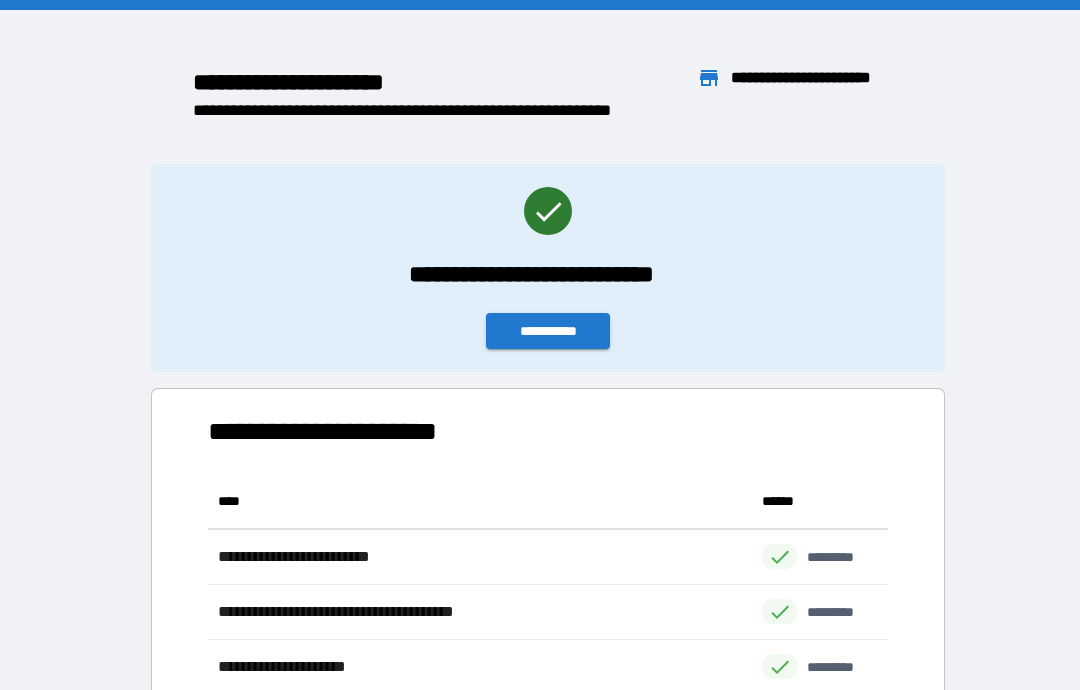 scroll, scrollTop: 0, scrollLeft: 0, axis: both 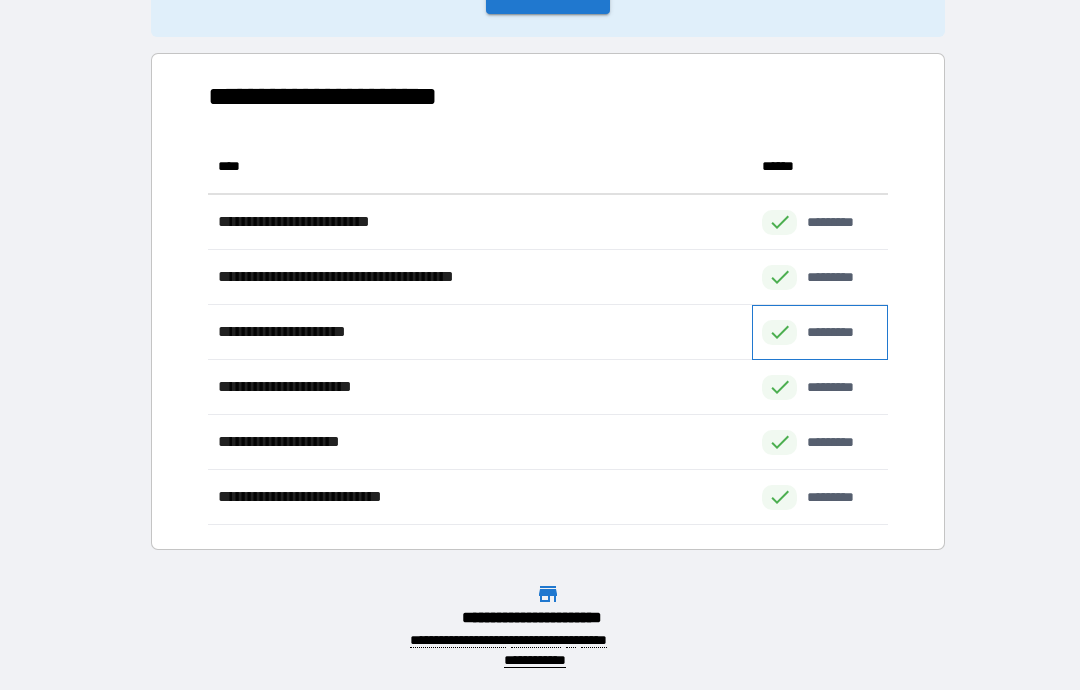 click 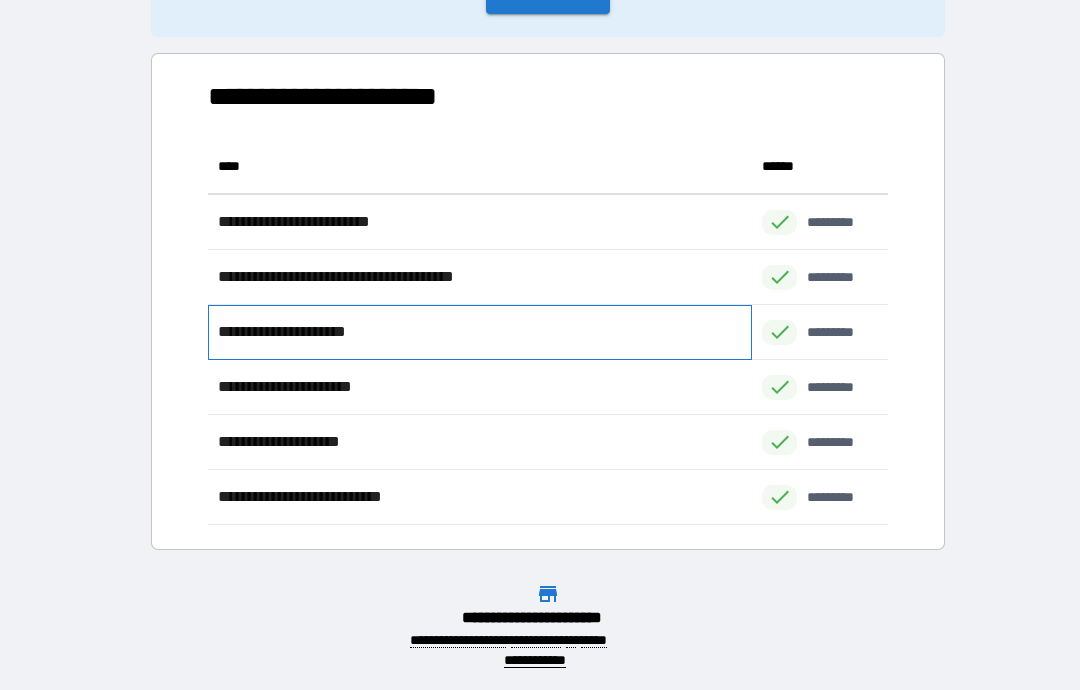 click on "**********" at bounding box center (297, 332) 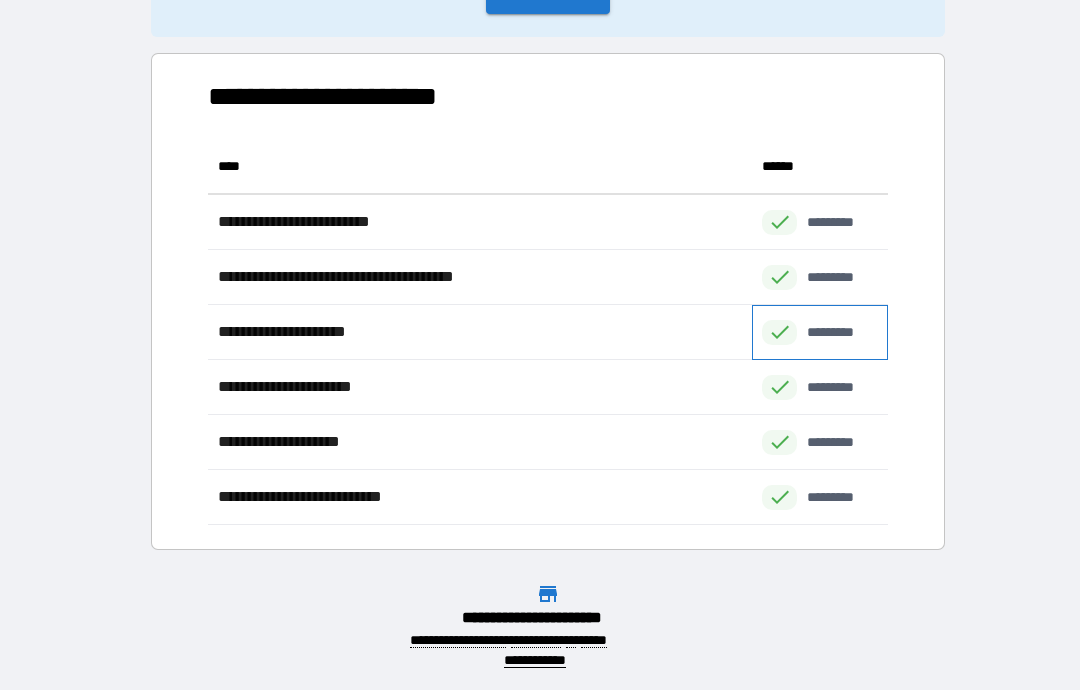 click on "*********" at bounding box center [820, 332] 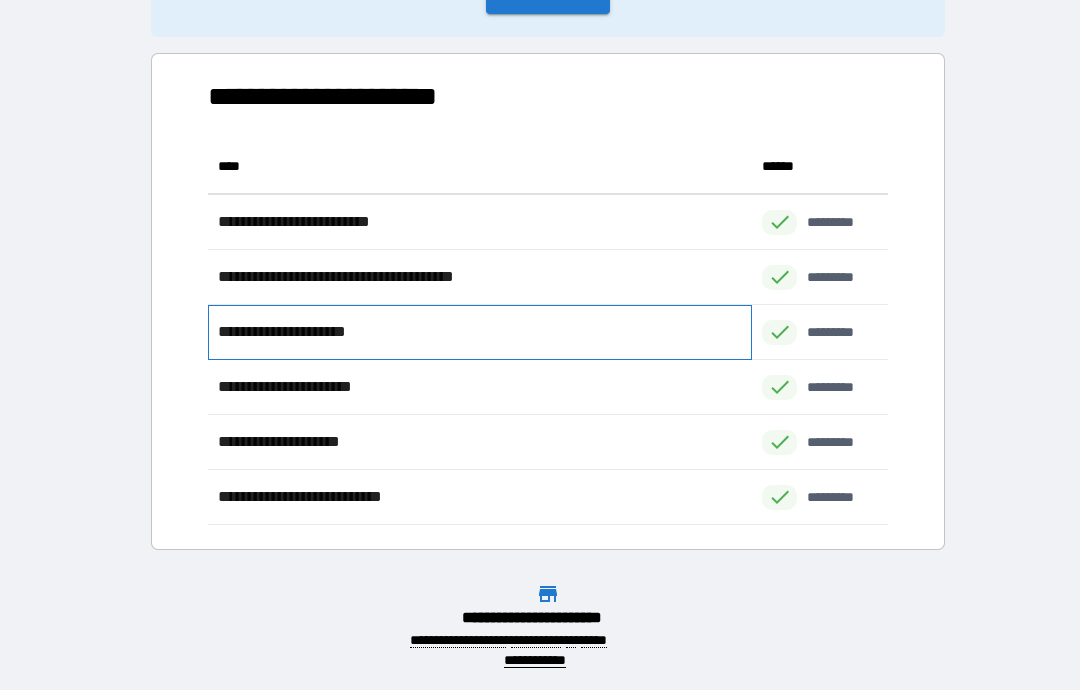 click on "**********" at bounding box center (297, 332) 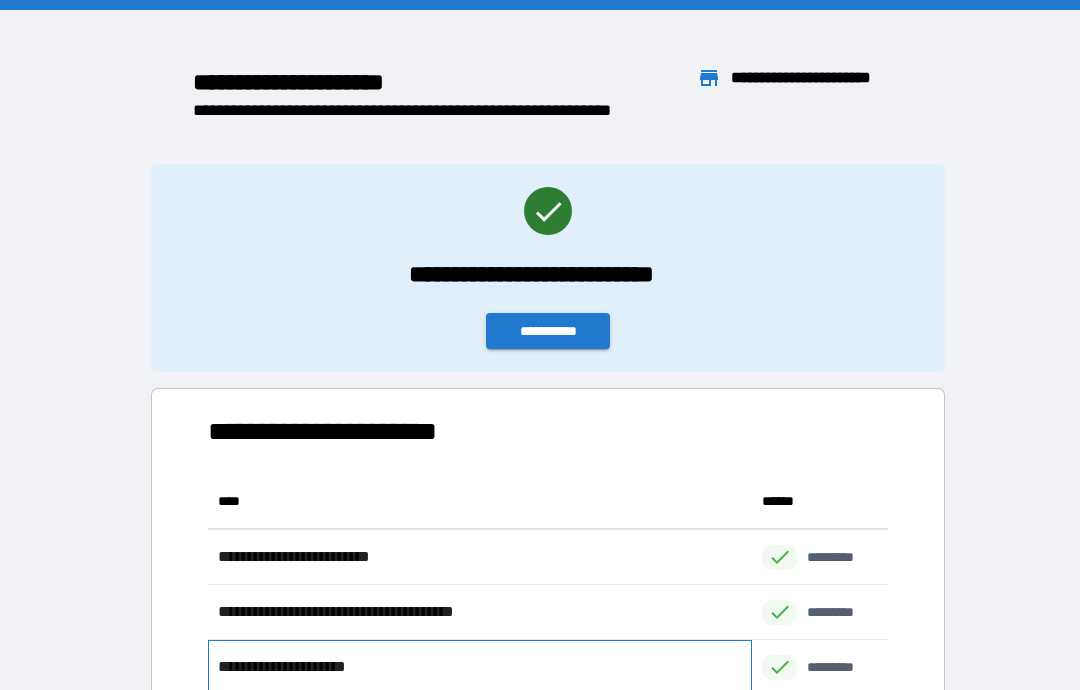 scroll, scrollTop: 0, scrollLeft: 0, axis: both 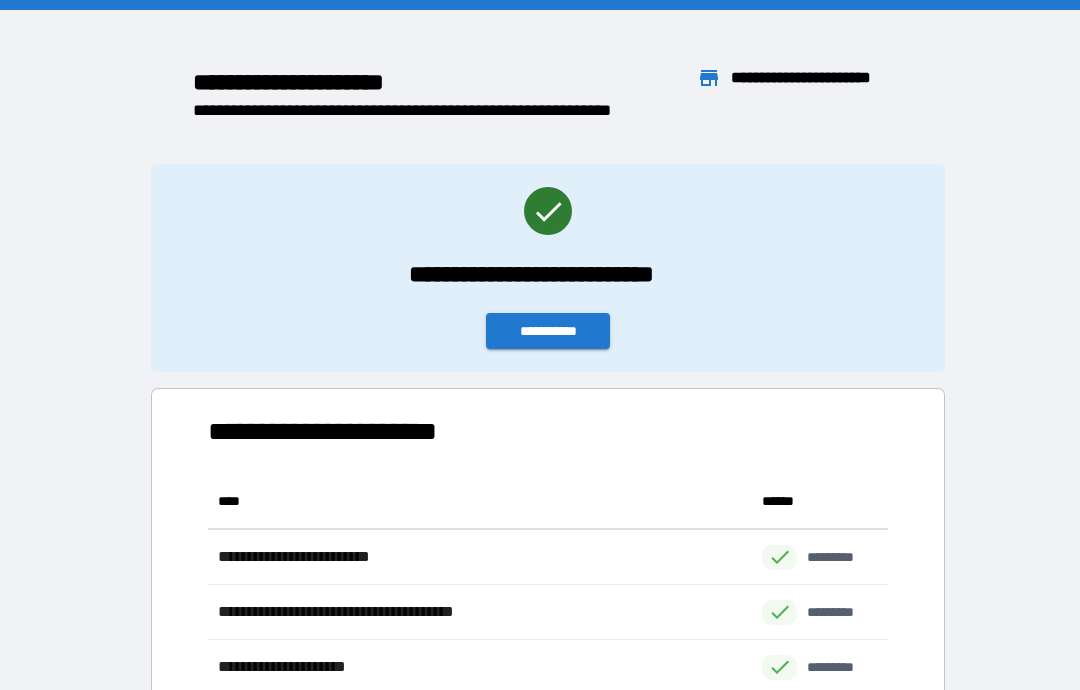 click on "**********" at bounding box center [548, 331] 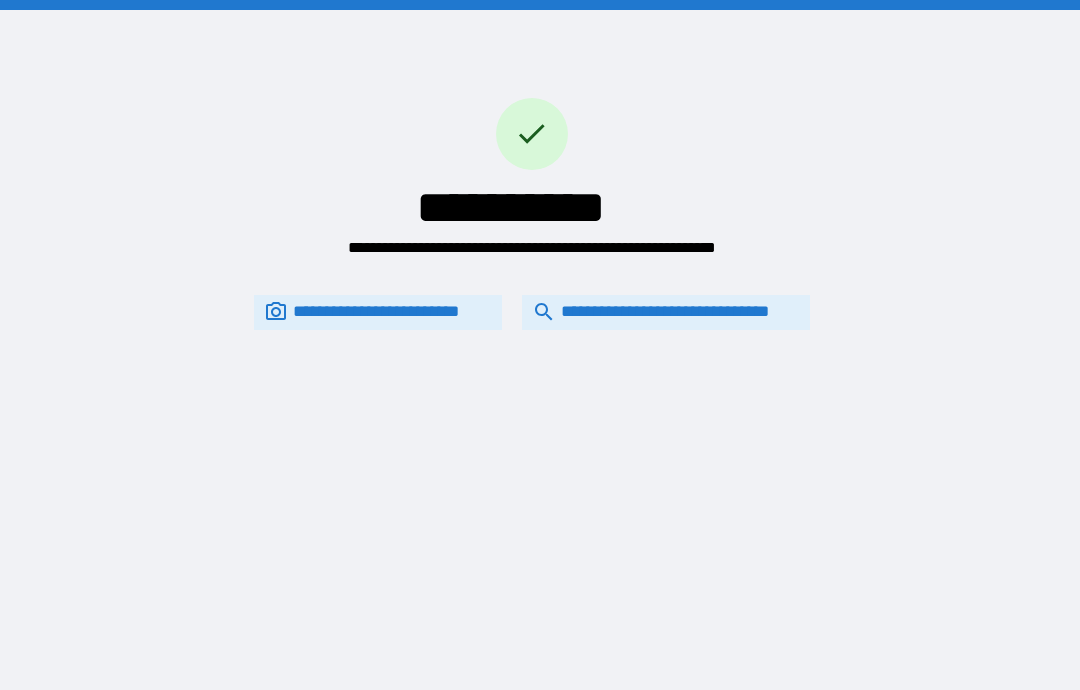 click on "**********" at bounding box center [666, 312] 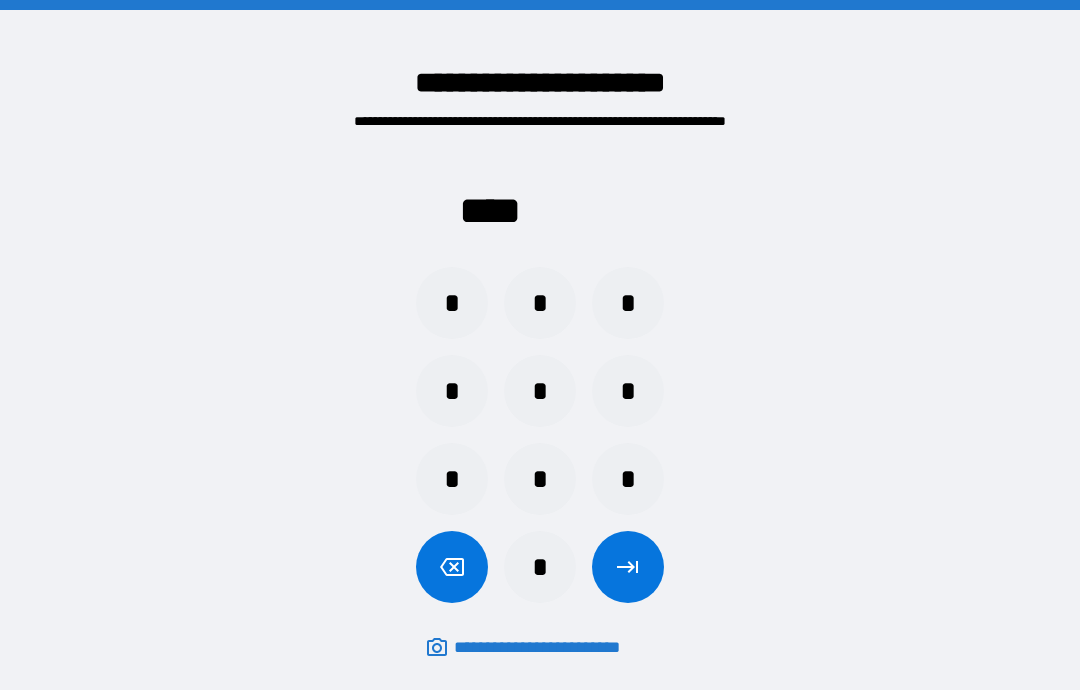 click on "*" at bounding box center [452, 303] 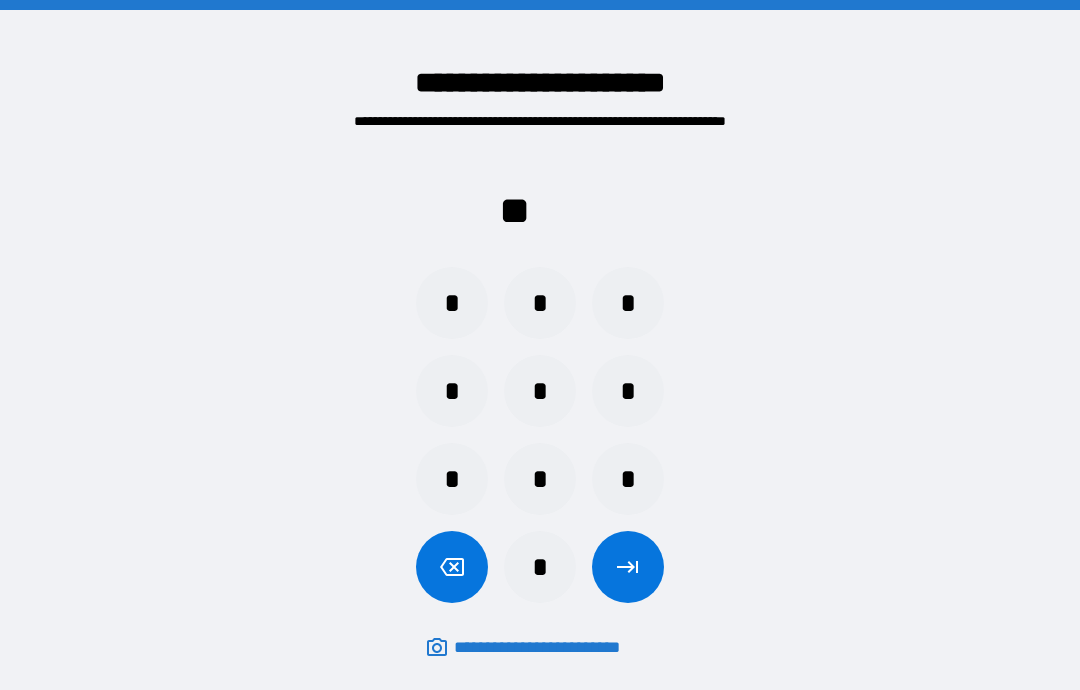 click on "*" at bounding box center [628, 303] 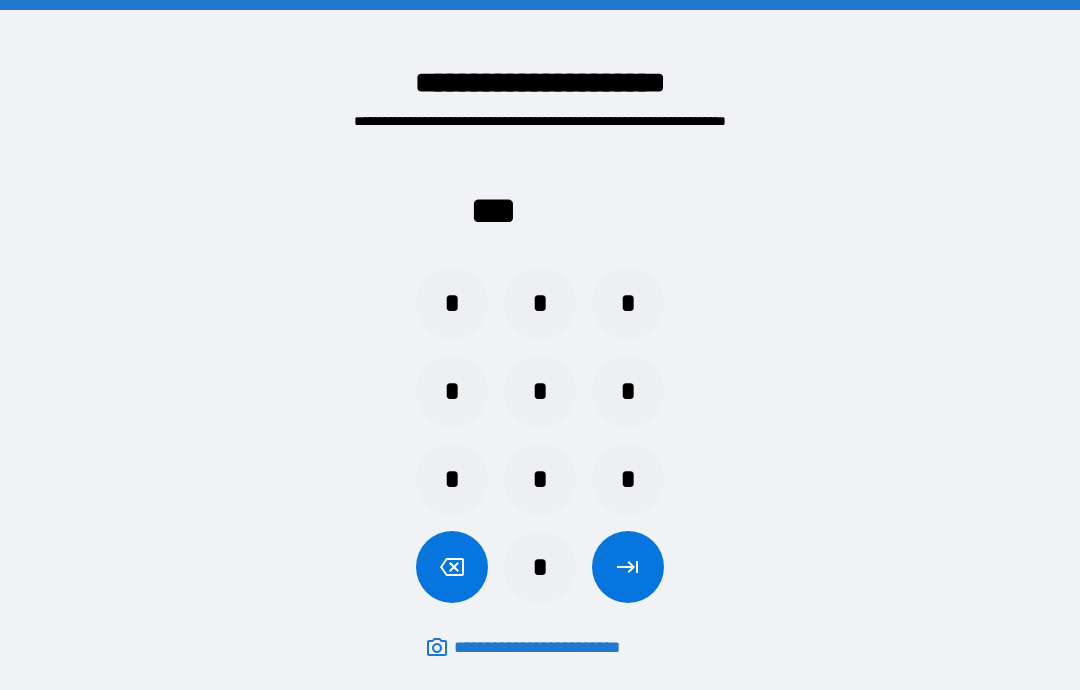 click on "*" at bounding box center (540, 567) 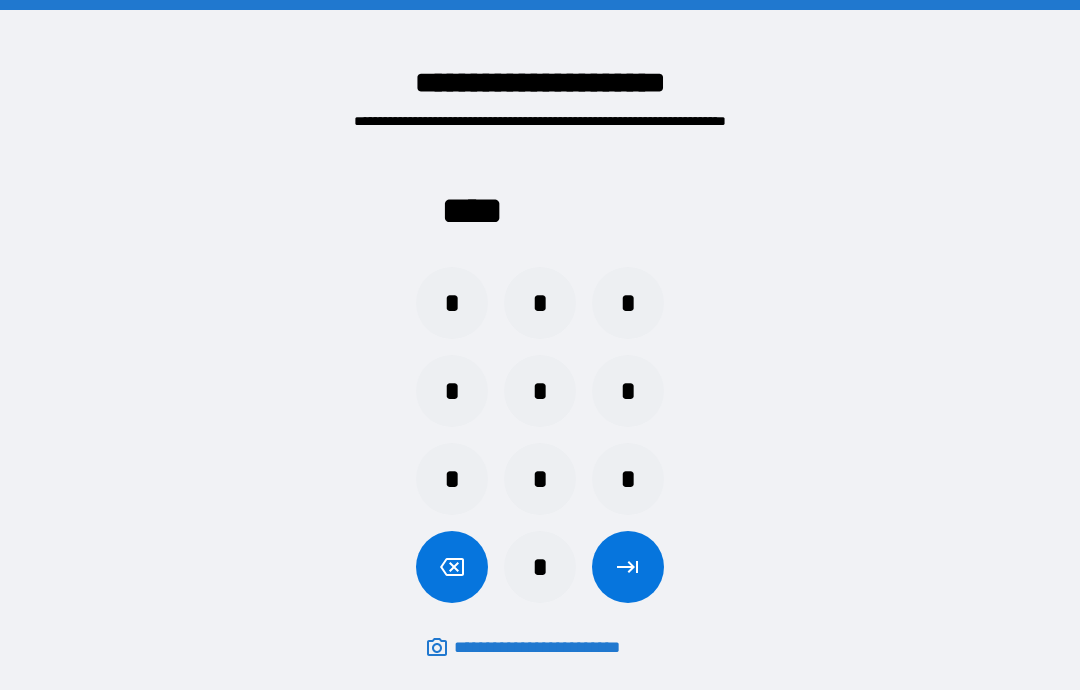 click at bounding box center [628, 567] 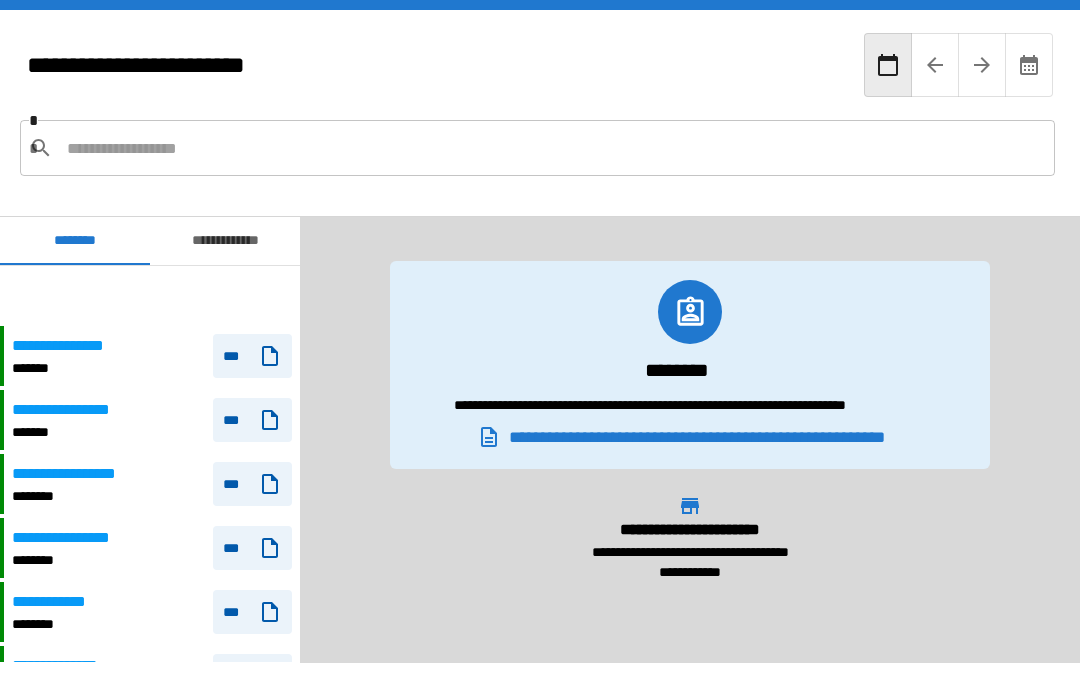 scroll, scrollTop: 108, scrollLeft: 0, axis: vertical 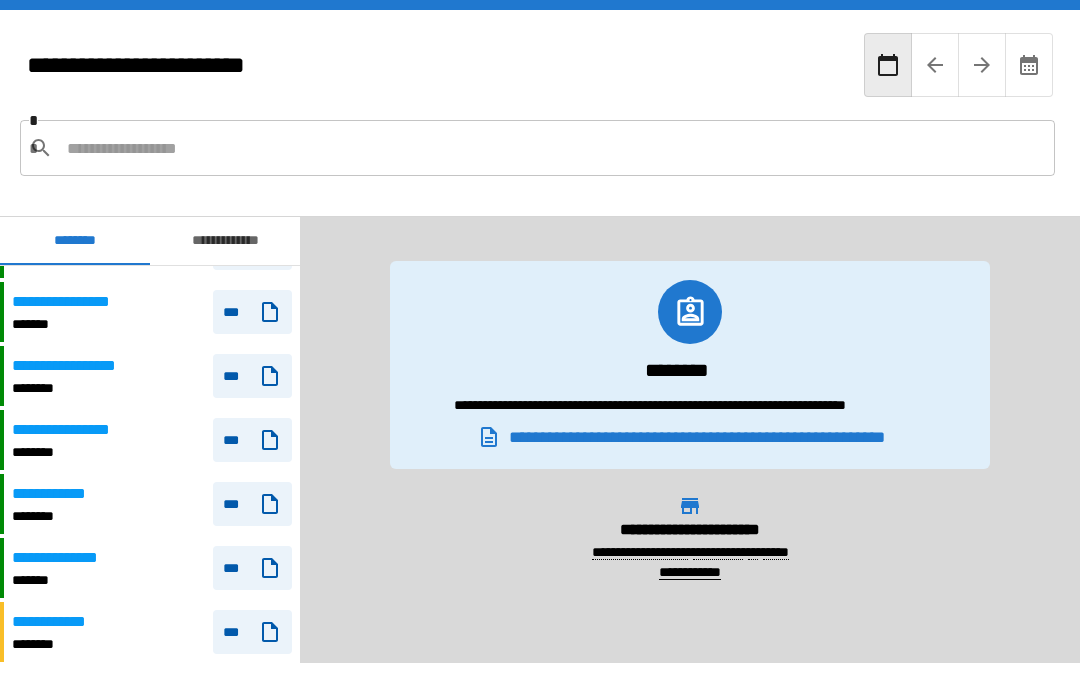 click on "***" at bounding box center (252, 376) 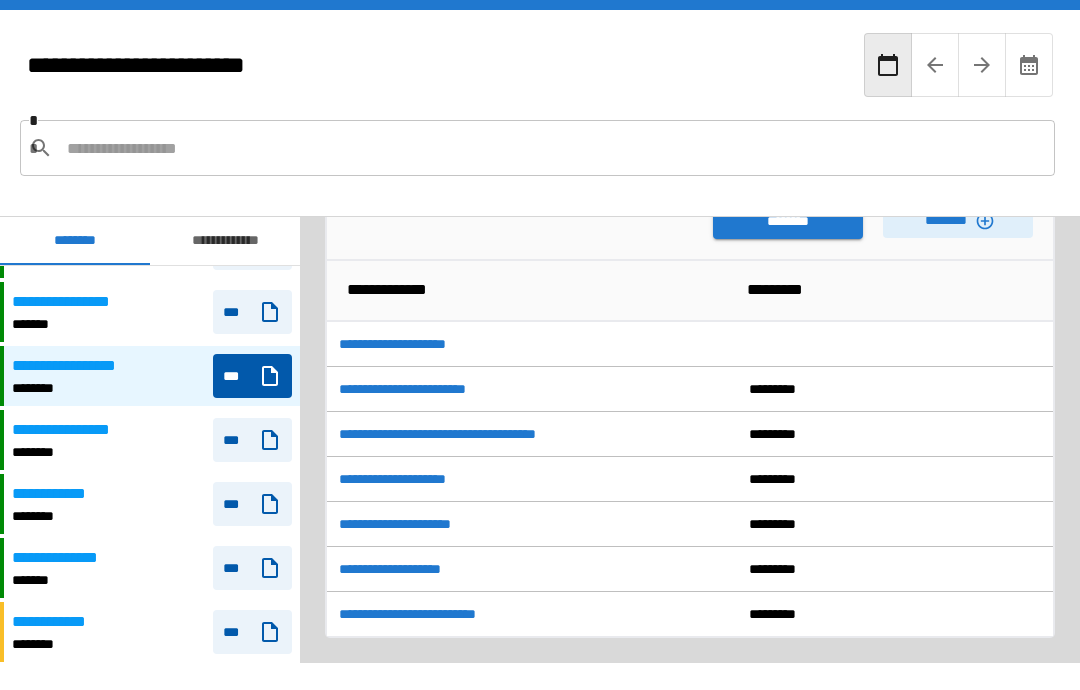 scroll, scrollTop: 108, scrollLeft: 0, axis: vertical 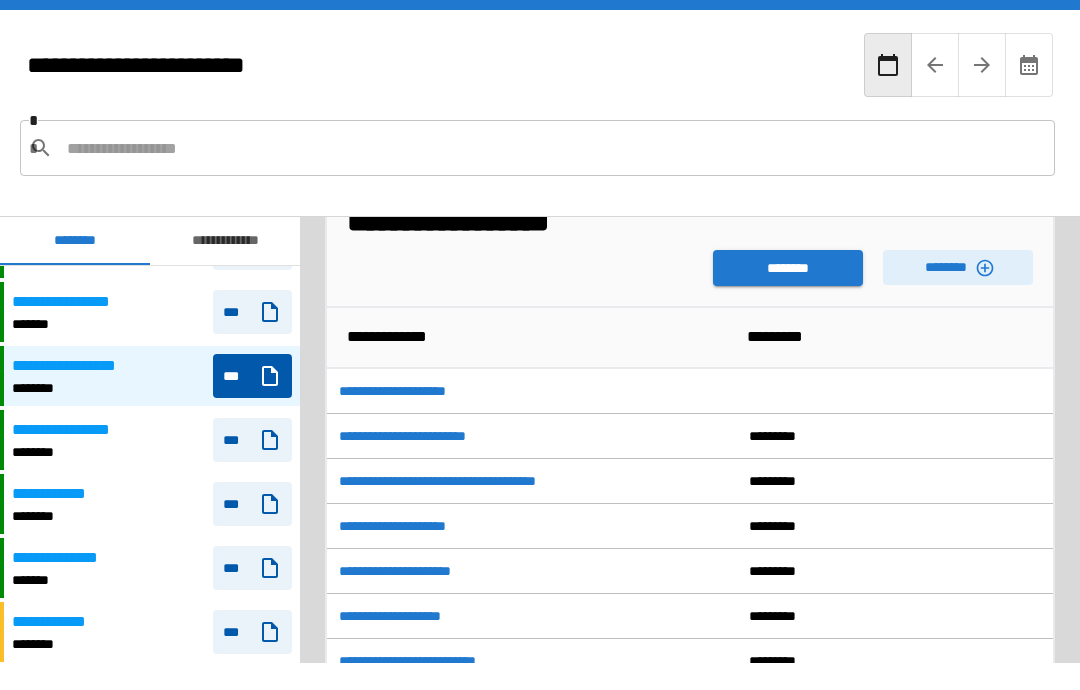 click on "********" at bounding box center (788, 268) 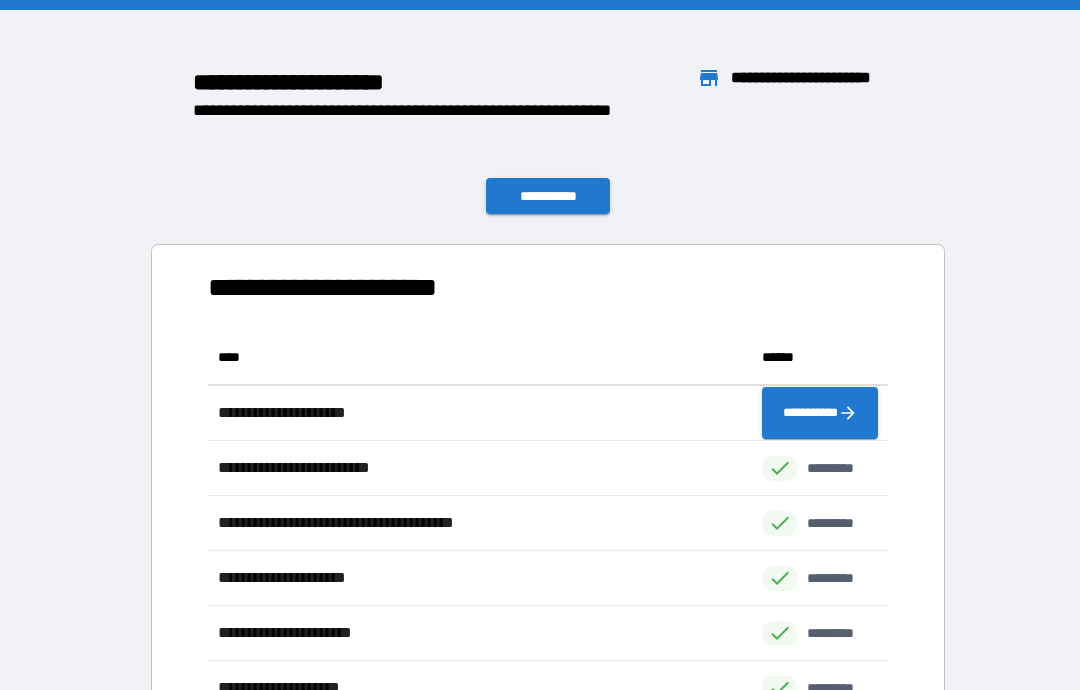 scroll, scrollTop: 1, scrollLeft: 1, axis: both 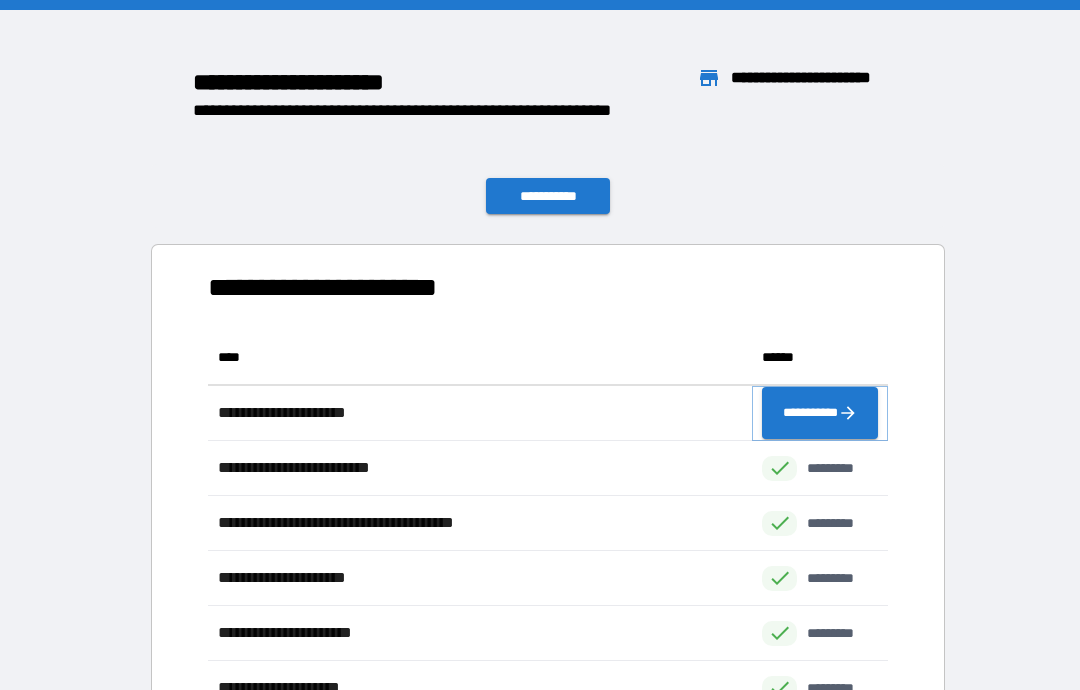 click on "**********" at bounding box center (820, 413) 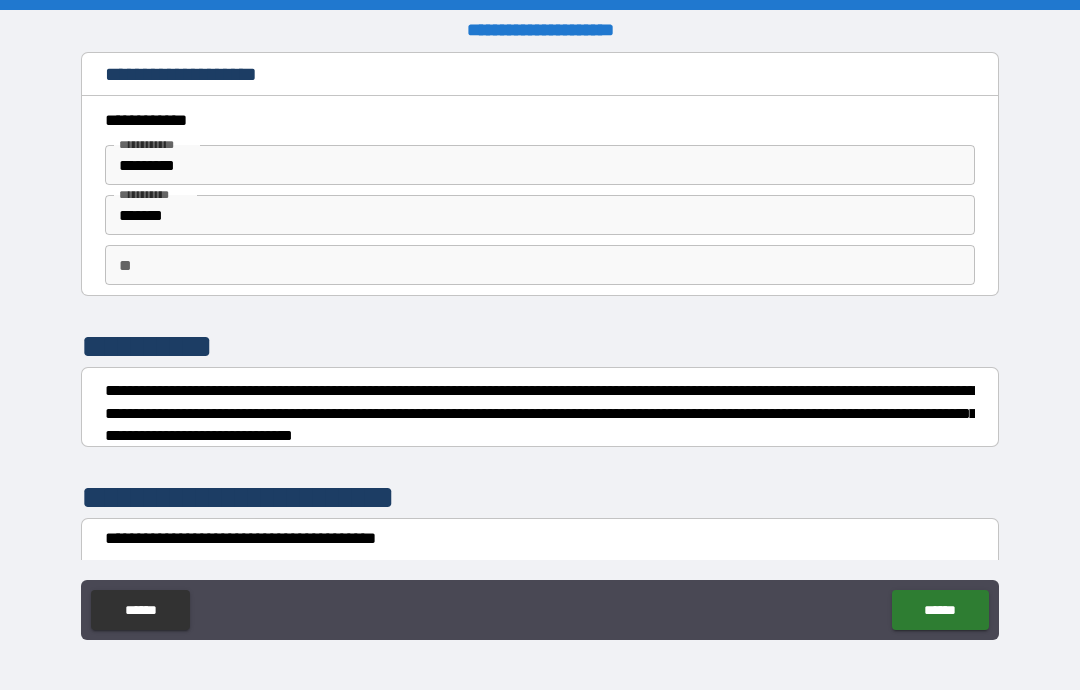 click on "******   ******" at bounding box center (540, 612) 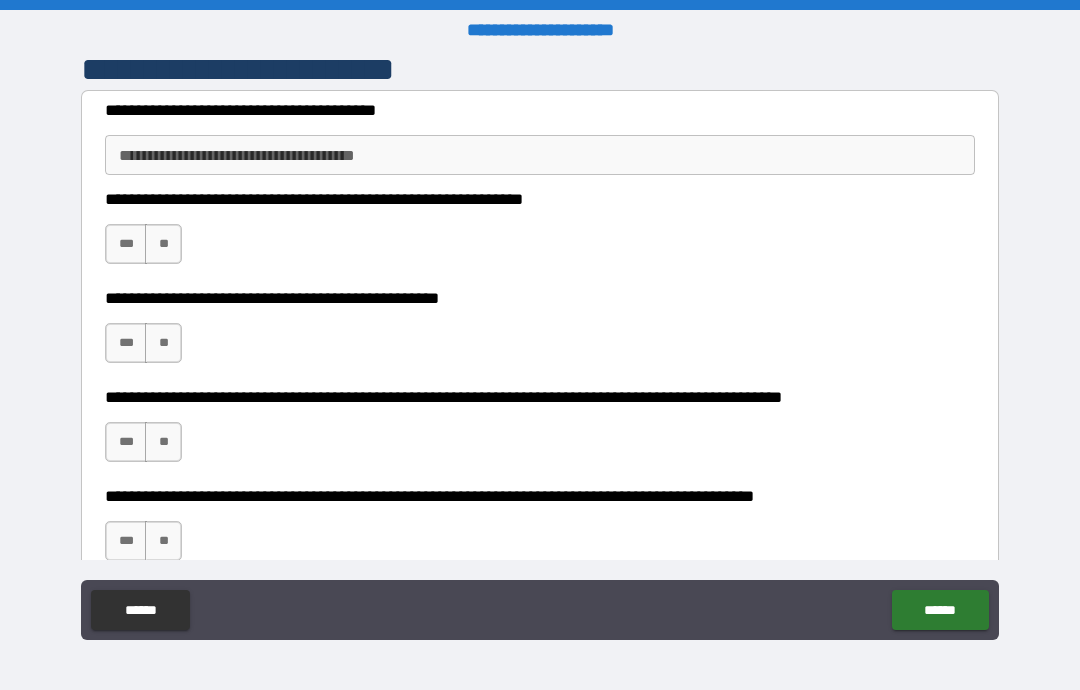 scroll, scrollTop: 429, scrollLeft: 0, axis: vertical 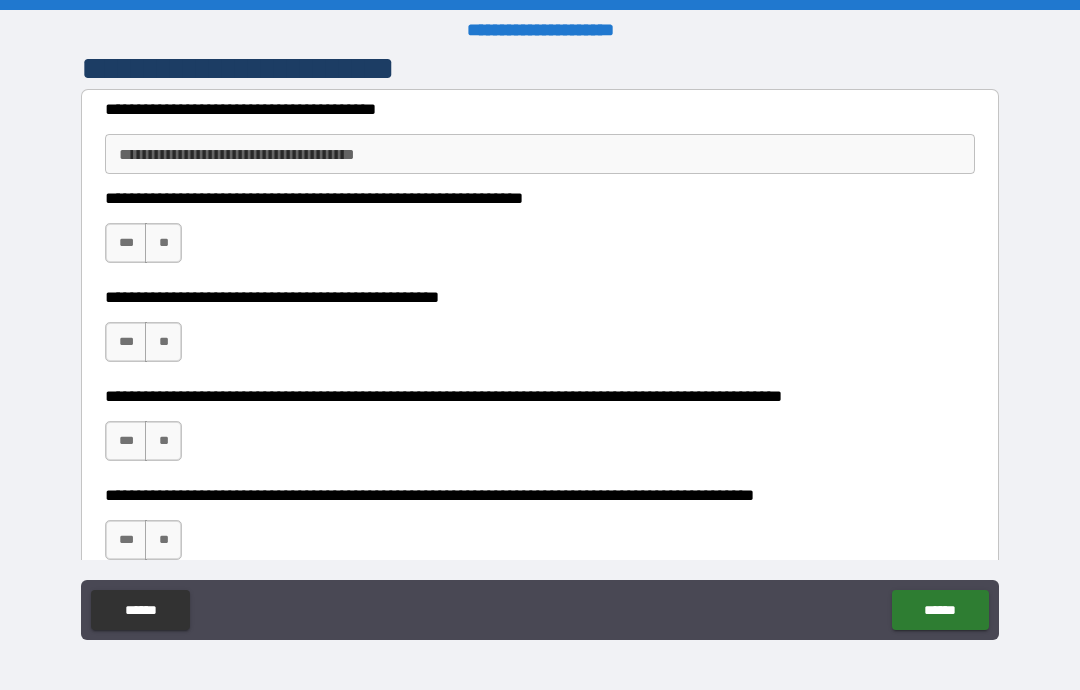 click on "**" at bounding box center [163, 243] 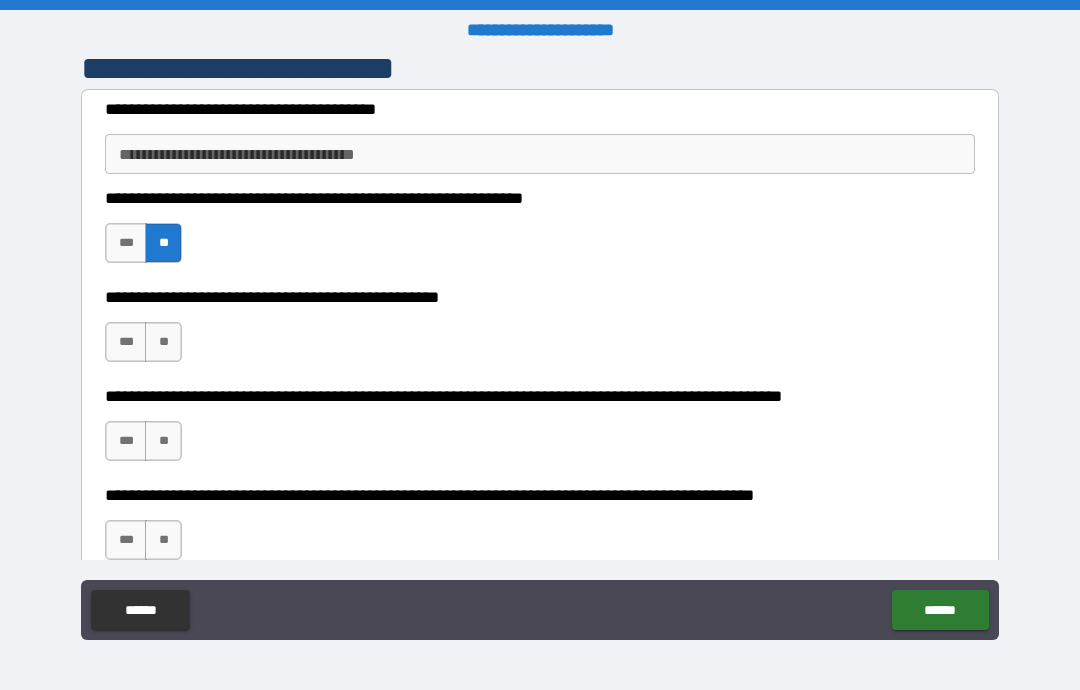 click on "***" at bounding box center [126, 342] 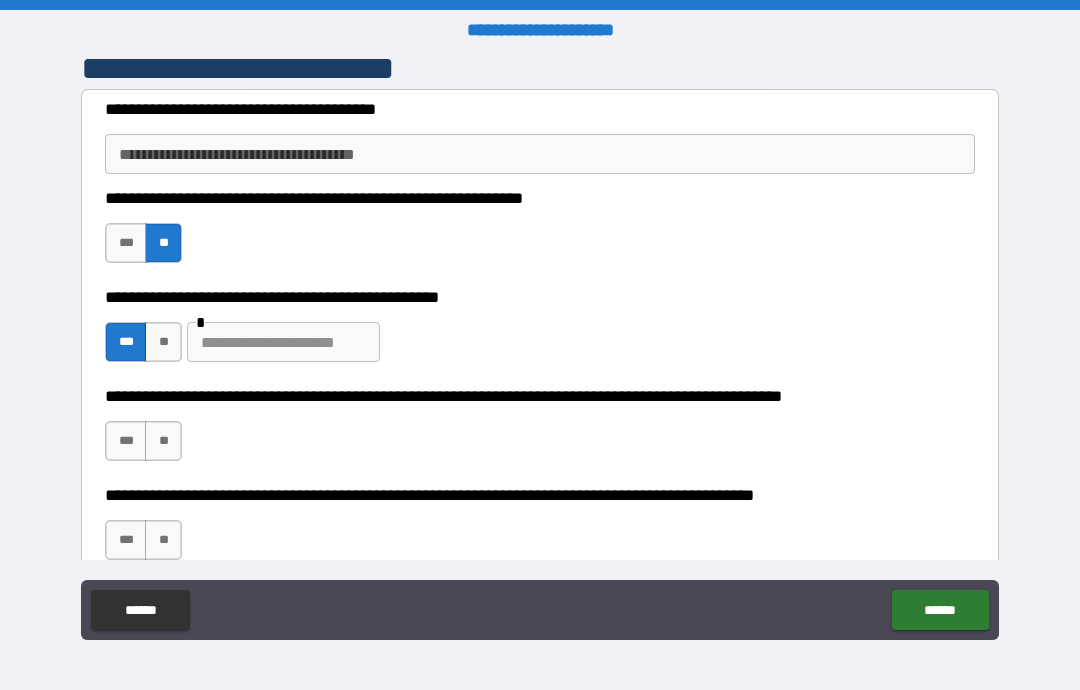 click at bounding box center [283, 342] 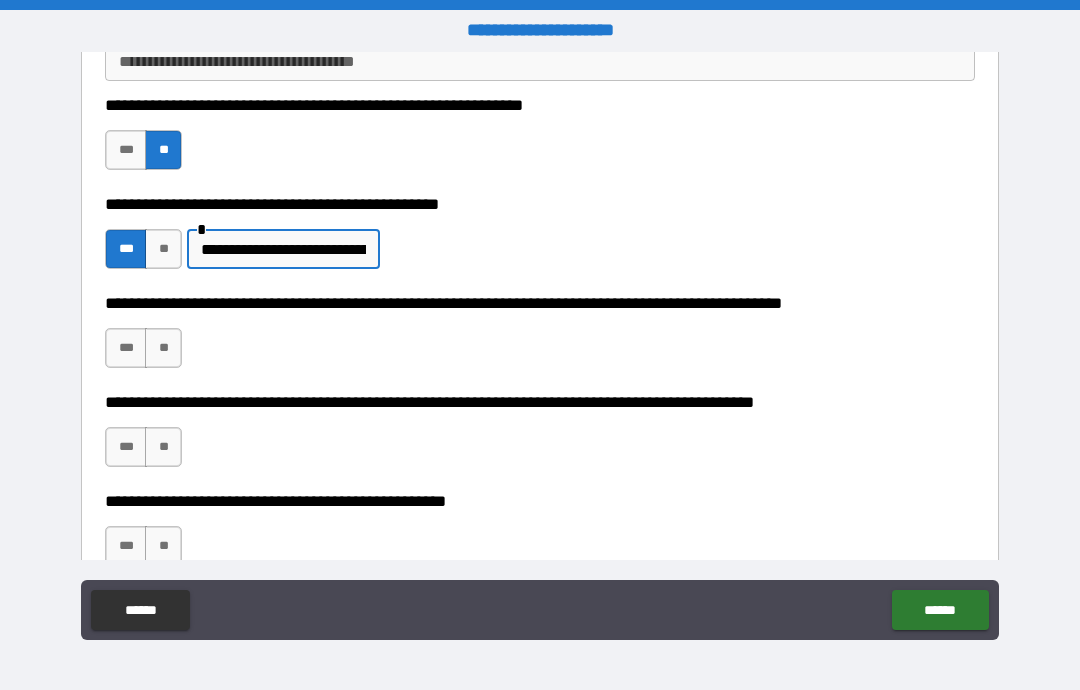 scroll, scrollTop: 532, scrollLeft: 0, axis: vertical 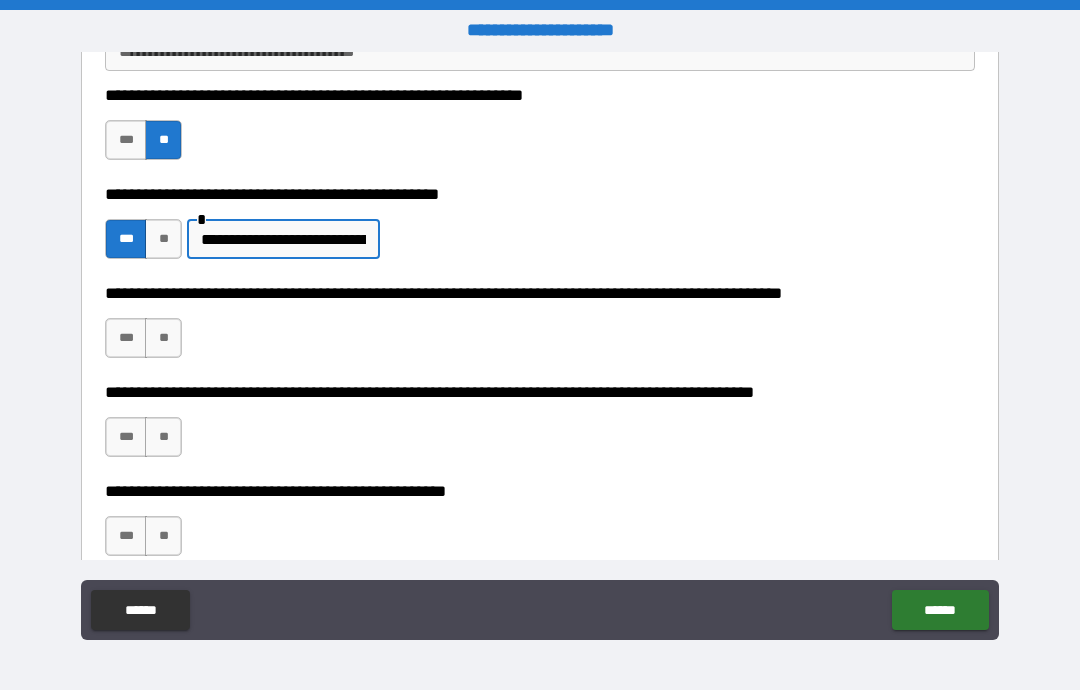type on "**********" 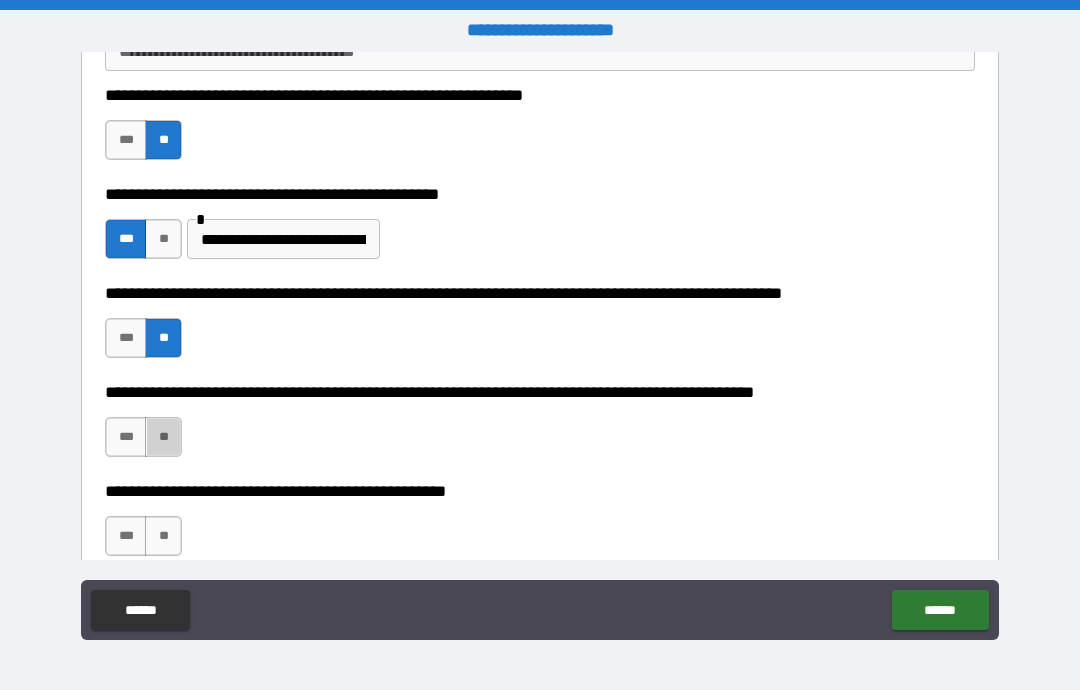 click on "**" at bounding box center [163, 437] 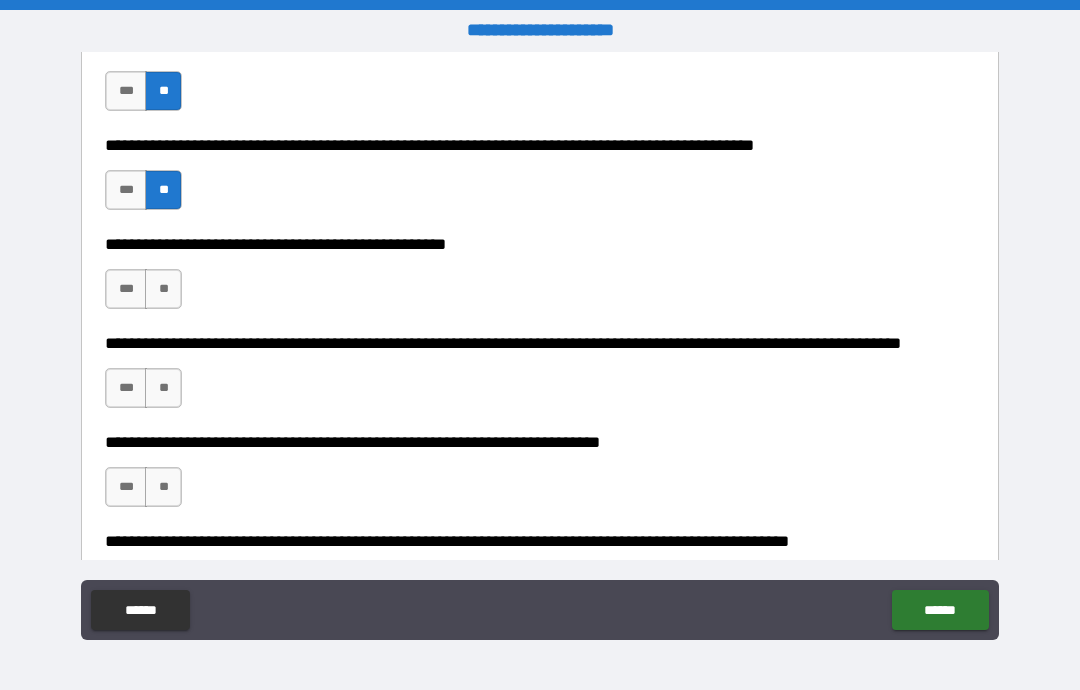 scroll, scrollTop: 782, scrollLeft: 0, axis: vertical 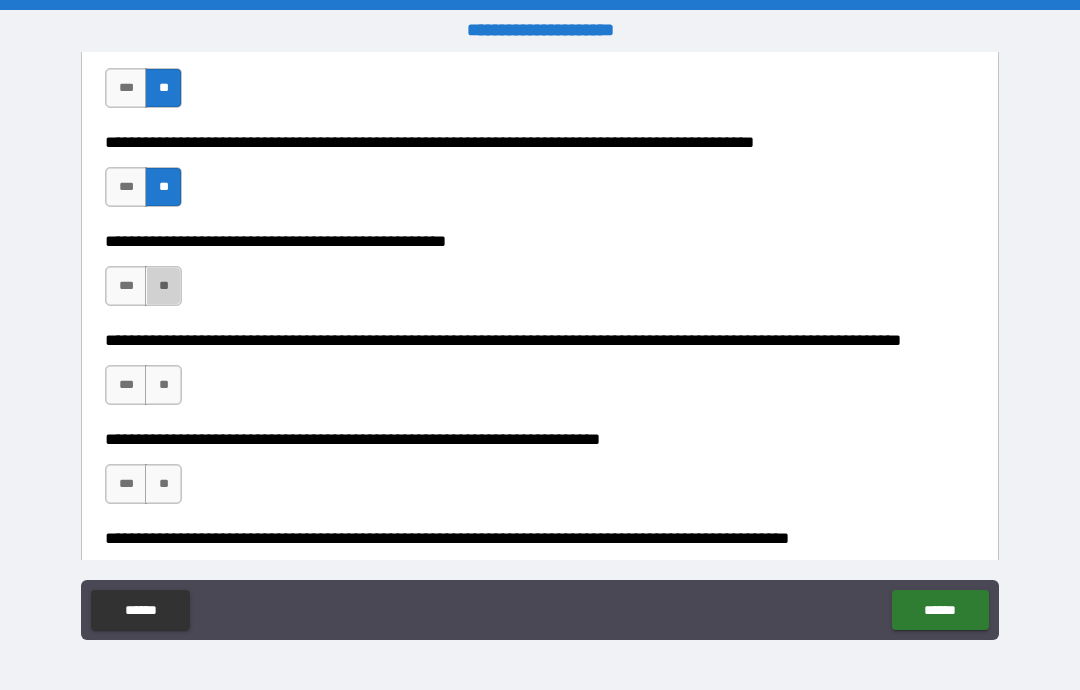 click on "**" at bounding box center (163, 286) 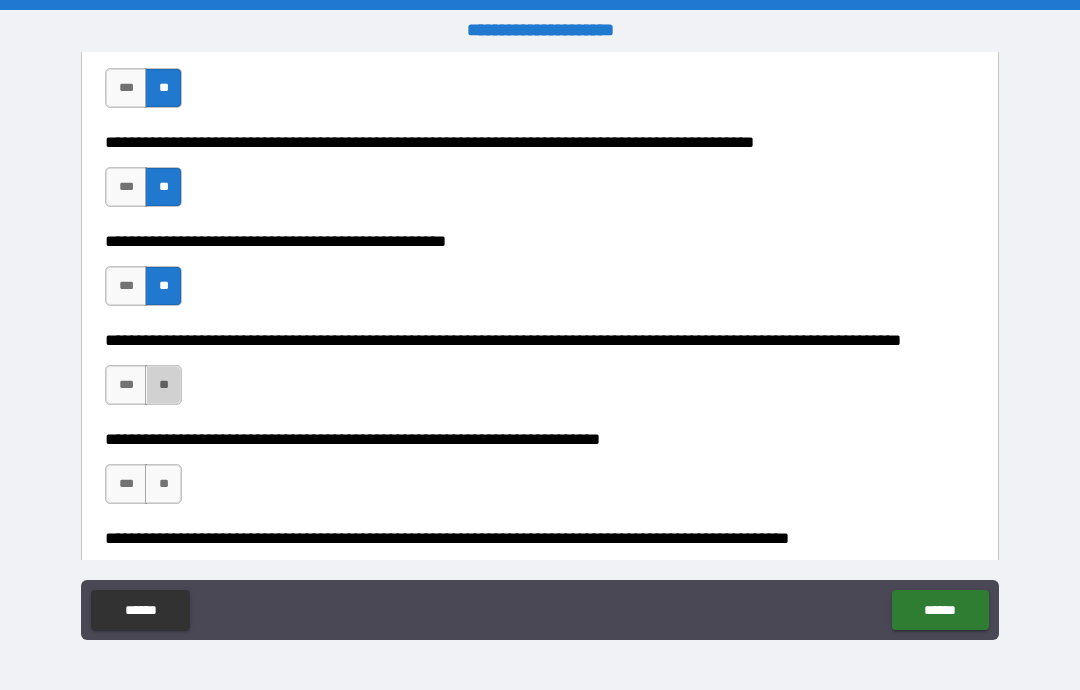 click on "**" at bounding box center [163, 385] 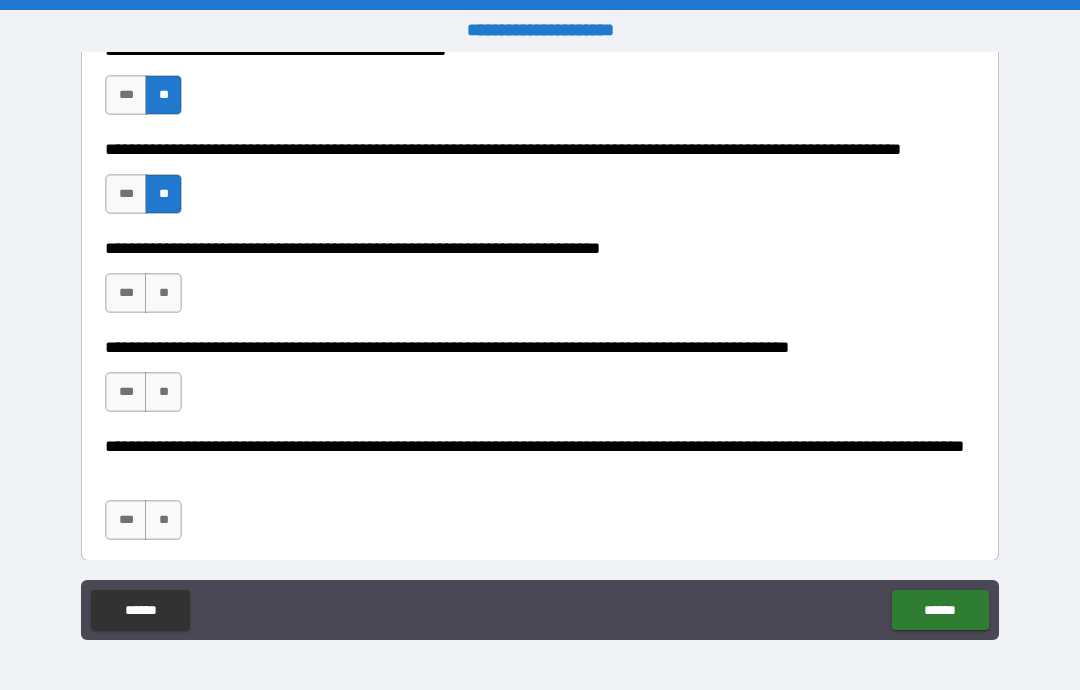 scroll, scrollTop: 976, scrollLeft: 0, axis: vertical 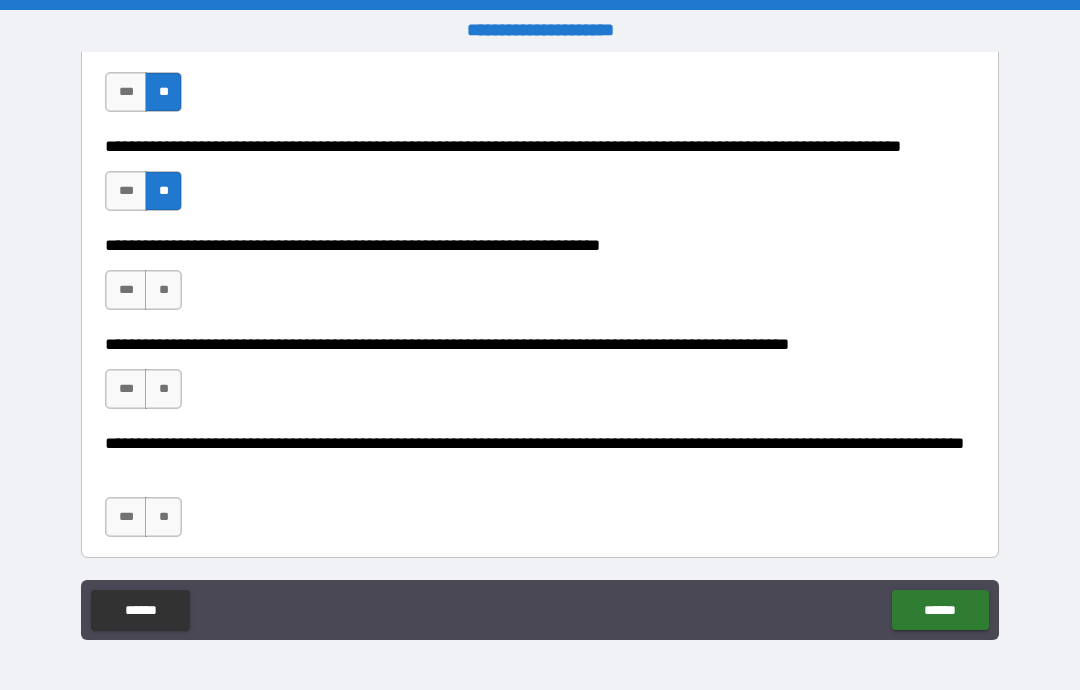 click on "**" at bounding box center (163, 290) 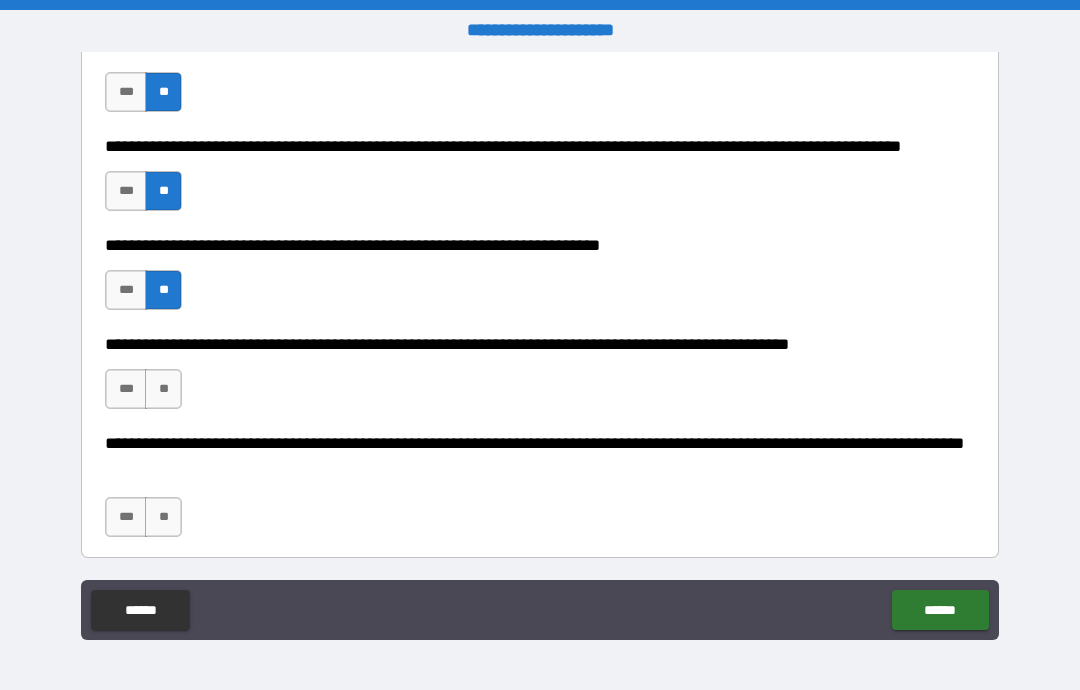 click on "**" at bounding box center (163, 389) 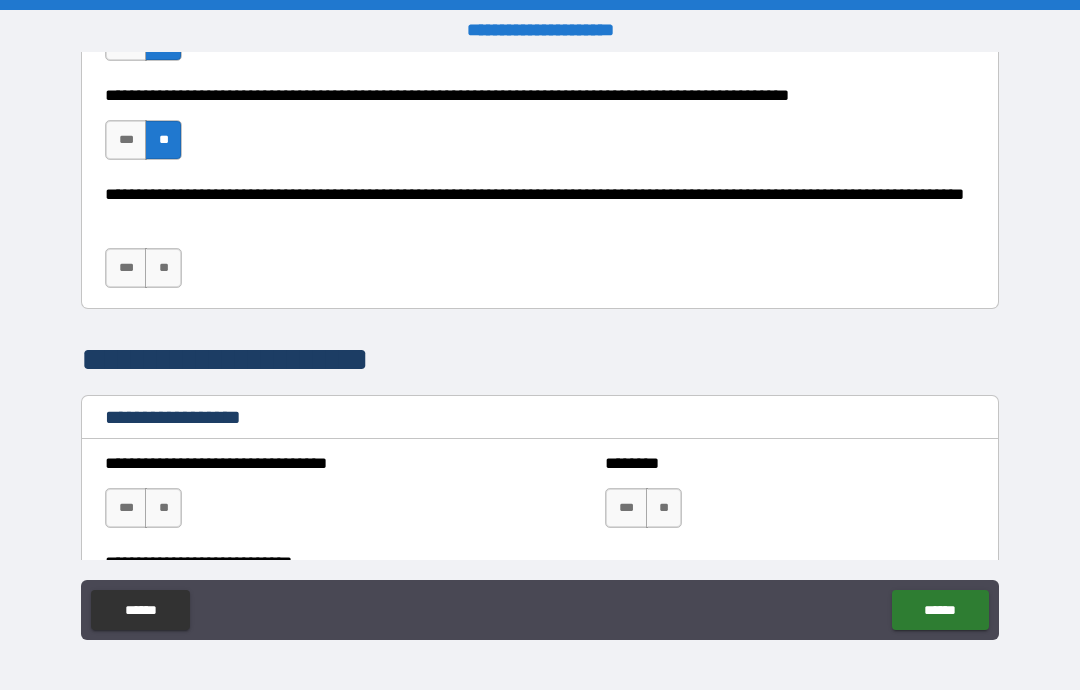 scroll, scrollTop: 1226, scrollLeft: 0, axis: vertical 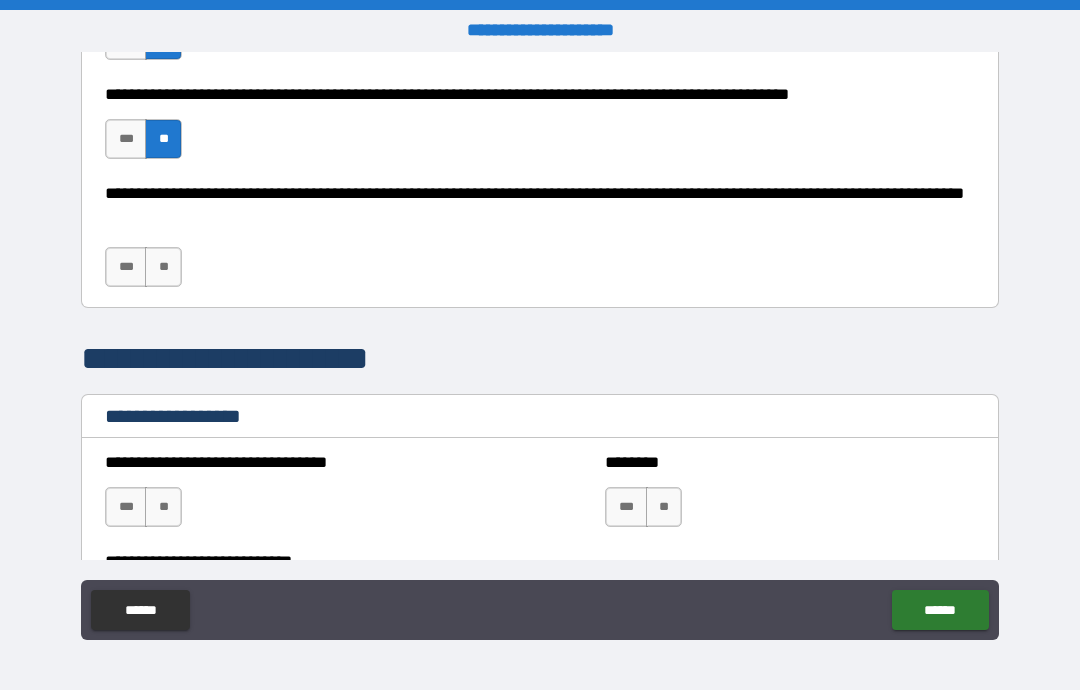 click on "**" at bounding box center [163, 267] 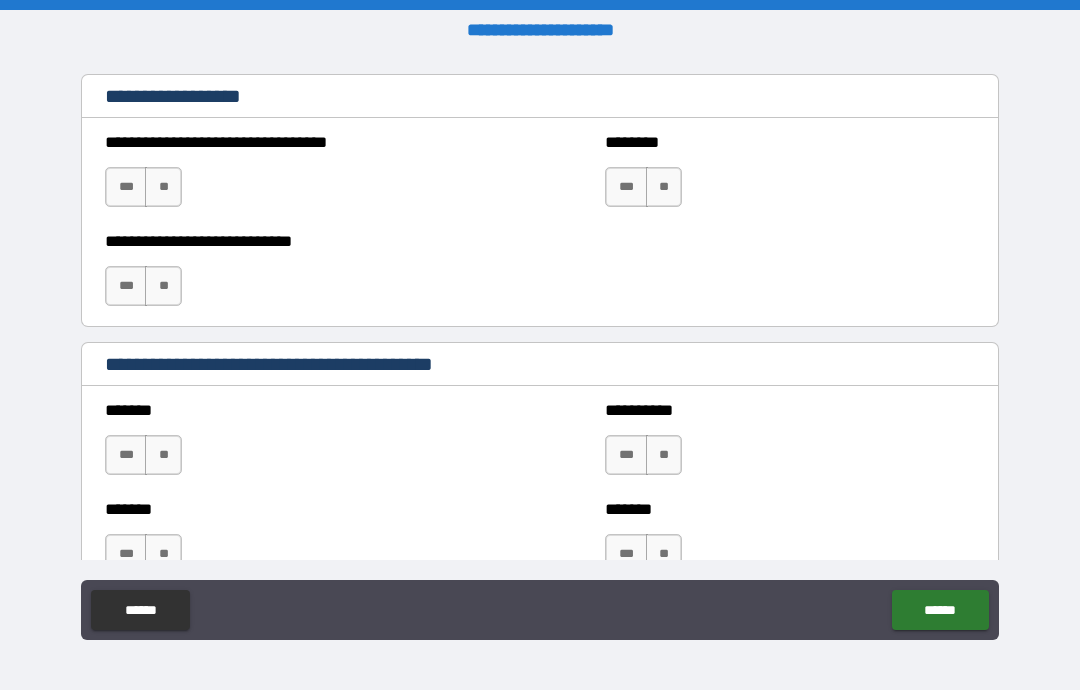 scroll, scrollTop: 1546, scrollLeft: 0, axis: vertical 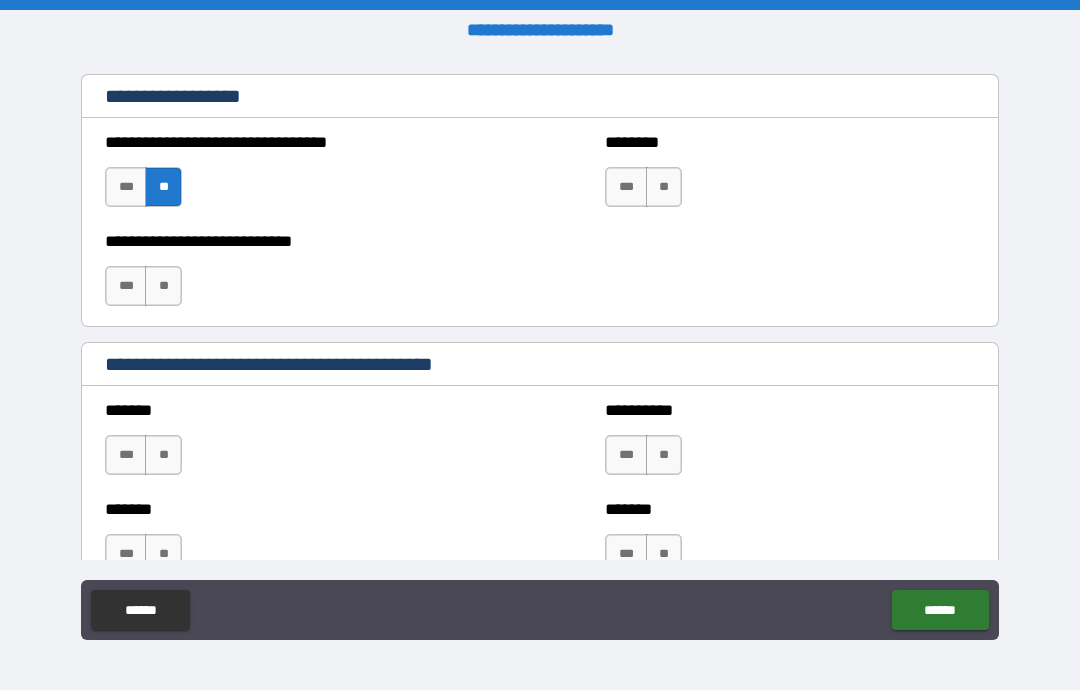 click on "**" at bounding box center (163, 286) 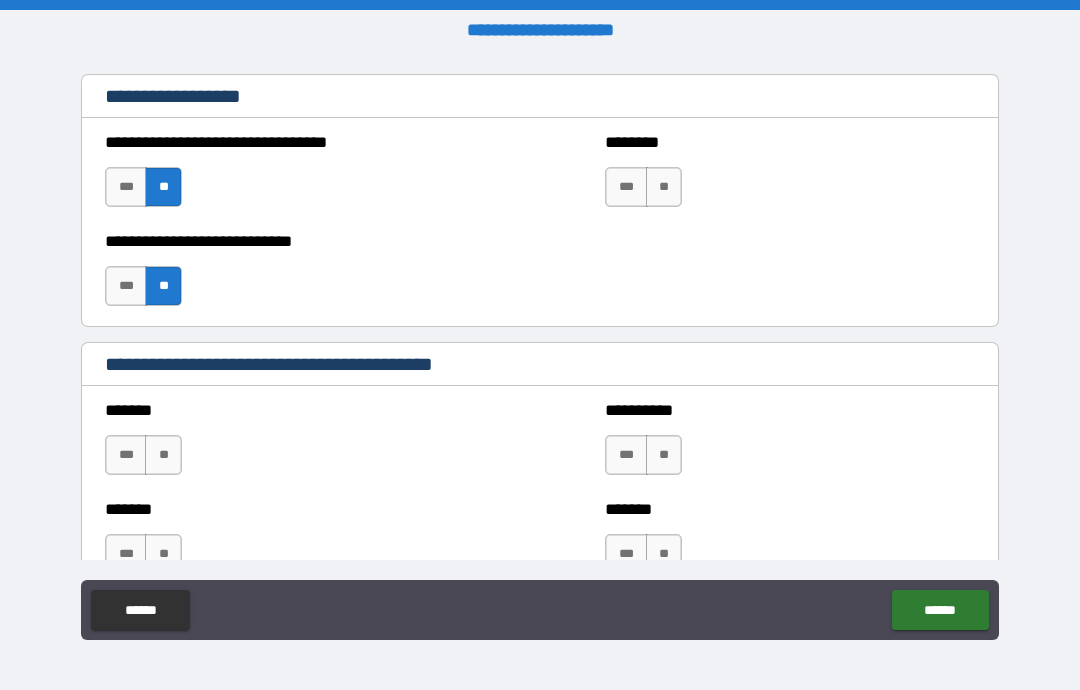 click on "**" at bounding box center [664, 187] 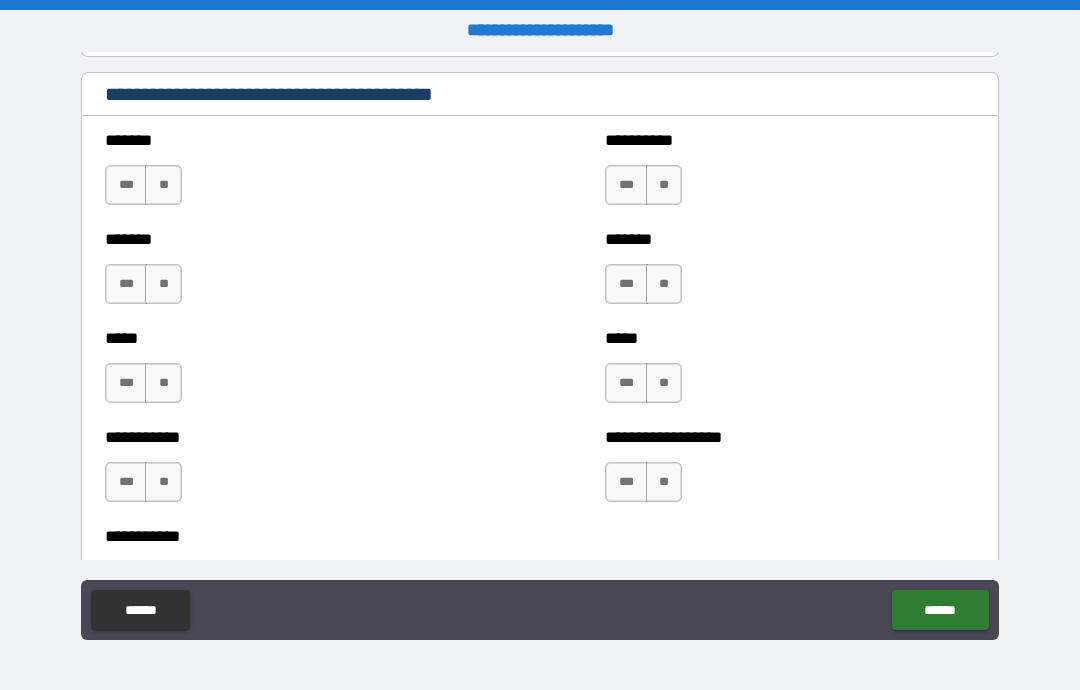 scroll, scrollTop: 1817, scrollLeft: 0, axis: vertical 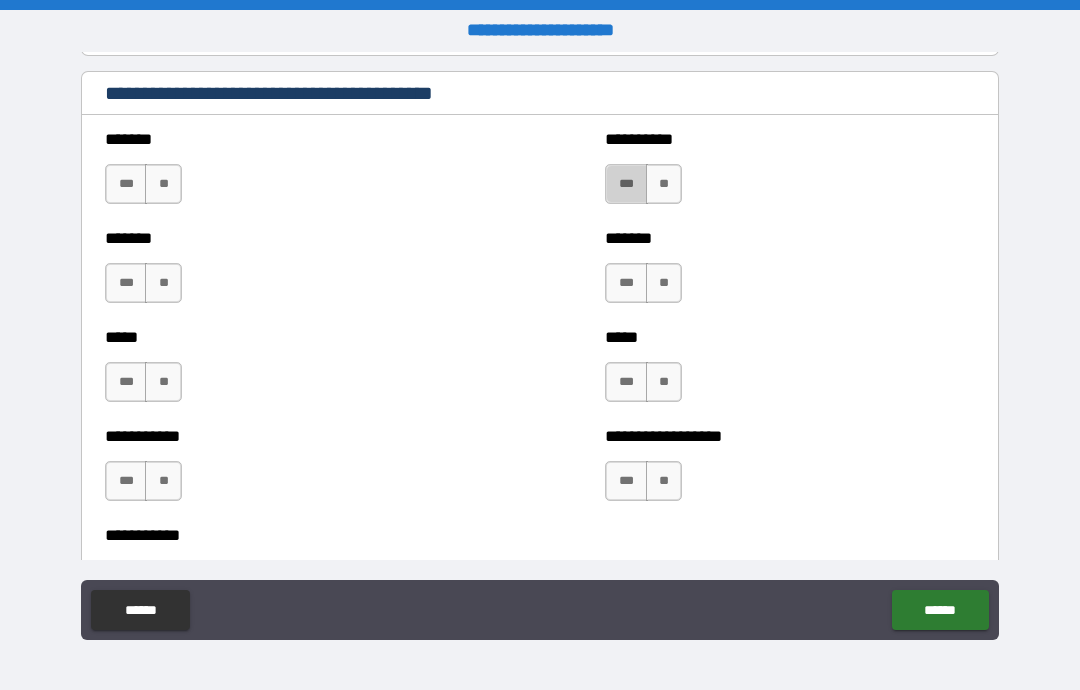 click on "***" at bounding box center [626, 184] 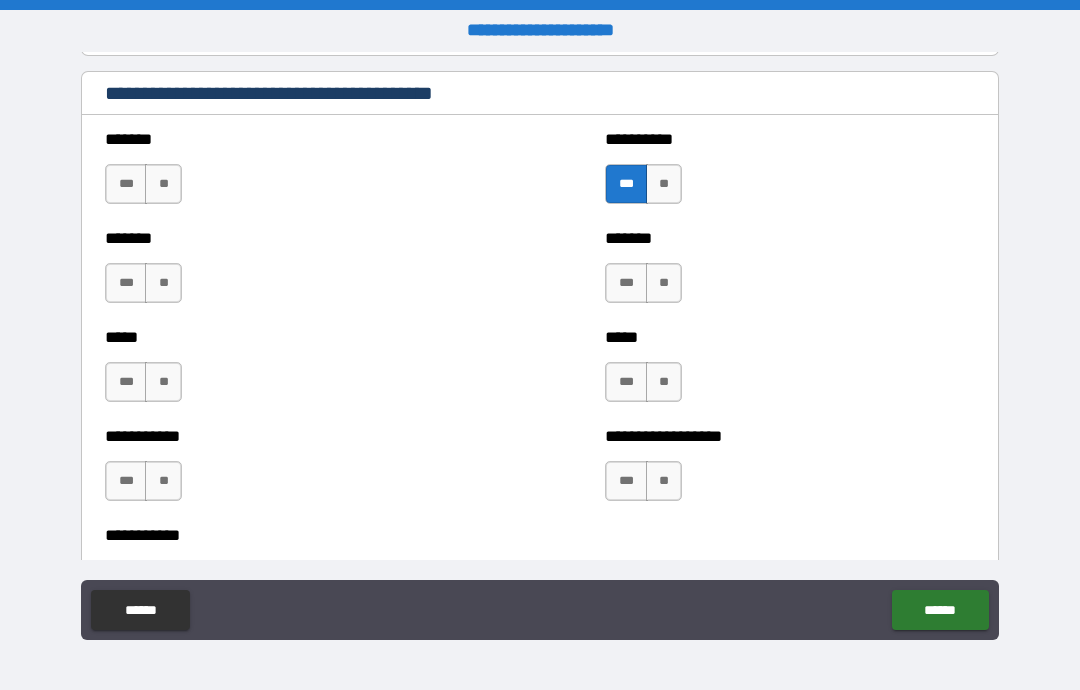 click on "**" at bounding box center (664, 283) 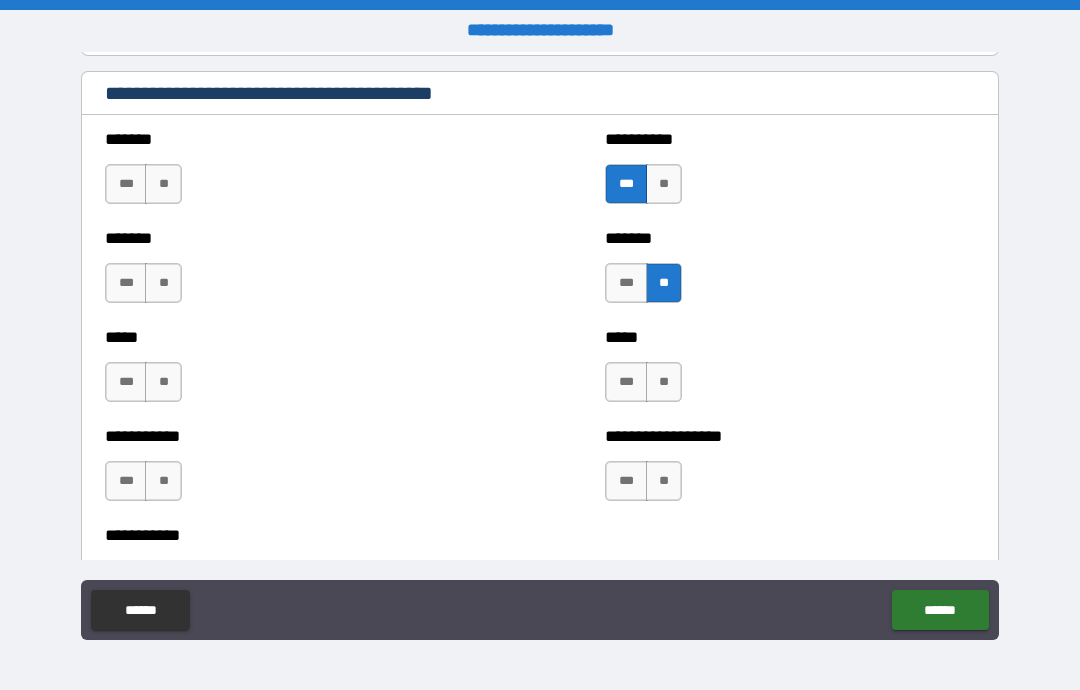 click on "**" at bounding box center [664, 382] 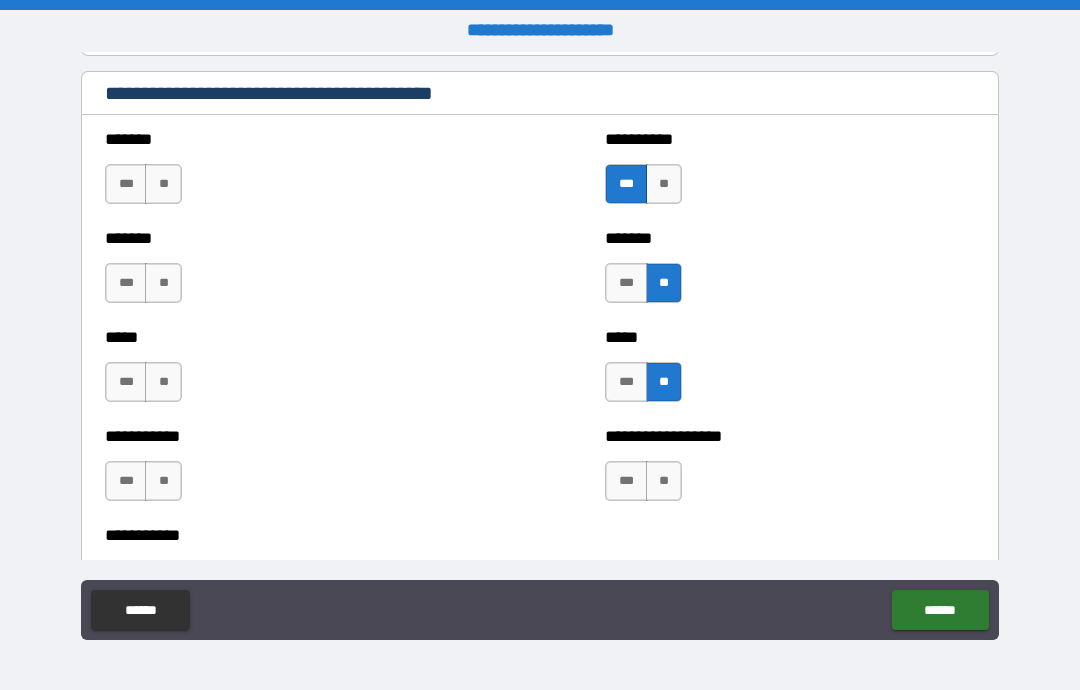 click on "**" at bounding box center [664, 481] 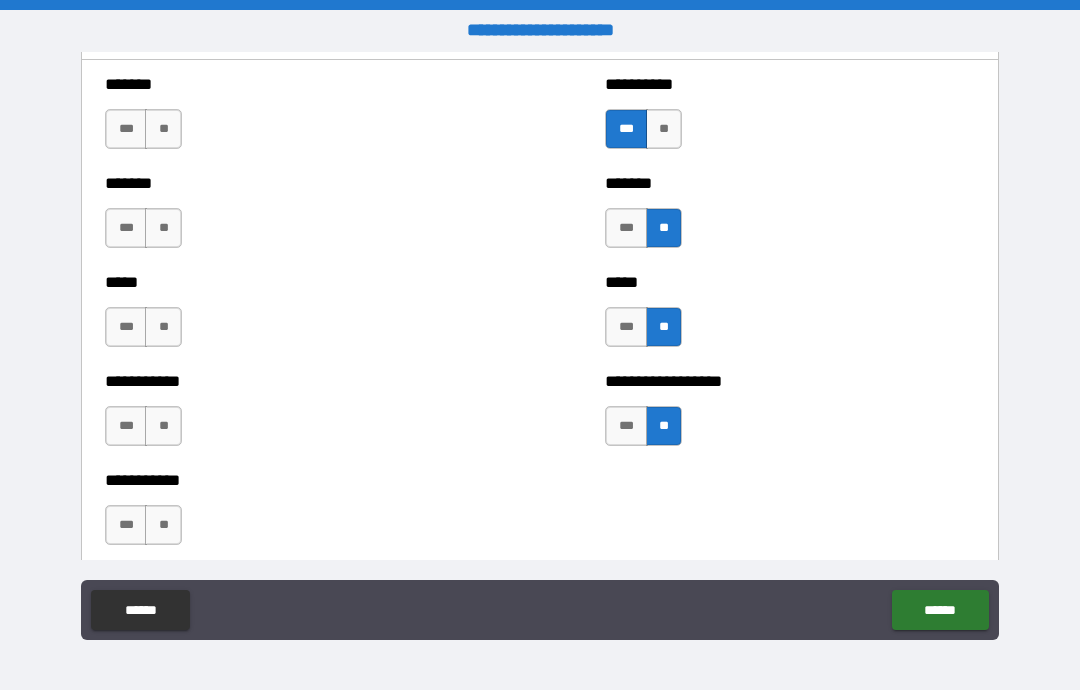 scroll, scrollTop: 1870, scrollLeft: 0, axis: vertical 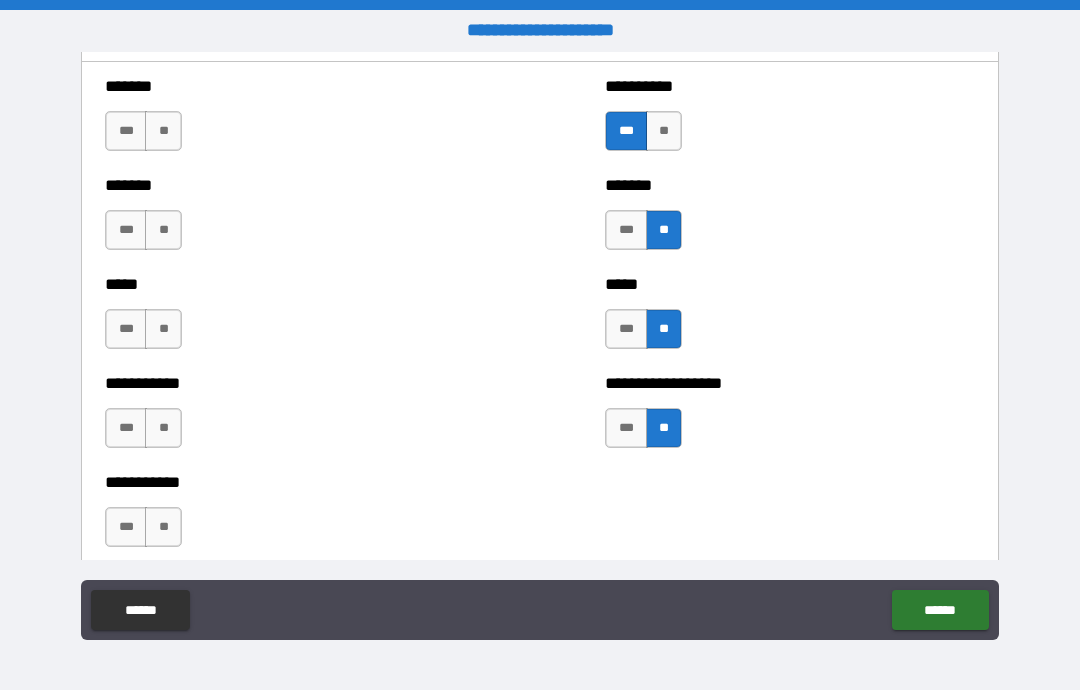 click on "**" at bounding box center (163, 131) 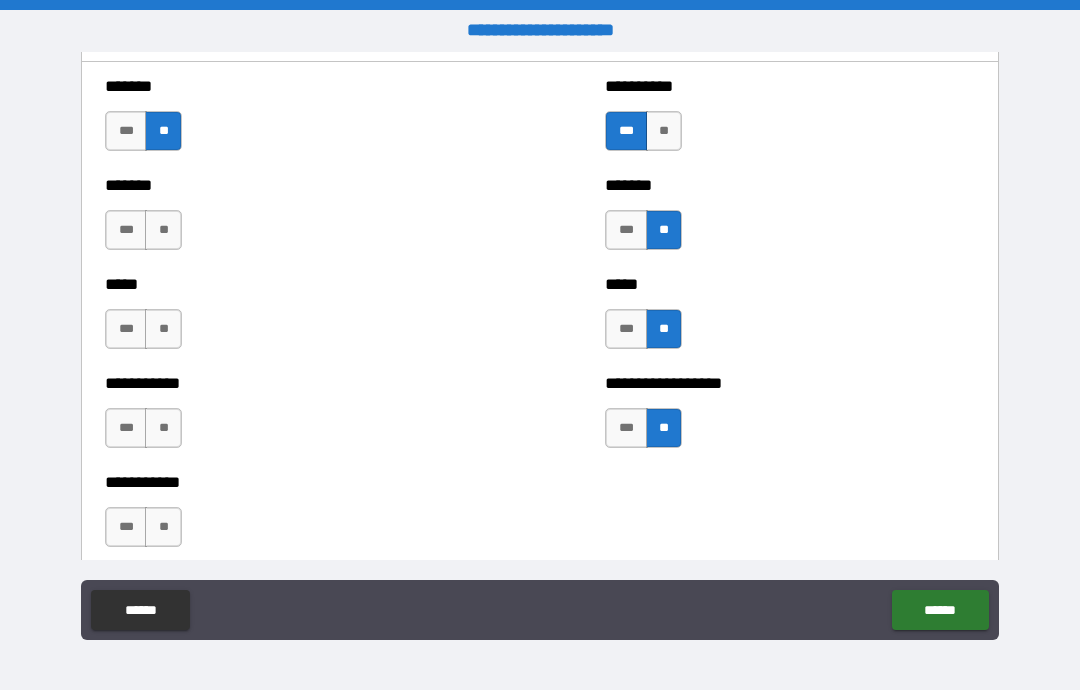 click on "**" at bounding box center (163, 230) 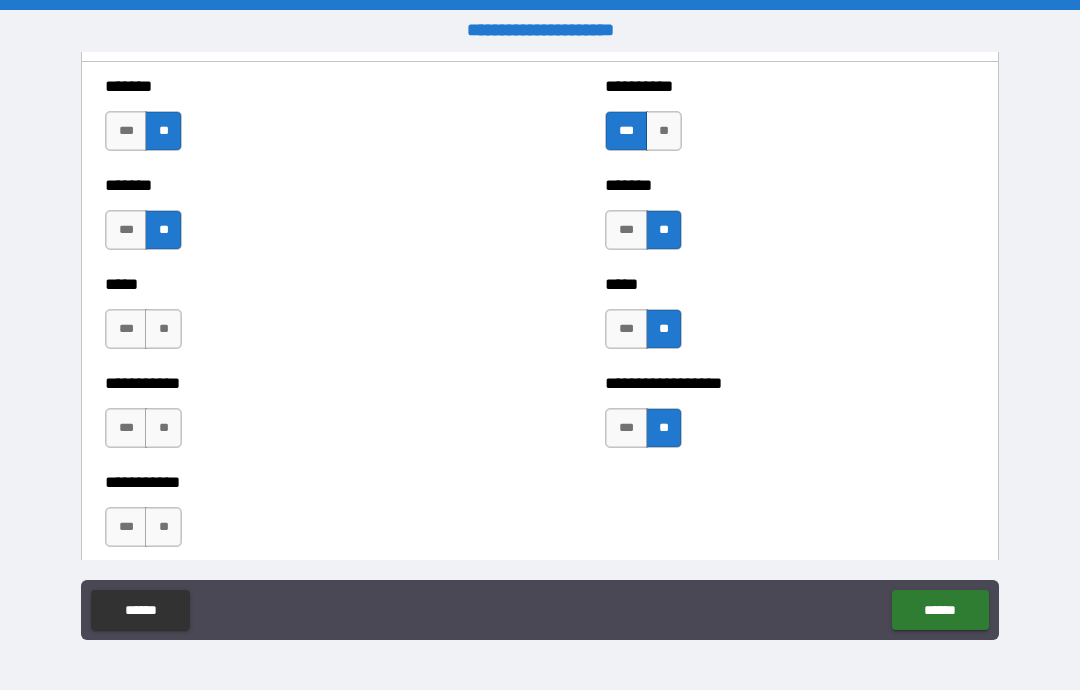click on "**" at bounding box center [163, 329] 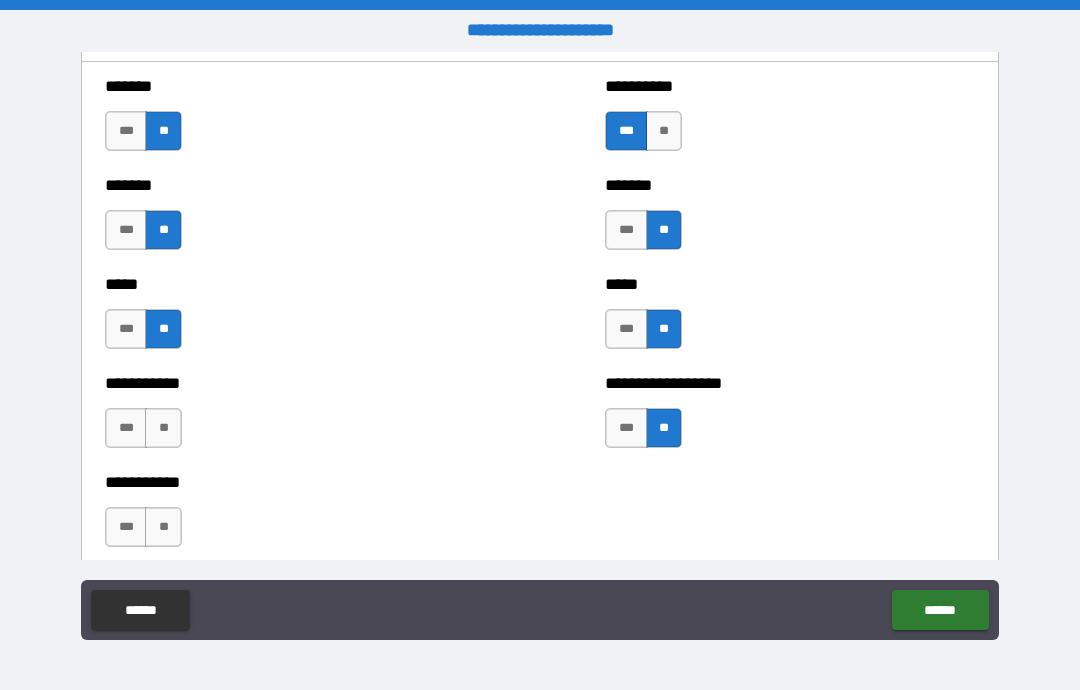 click on "**" at bounding box center (163, 428) 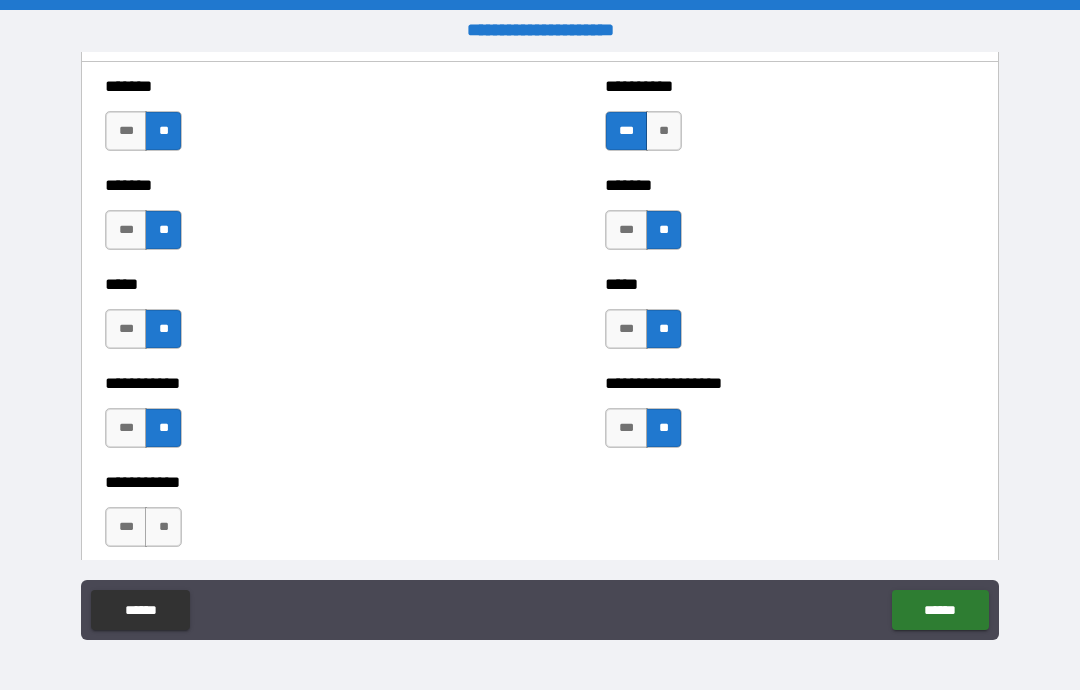 click on "**" at bounding box center [163, 527] 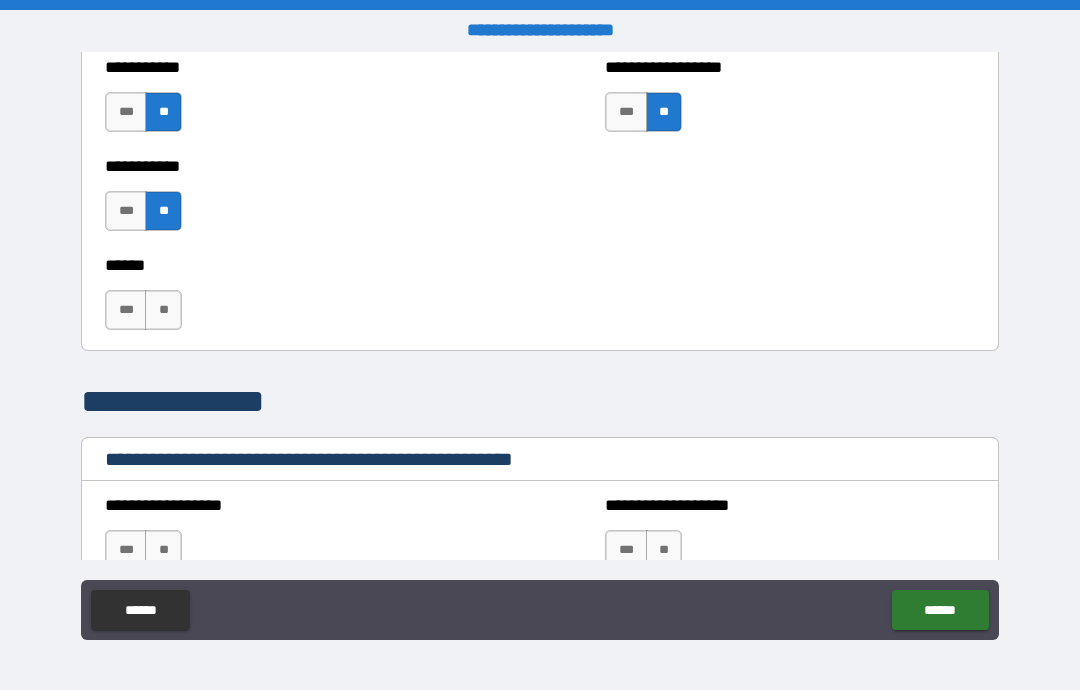 scroll, scrollTop: 2185, scrollLeft: 0, axis: vertical 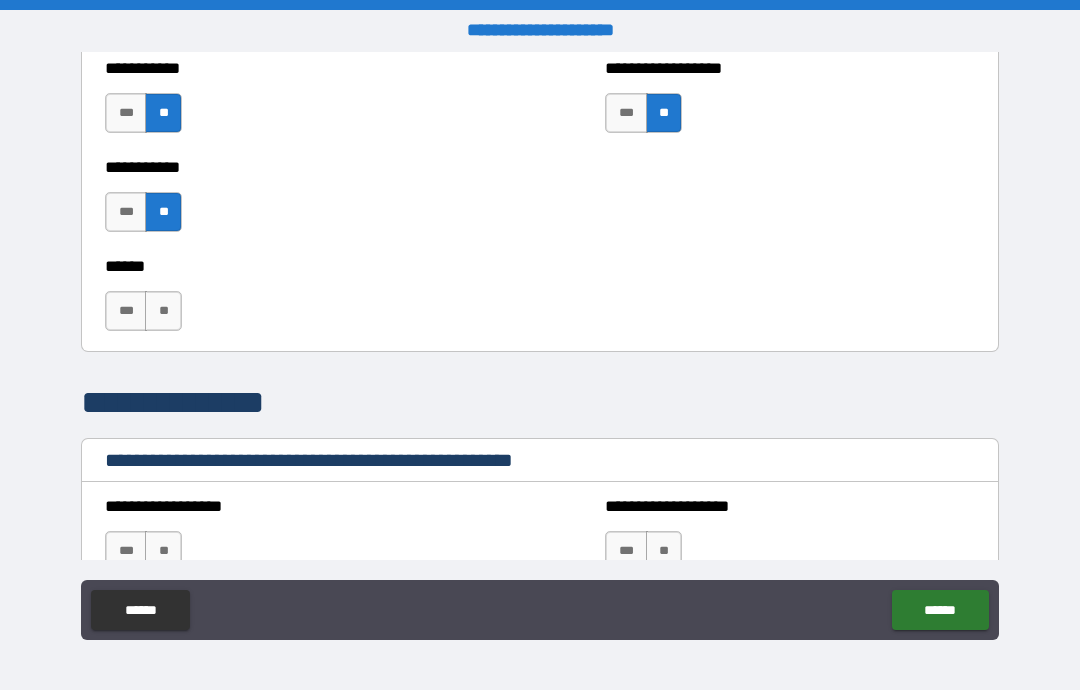 click on "**" at bounding box center (163, 311) 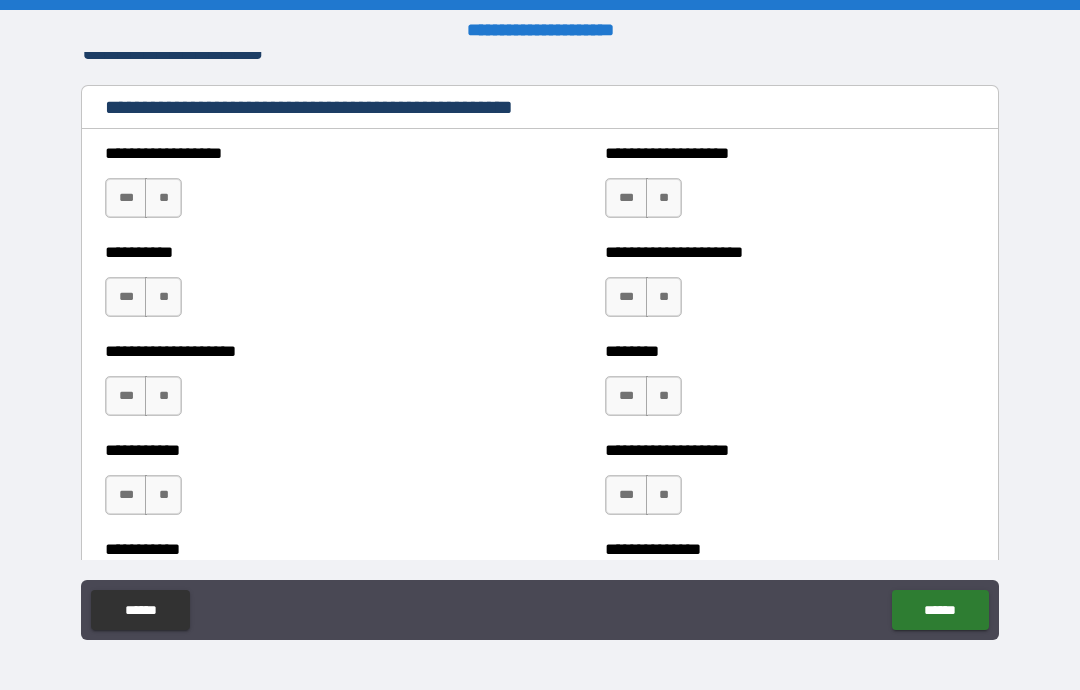 scroll, scrollTop: 2536, scrollLeft: 0, axis: vertical 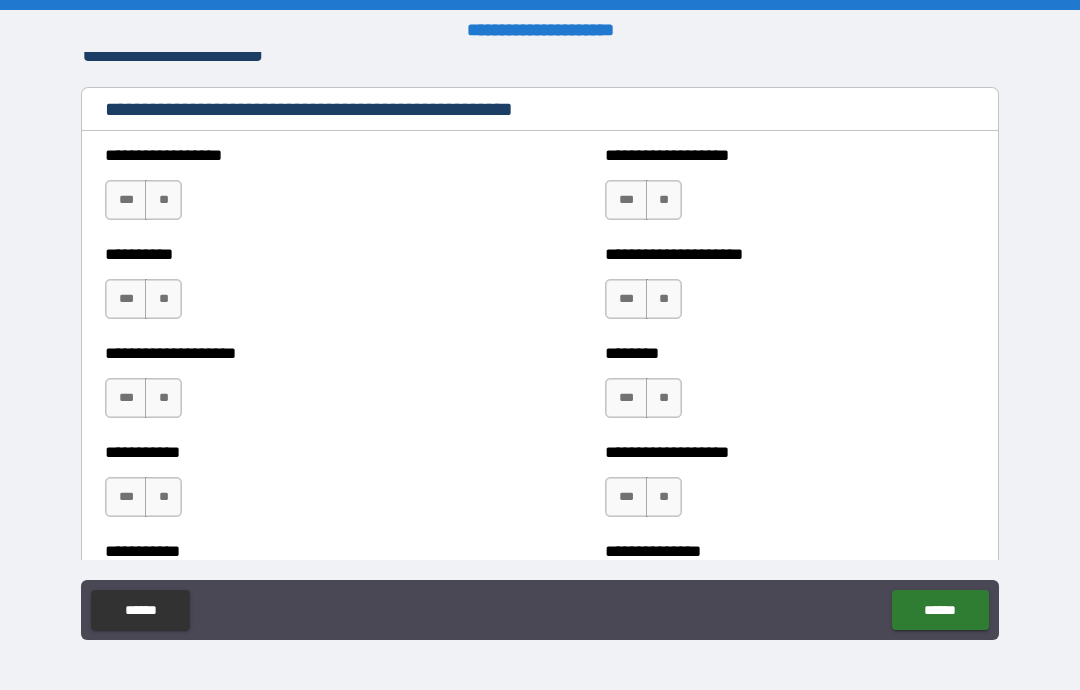 click on "**" at bounding box center [163, 200] 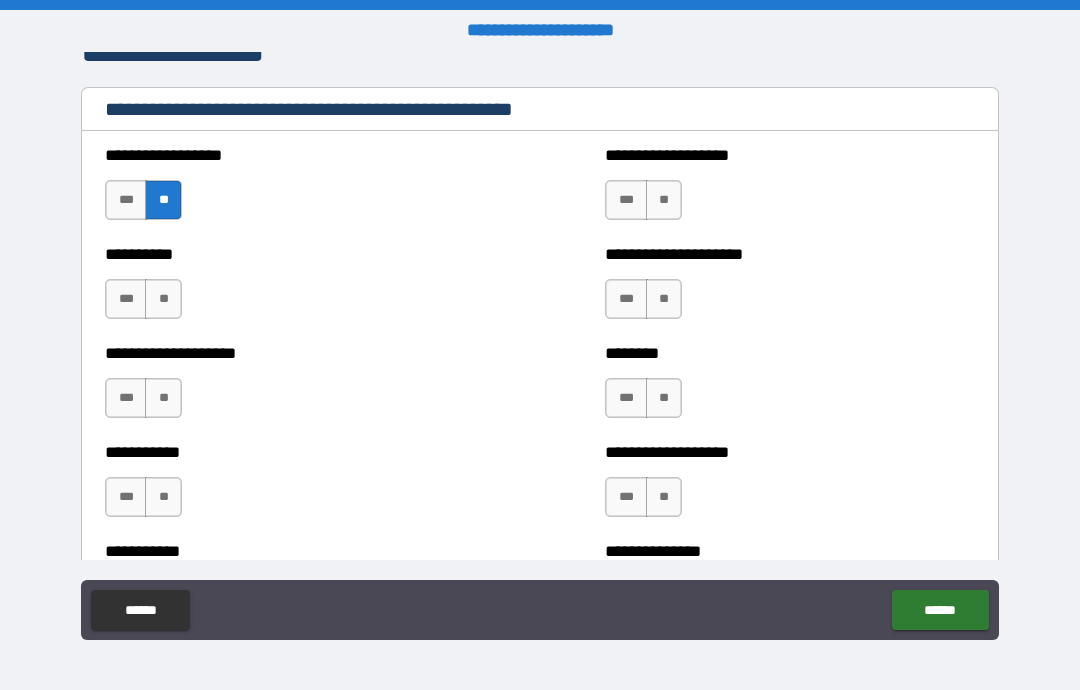 click on "**" at bounding box center [163, 299] 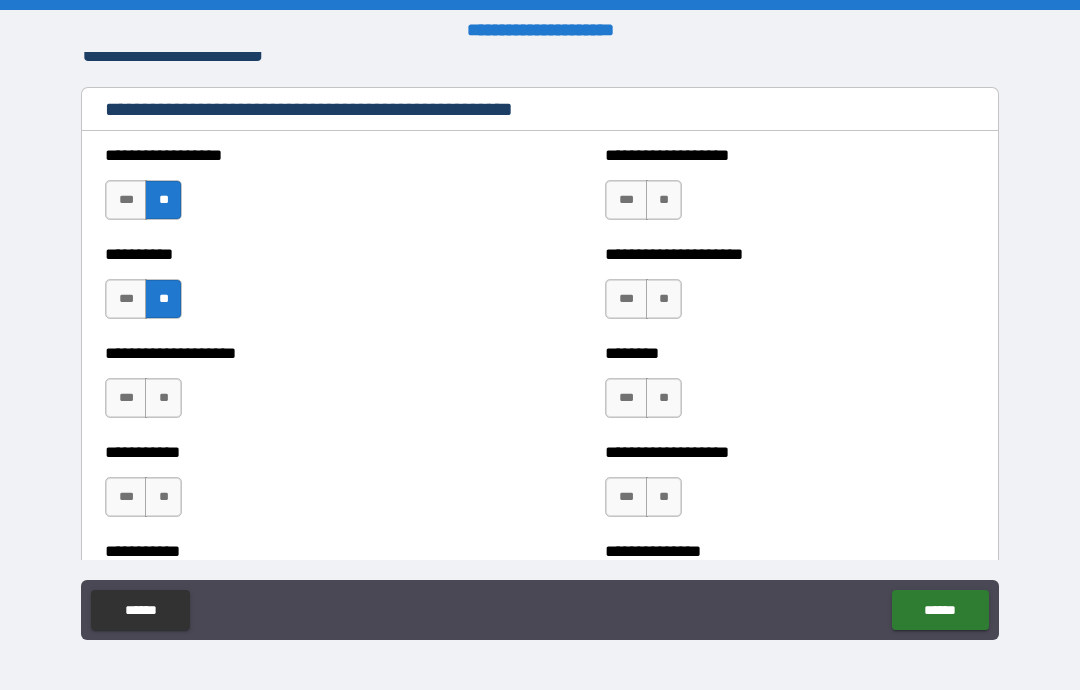 click on "**" at bounding box center (163, 398) 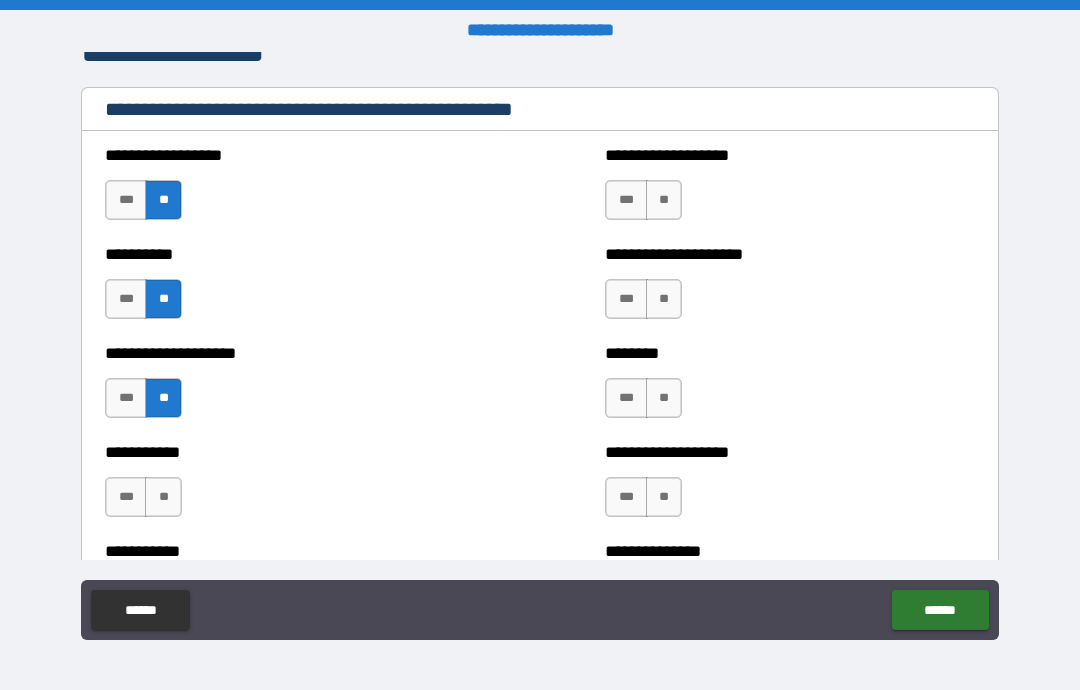 click on "**" at bounding box center (163, 497) 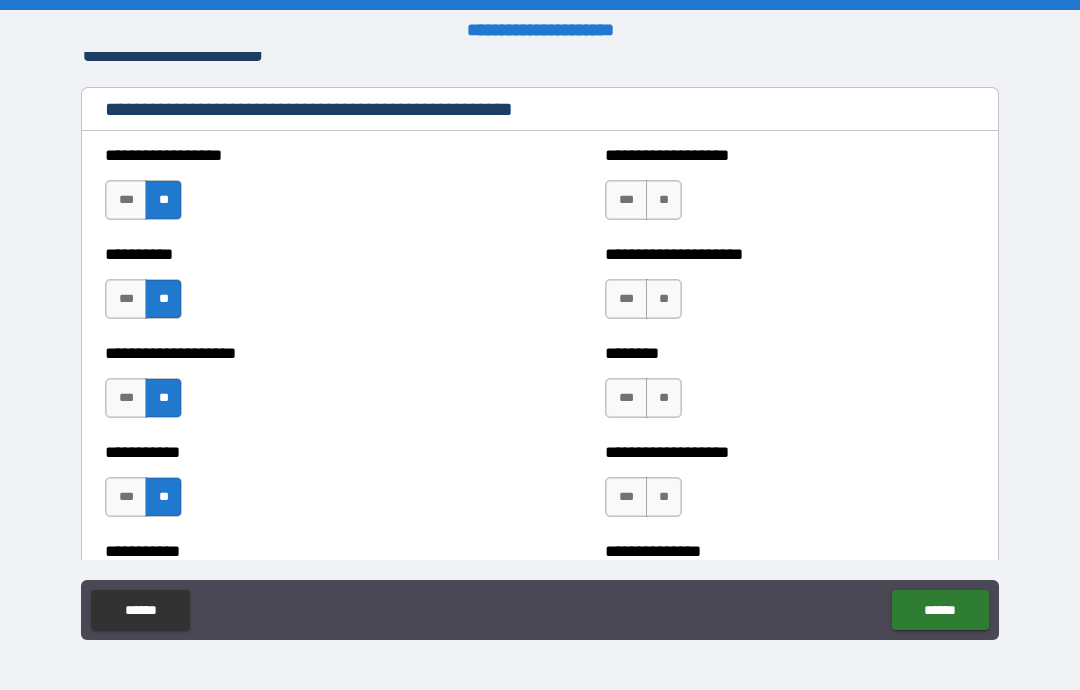 click on "**" at bounding box center [664, 200] 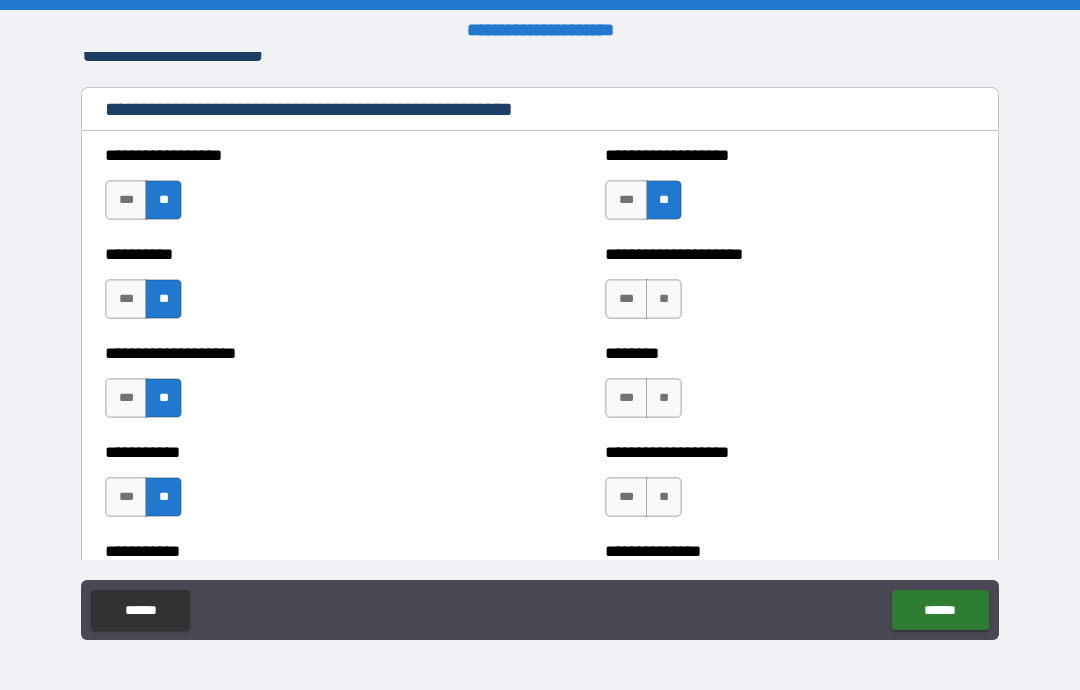 click on "**" at bounding box center [664, 299] 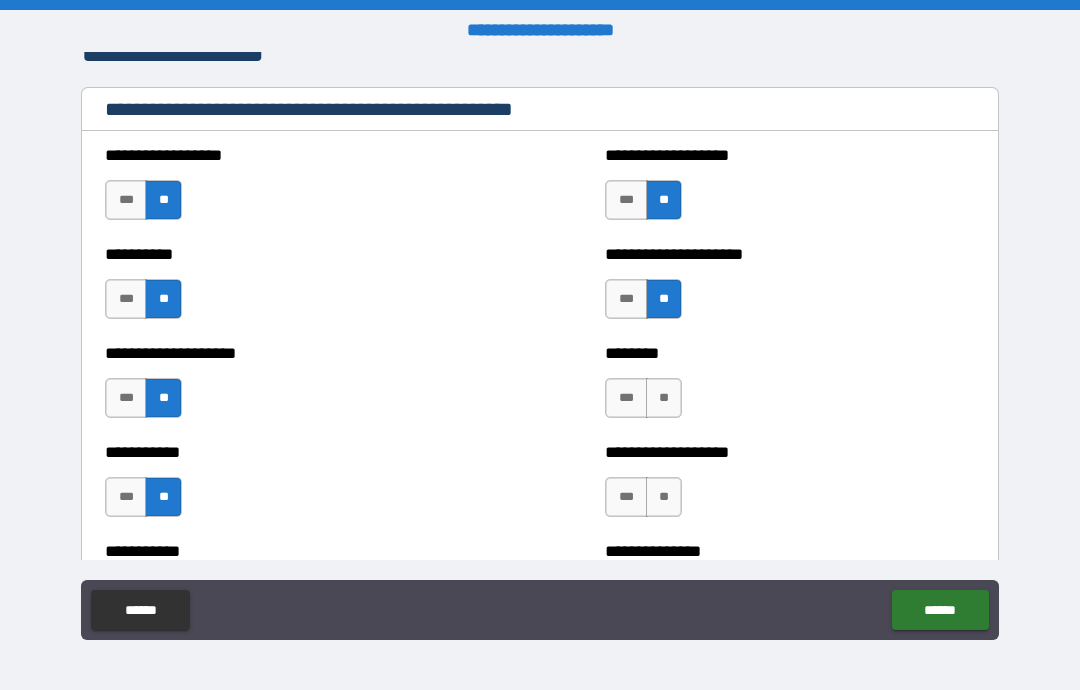 click on "**" at bounding box center [664, 398] 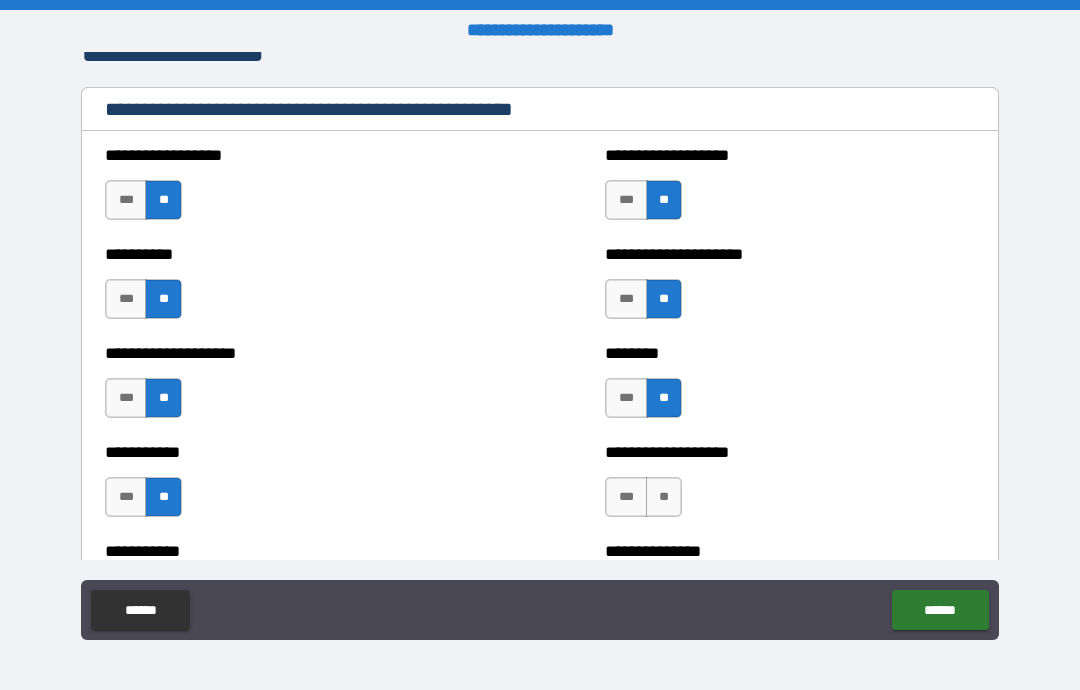 click on "**" at bounding box center (664, 497) 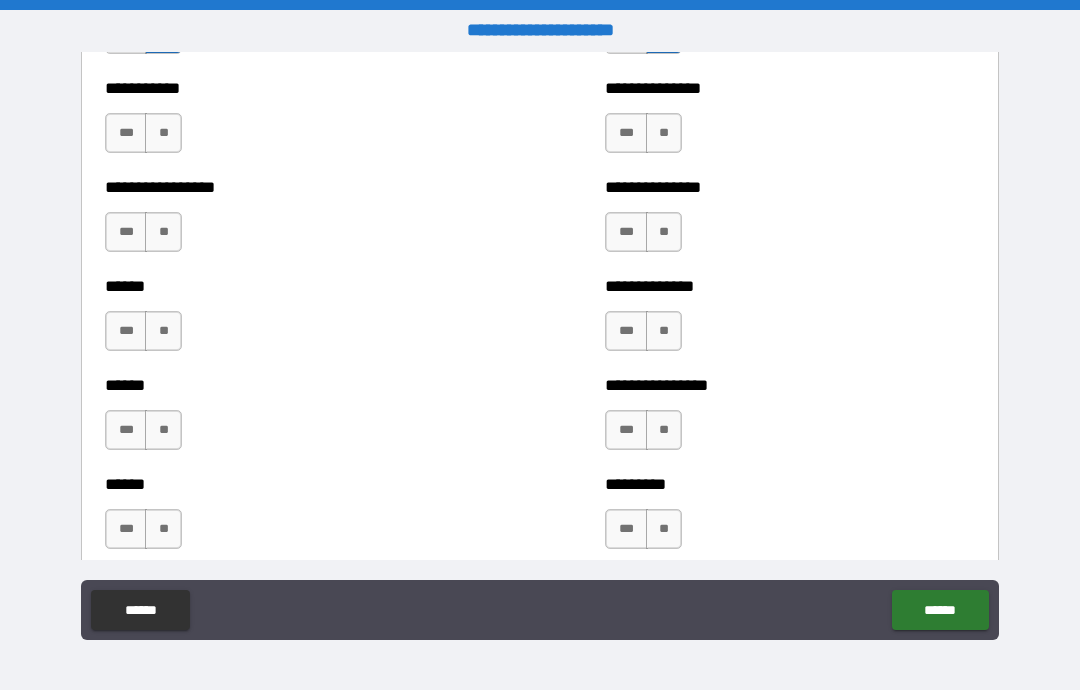 scroll, scrollTop: 3000, scrollLeft: 0, axis: vertical 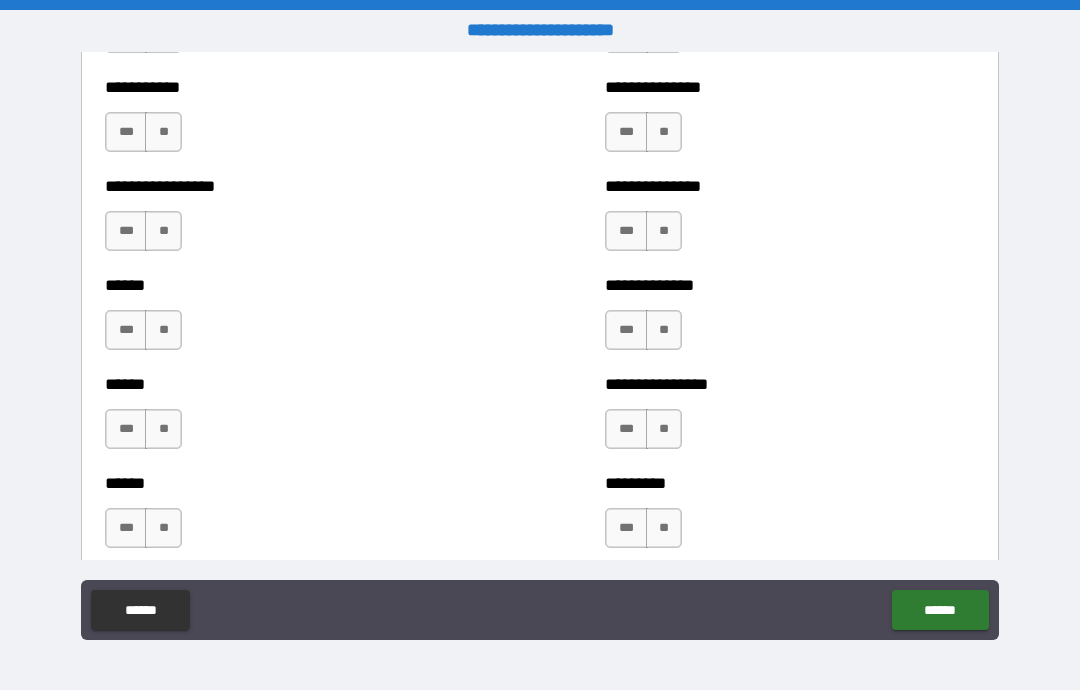 click on "**" at bounding box center [163, 132] 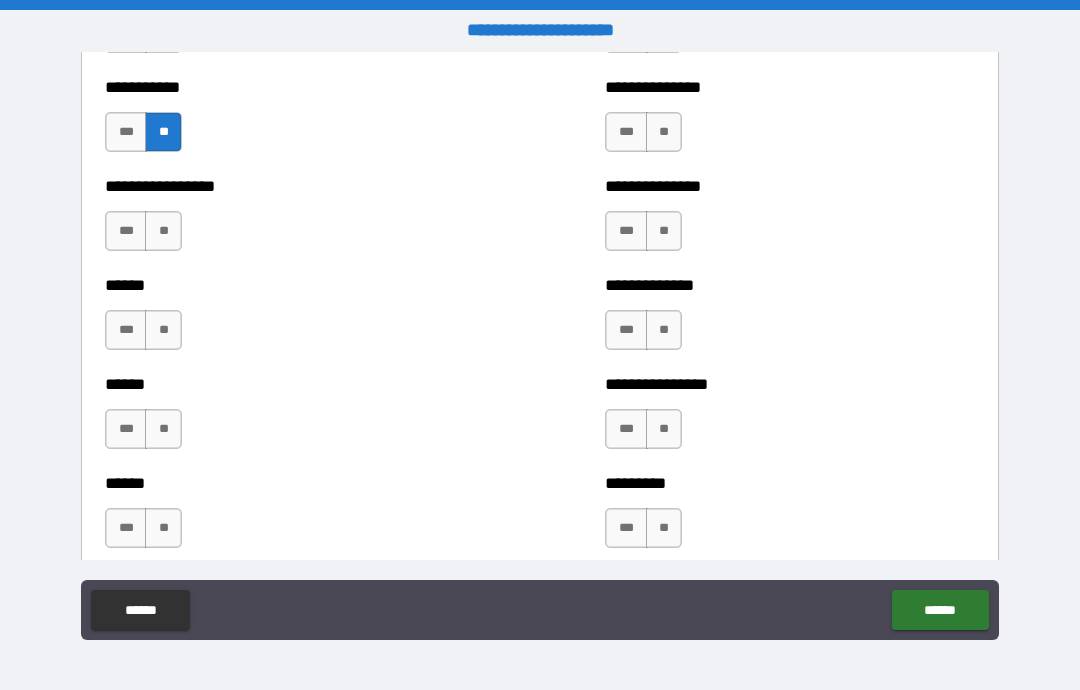 click on "**" at bounding box center (163, 231) 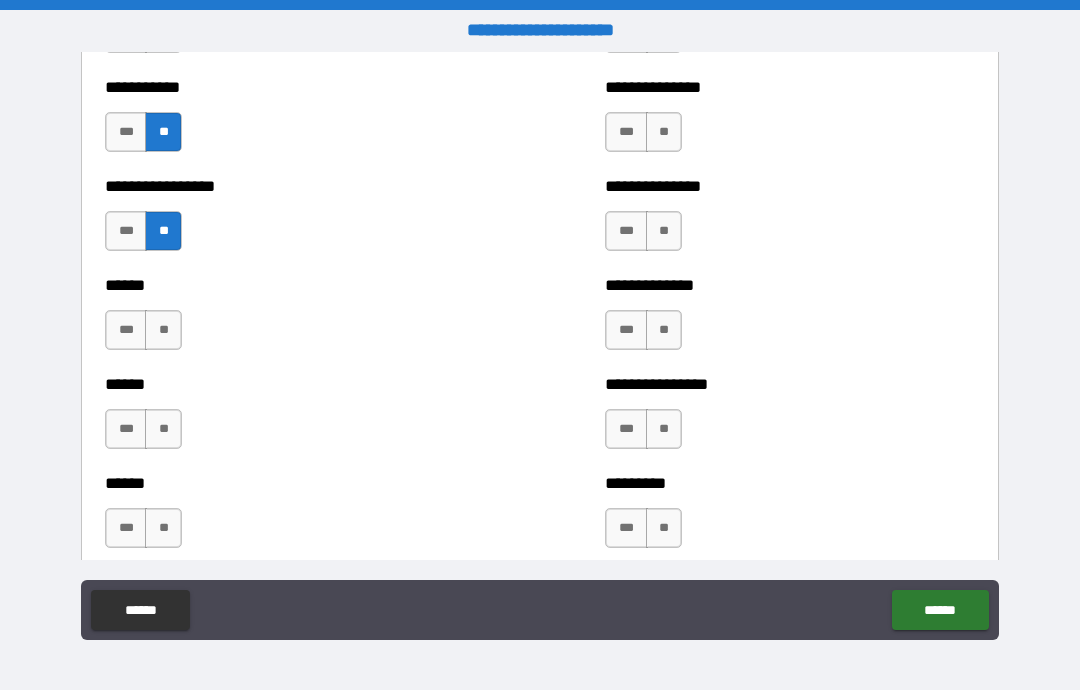 click on "**" at bounding box center [163, 330] 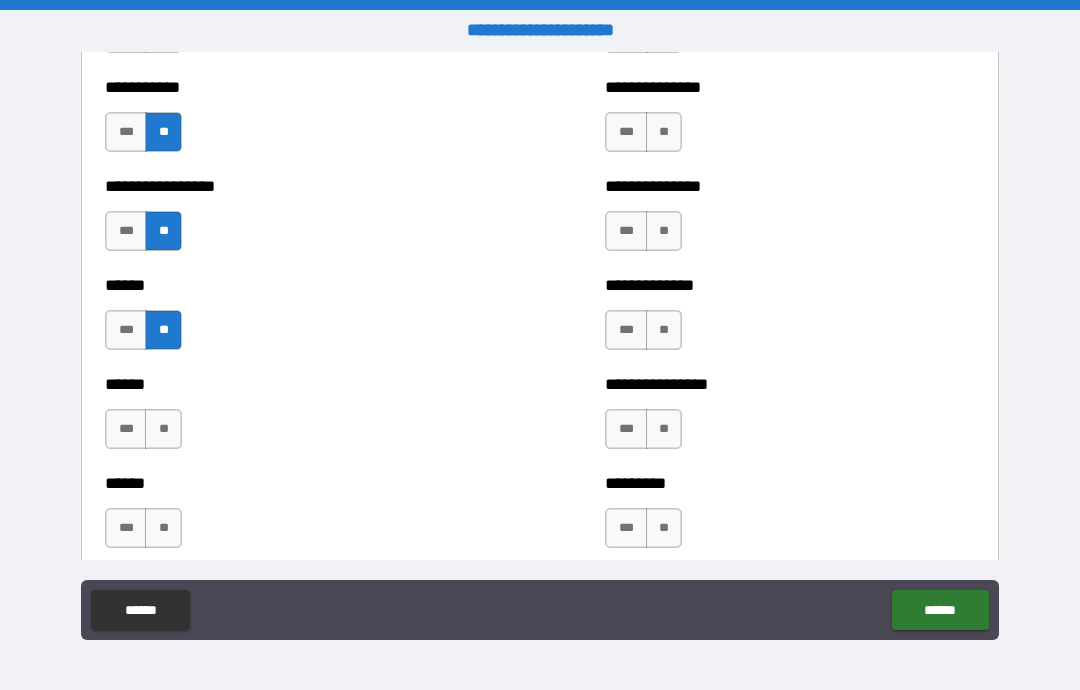 click on "**" at bounding box center [163, 429] 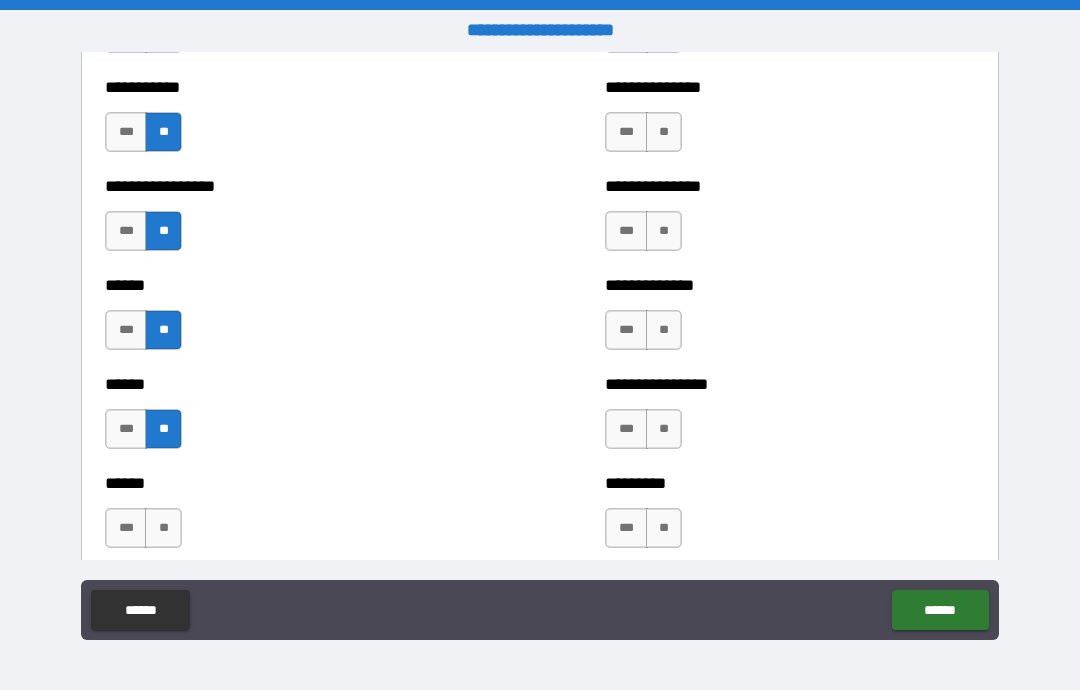 click on "**" at bounding box center [163, 528] 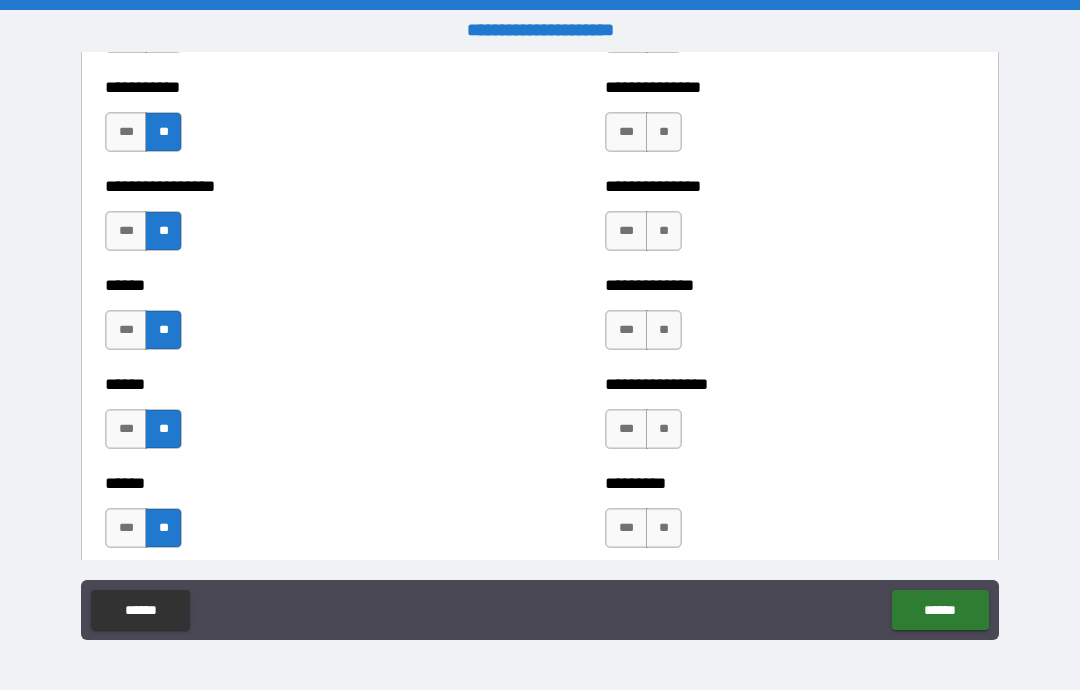 click on "**" at bounding box center (664, 132) 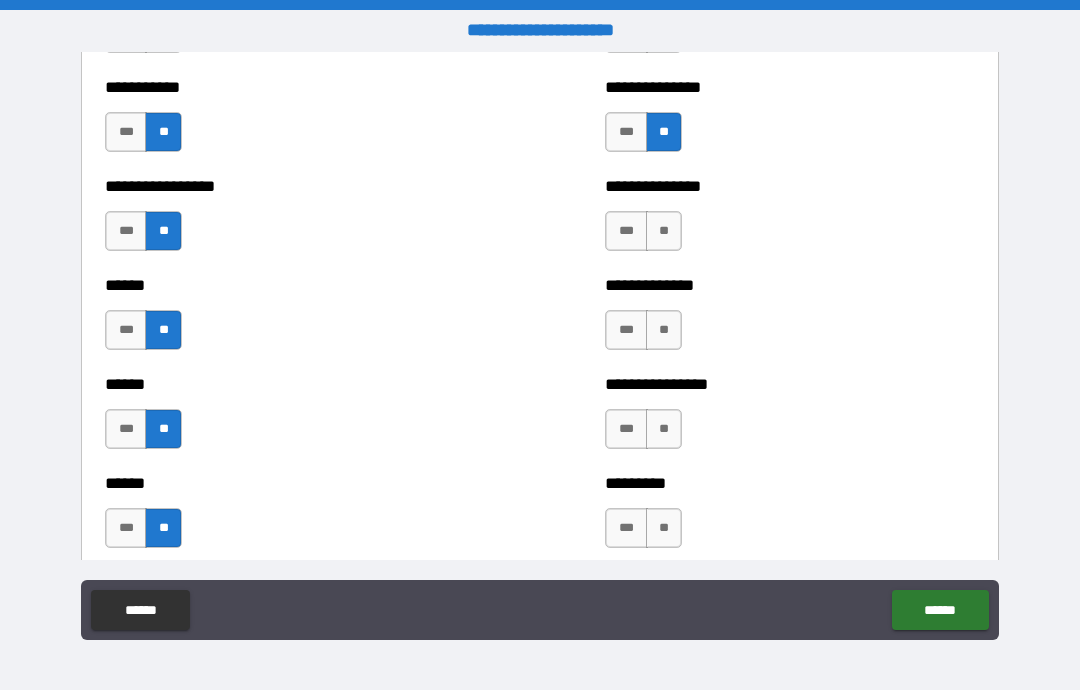 click on "**" at bounding box center [664, 231] 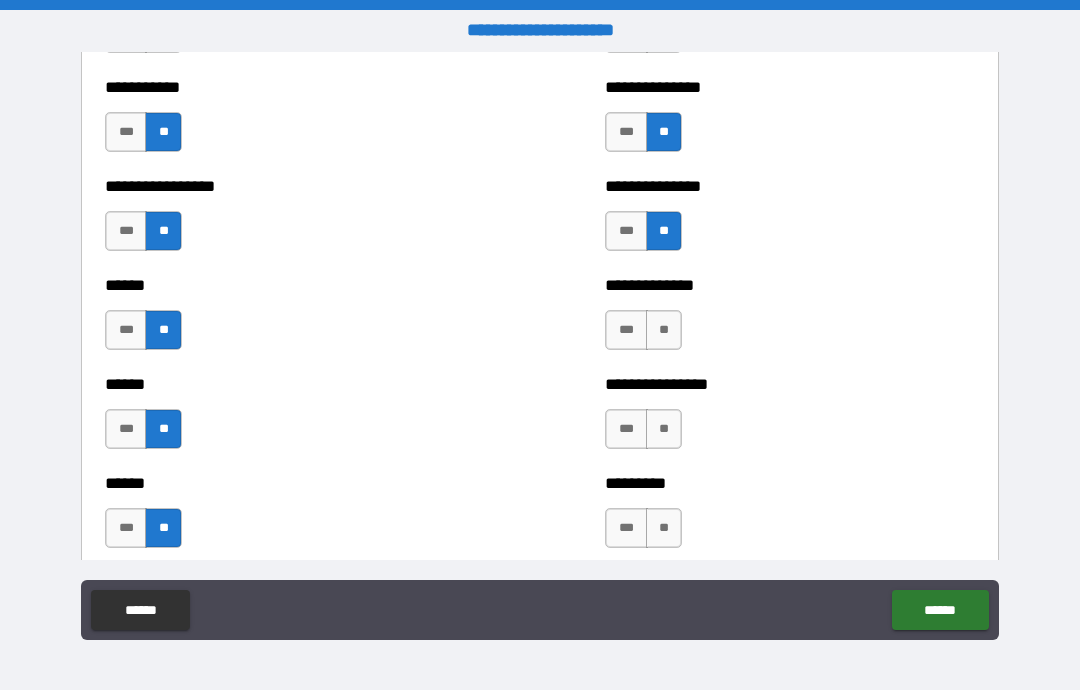 click on "**" at bounding box center (664, 330) 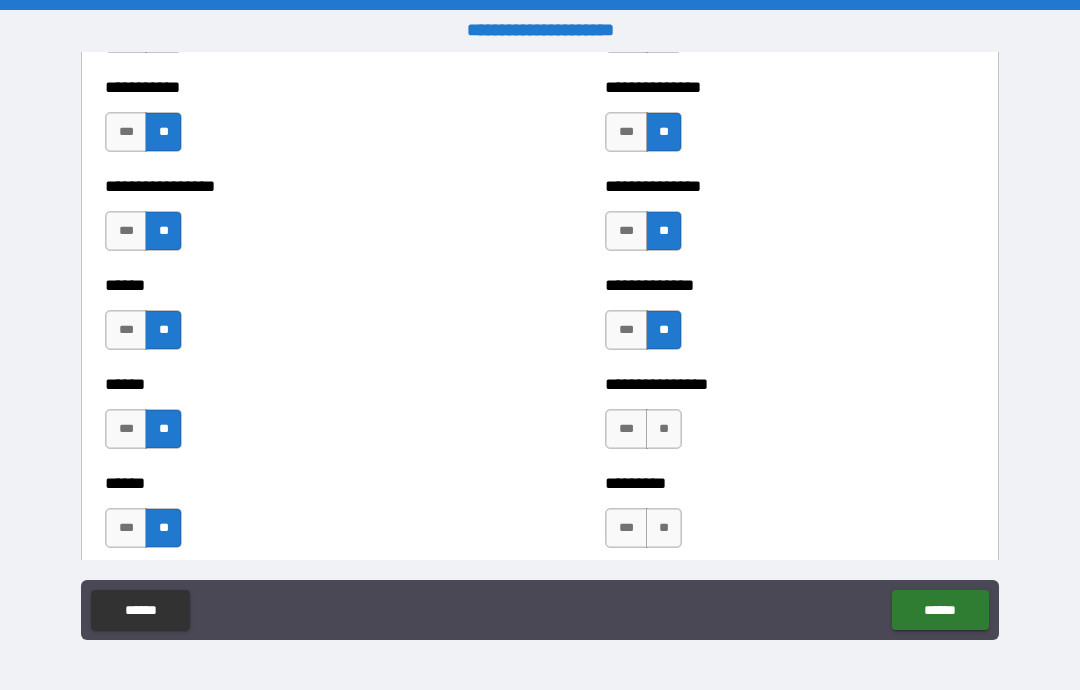 click on "**" at bounding box center [664, 429] 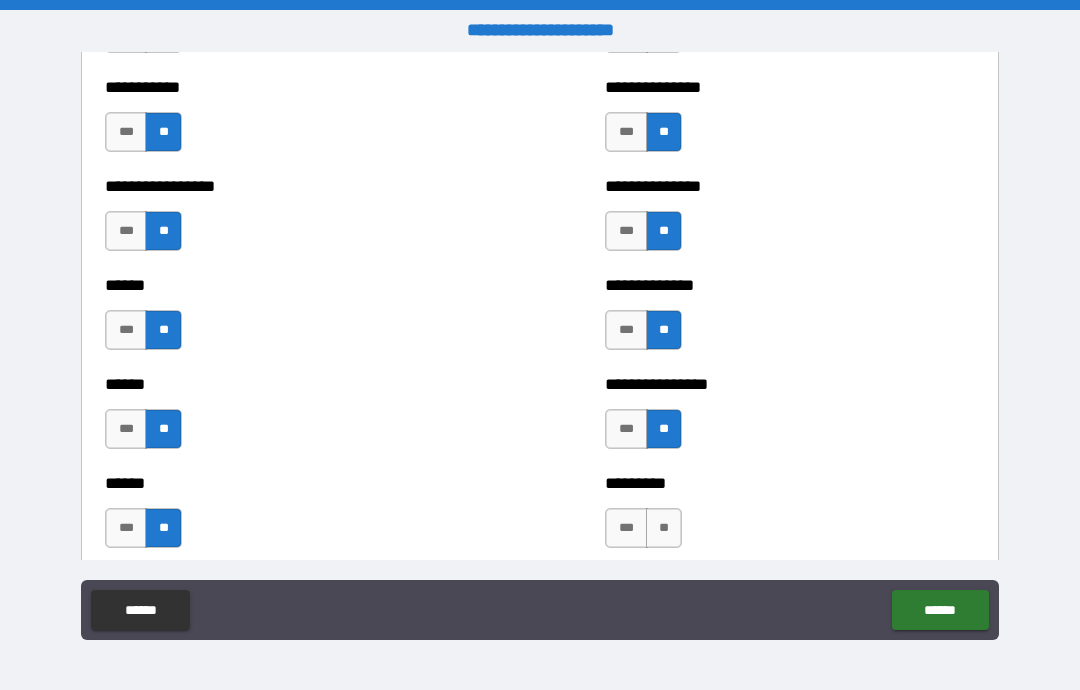 click on "**" at bounding box center (664, 528) 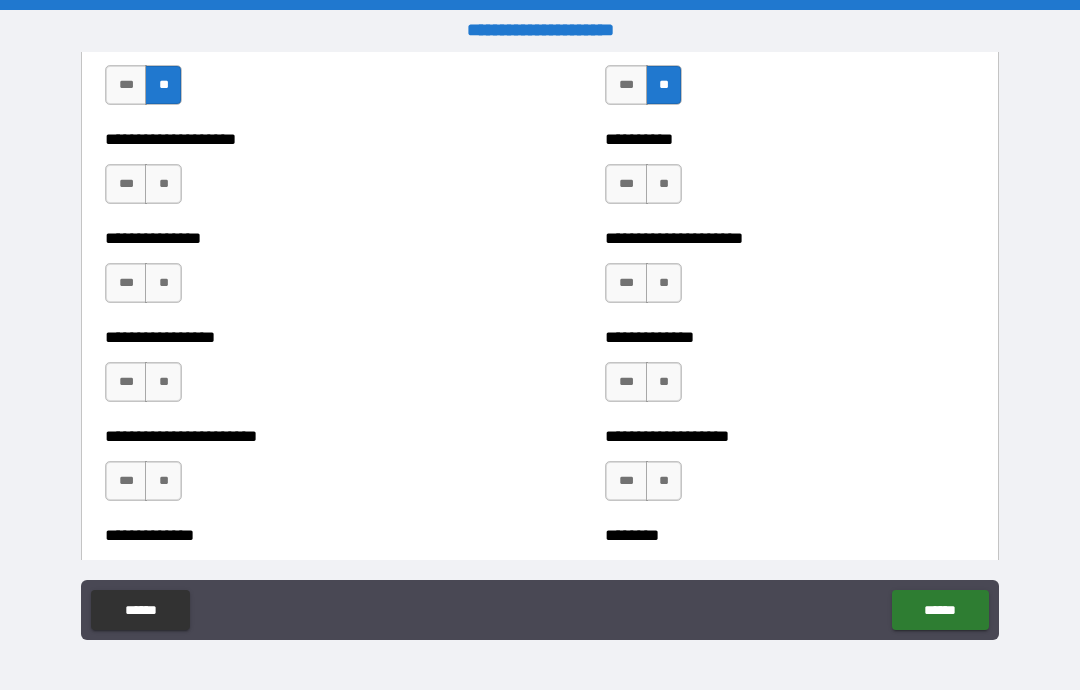 scroll, scrollTop: 3441, scrollLeft: 0, axis: vertical 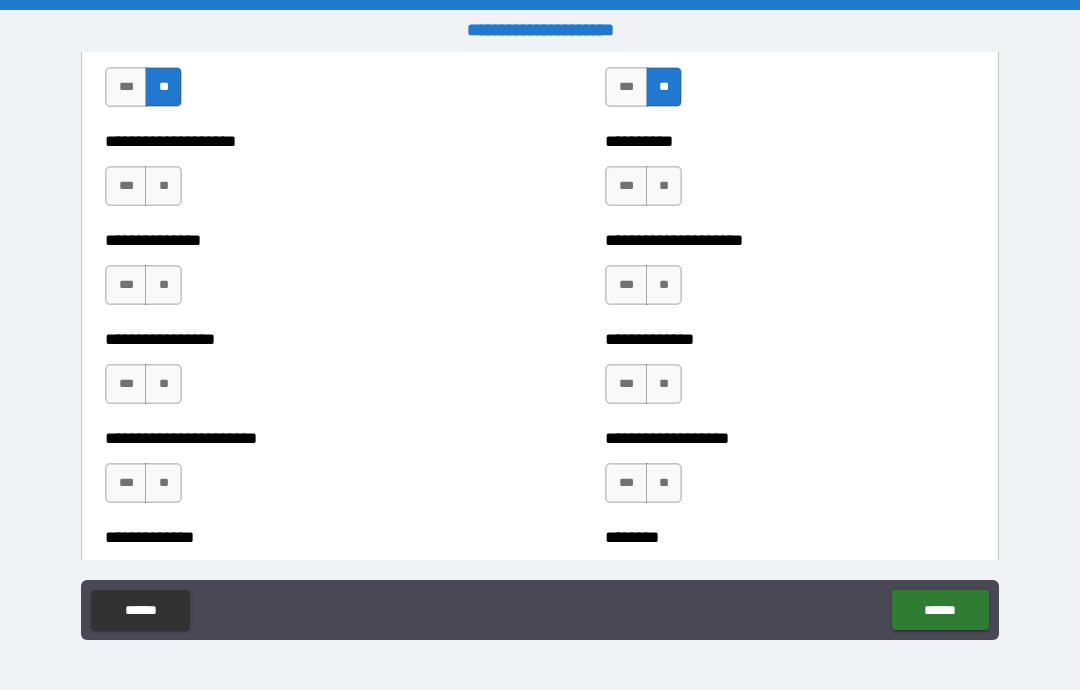 click on "**" at bounding box center (163, 186) 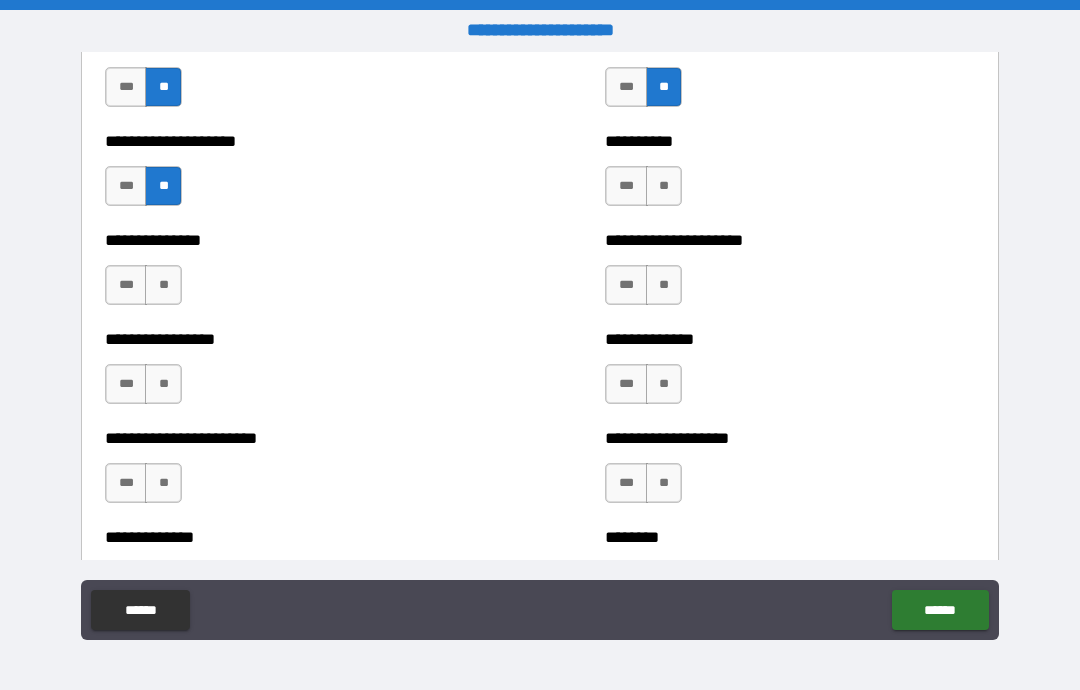 click on "**" at bounding box center [163, 285] 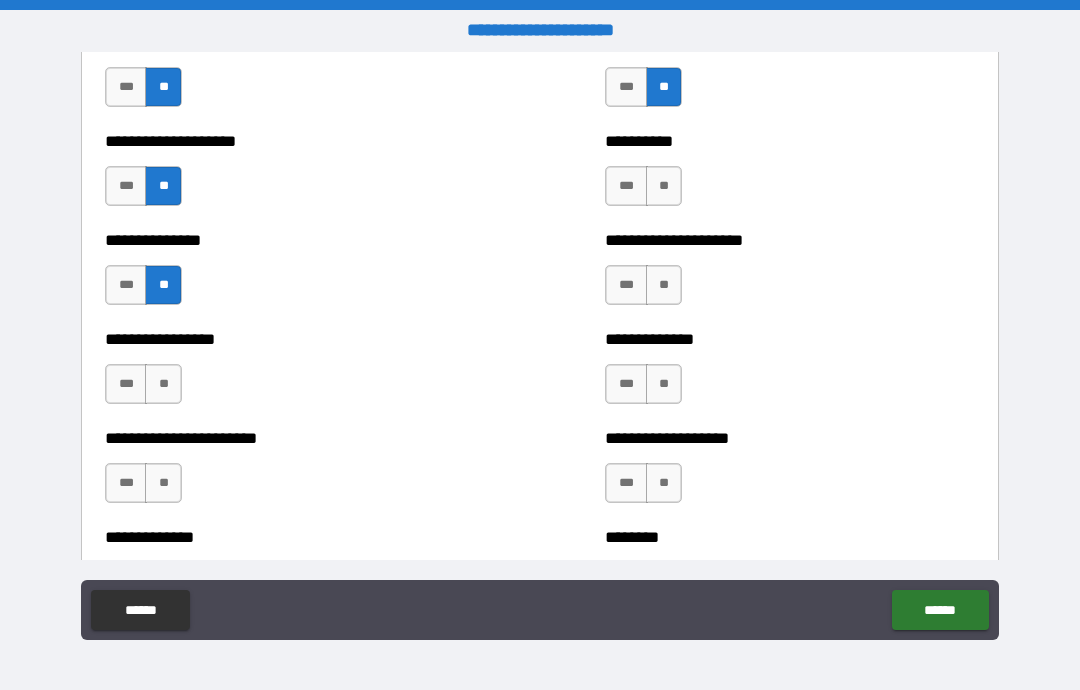 click on "**" at bounding box center [163, 384] 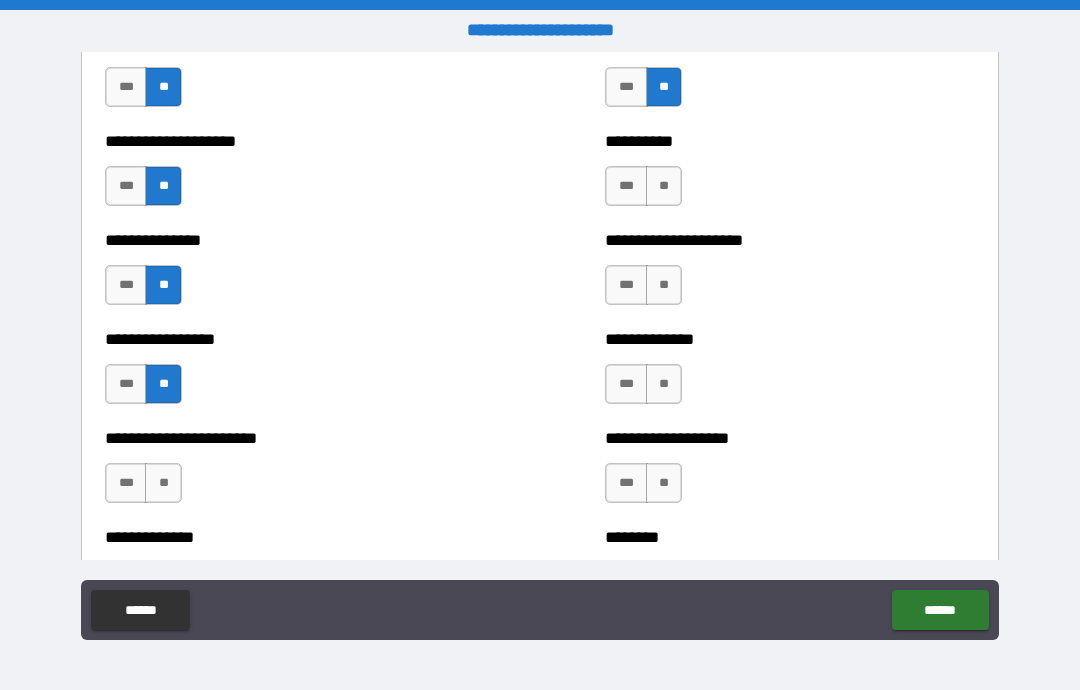 click on "**" at bounding box center [163, 483] 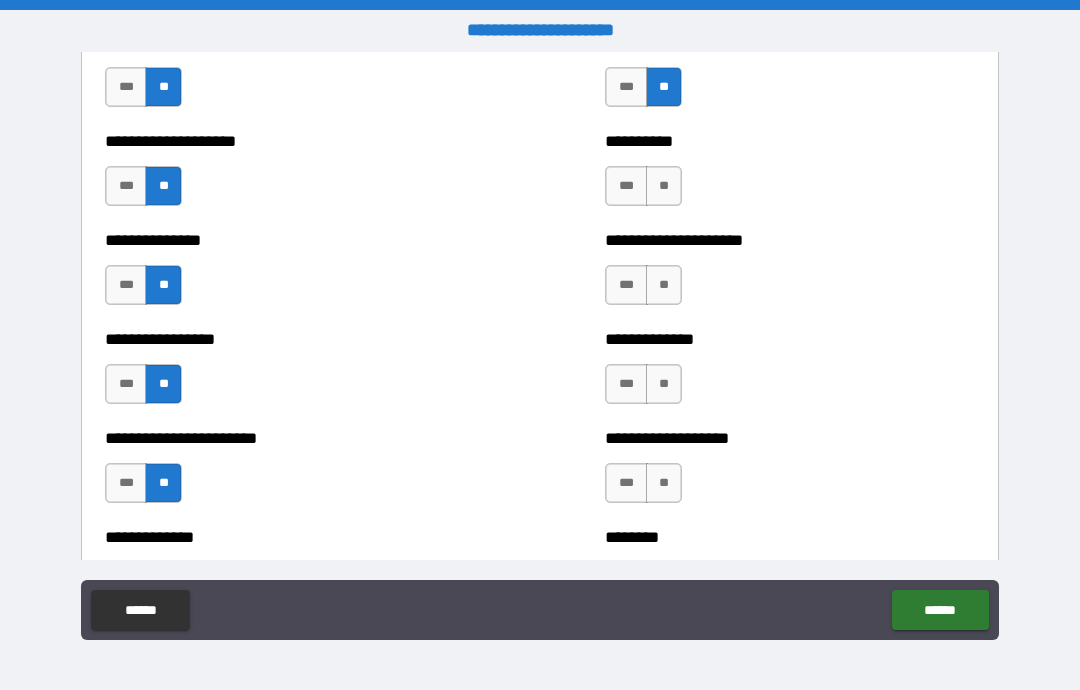 click on "**" at bounding box center (664, 186) 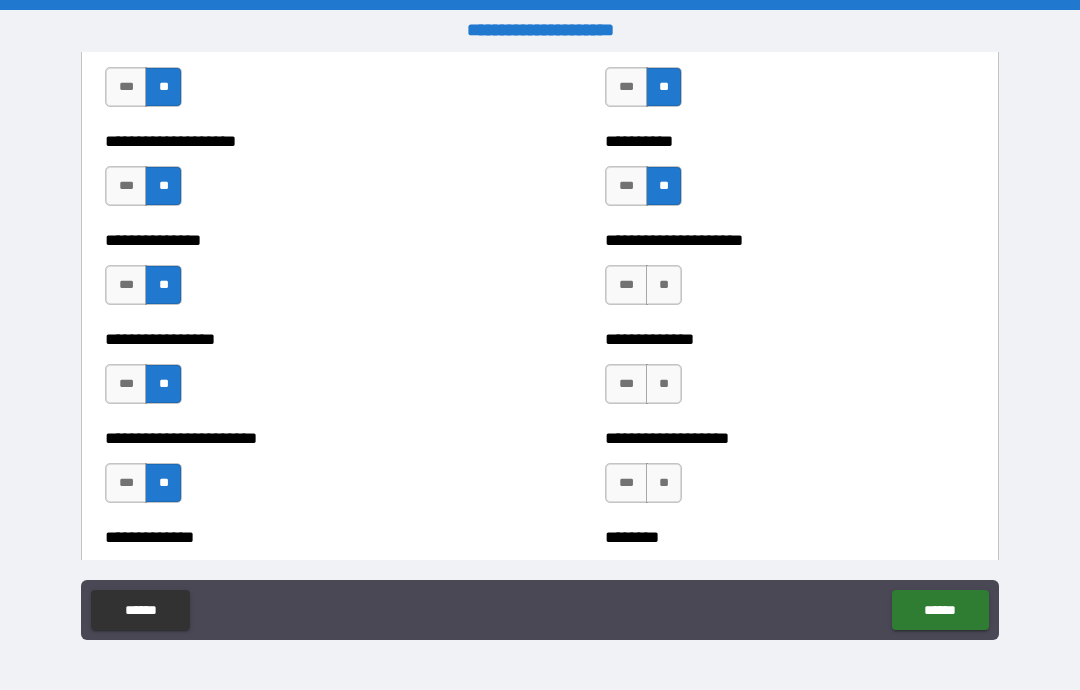 click on "**" at bounding box center (664, 285) 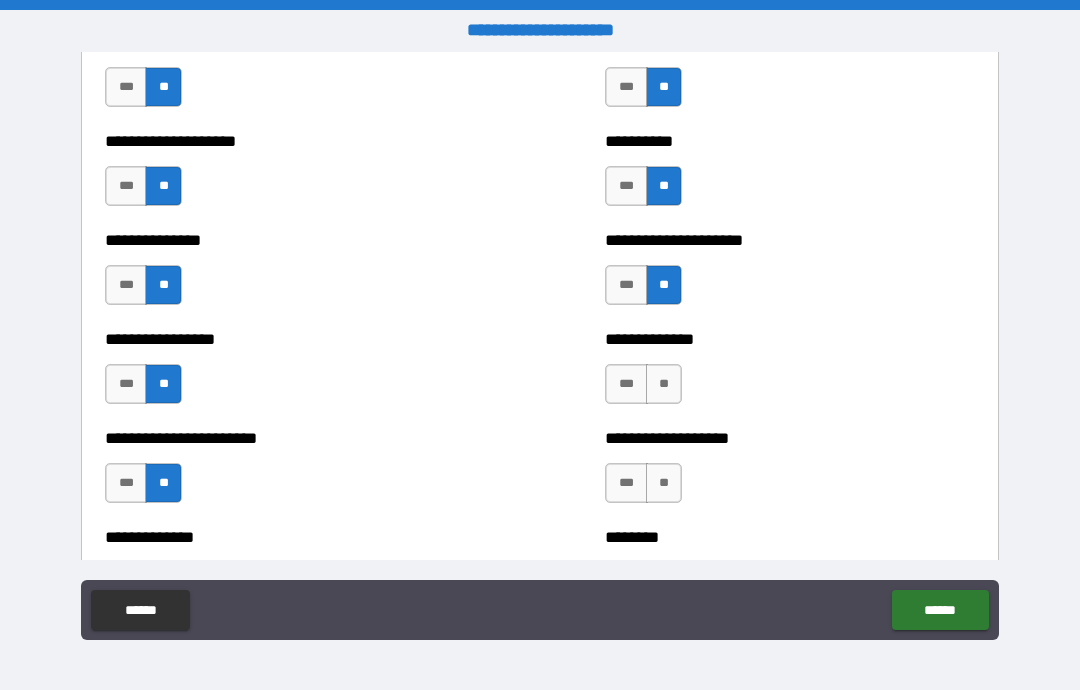 click on "**" at bounding box center (664, 384) 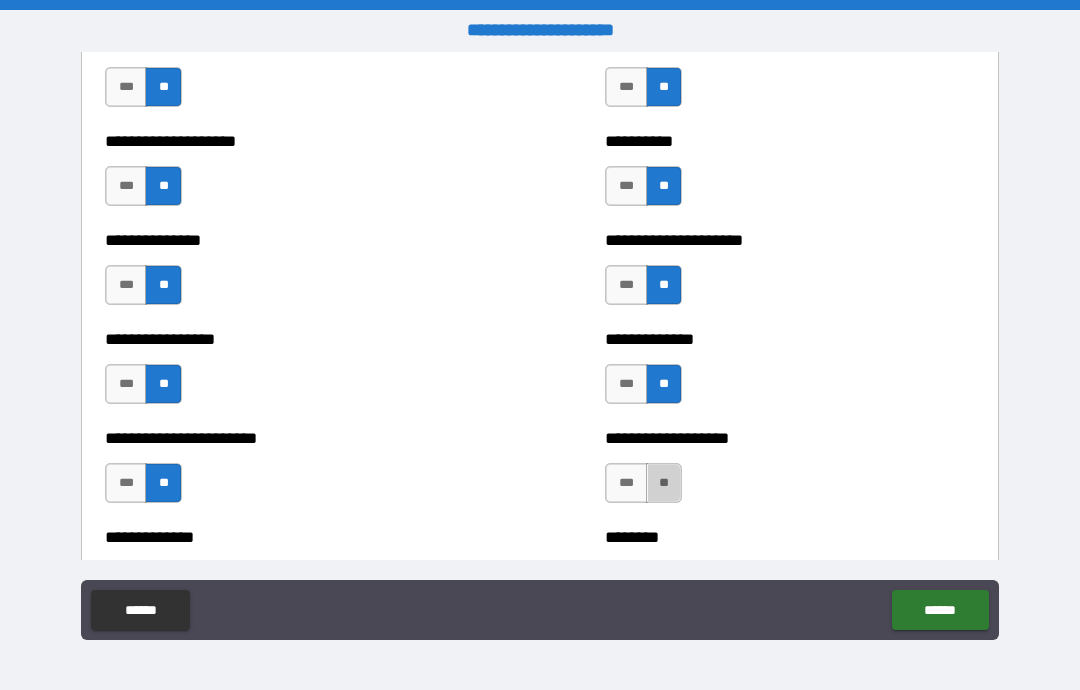 click on "**" at bounding box center (664, 483) 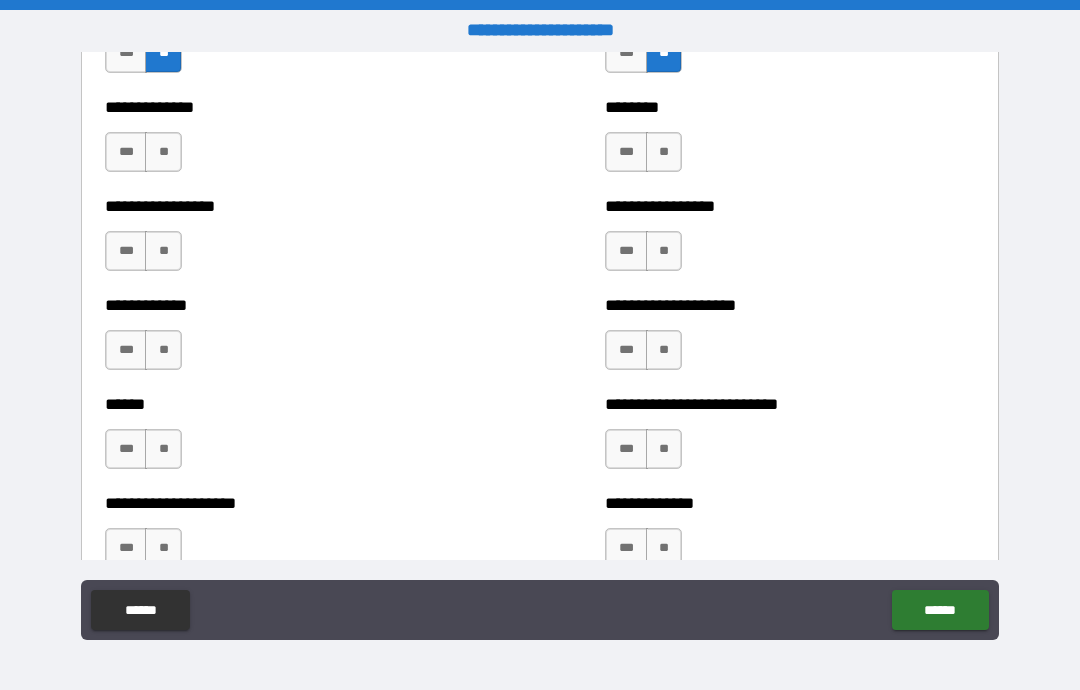 scroll, scrollTop: 3871, scrollLeft: 0, axis: vertical 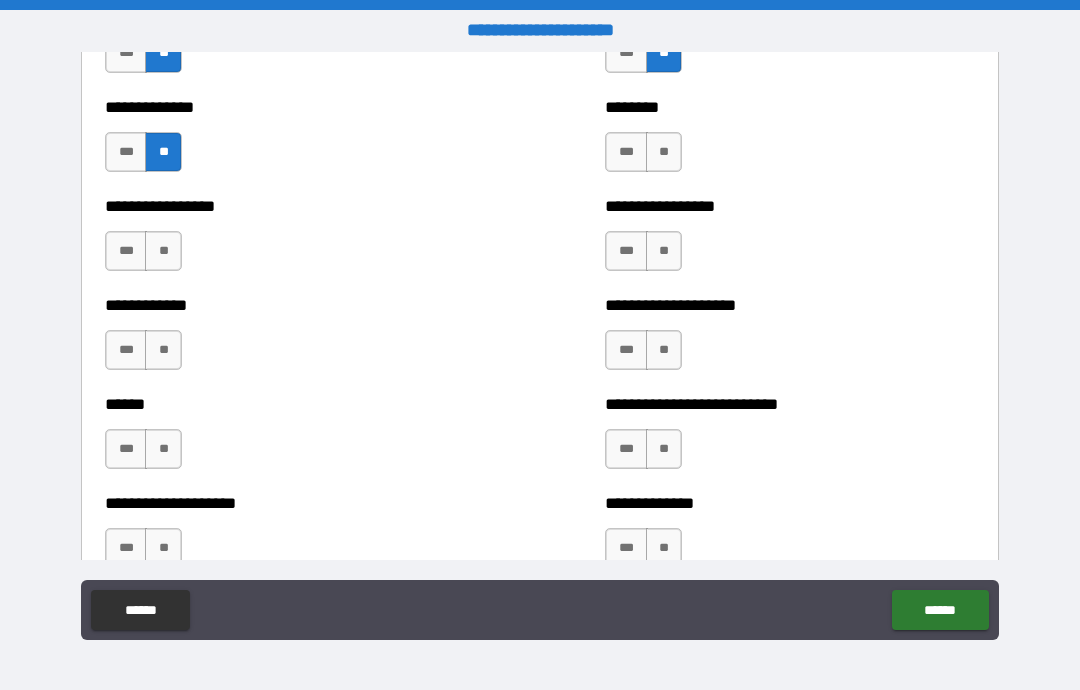 click on "**" at bounding box center [163, 251] 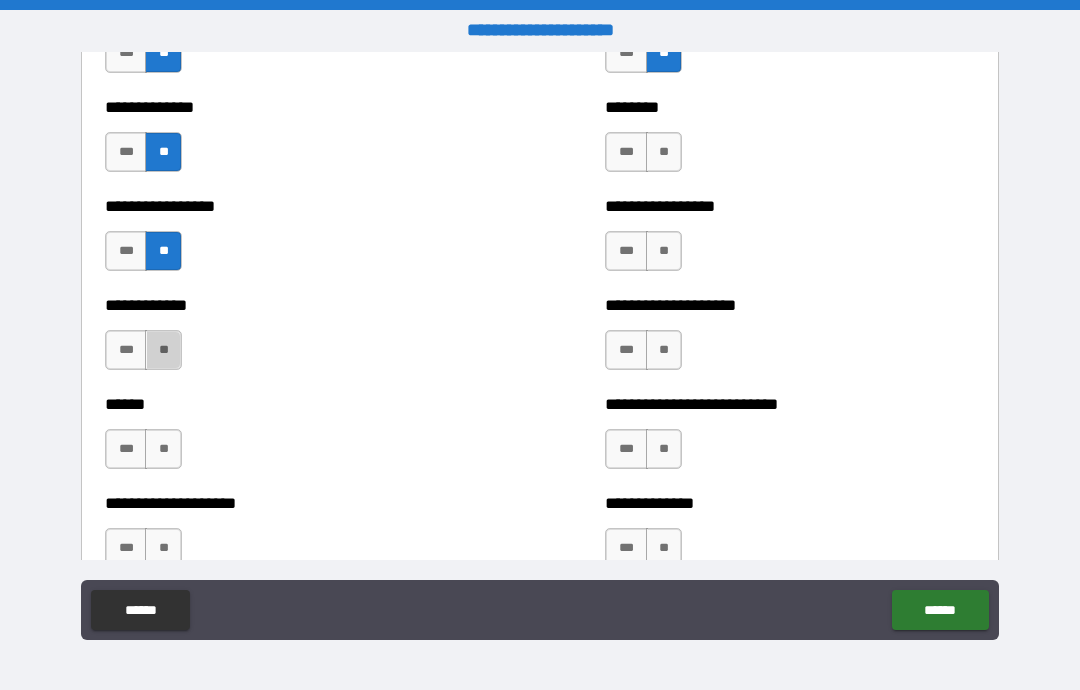 click on "**" at bounding box center (163, 350) 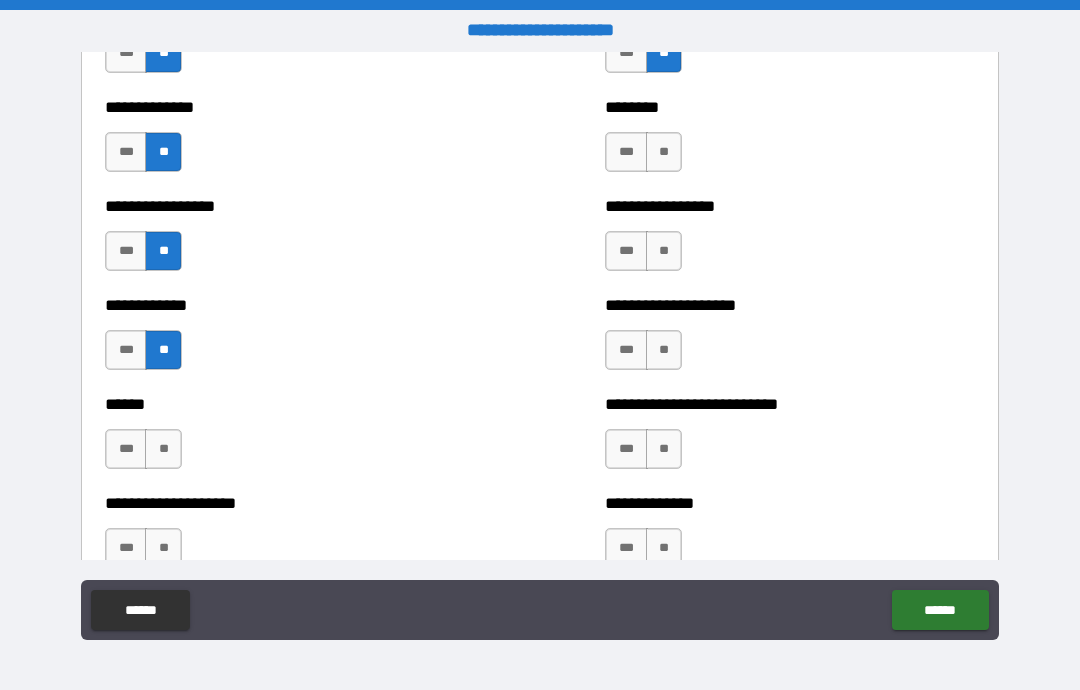 click on "**" at bounding box center (163, 449) 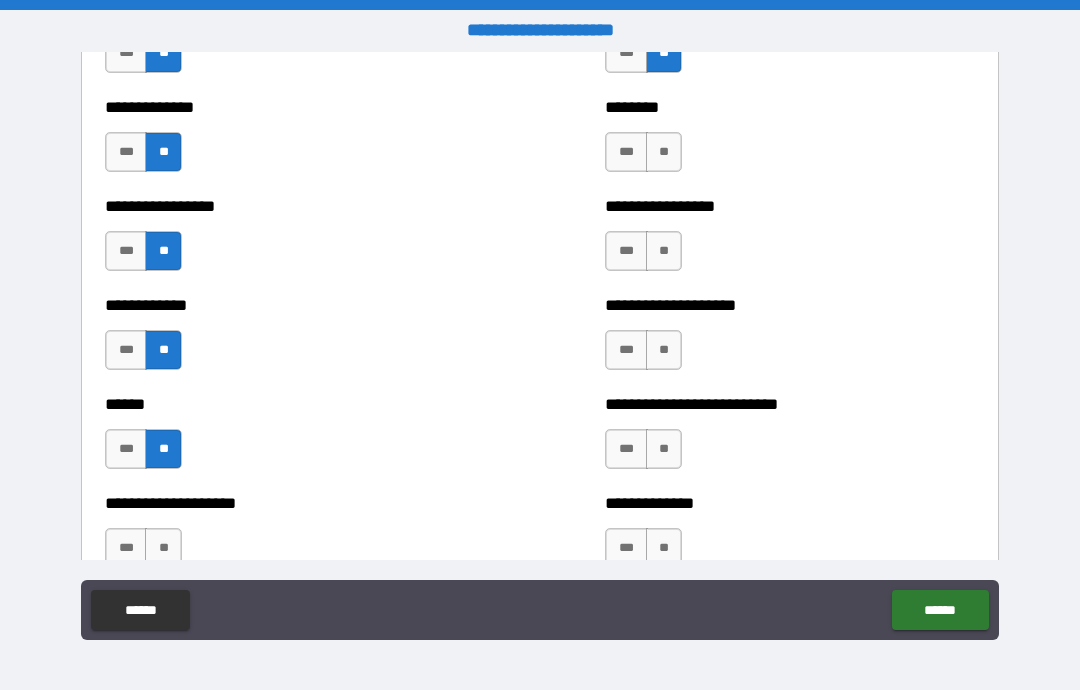 click on "**" at bounding box center [163, 548] 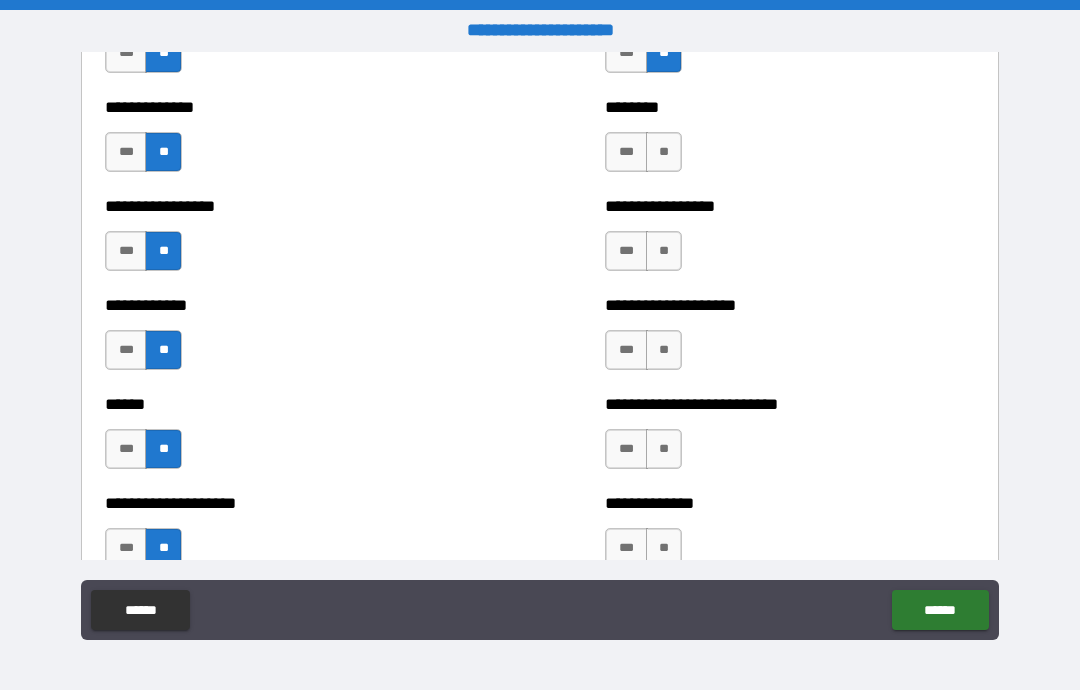 click on "**" at bounding box center [664, 152] 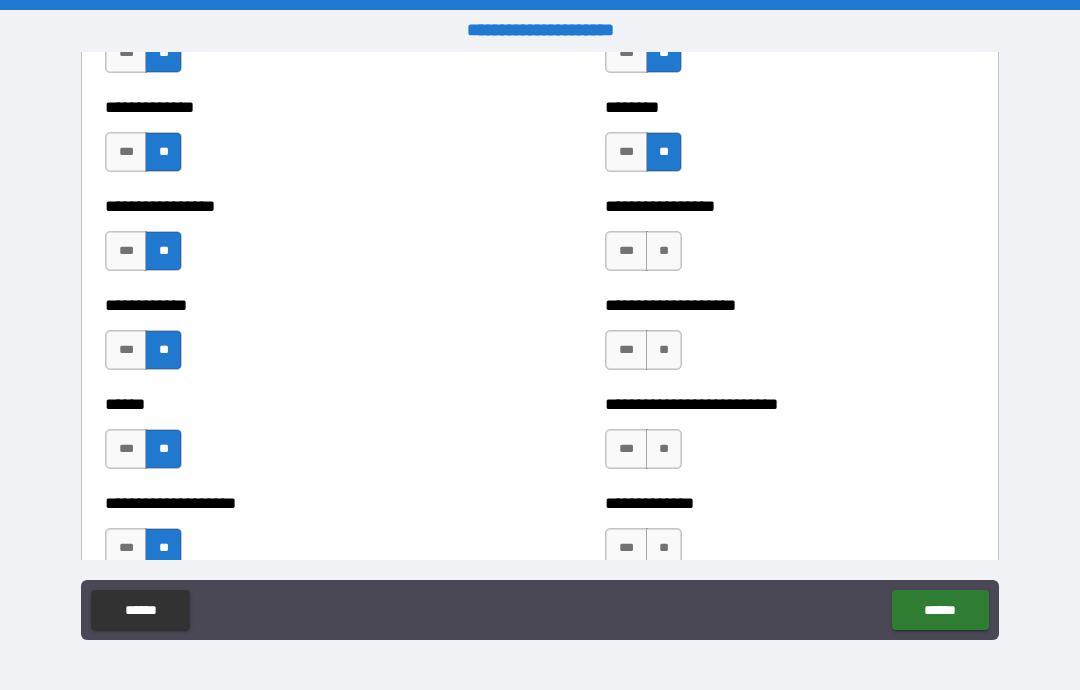 click on "**" at bounding box center [664, 251] 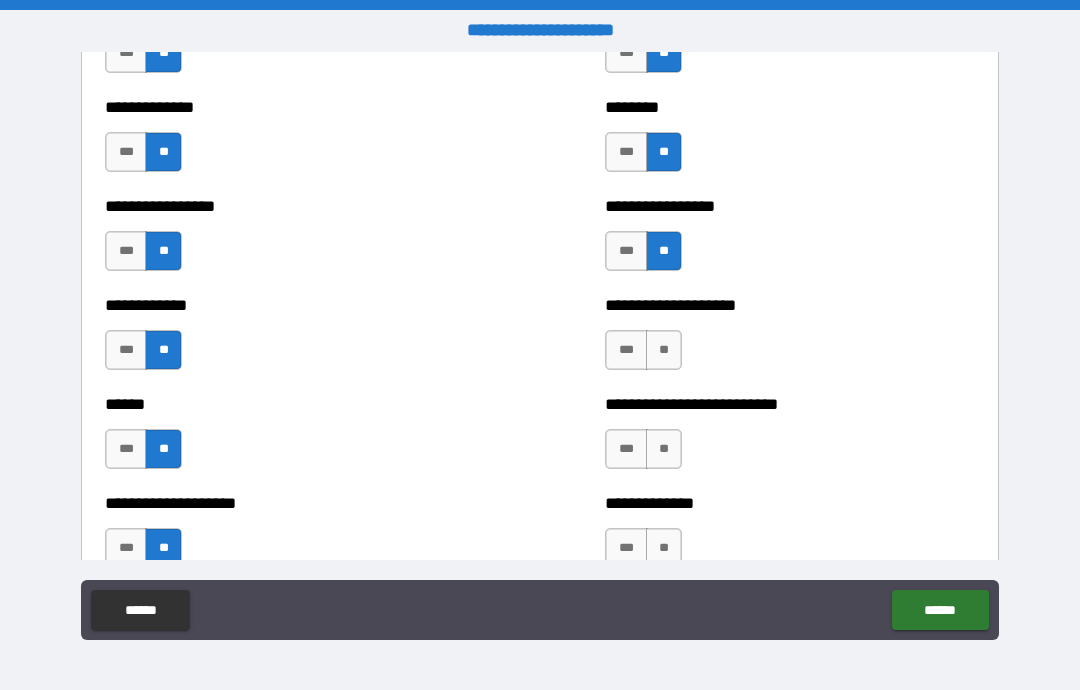 click on "**" at bounding box center [664, 350] 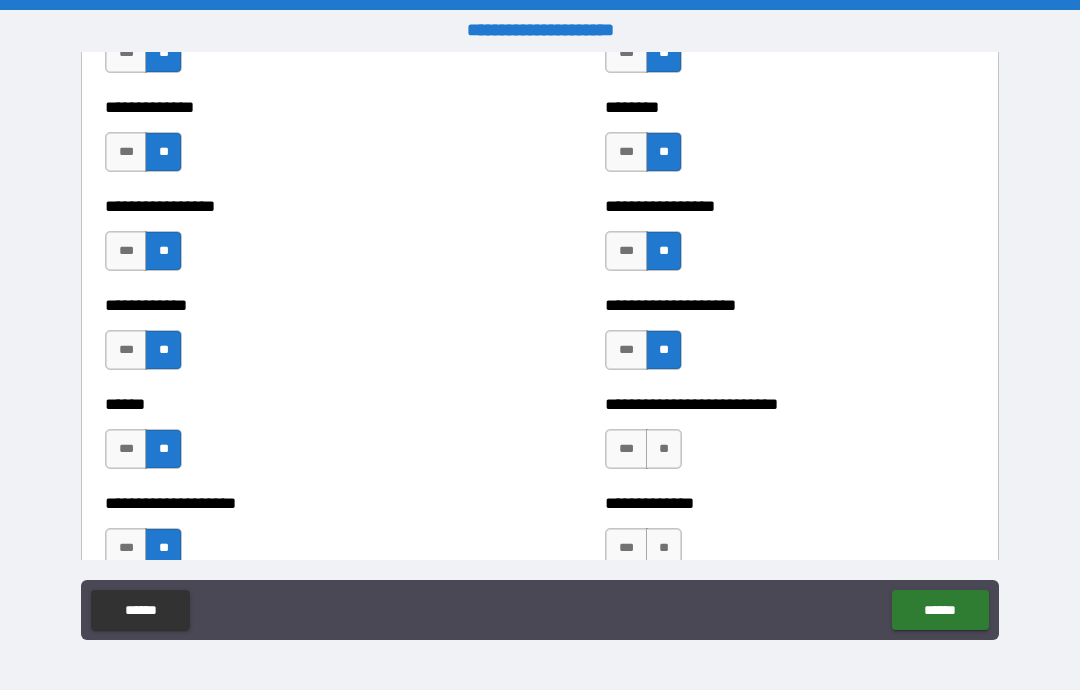 click on "**" at bounding box center [664, 449] 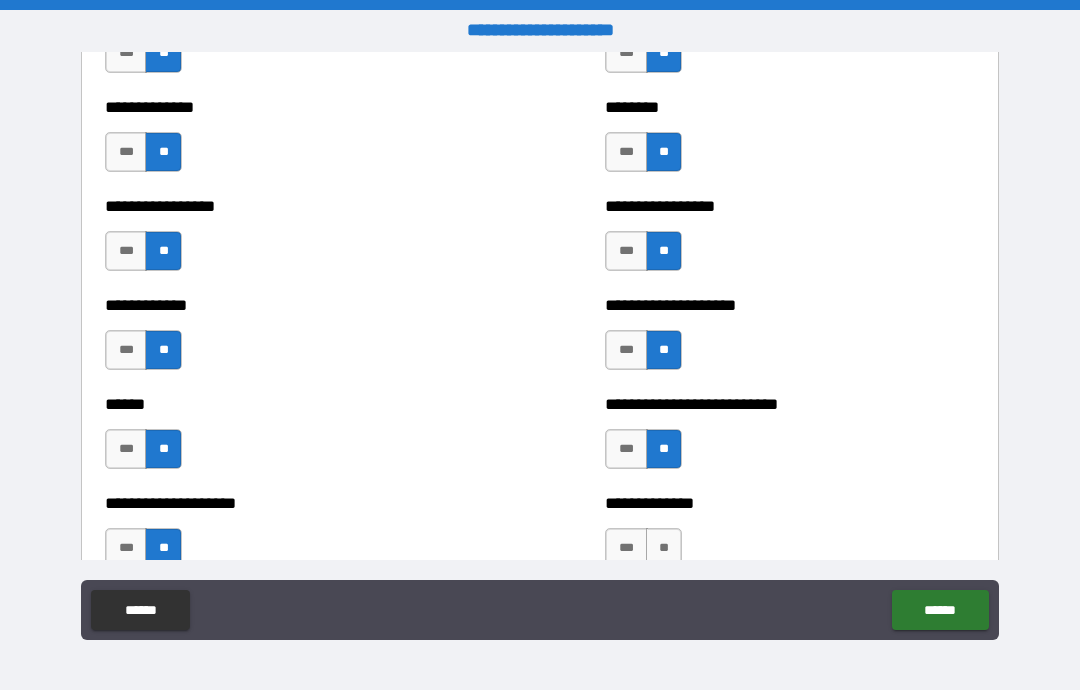 click on "**" at bounding box center [664, 548] 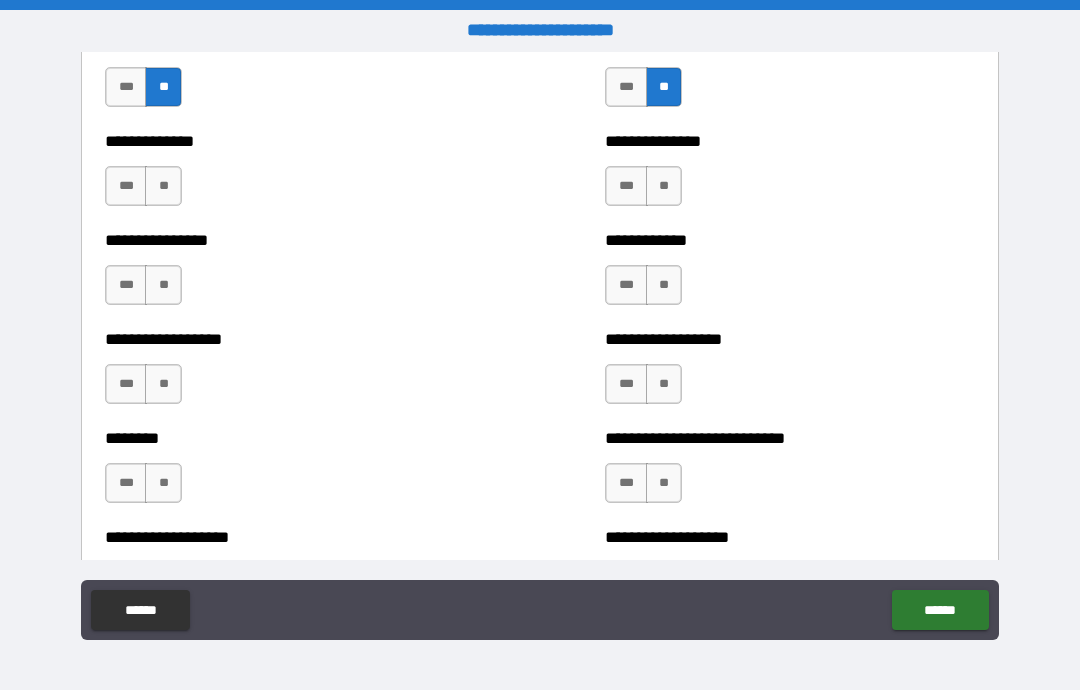 scroll, scrollTop: 4335, scrollLeft: 0, axis: vertical 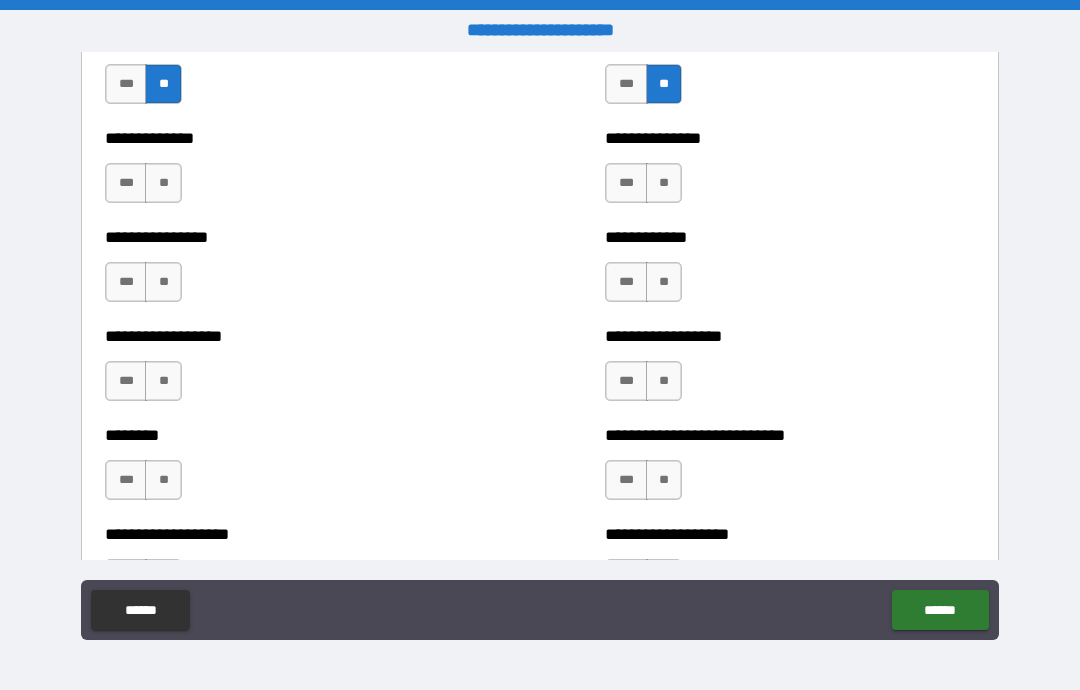 click on "**" at bounding box center (664, 183) 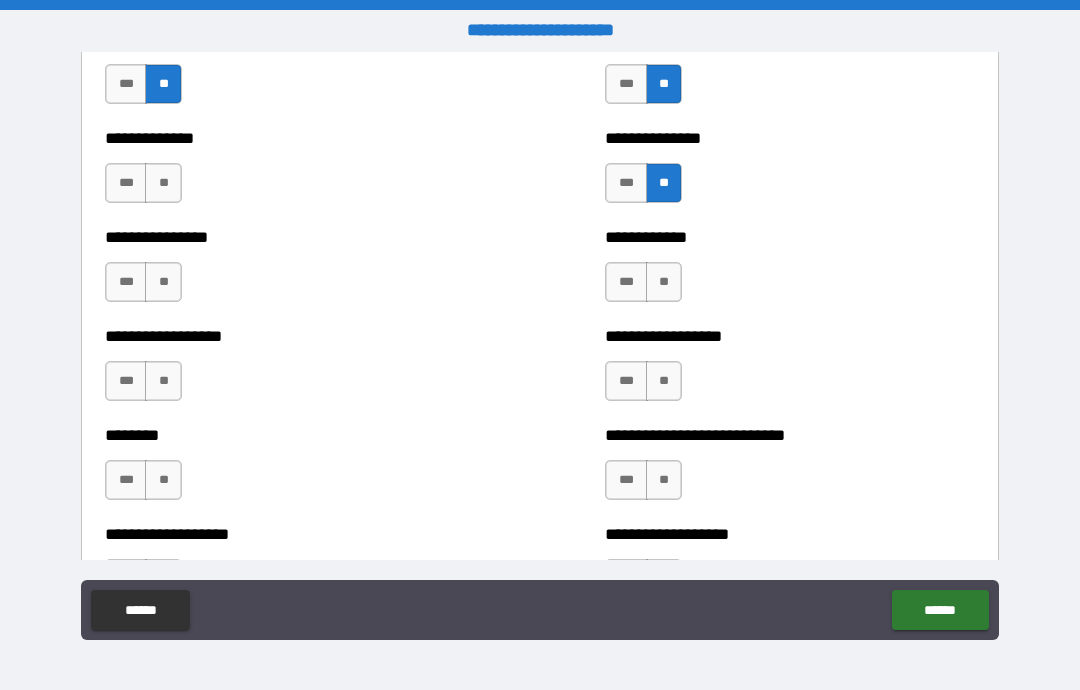 click on "**" at bounding box center (664, 282) 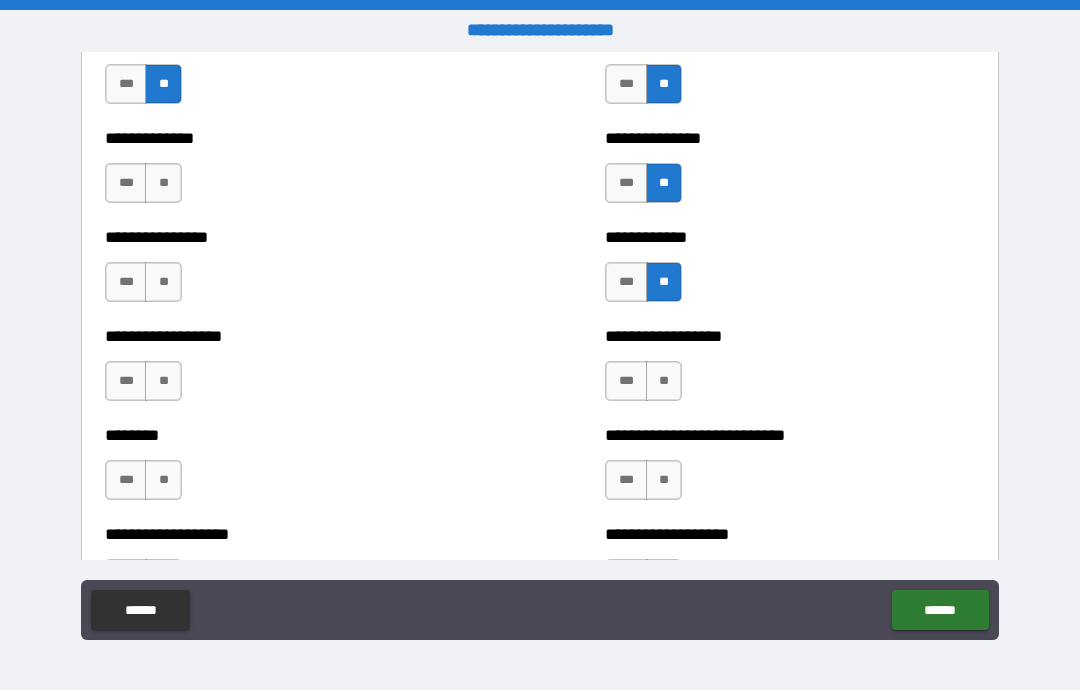 click on "**" at bounding box center (664, 381) 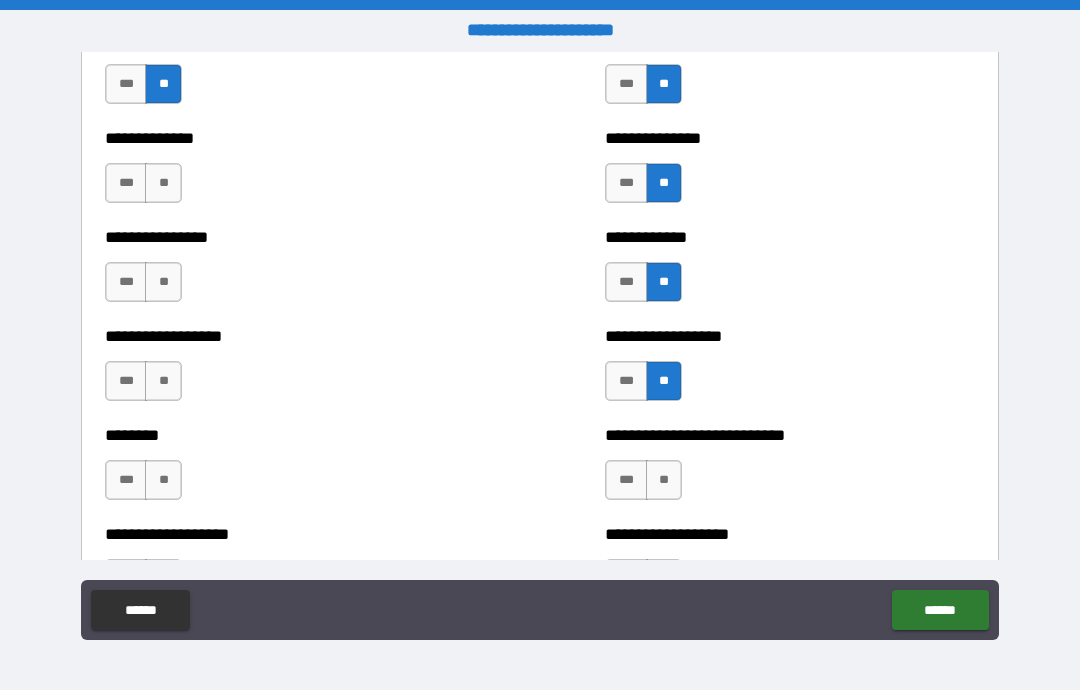 click on "**" at bounding box center (664, 480) 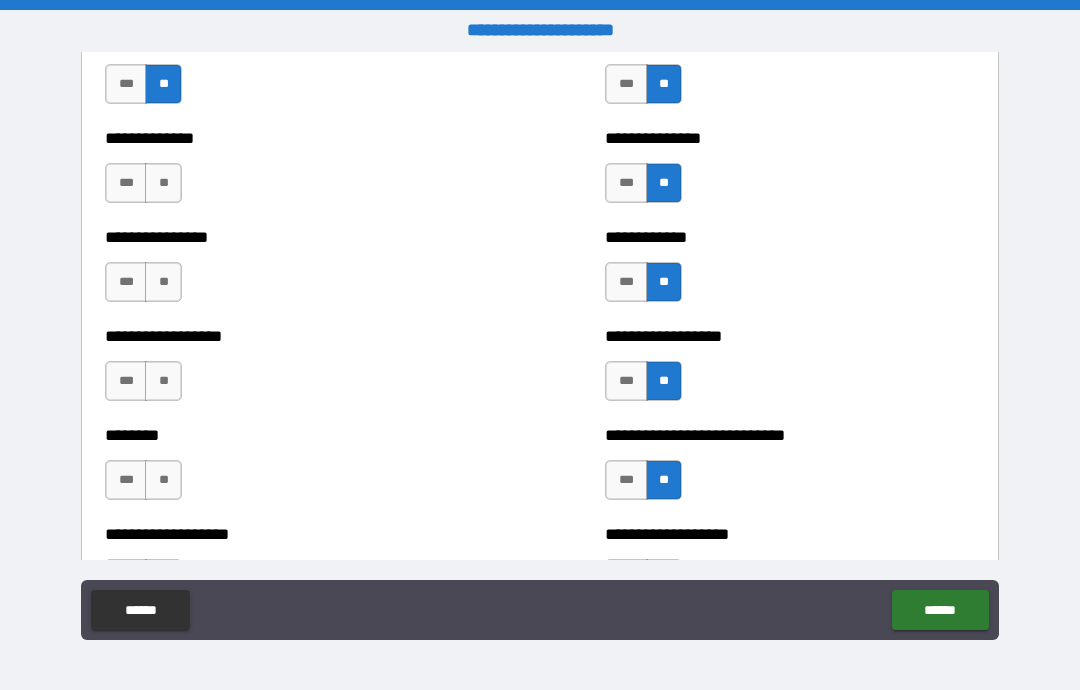 click on "**" at bounding box center [163, 183] 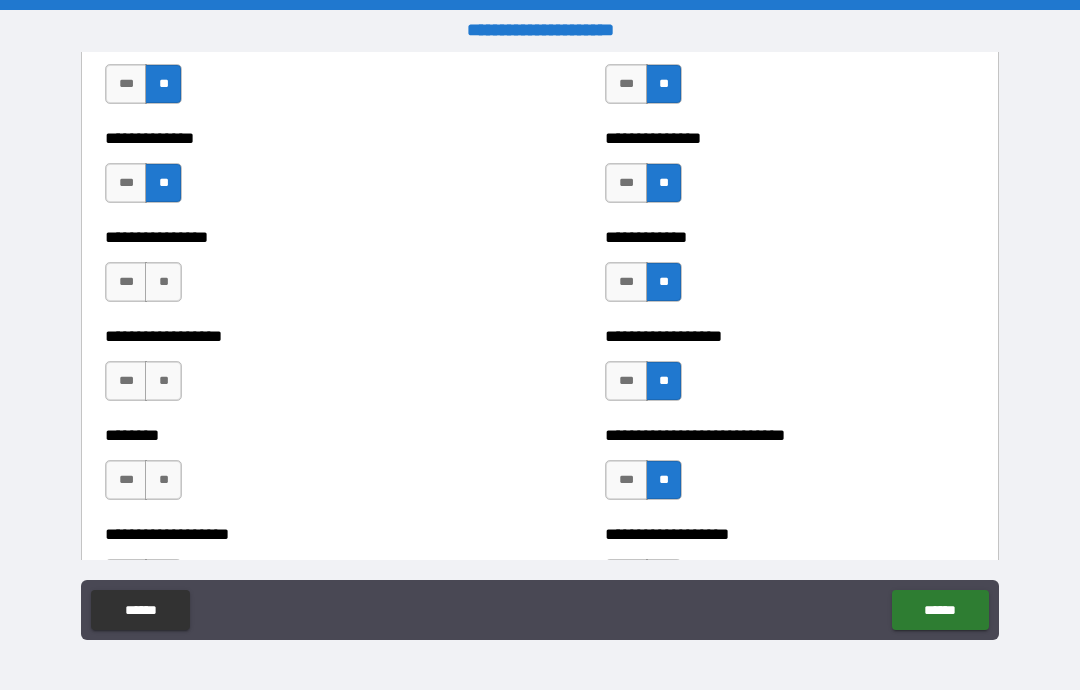 click on "**" at bounding box center (163, 282) 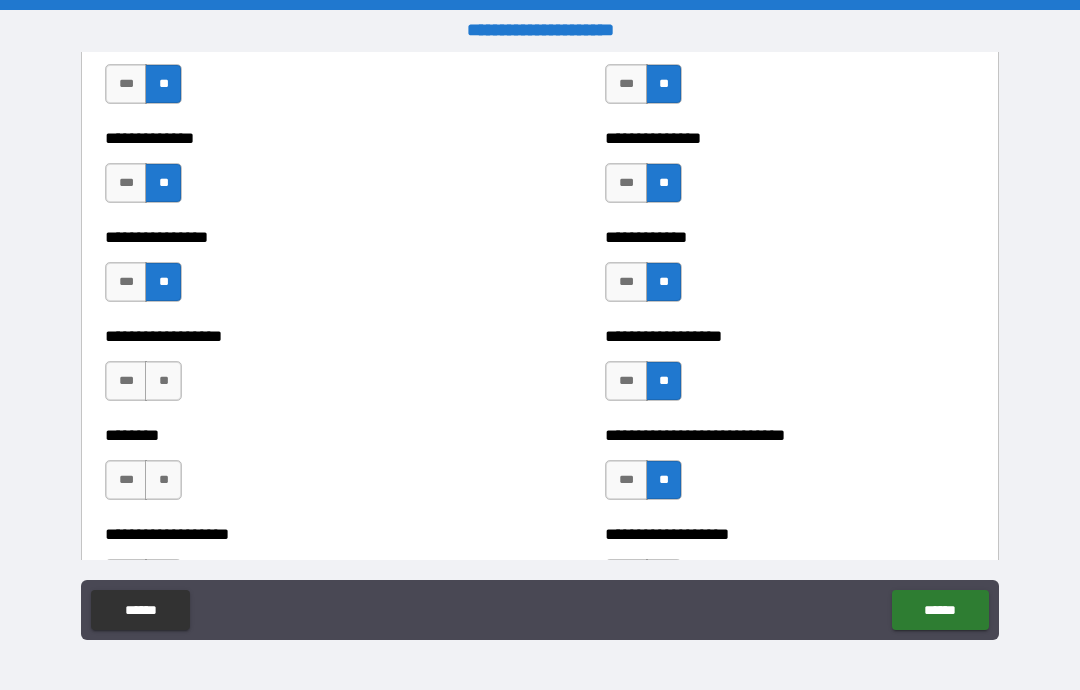 click on "**" at bounding box center [163, 381] 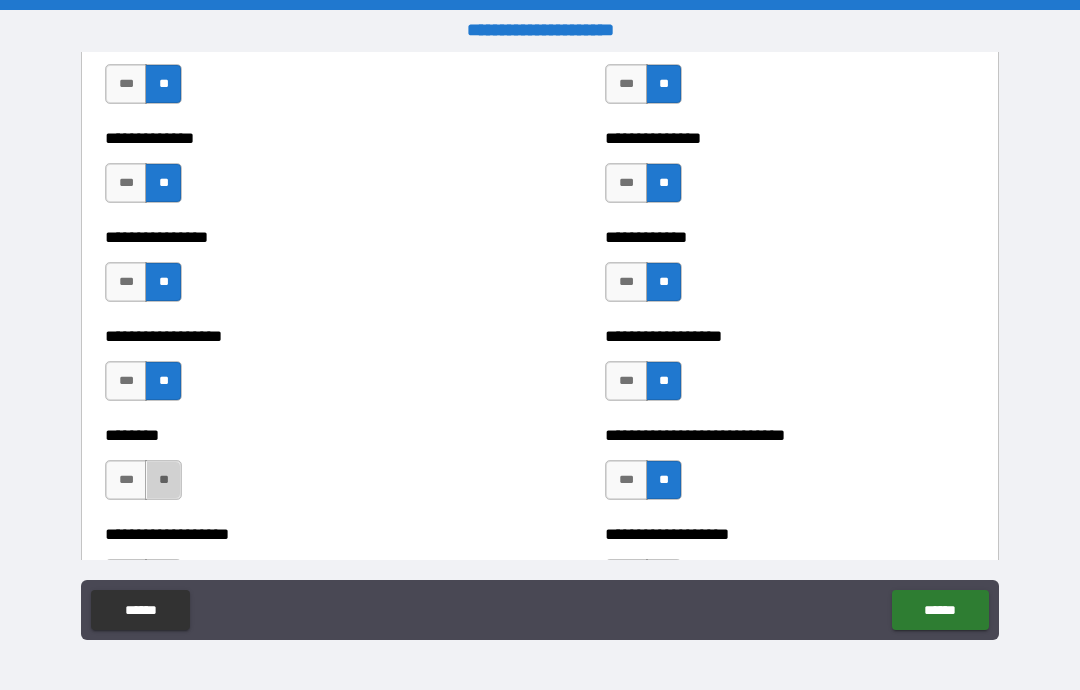 click on "**" at bounding box center (163, 480) 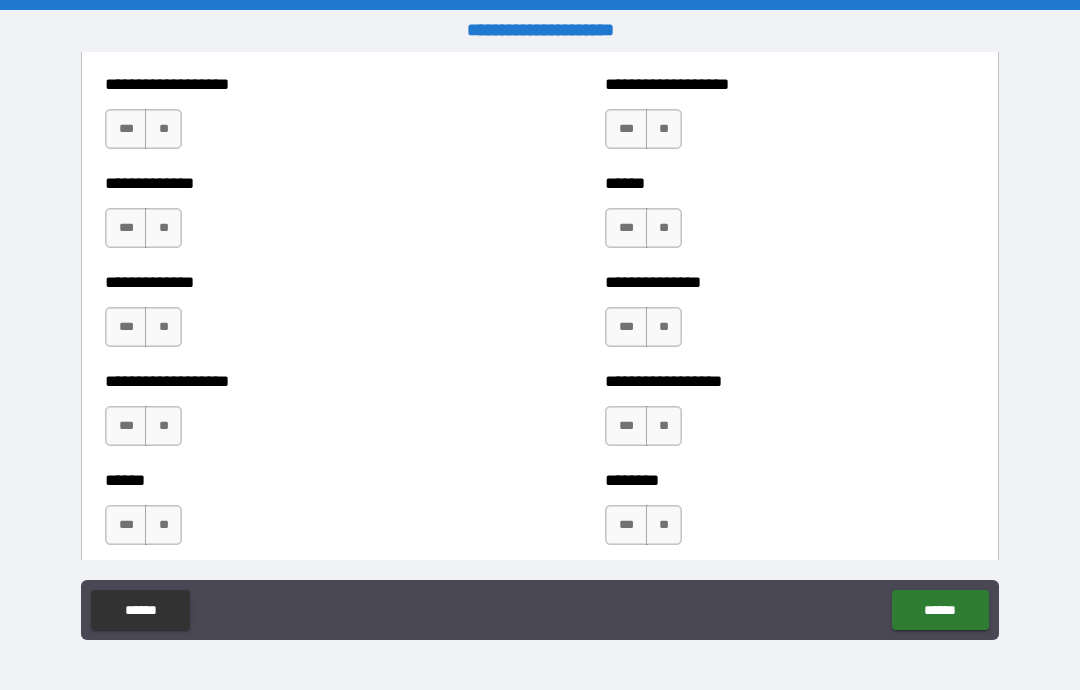 scroll, scrollTop: 4786, scrollLeft: 0, axis: vertical 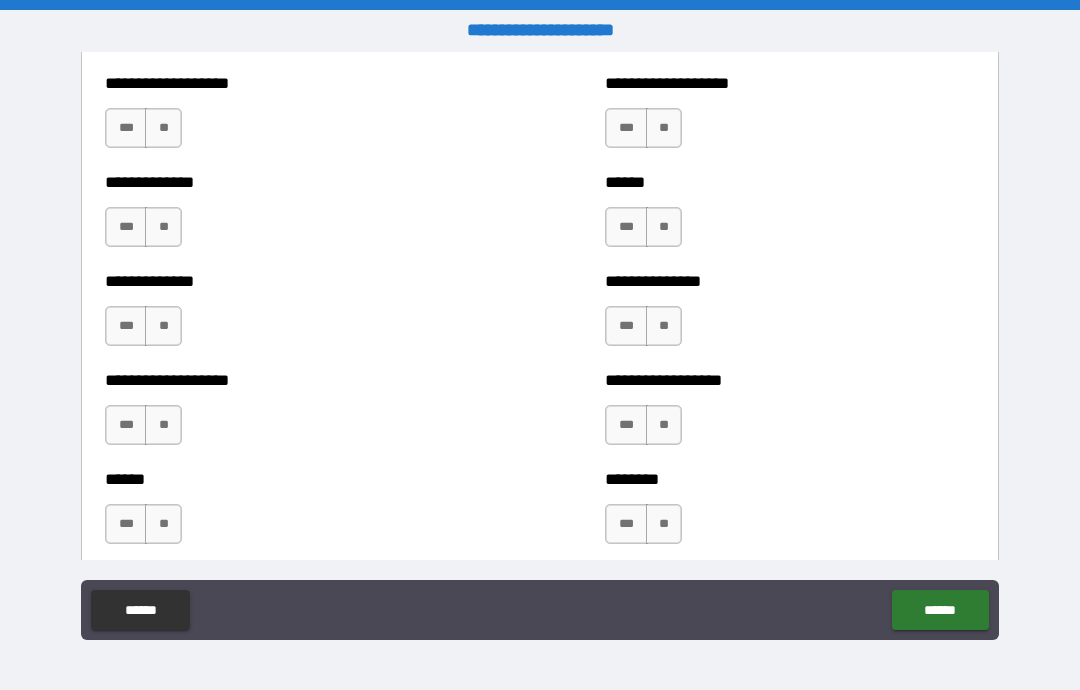 click on "**" at bounding box center (163, 128) 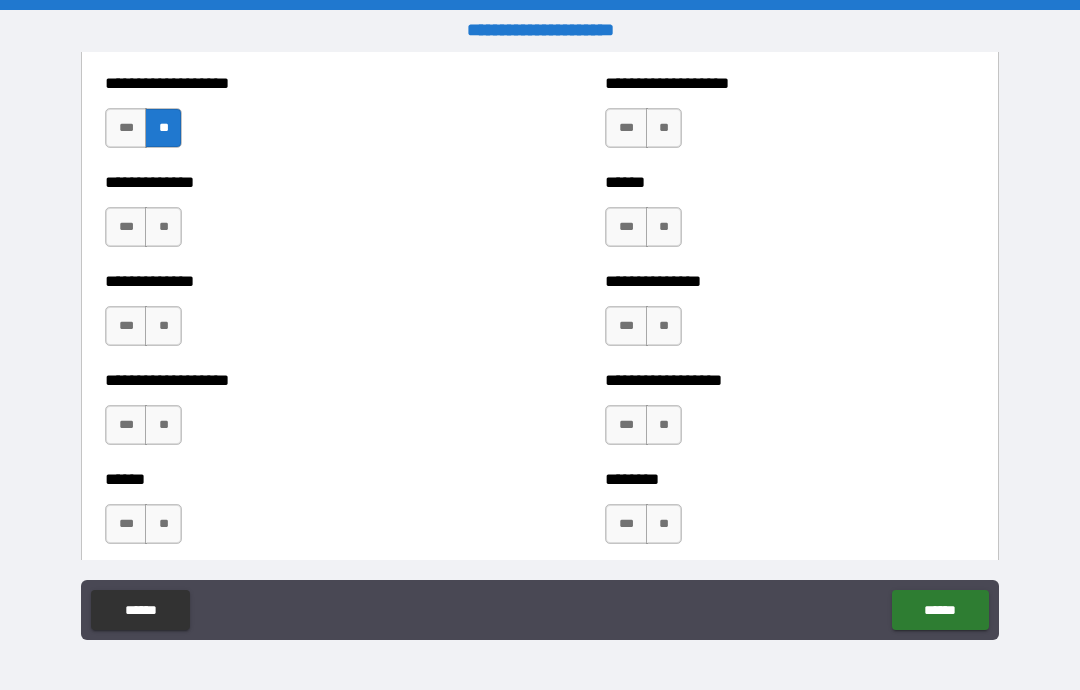 click on "**" at bounding box center (163, 227) 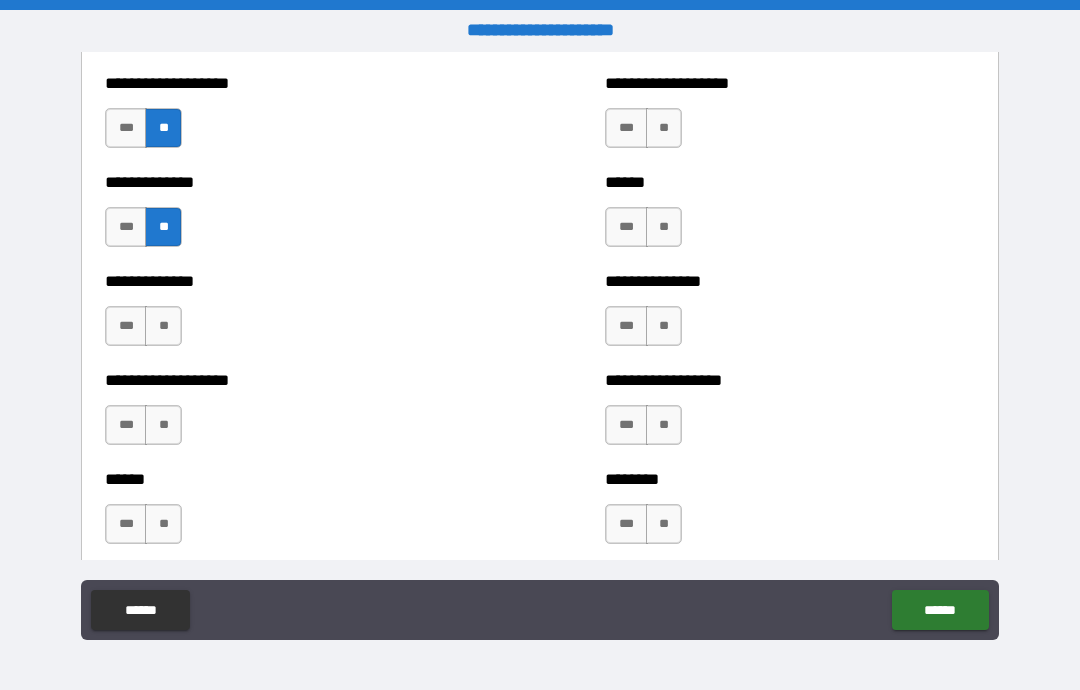 click on "**" at bounding box center [163, 326] 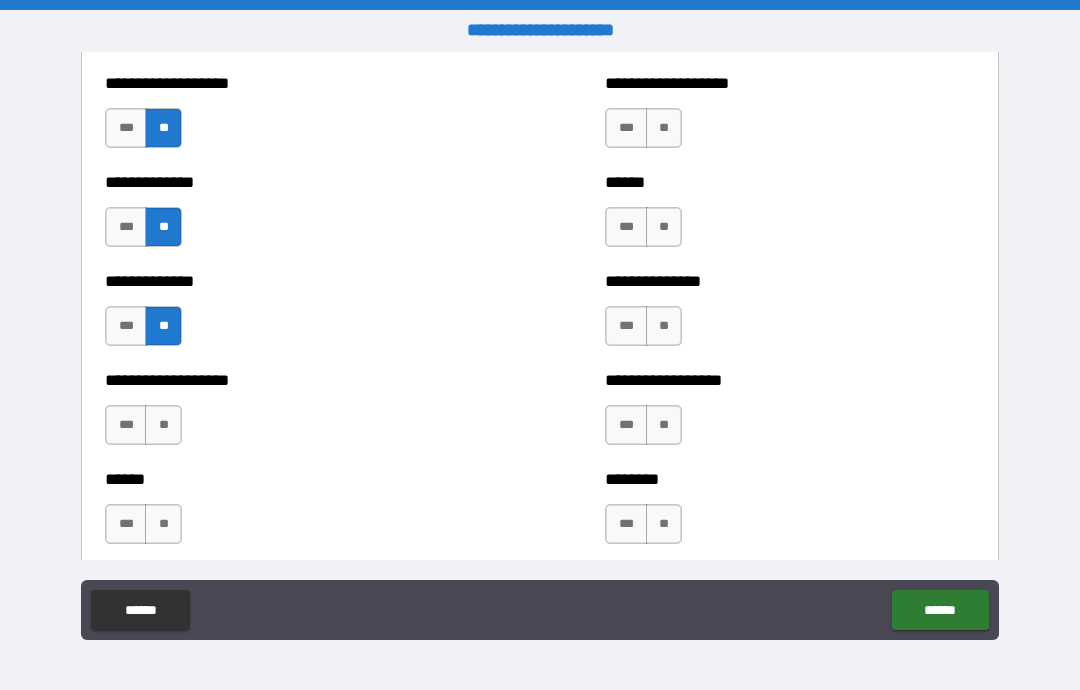 click on "**" at bounding box center (163, 425) 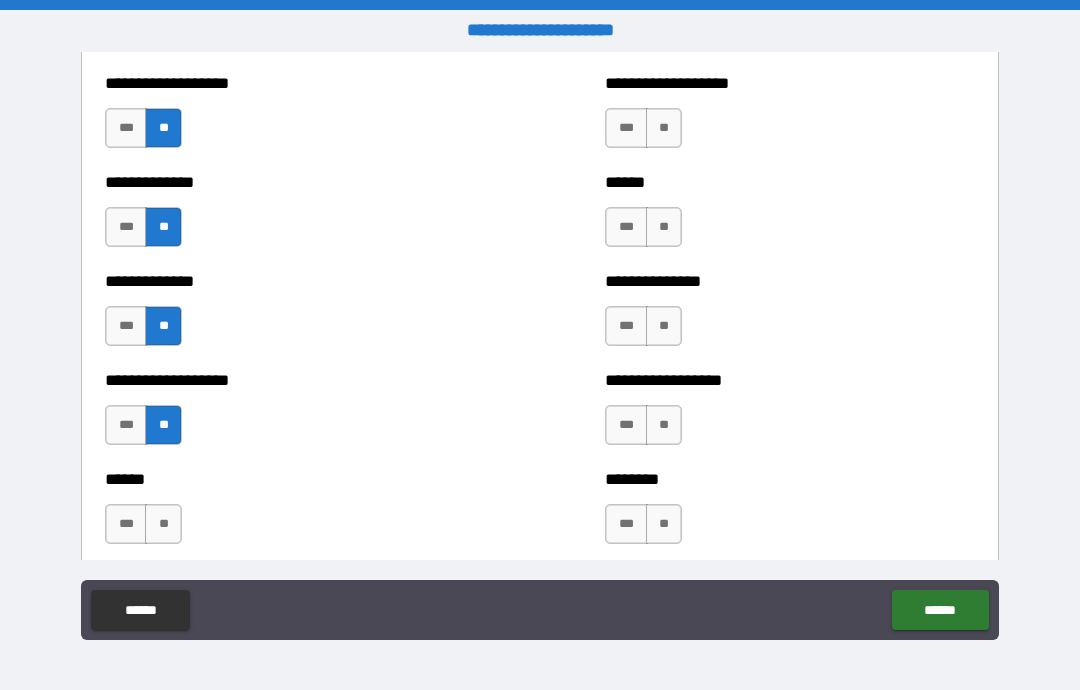 click on "**" at bounding box center [163, 524] 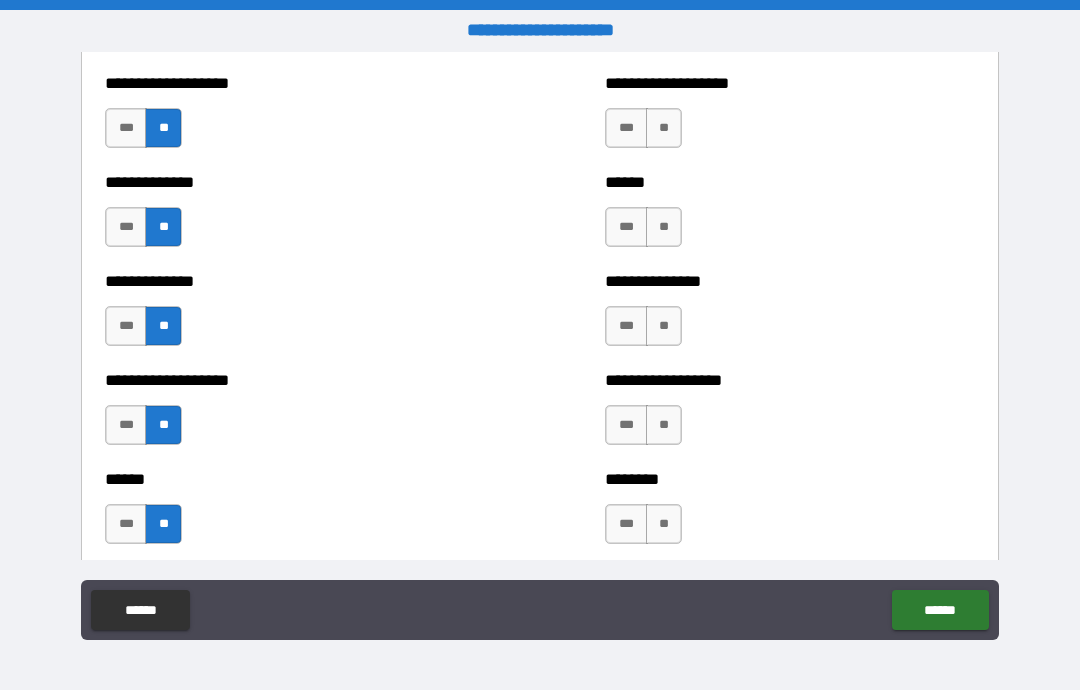click on "**" at bounding box center (664, 128) 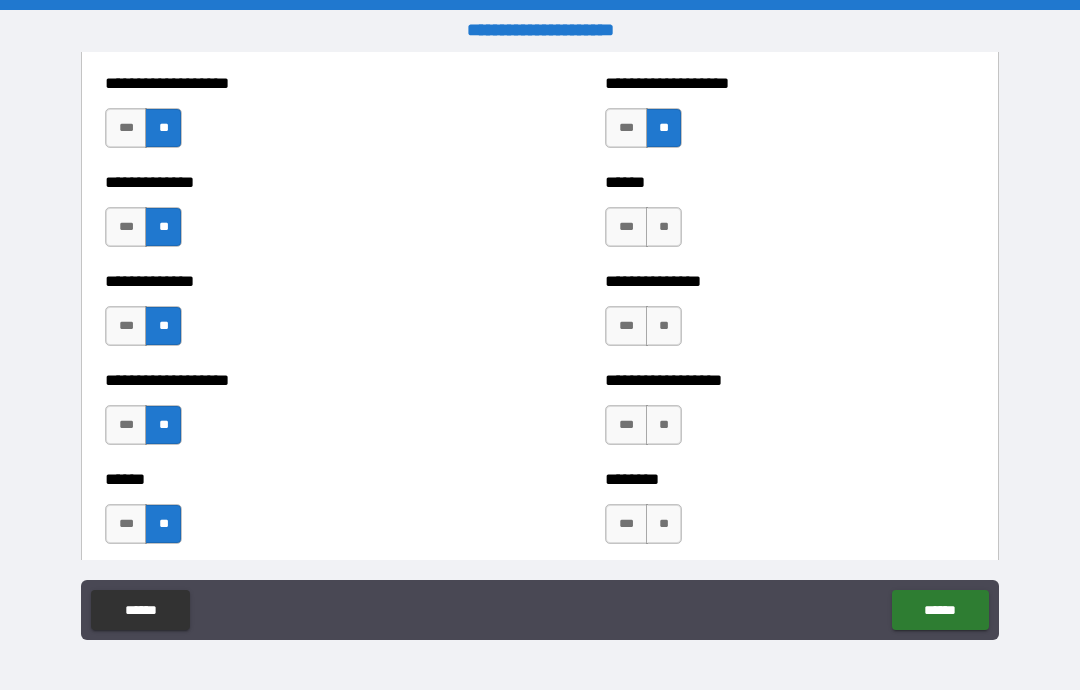 click on "**" at bounding box center (664, 227) 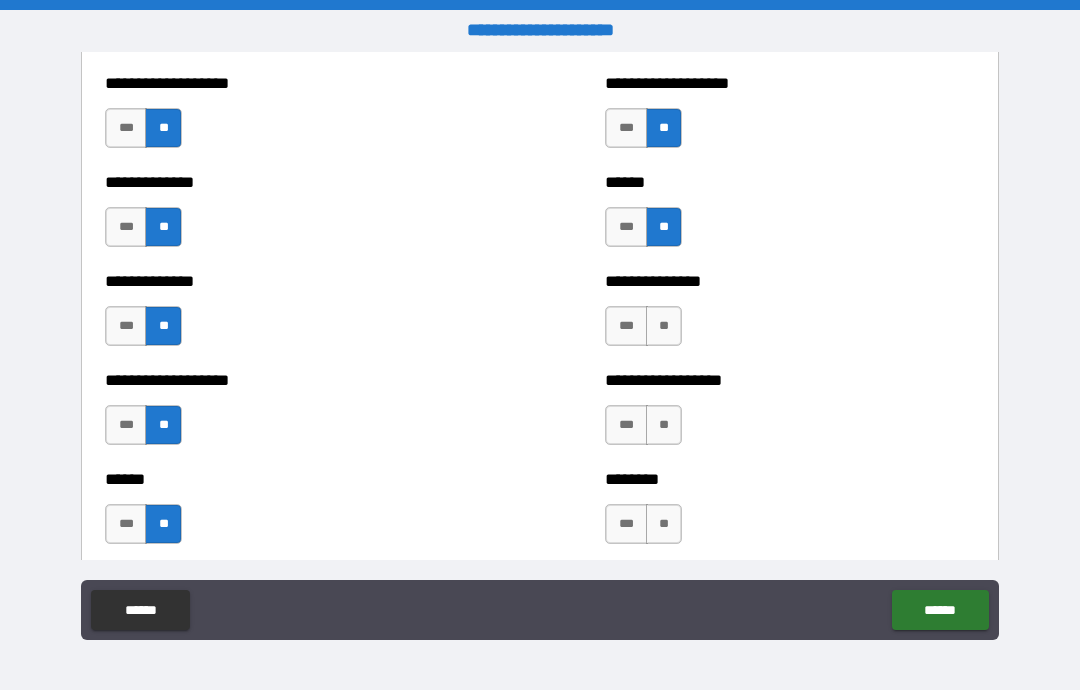 click on "**" at bounding box center [664, 326] 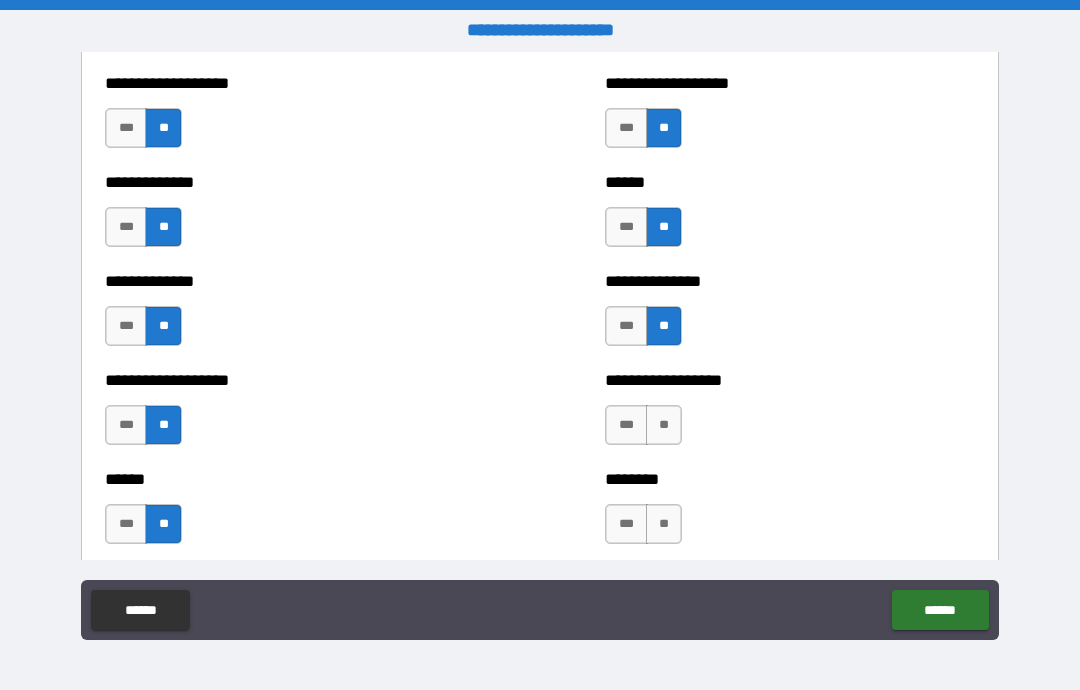 click on "**" at bounding box center (664, 425) 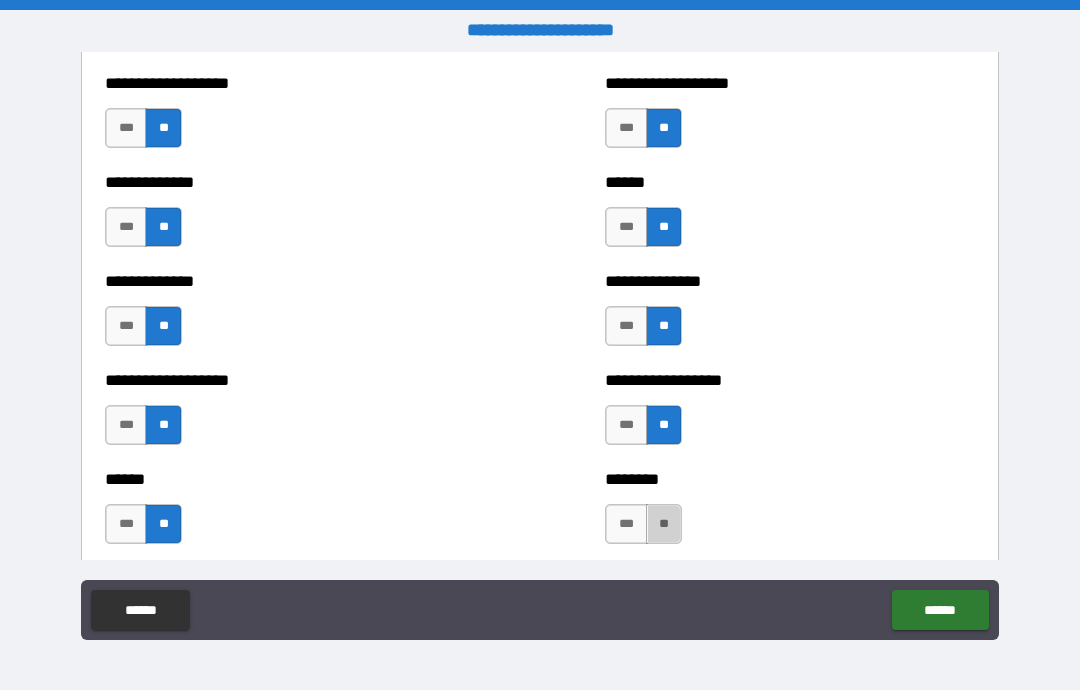 click on "**" at bounding box center (664, 524) 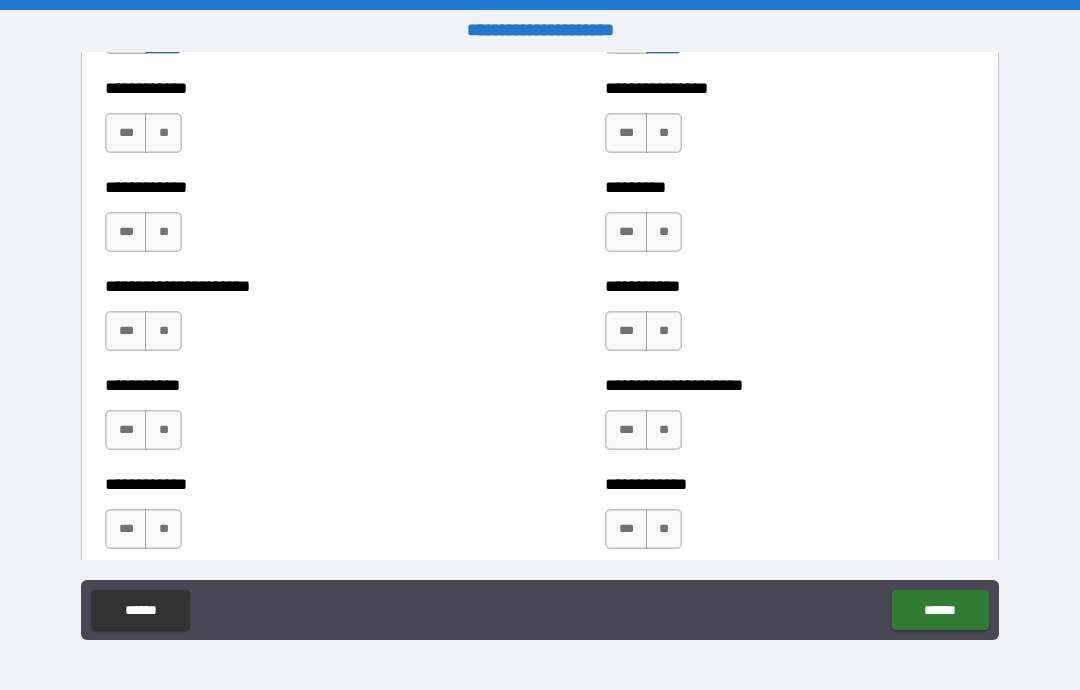 scroll, scrollTop: 5281, scrollLeft: 0, axis: vertical 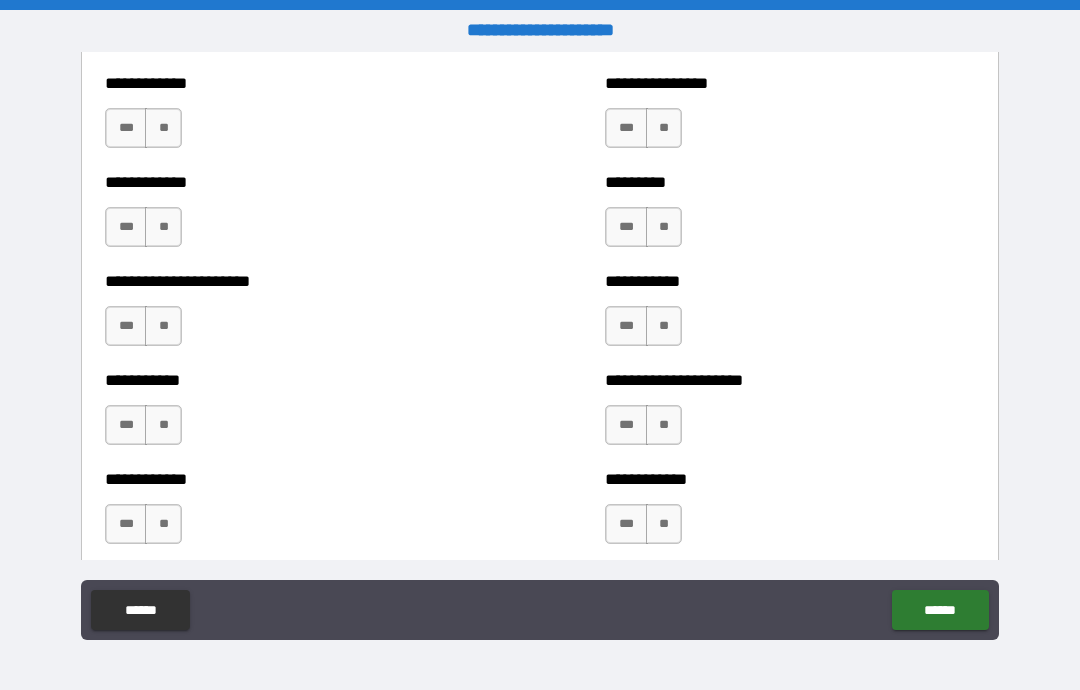 click on "**" at bounding box center [664, 128] 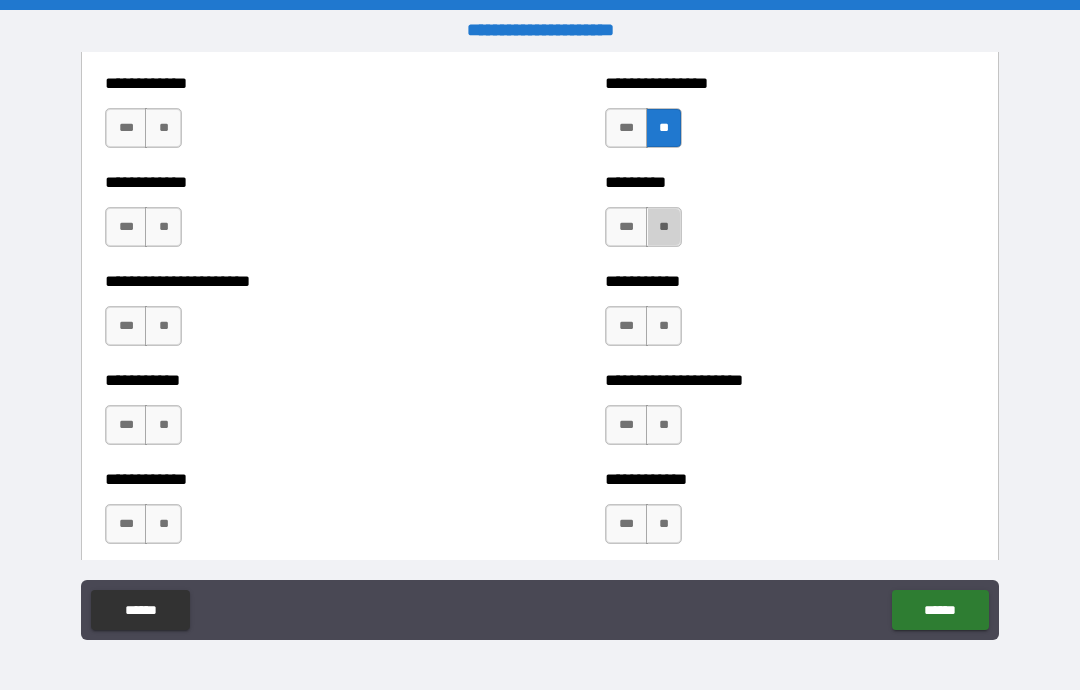 click on "**" at bounding box center [664, 227] 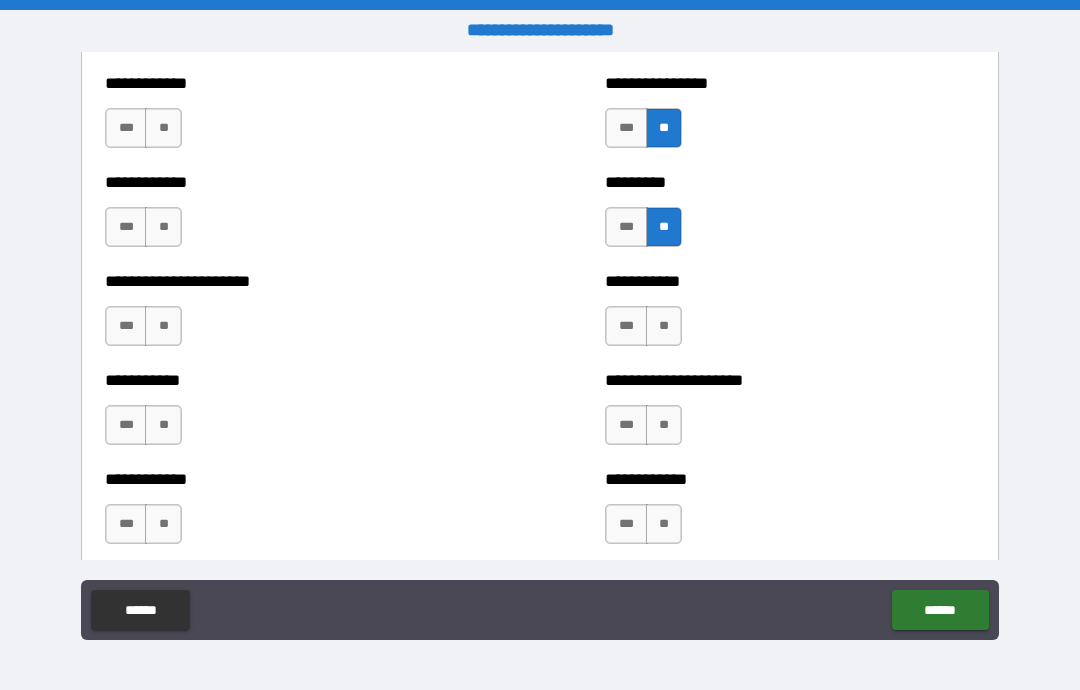 click on "**" at bounding box center (664, 326) 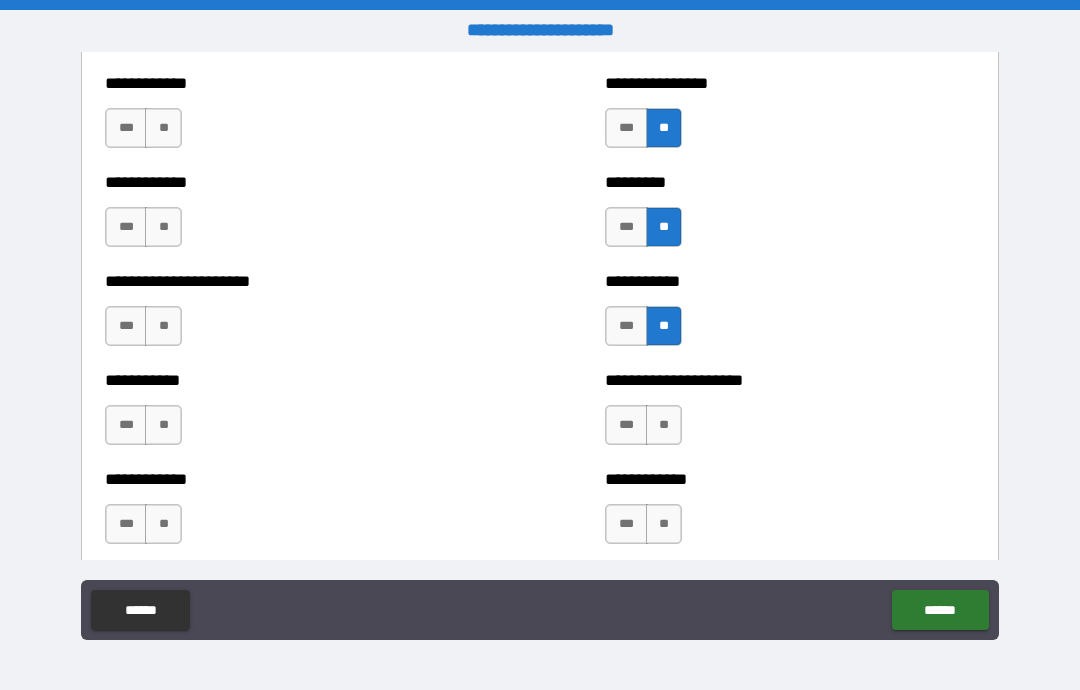 click on "**" at bounding box center (664, 425) 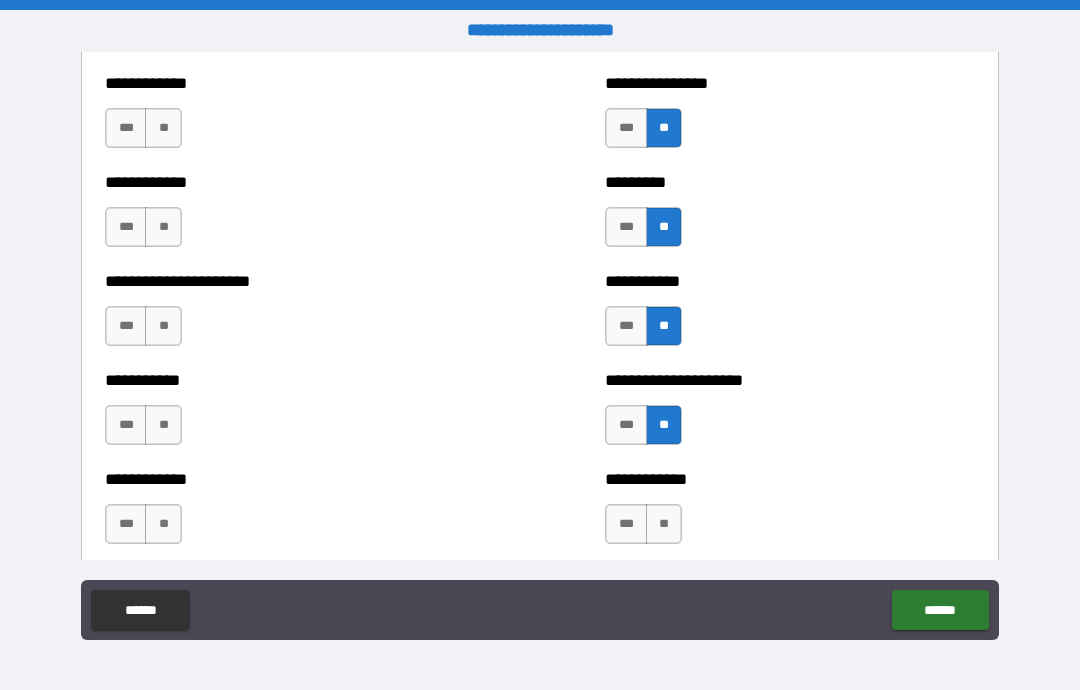 click on "**" at bounding box center (664, 524) 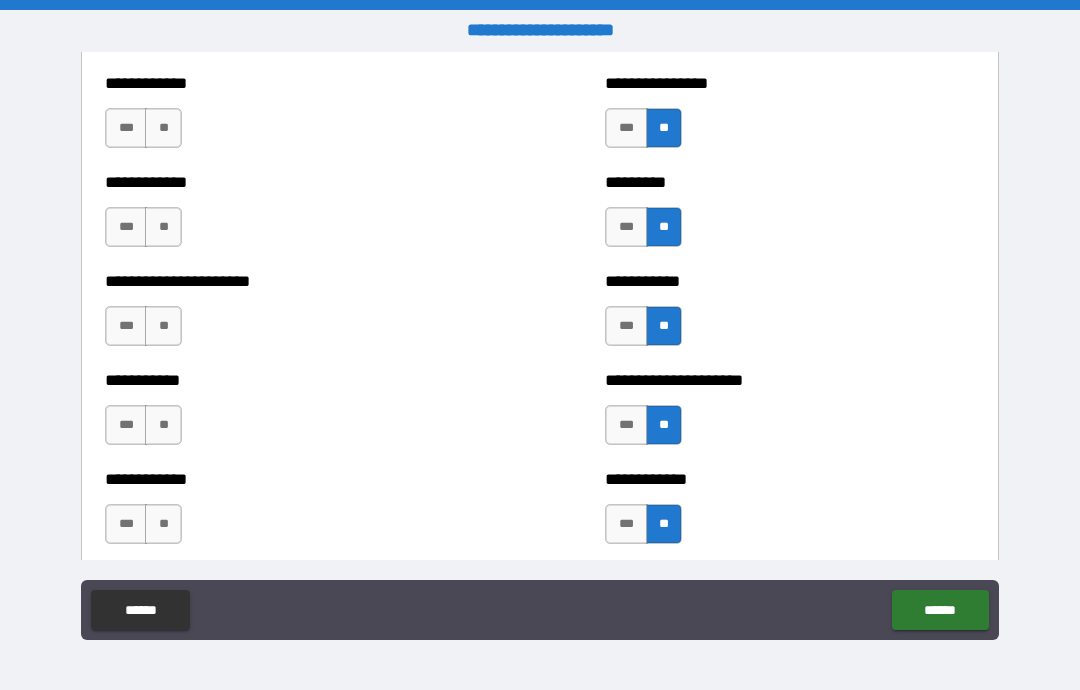 click on "**" at bounding box center (163, 128) 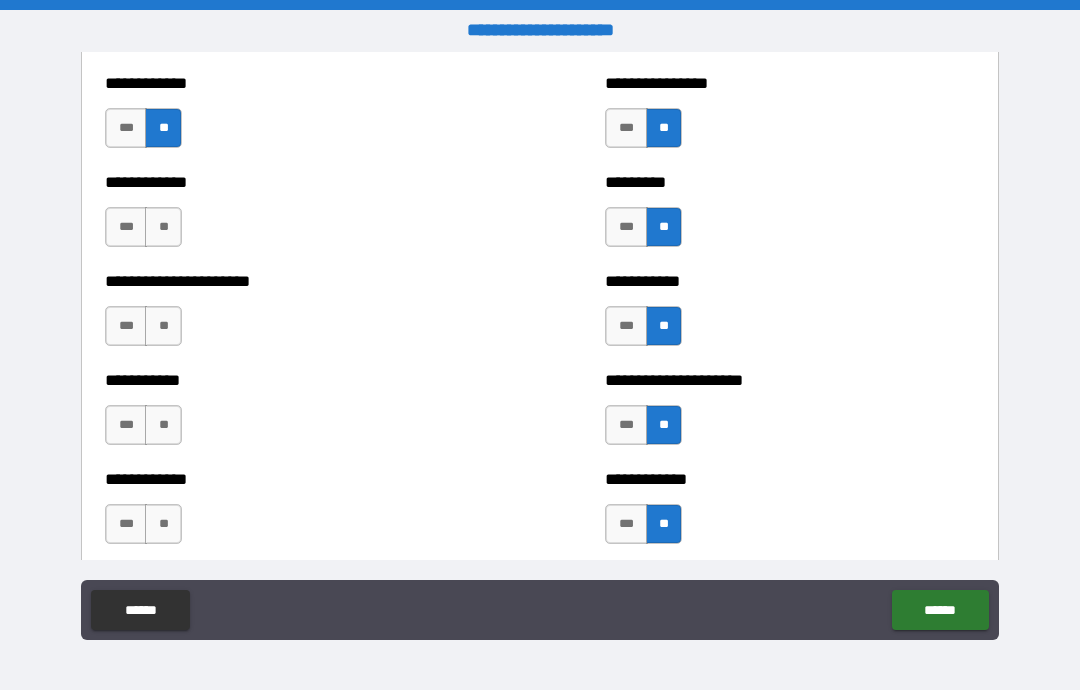 click on "**********" at bounding box center (290, 217) 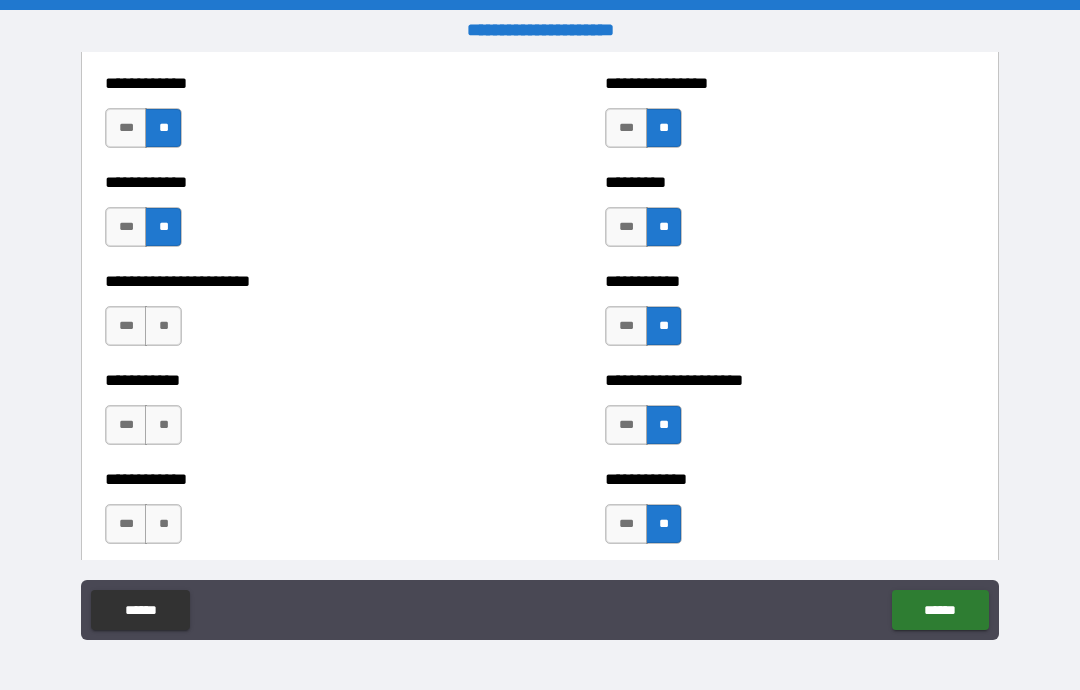 click on "**" at bounding box center (163, 326) 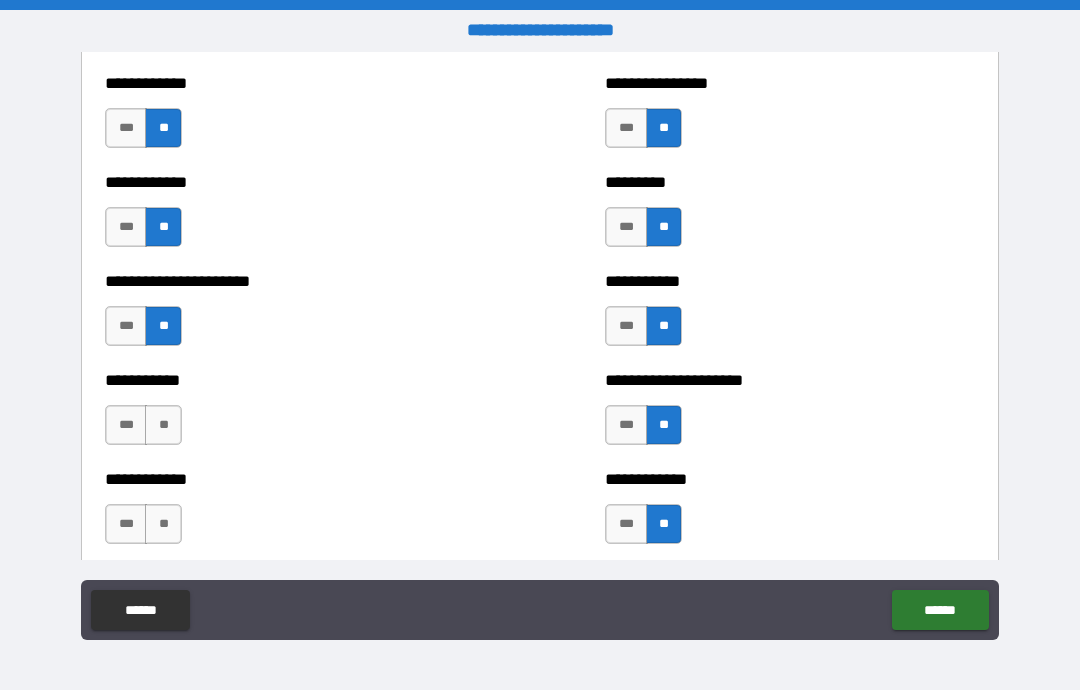 click on "**" at bounding box center [163, 425] 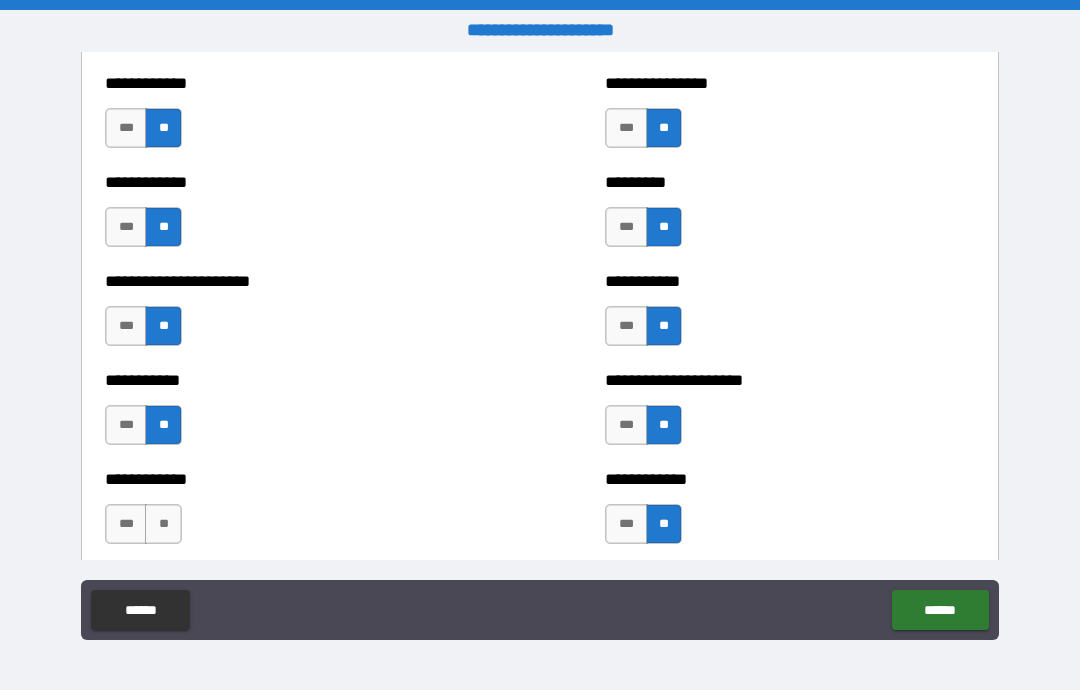 click on "**" at bounding box center [163, 524] 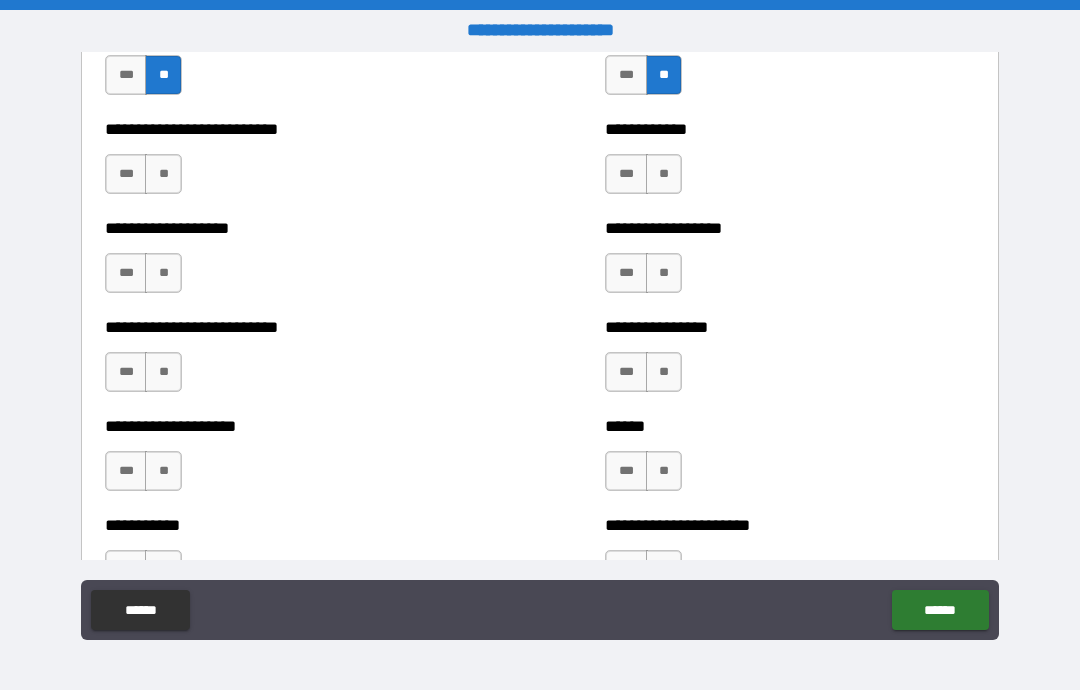 scroll, scrollTop: 5732, scrollLeft: 0, axis: vertical 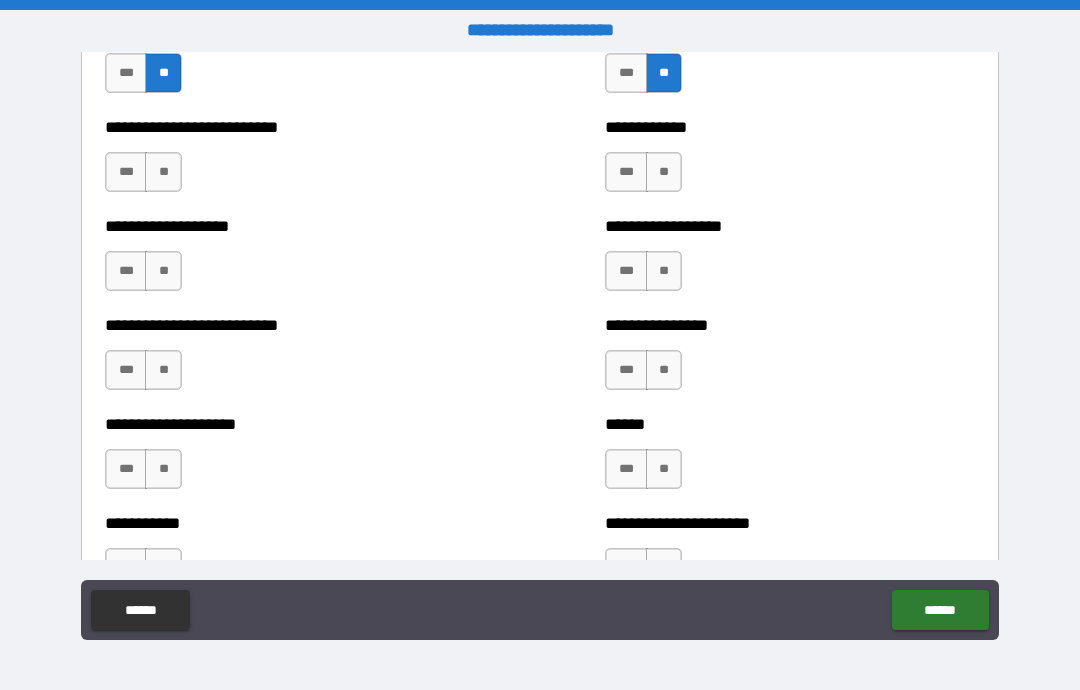 click on "**" at bounding box center [163, 172] 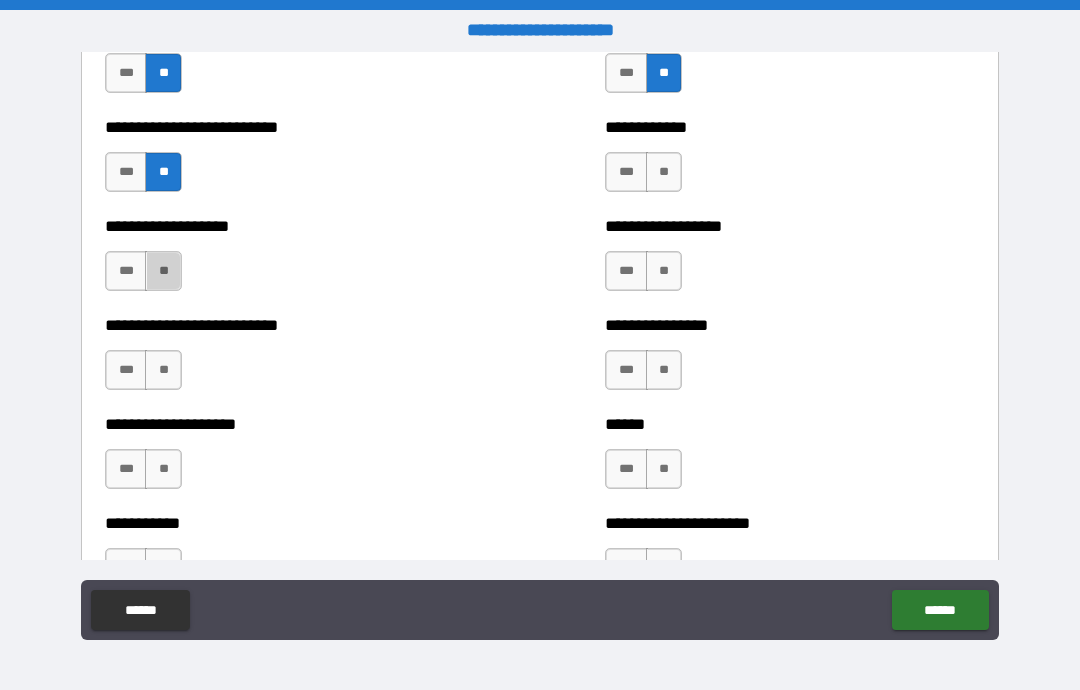 click on "**" at bounding box center [163, 271] 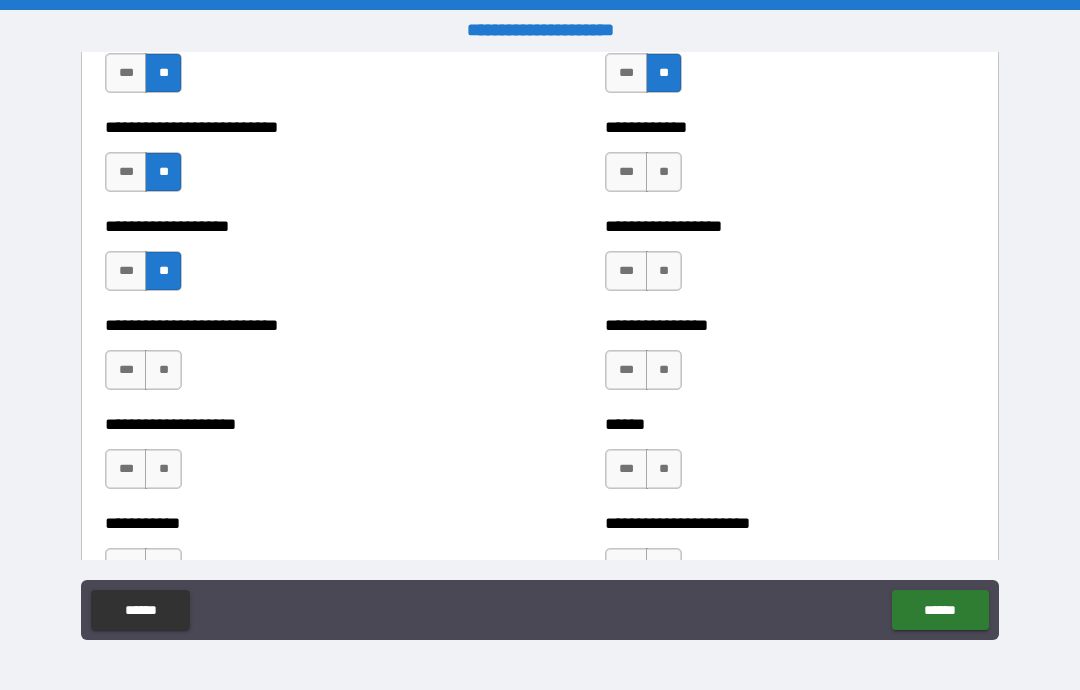 click on "**" at bounding box center (163, 370) 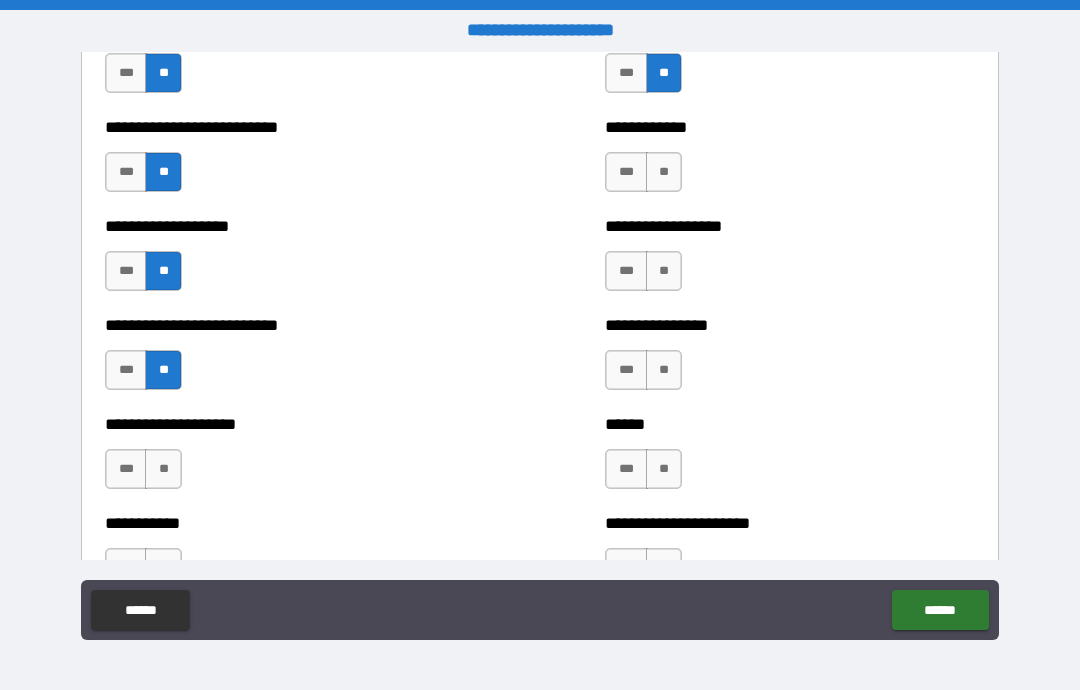 click on "**" at bounding box center (163, 469) 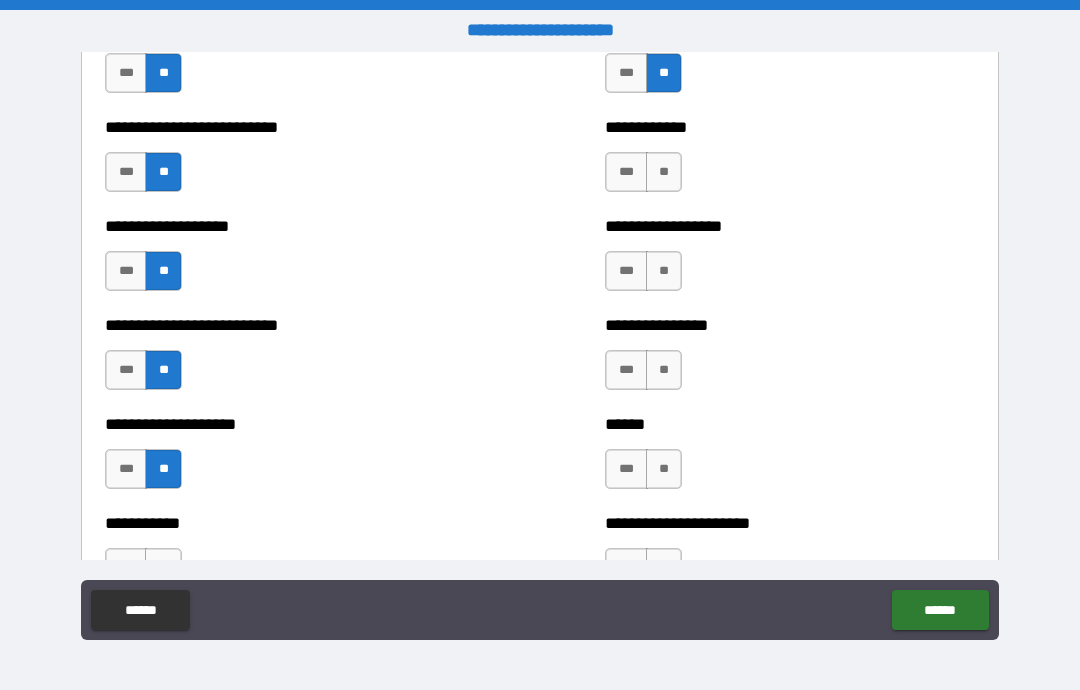 click on "**********" at bounding box center (790, 63) 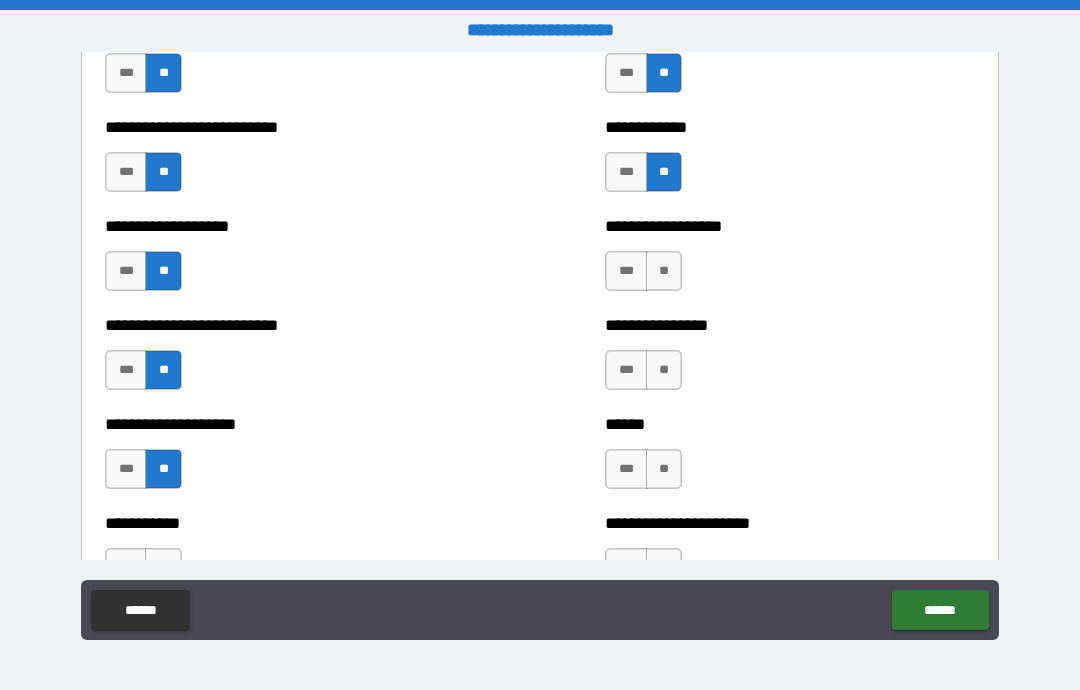 click on "**" at bounding box center (664, 271) 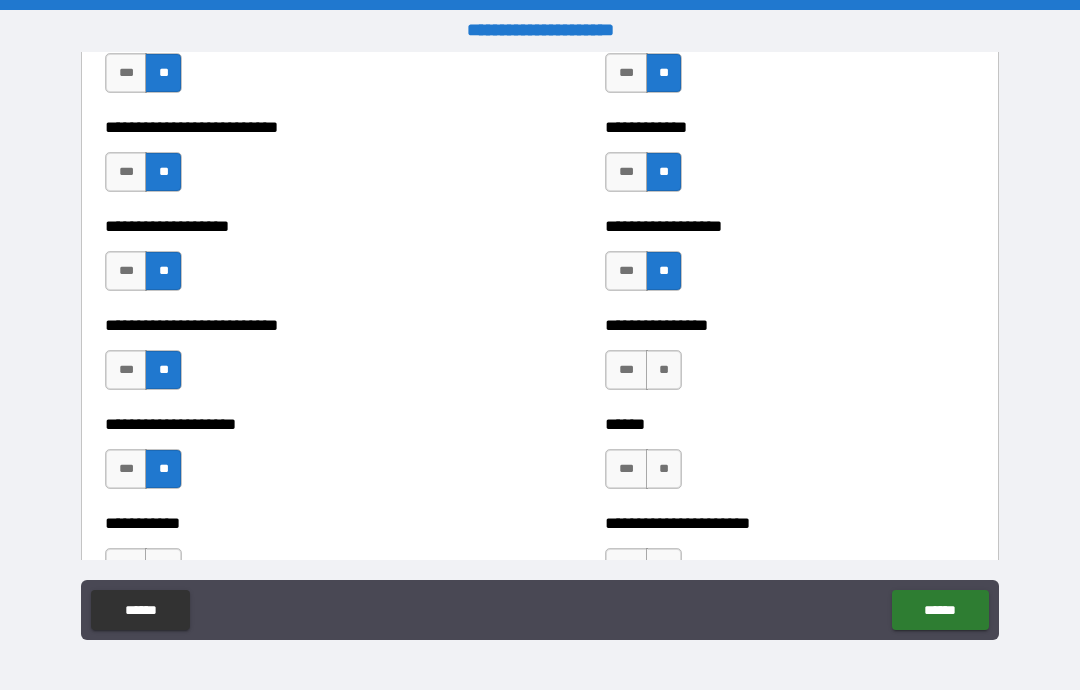 click on "**" at bounding box center (664, 370) 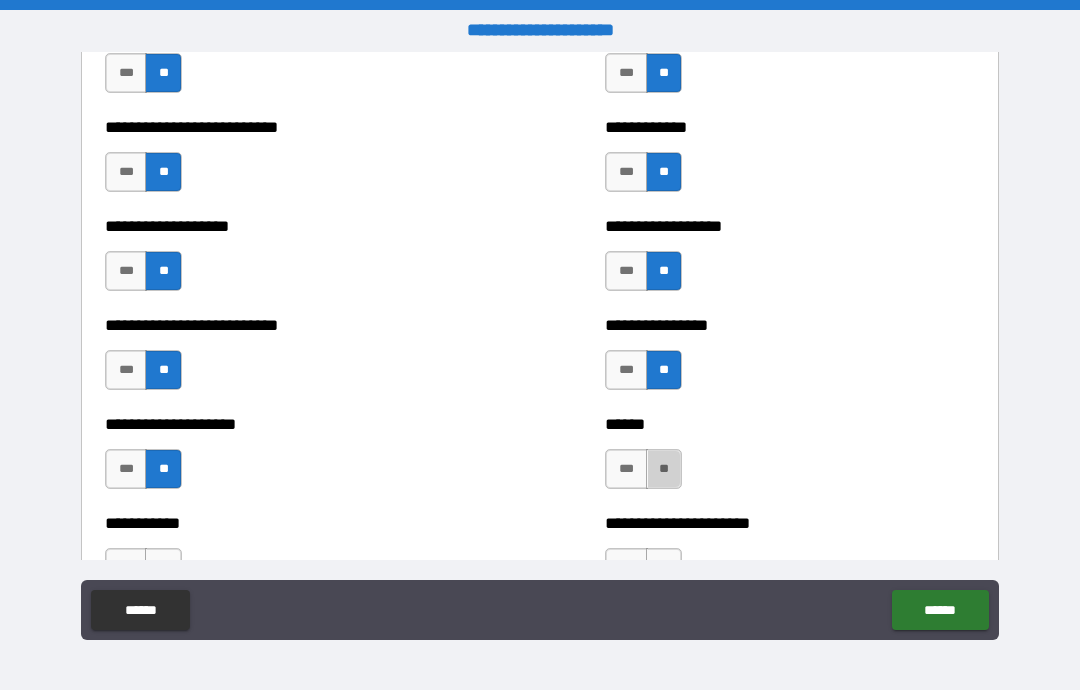 click on "**" at bounding box center [664, 469] 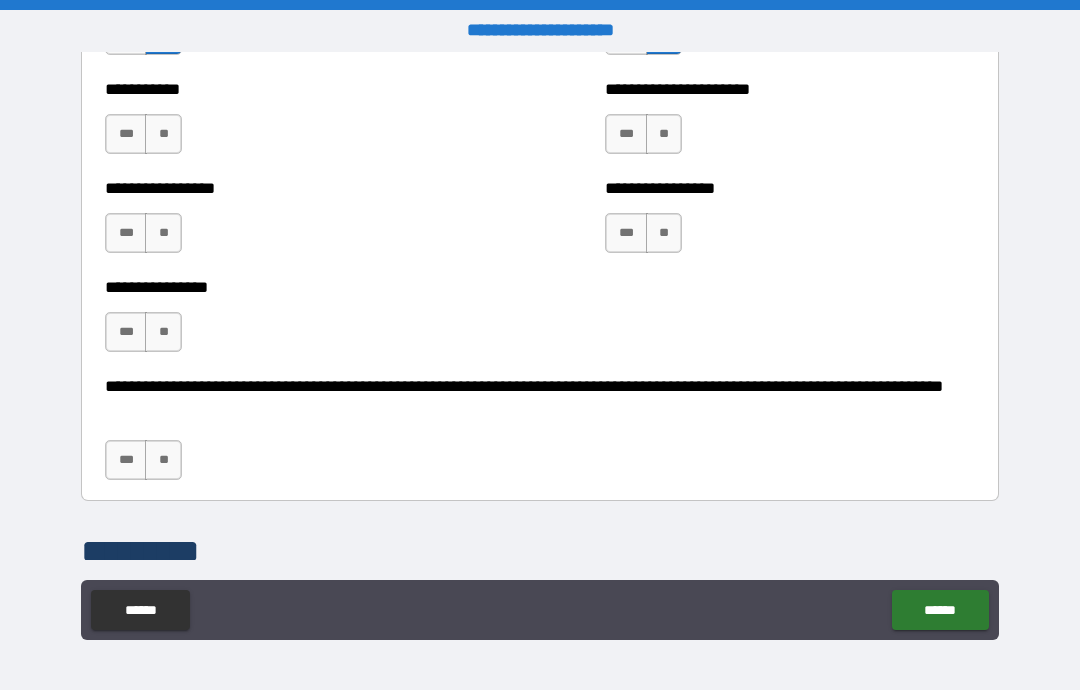 scroll, scrollTop: 6165, scrollLeft: 0, axis: vertical 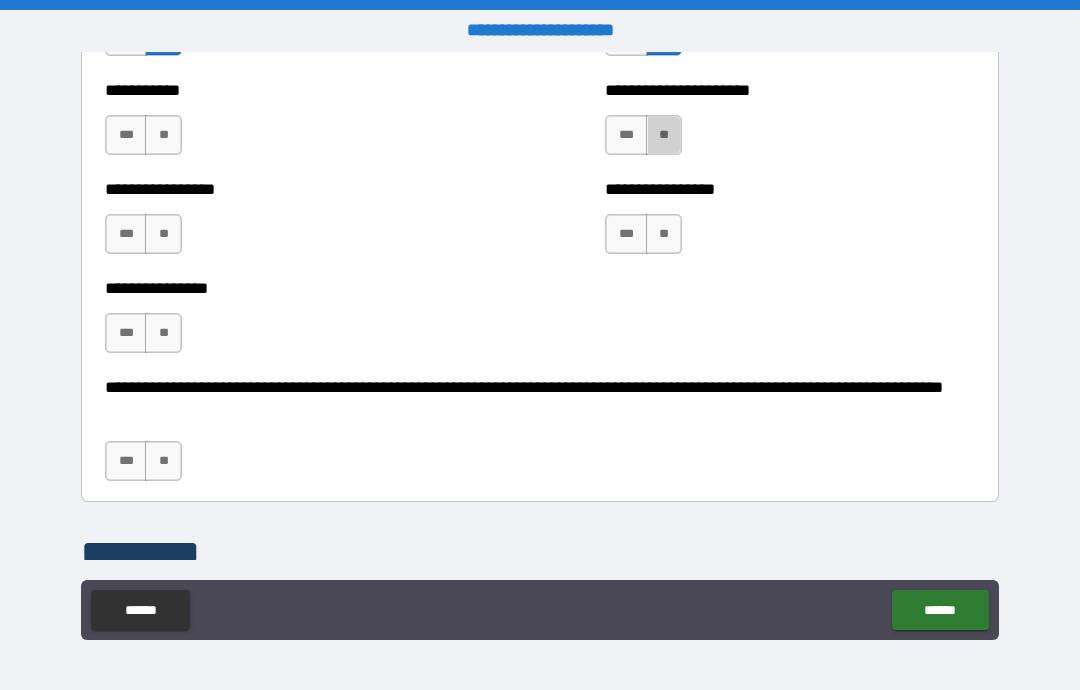 click on "**" at bounding box center (664, 135) 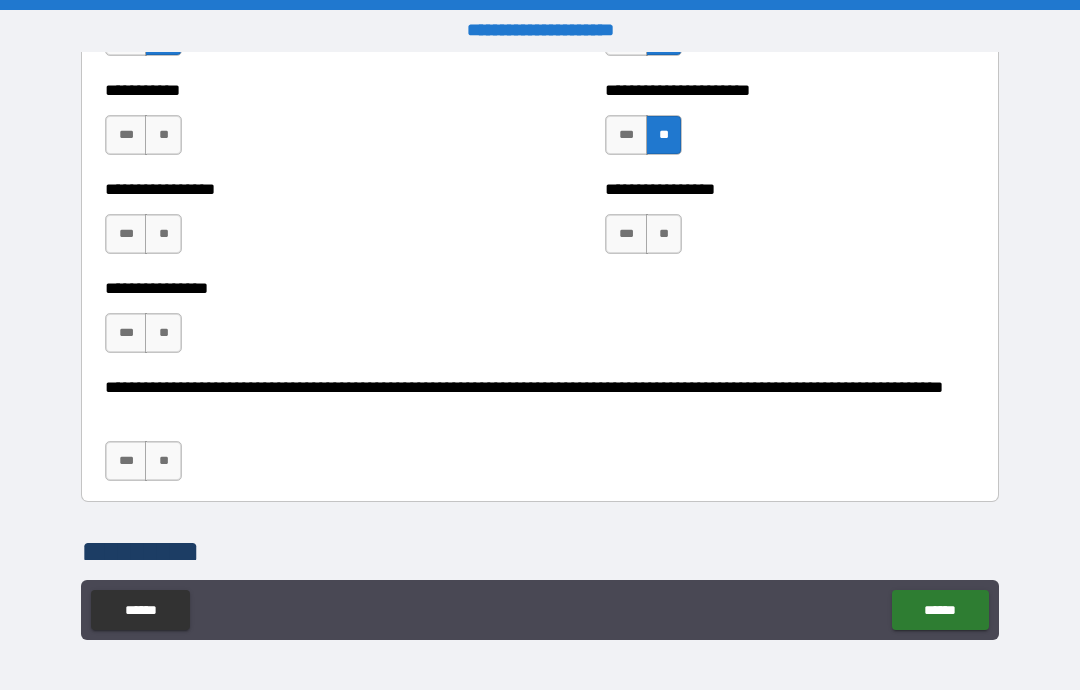 click on "**" at bounding box center (664, 234) 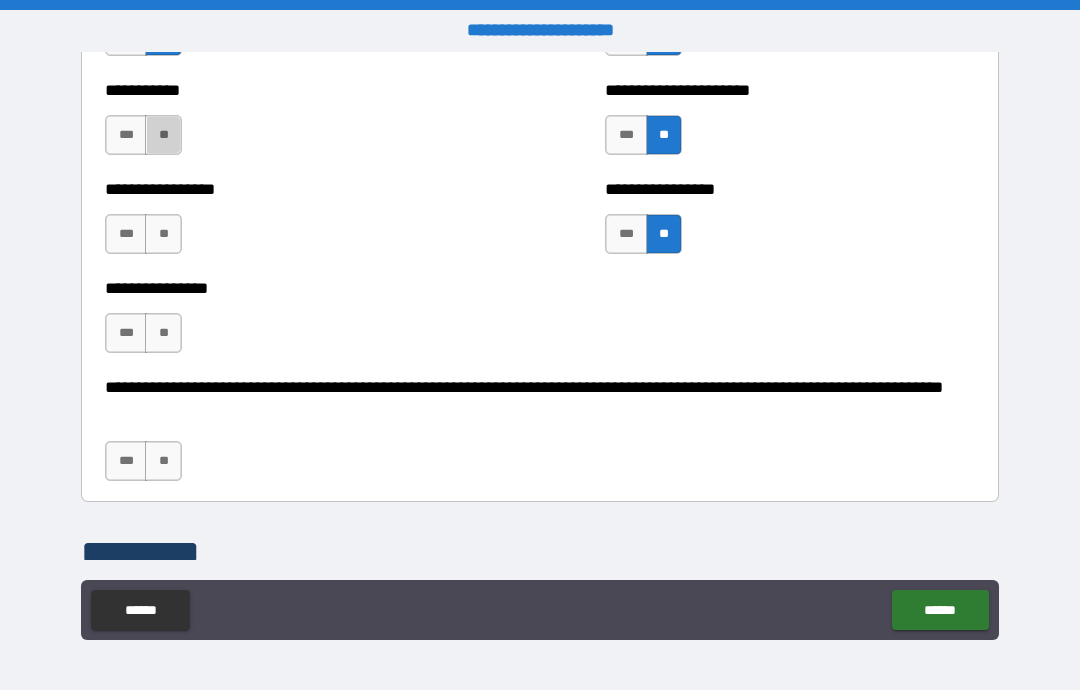 click on "**" at bounding box center [163, 135] 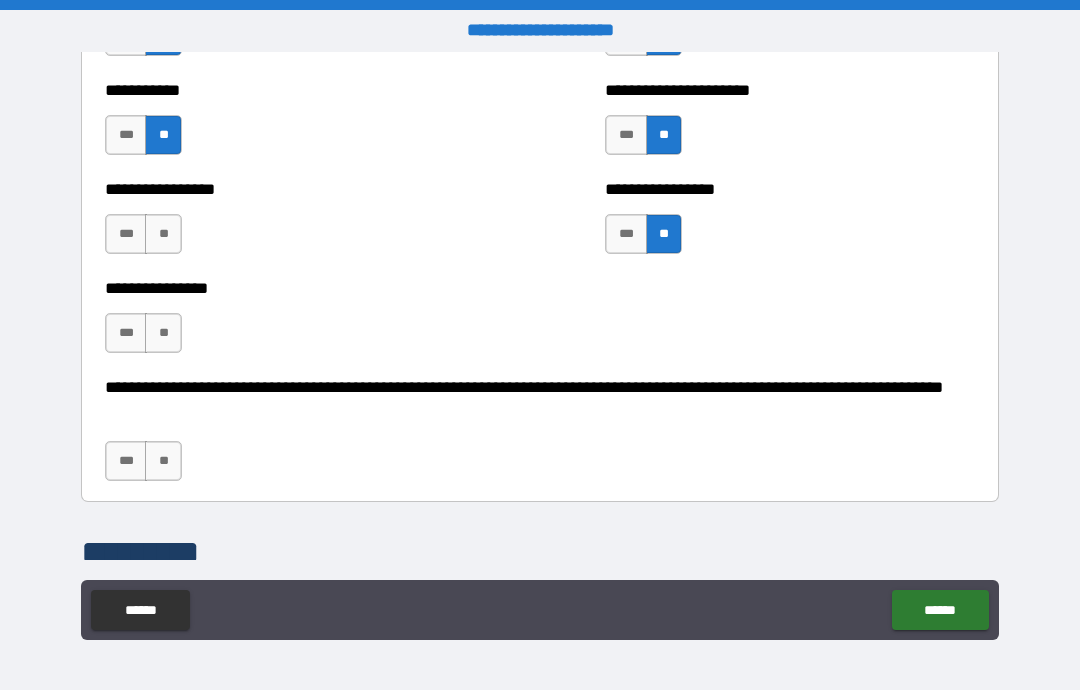 click on "**" at bounding box center (163, 234) 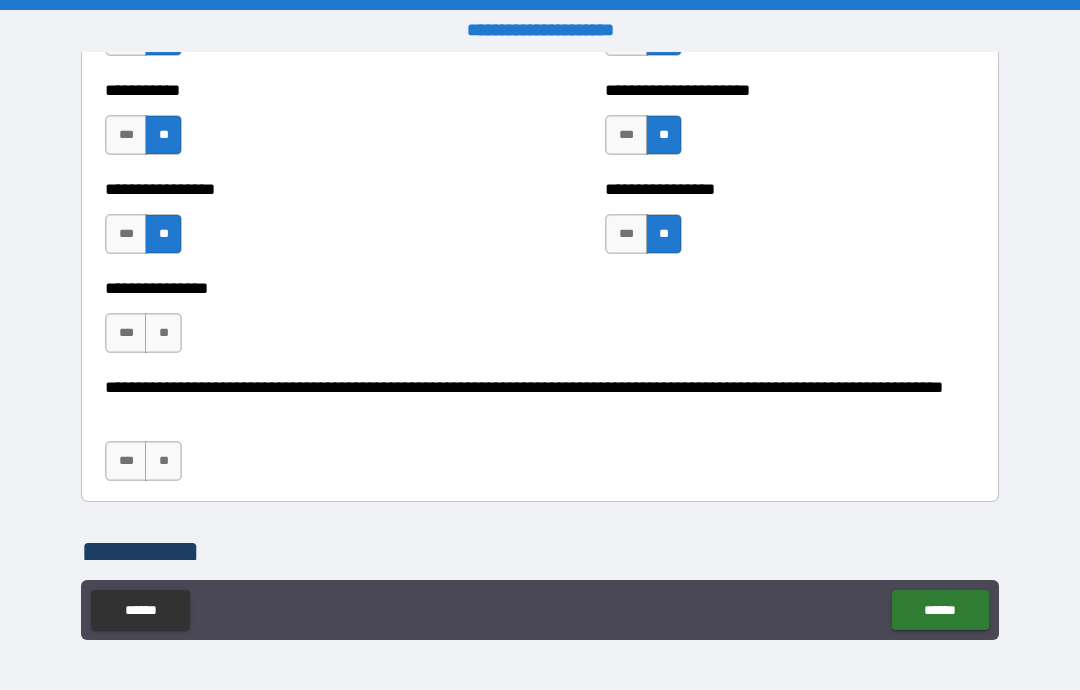 click on "**" at bounding box center (163, 333) 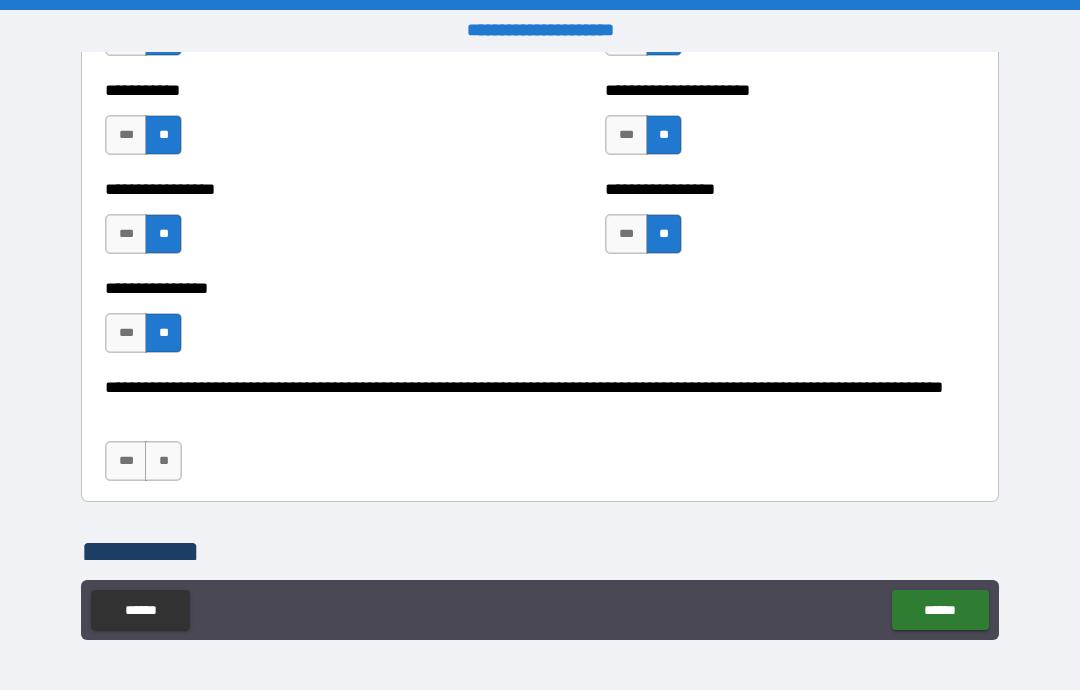 click on "**" at bounding box center (163, 461) 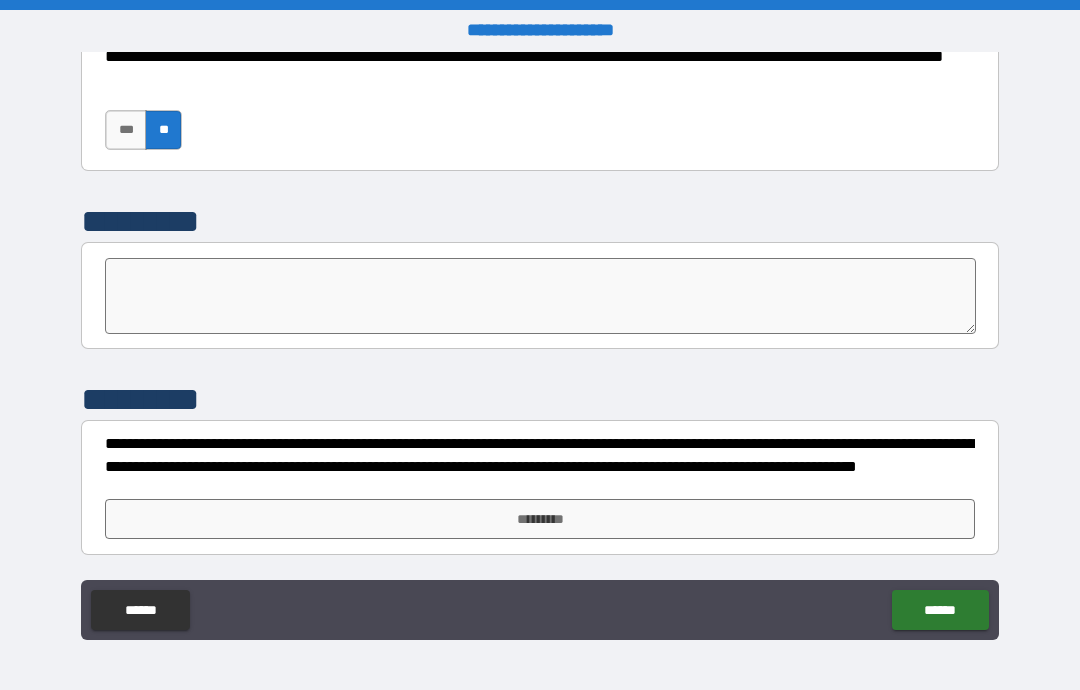 scroll, scrollTop: 6496, scrollLeft: 0, axis: vertical 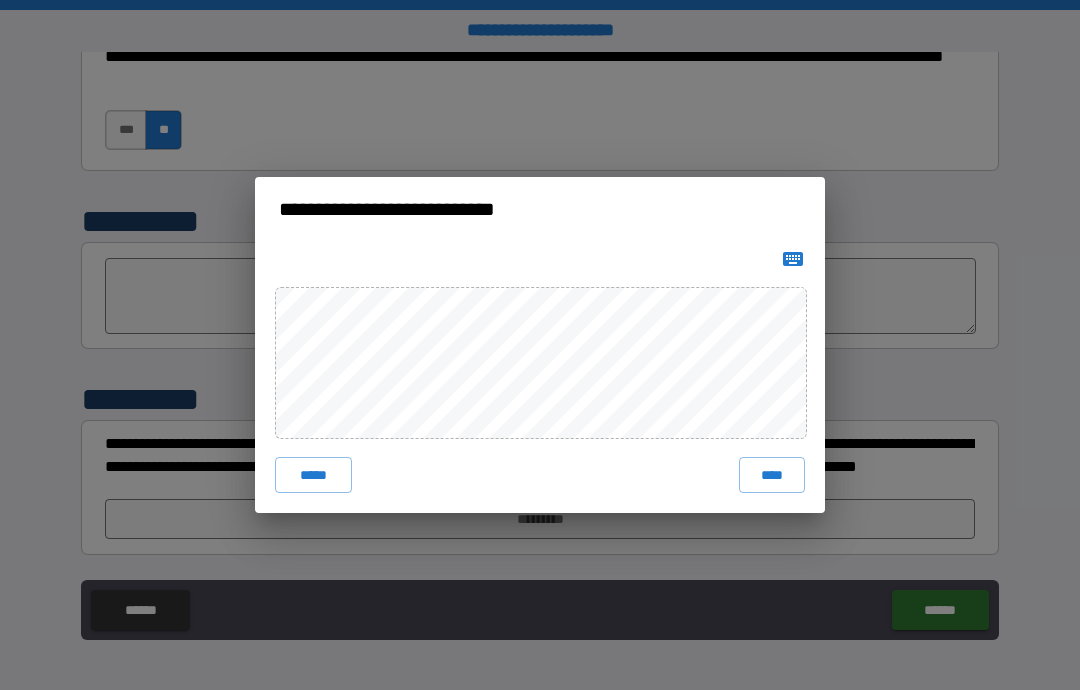 click on "****" at bounding box center (772, 475) 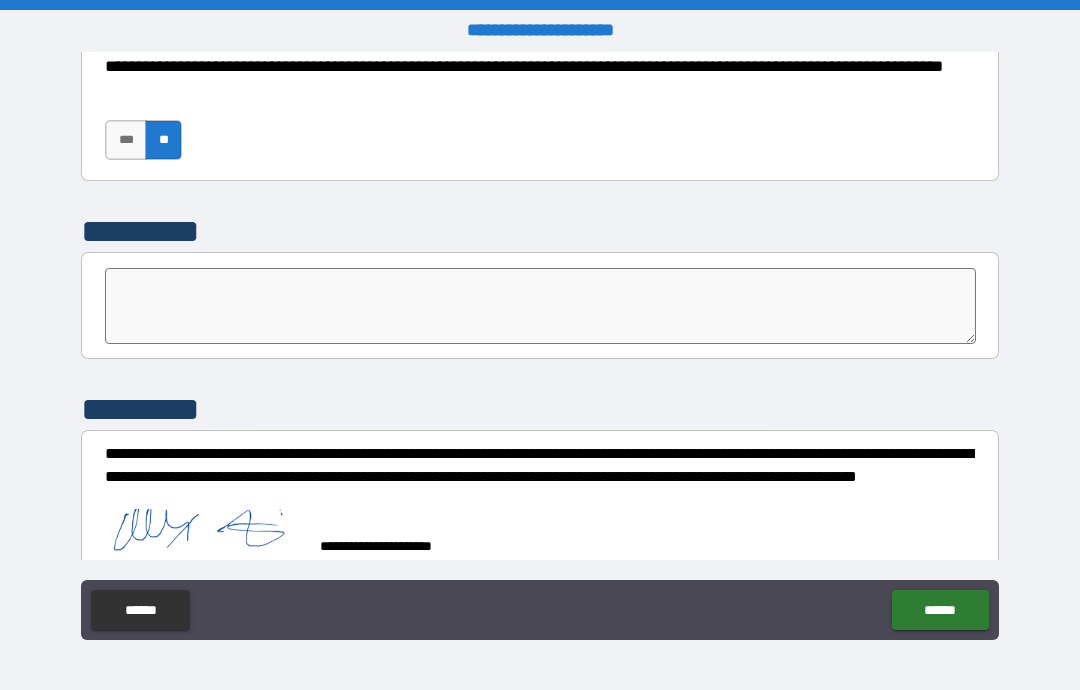 click on "******" at bounding box center [940, 610] 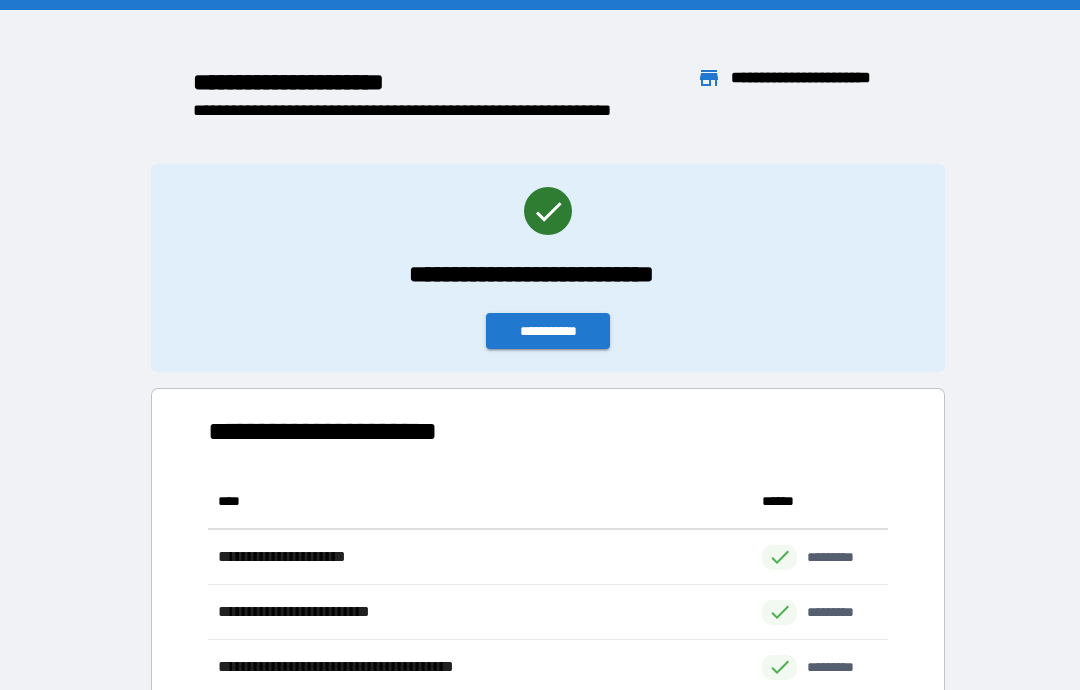 scroll, scrollTop: 441, scrollLeft: 680, axis: both 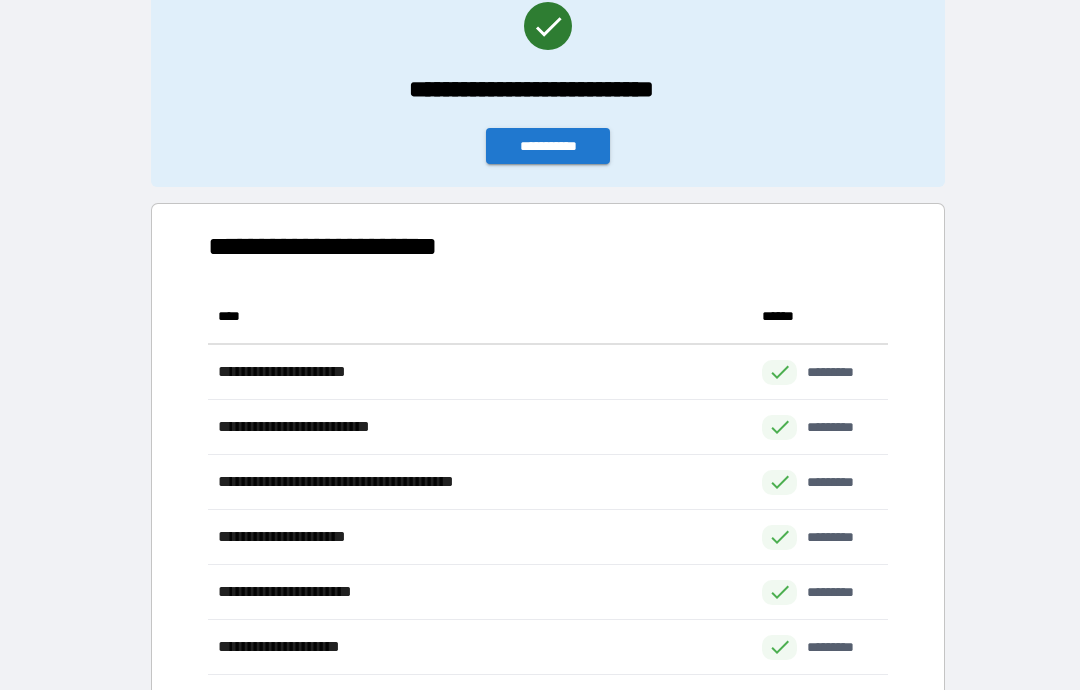 click on "**********" at bounding box center (548, 146) 